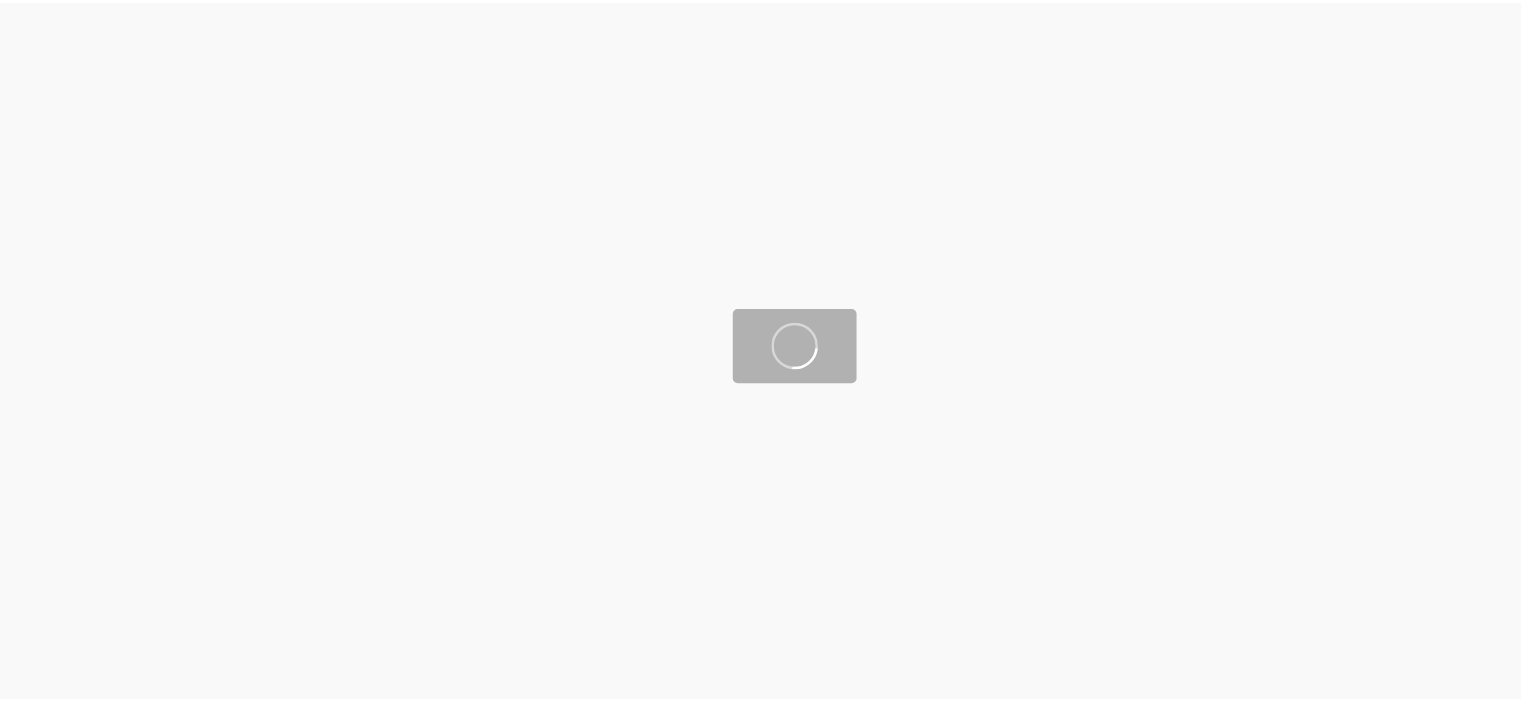 scroll, scrollTop: 0, scrollLeft: 0, axis: both 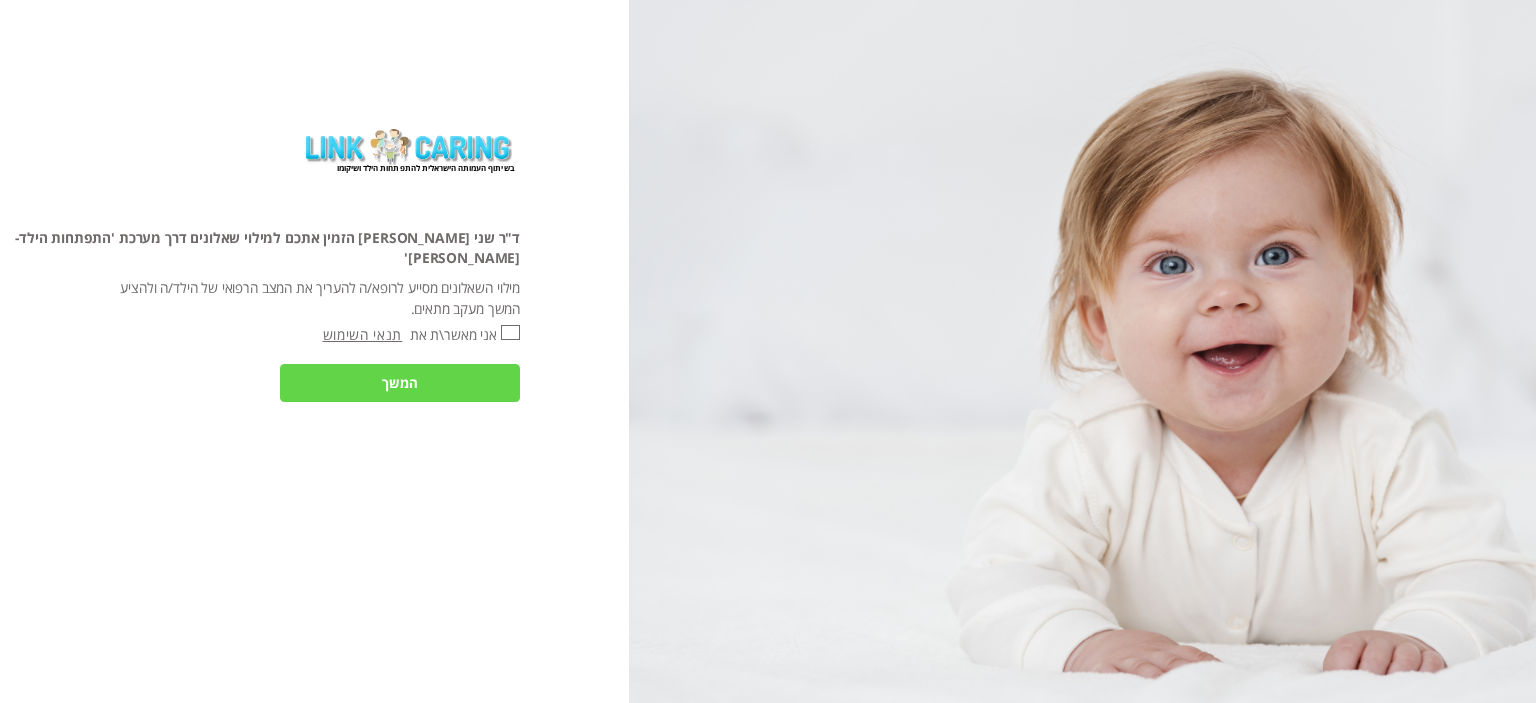 click on "מילוי השאלונים מסייע לרופא/ה להעריך את המצב הרפואי של הילד/ה ולהציע המשך מעקב מתאים." at bounding box center (315, 298) 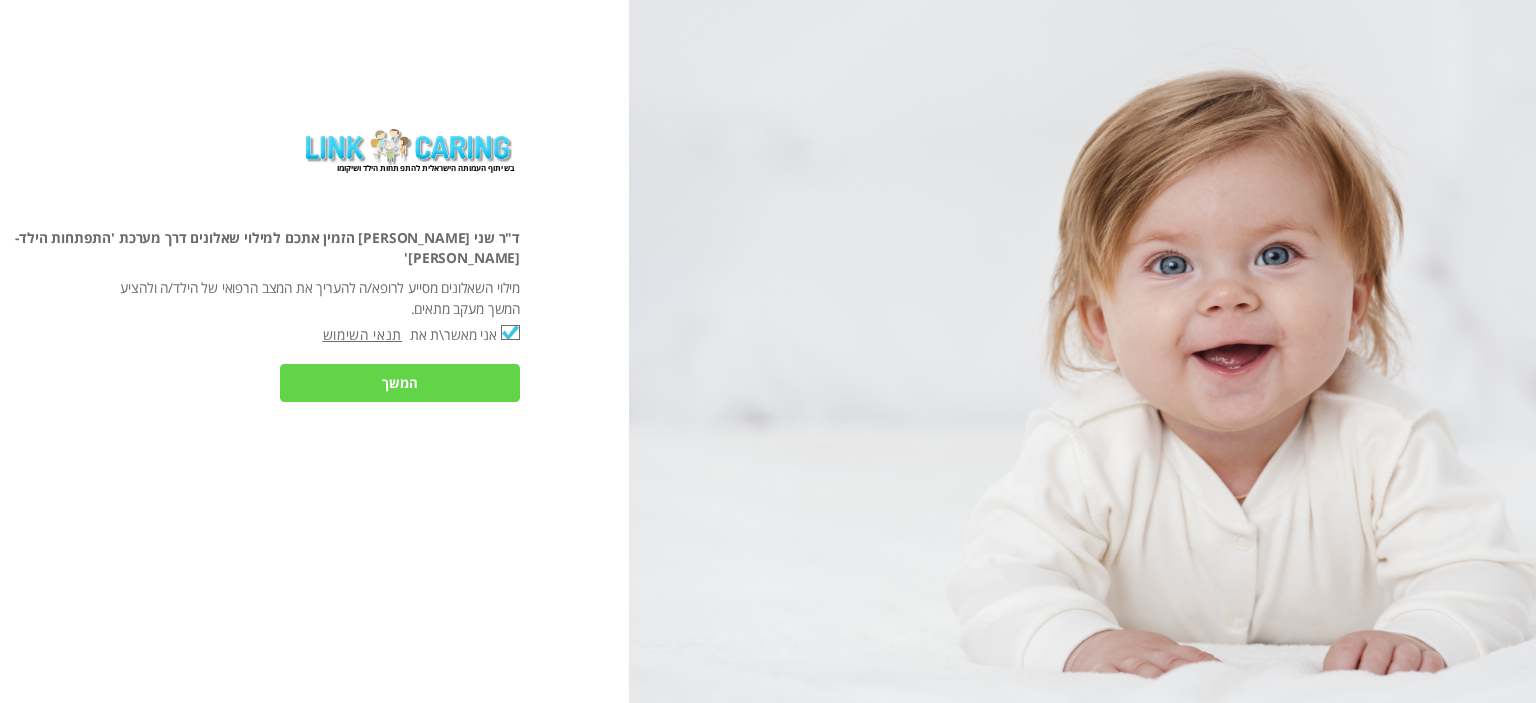 click on "המשך" at bounding box center [400, 382] 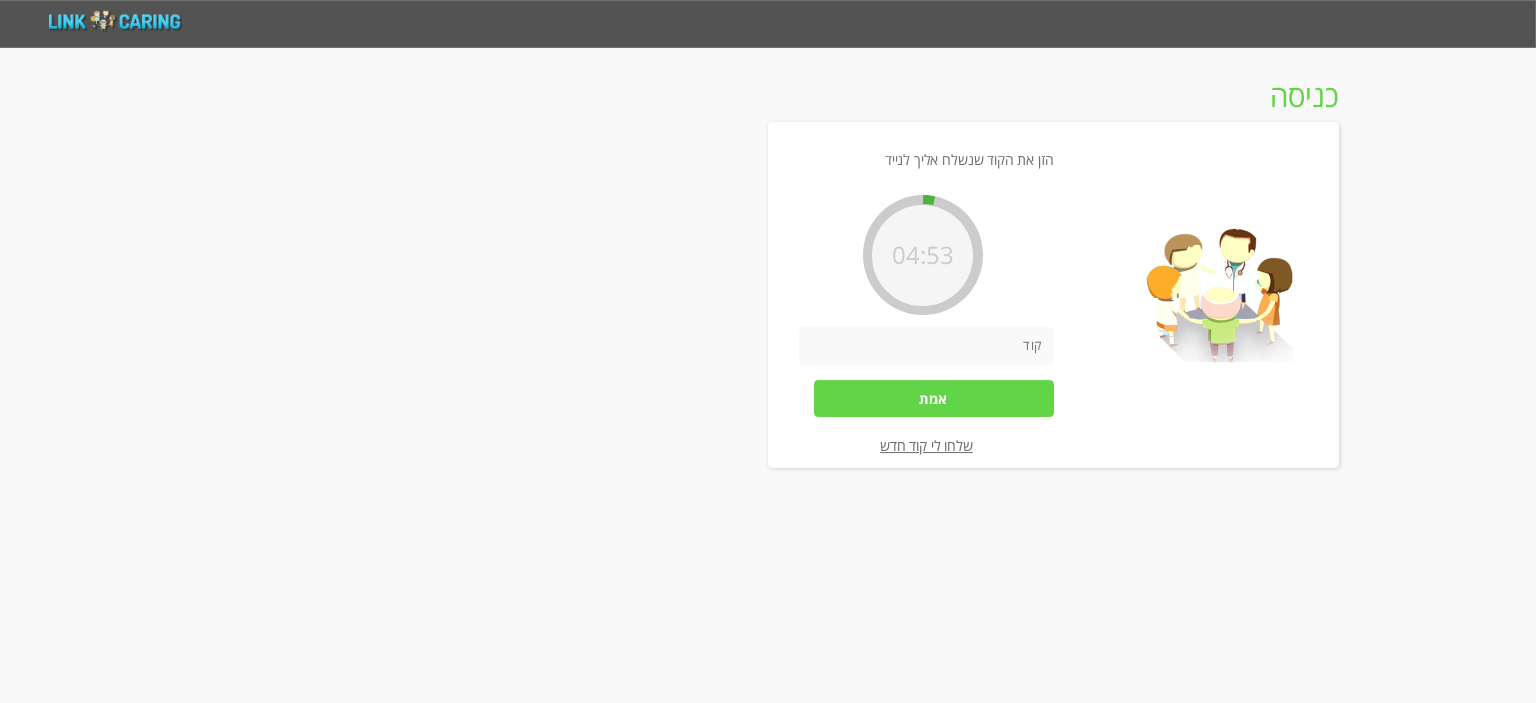 click at bounding box center [926, 345] 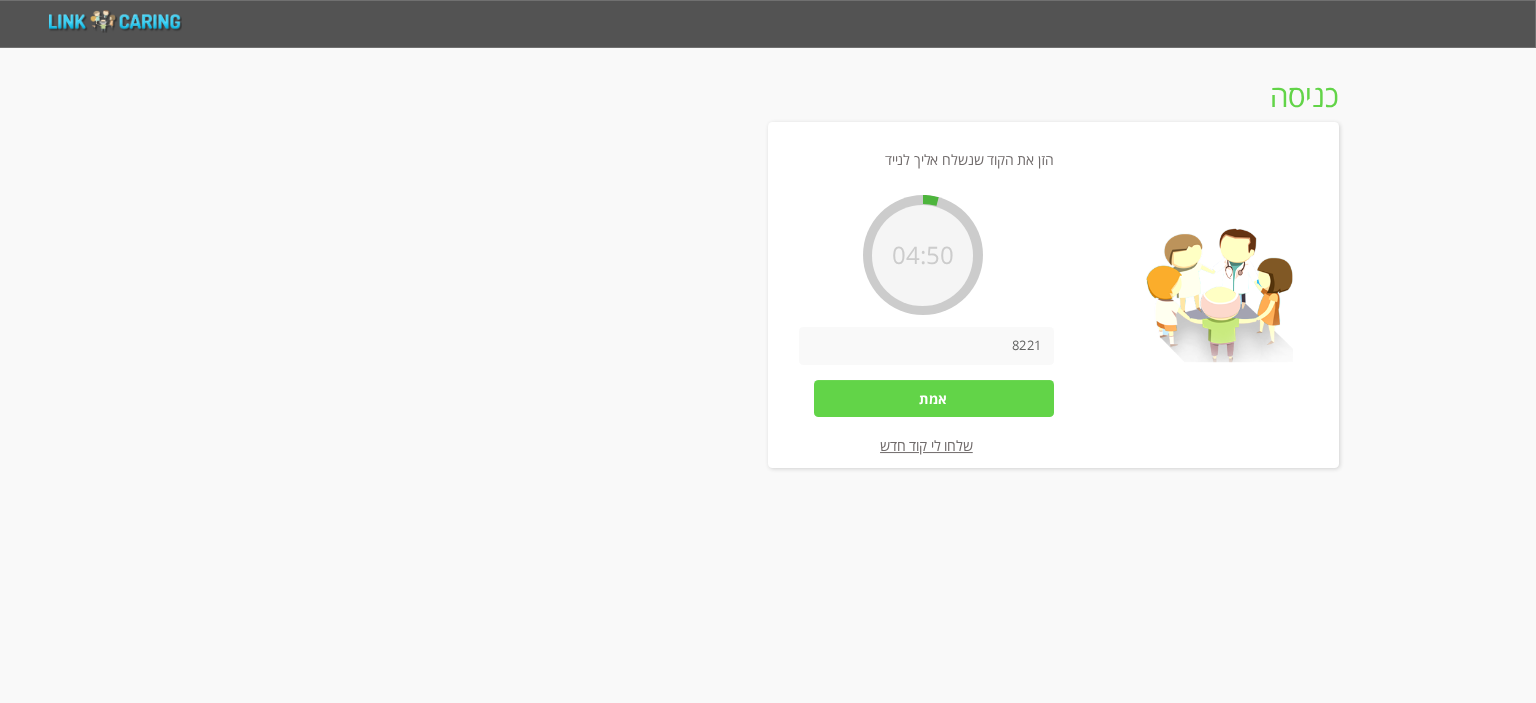 type on "8221" 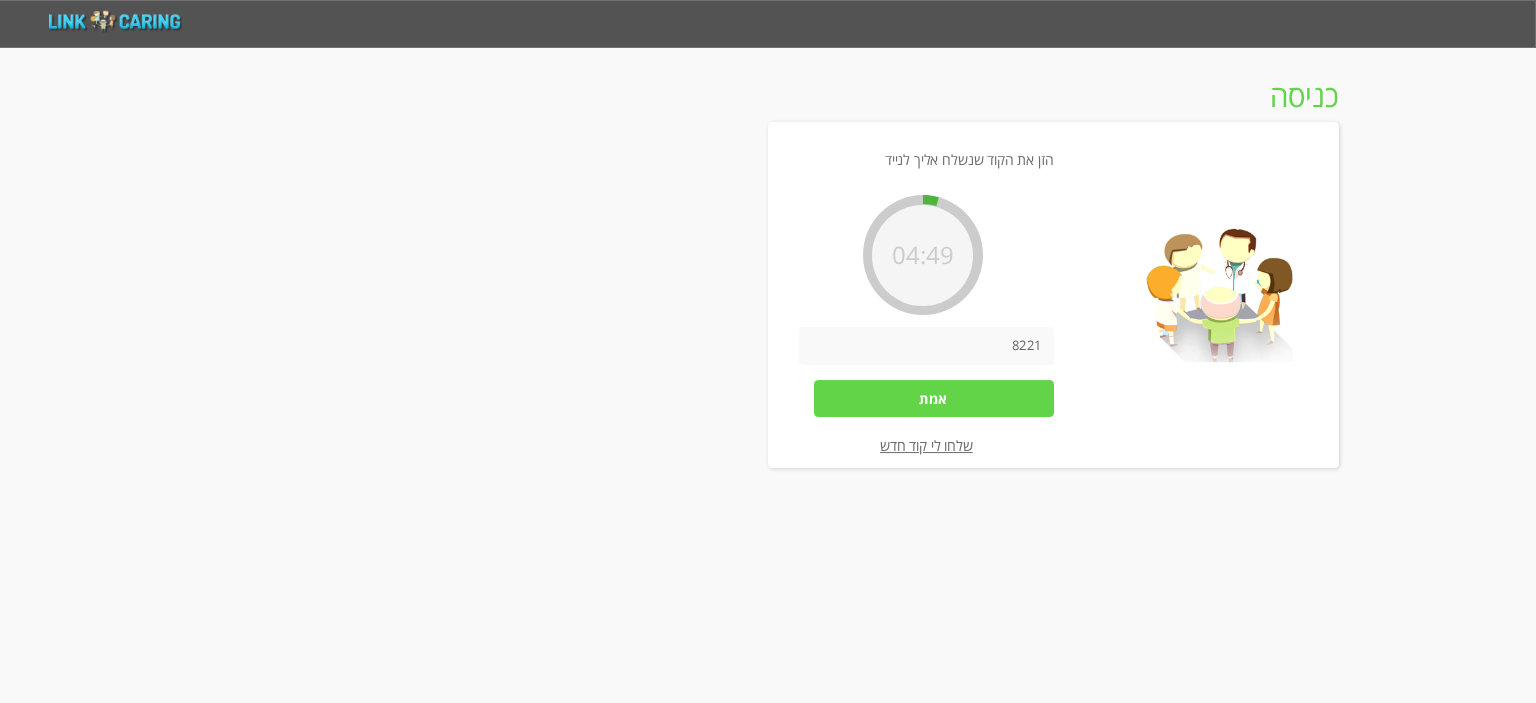 click on "אמת" at bounding box center [934, 398] 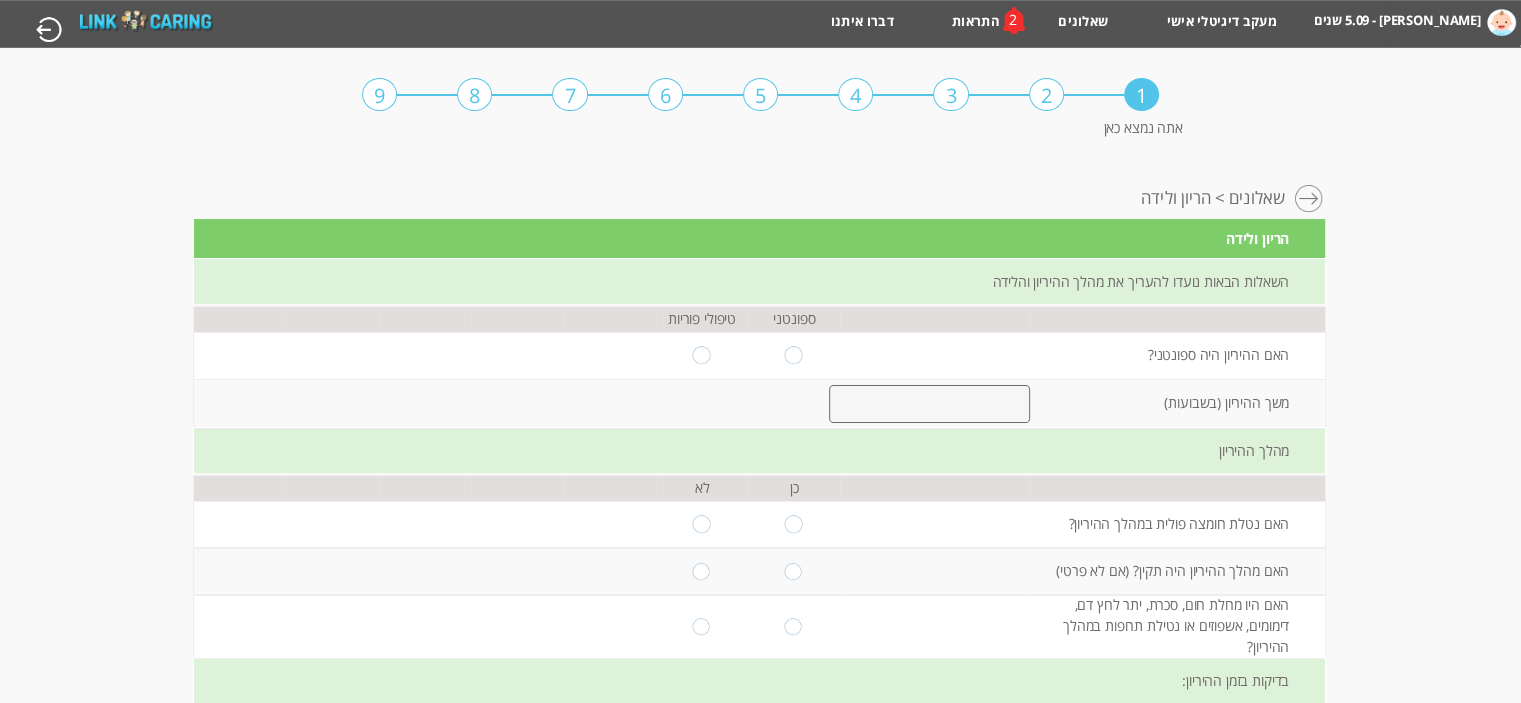click at bounding box center (794, 356) 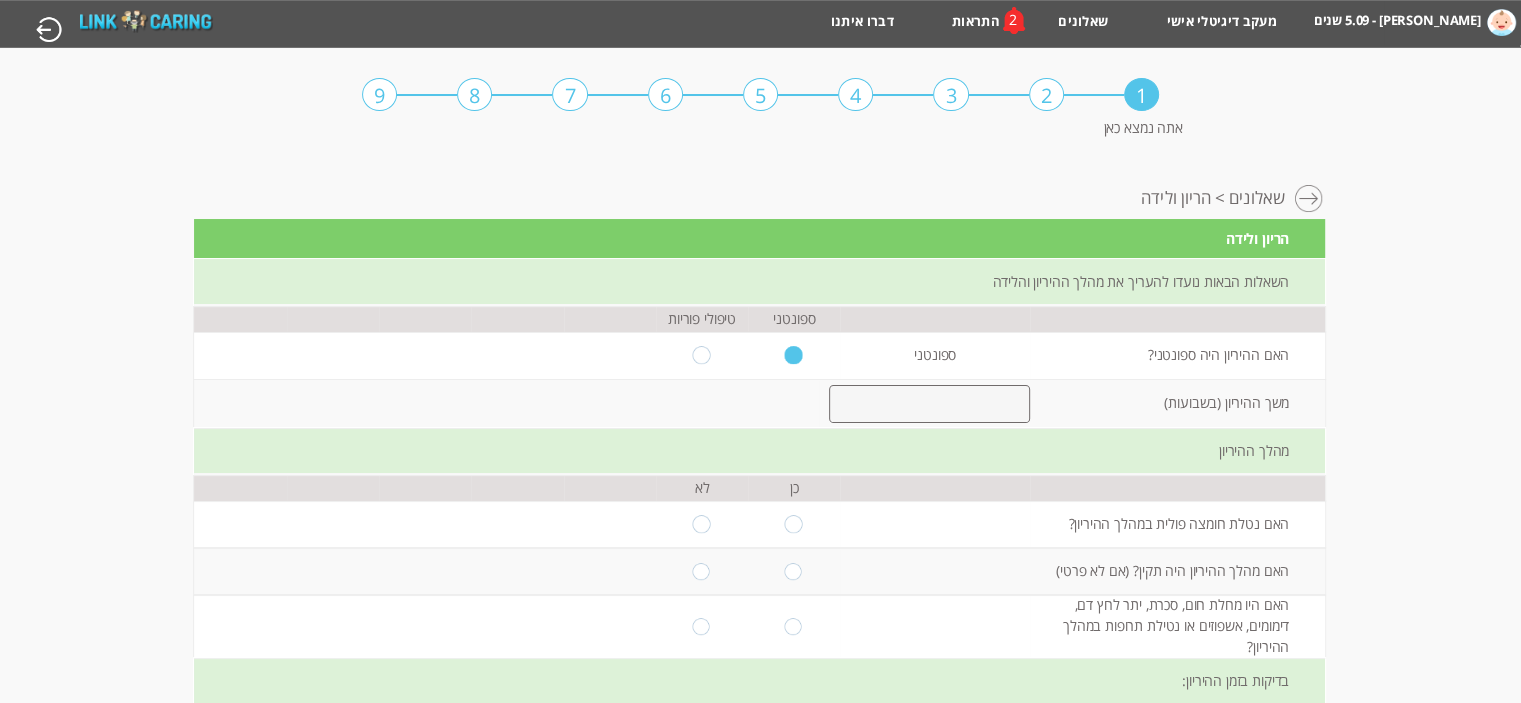 click at bounding box center (929, 403) 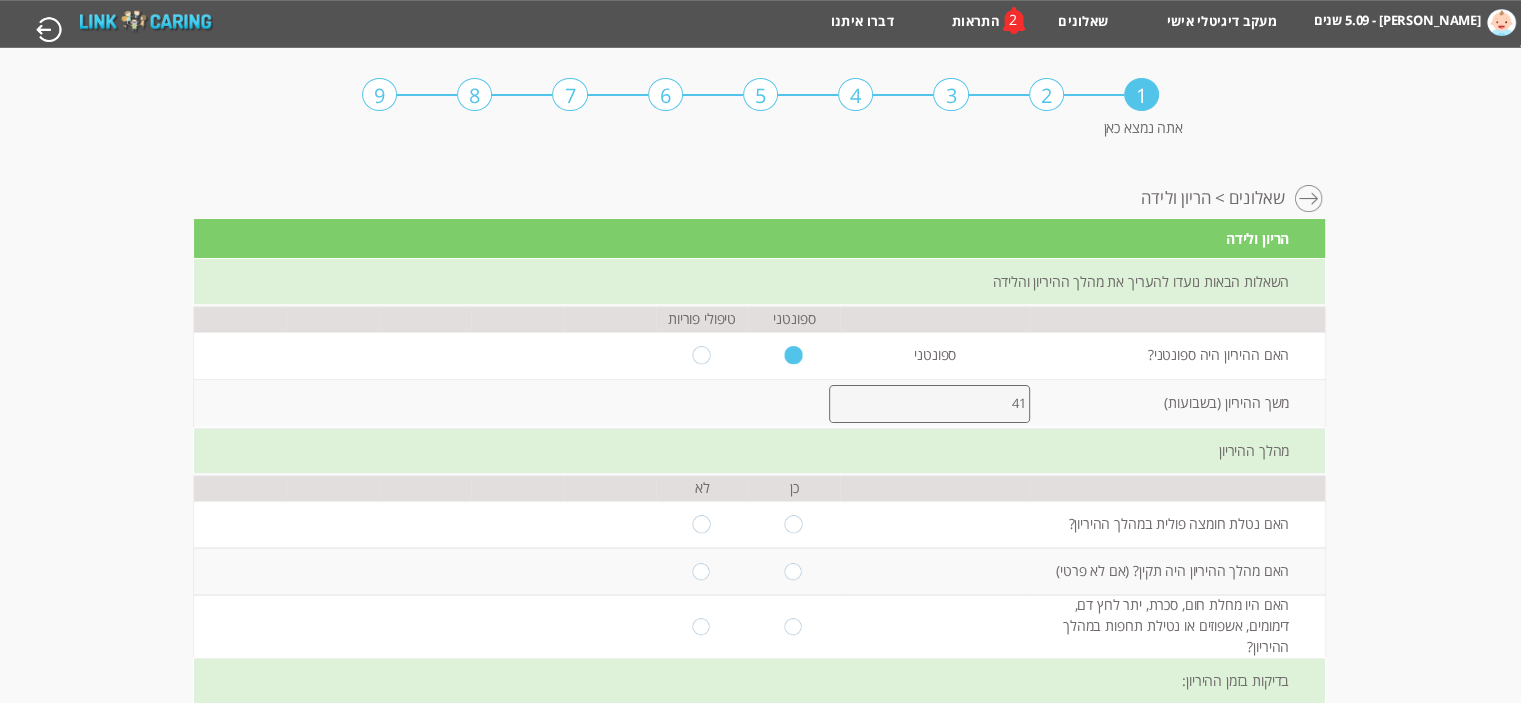 type on "41" 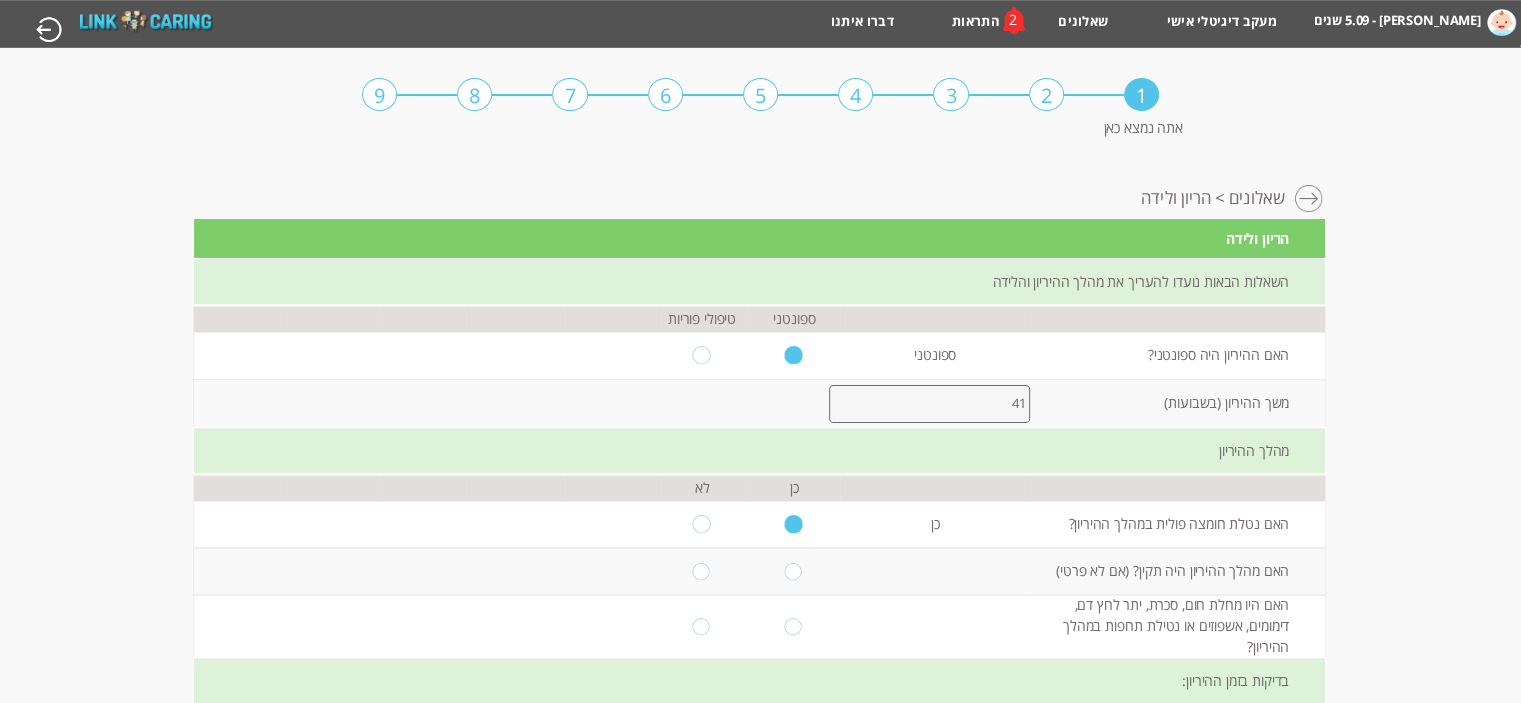 scroll, scrollTop: 100, scrollLeft: 0, axis: vertical 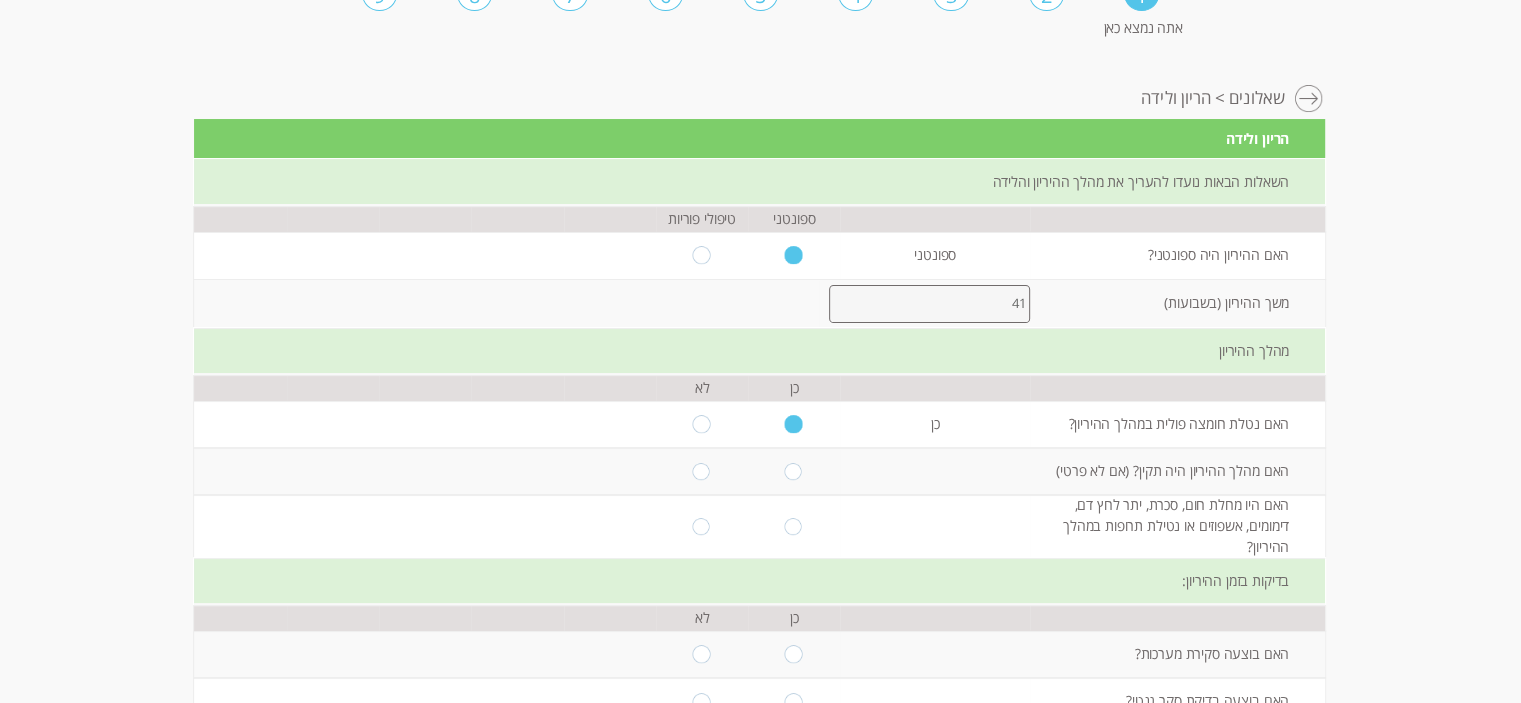 click at bounding box center (794, 472) 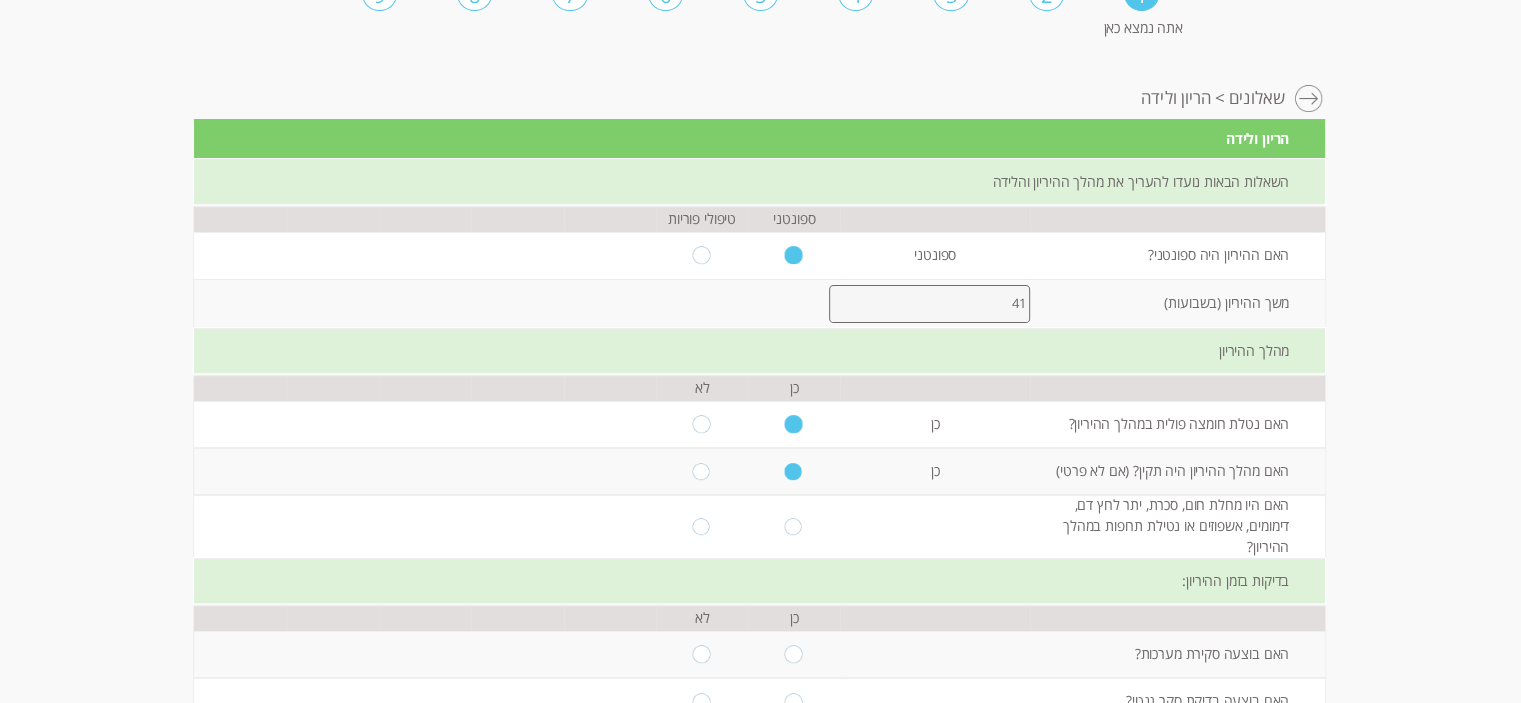 scroll, scrollTop: 200, scrollLeft: 0, axis: vertical 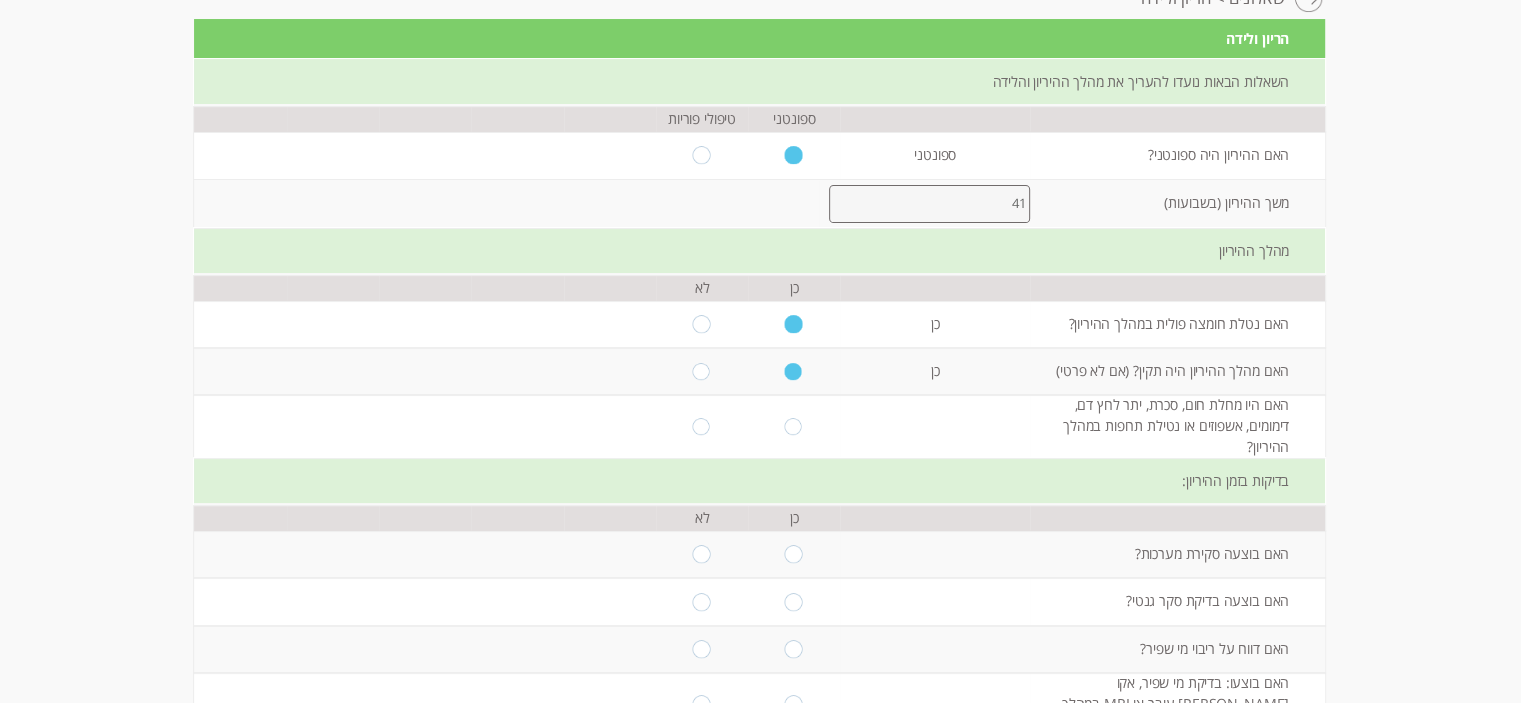 click at bounding box center (794, 427) 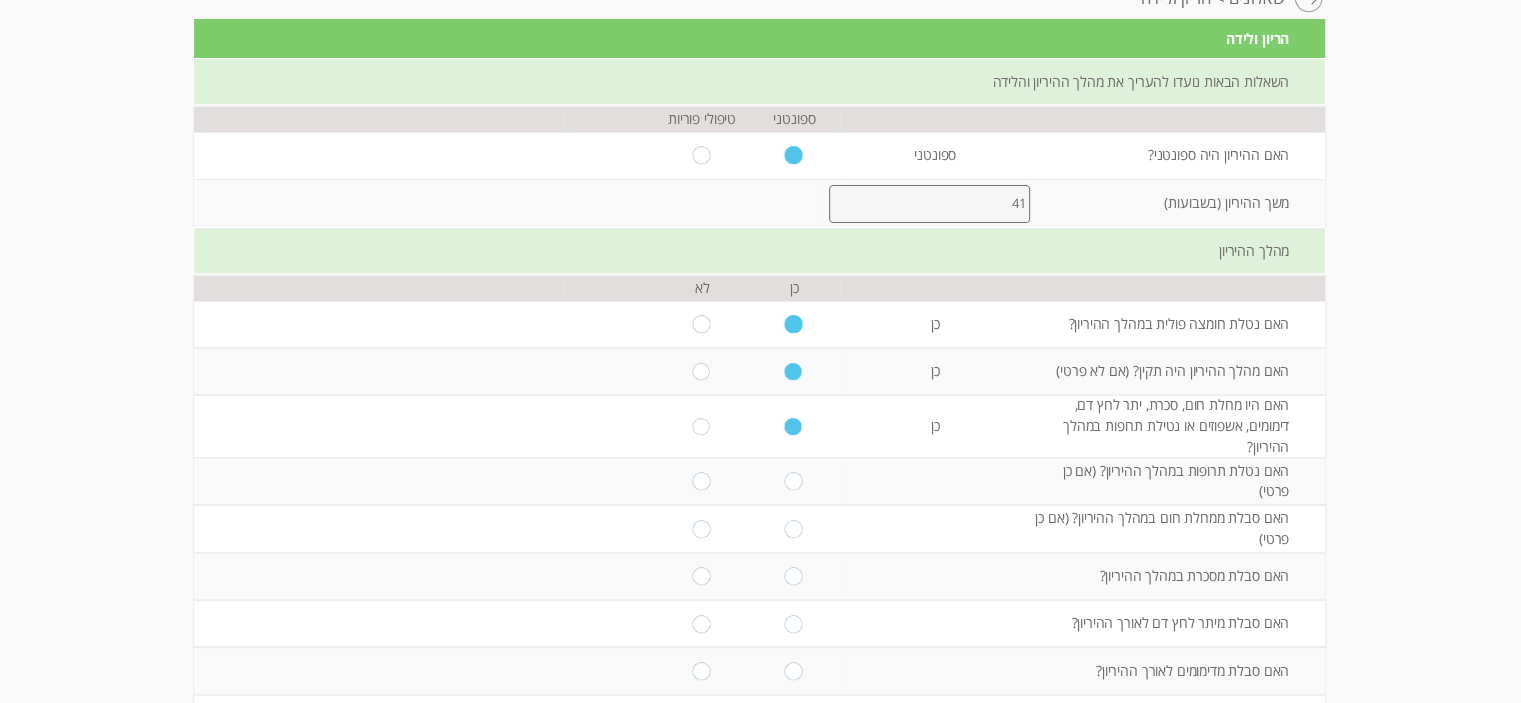 click at bounding box center (701, 482) 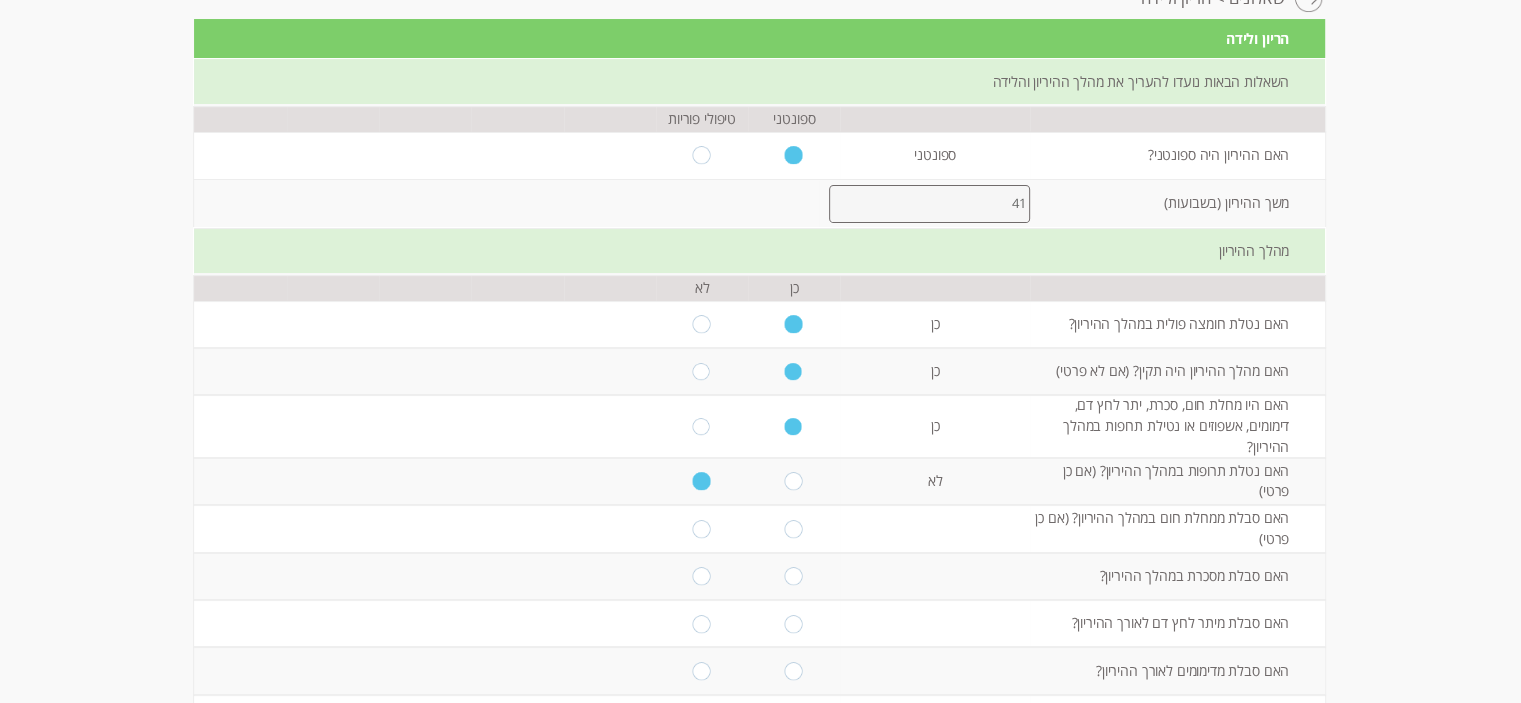 click at bounding box center (701, 529) 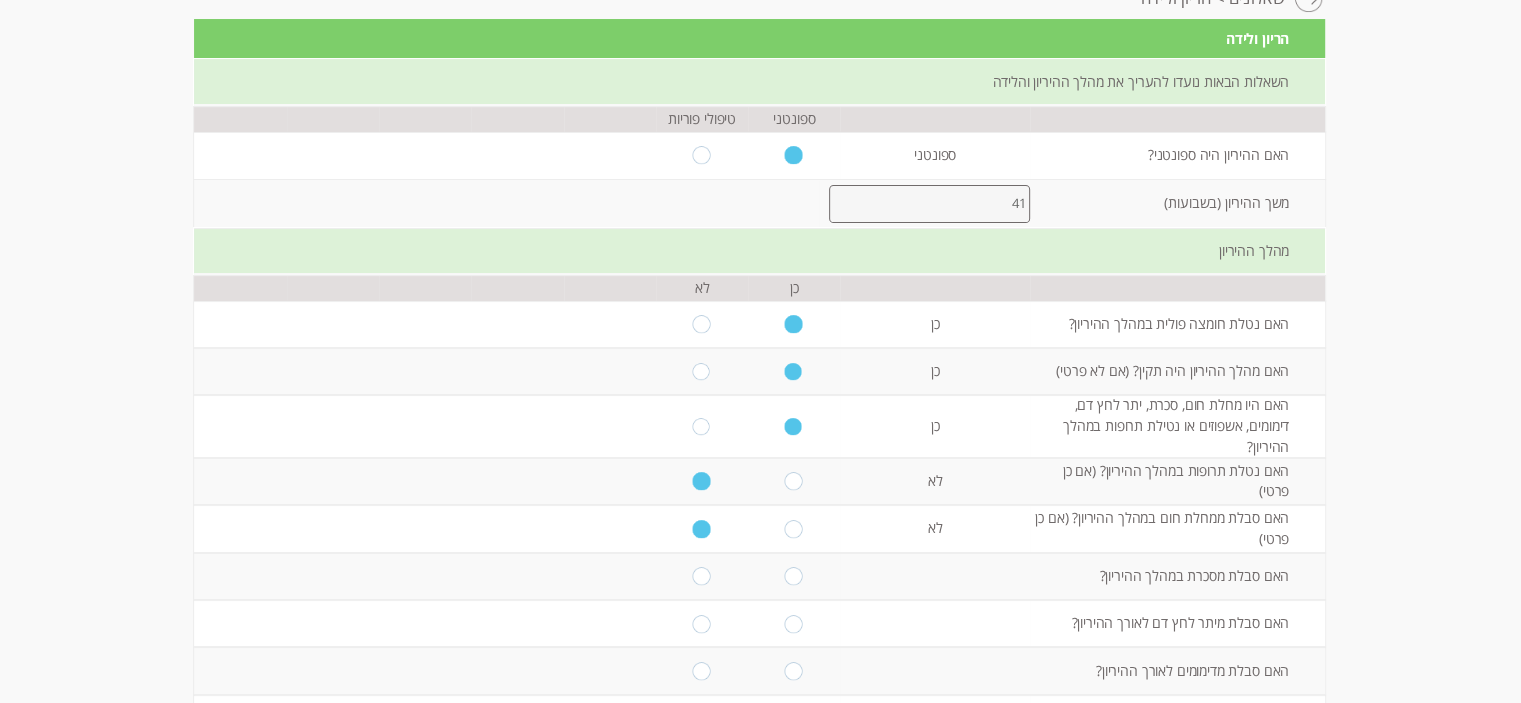 click at bounding box center [794, 576] 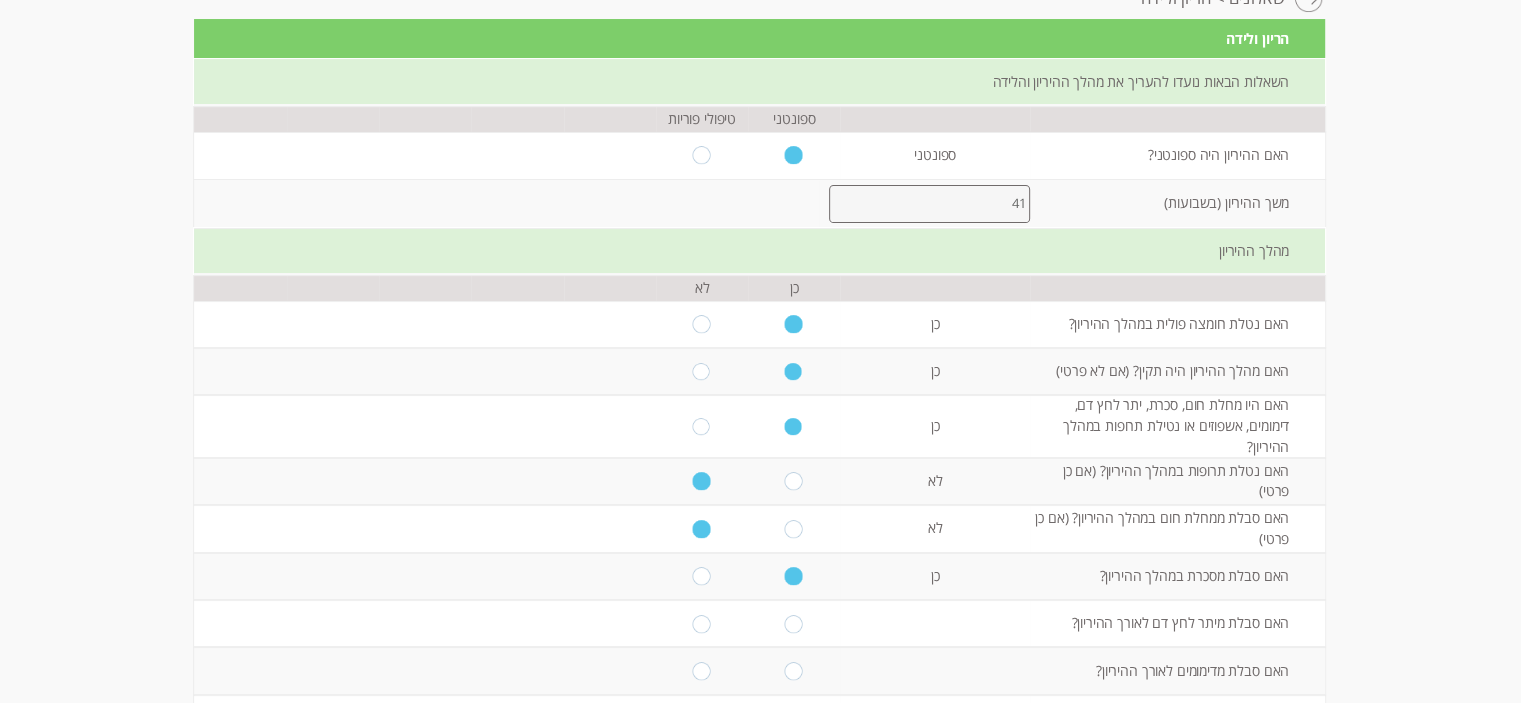 scroll, scrollTop: 400, scrollLeft: 0, axis: vertical 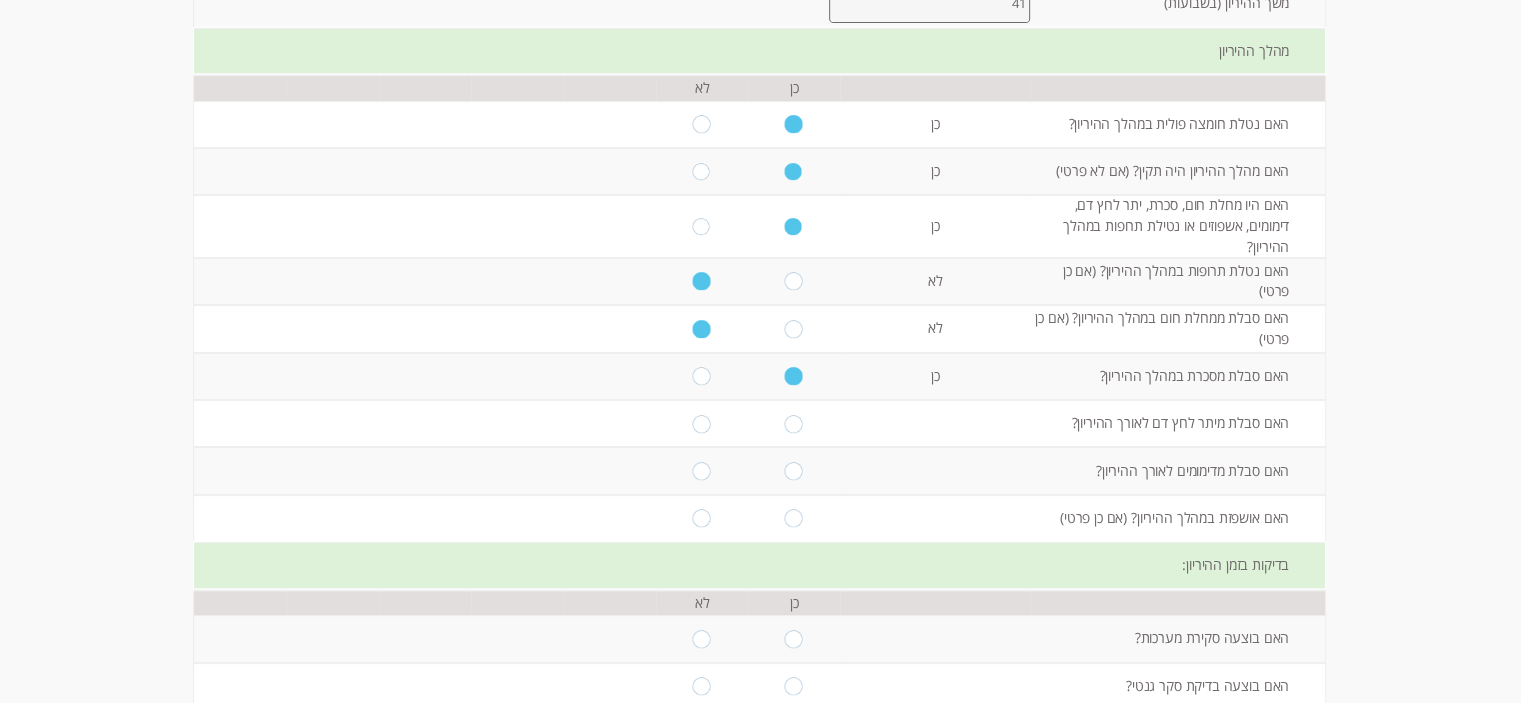 click at bounding box center [701, 424] 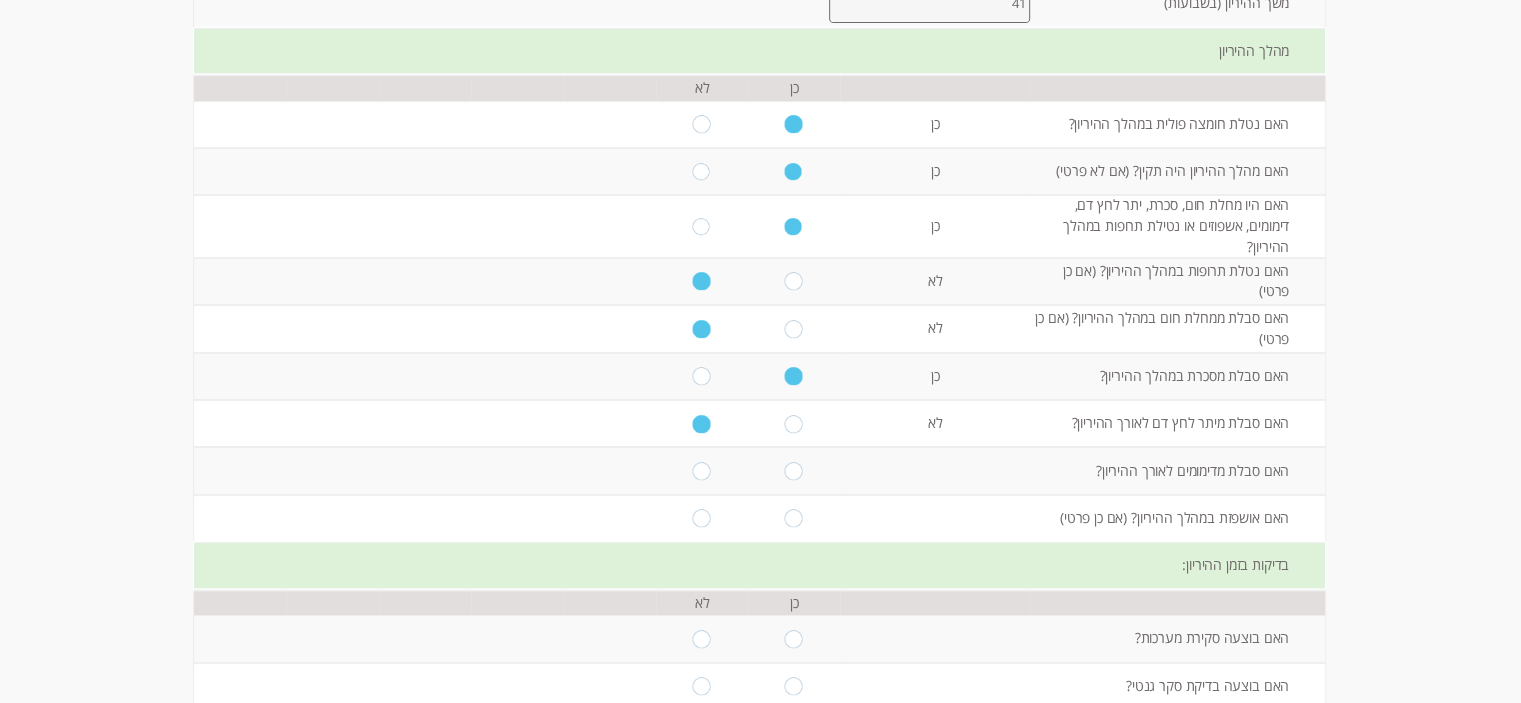 click at bounding box center [701, 471] 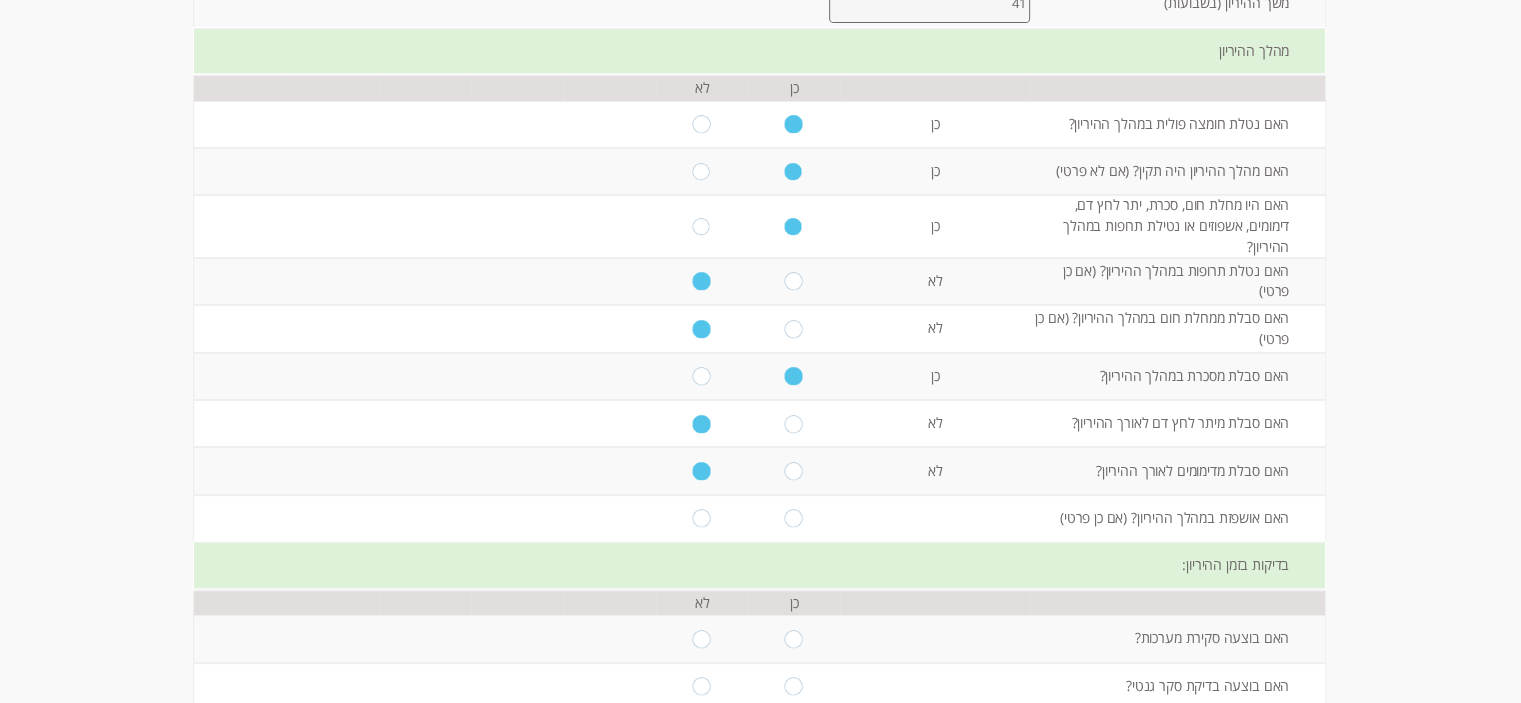 click at bounding box center (701, 519) 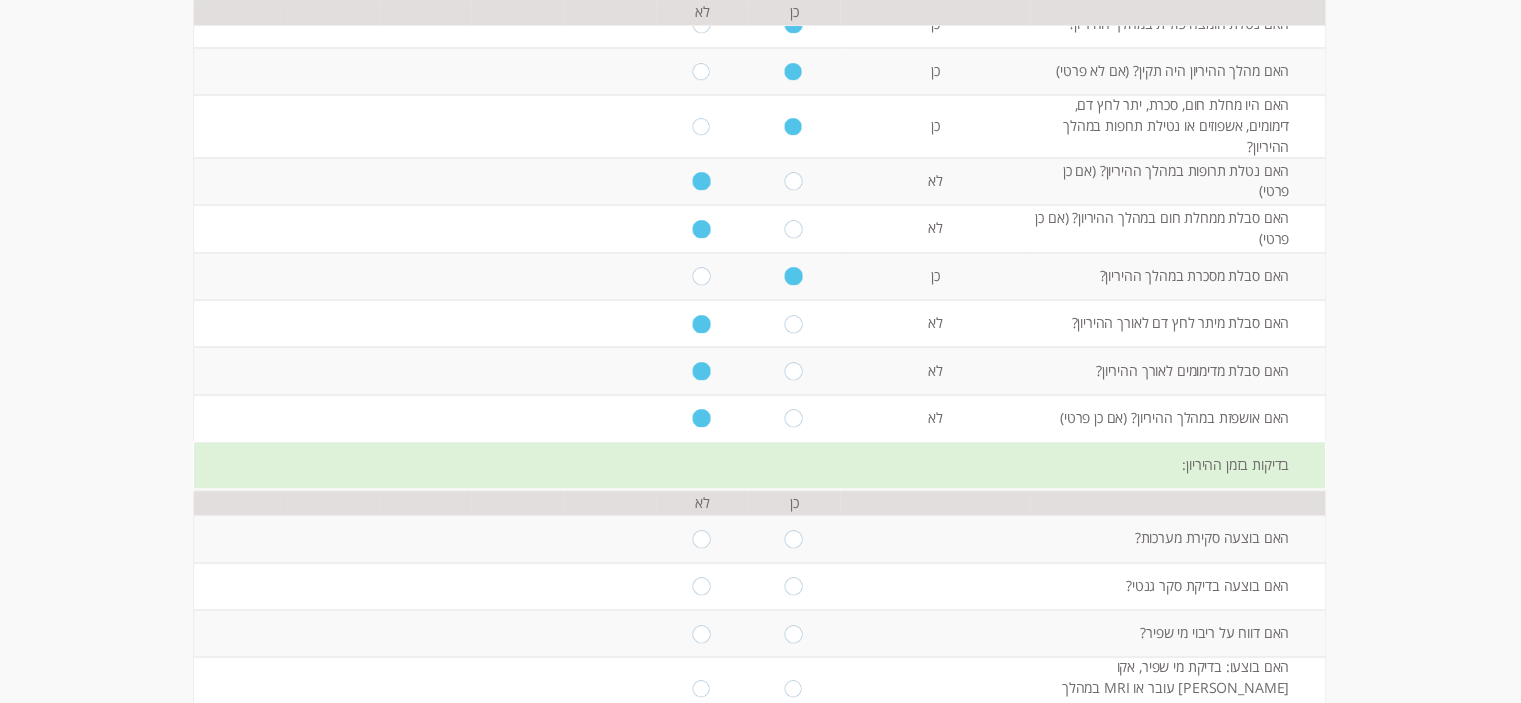 scroll, scrollTop: 600, scrollLeft: 0, axis: vertical 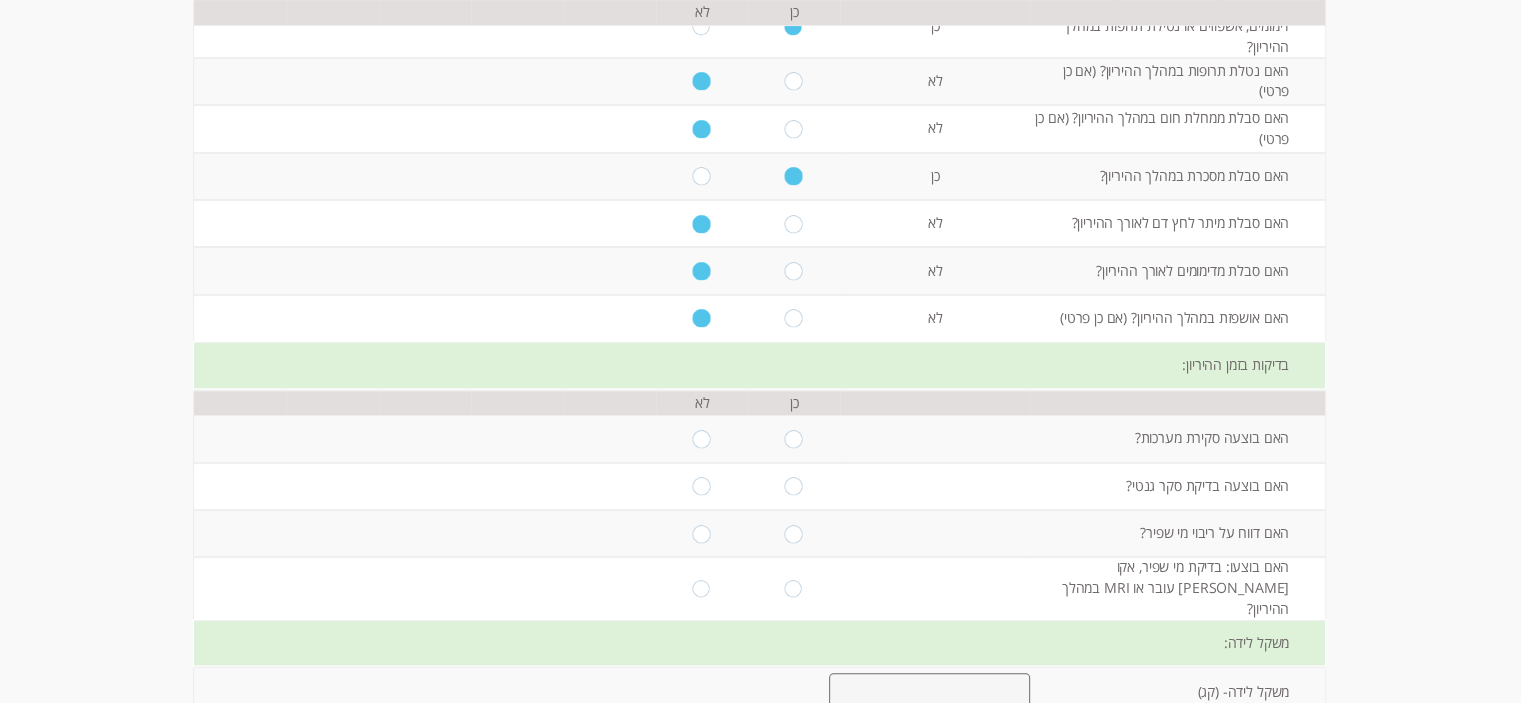 click at bounding box center (794, 439) 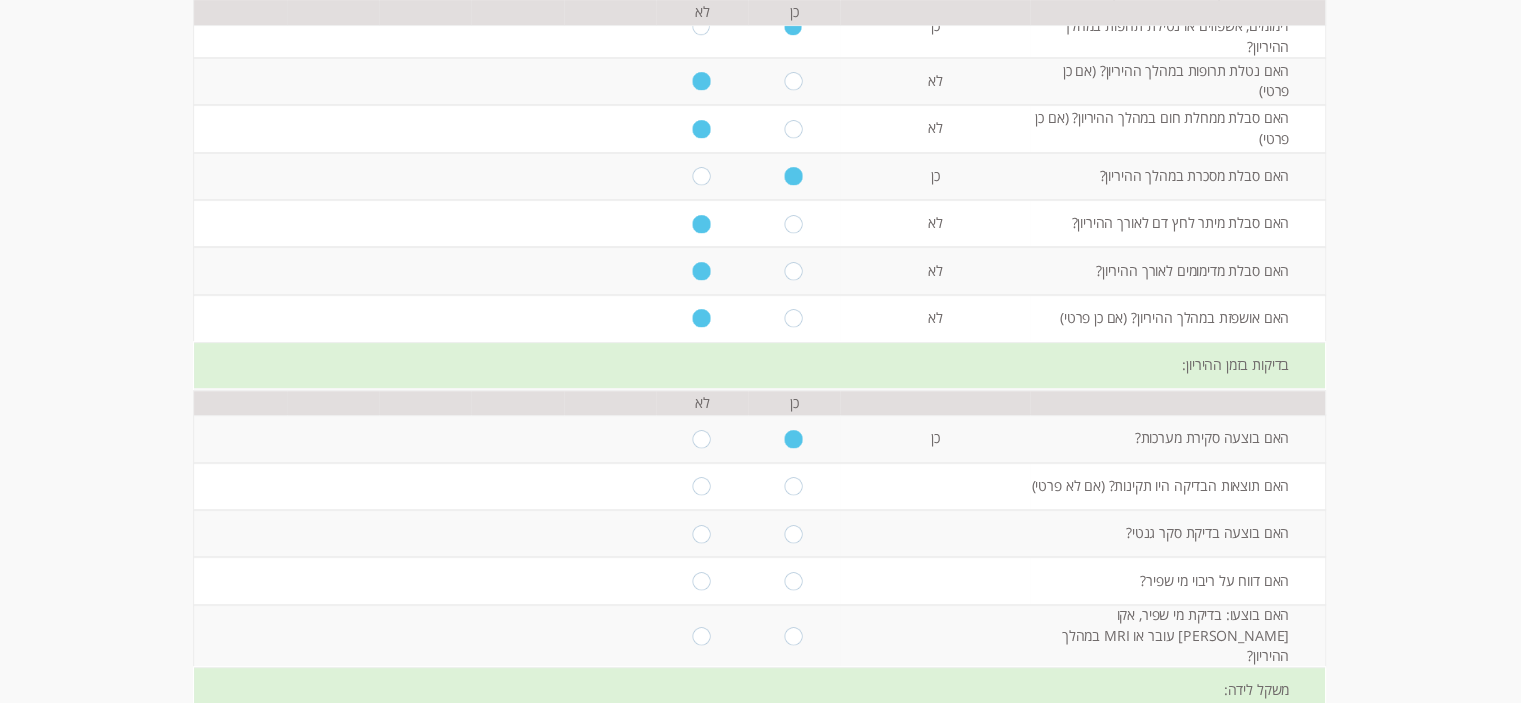 click at bounding box center [794, 486] 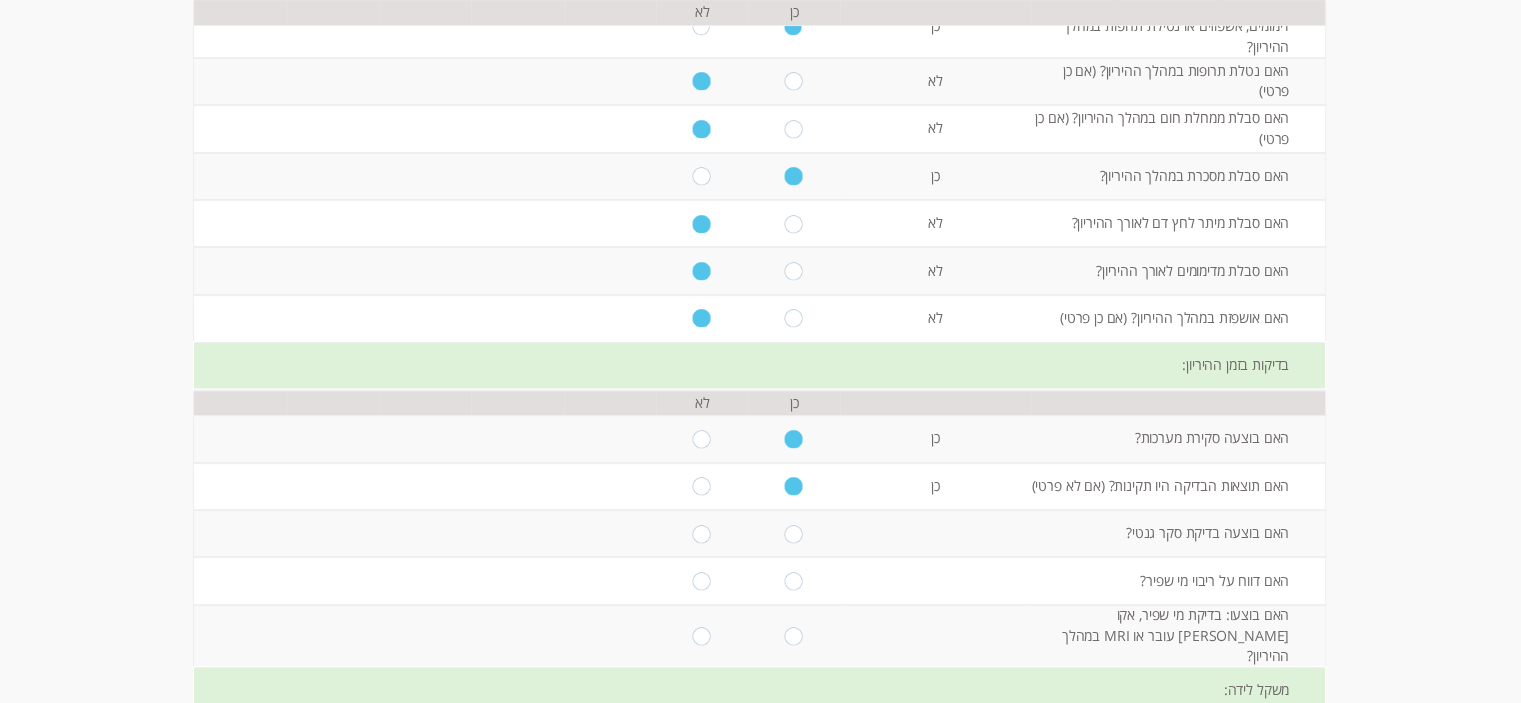 click at bounding box center [794, 534] 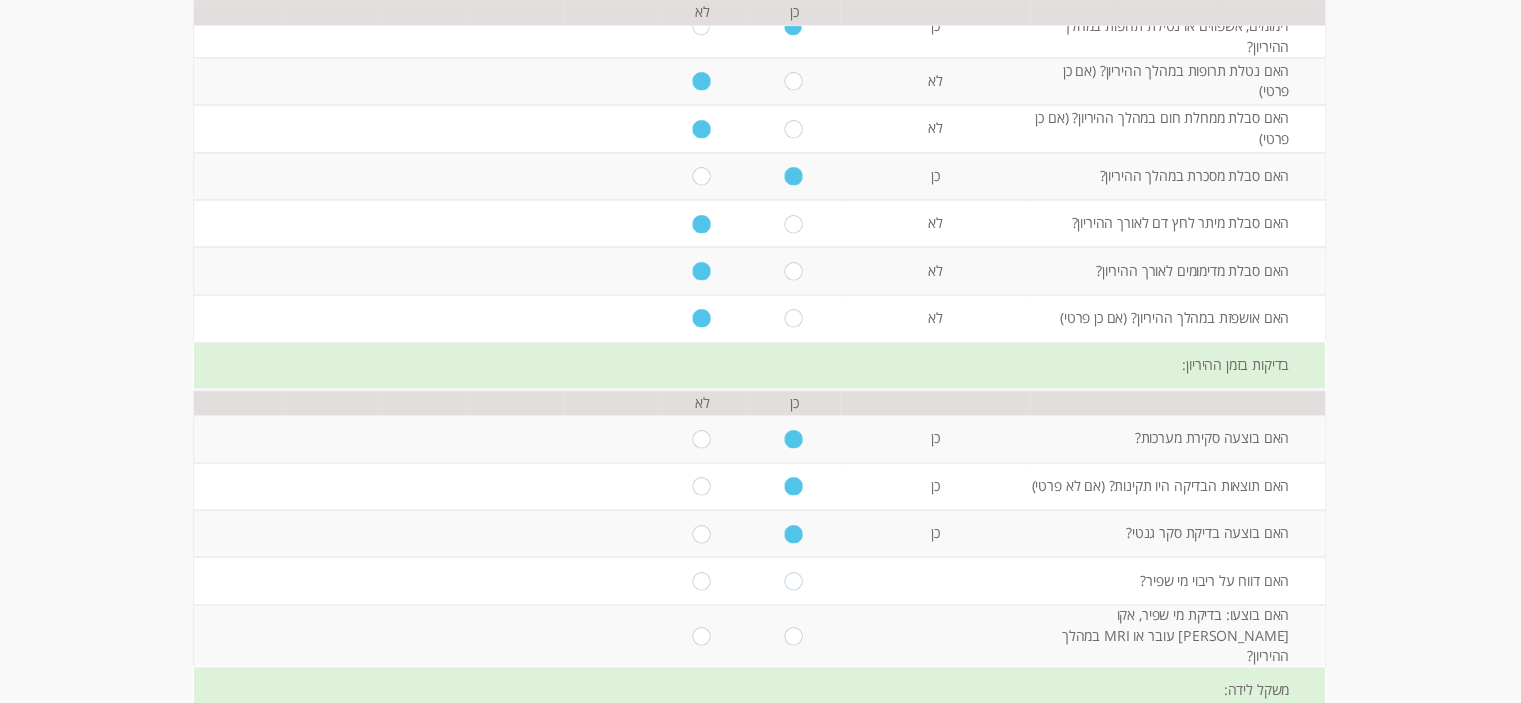 click at bounding box center [701, 581] 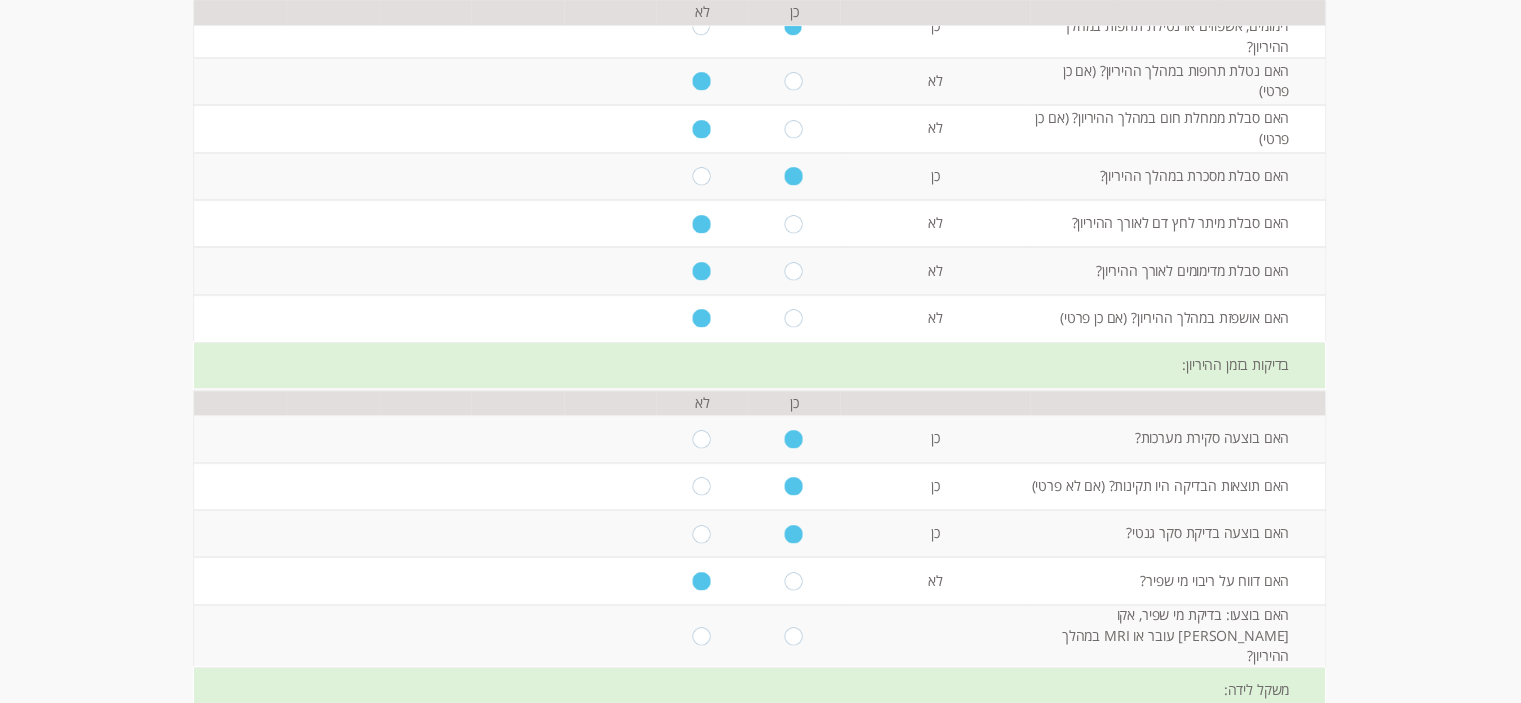 scroll, scrollTop: 800, scrollLeft: 0, axis: vertical 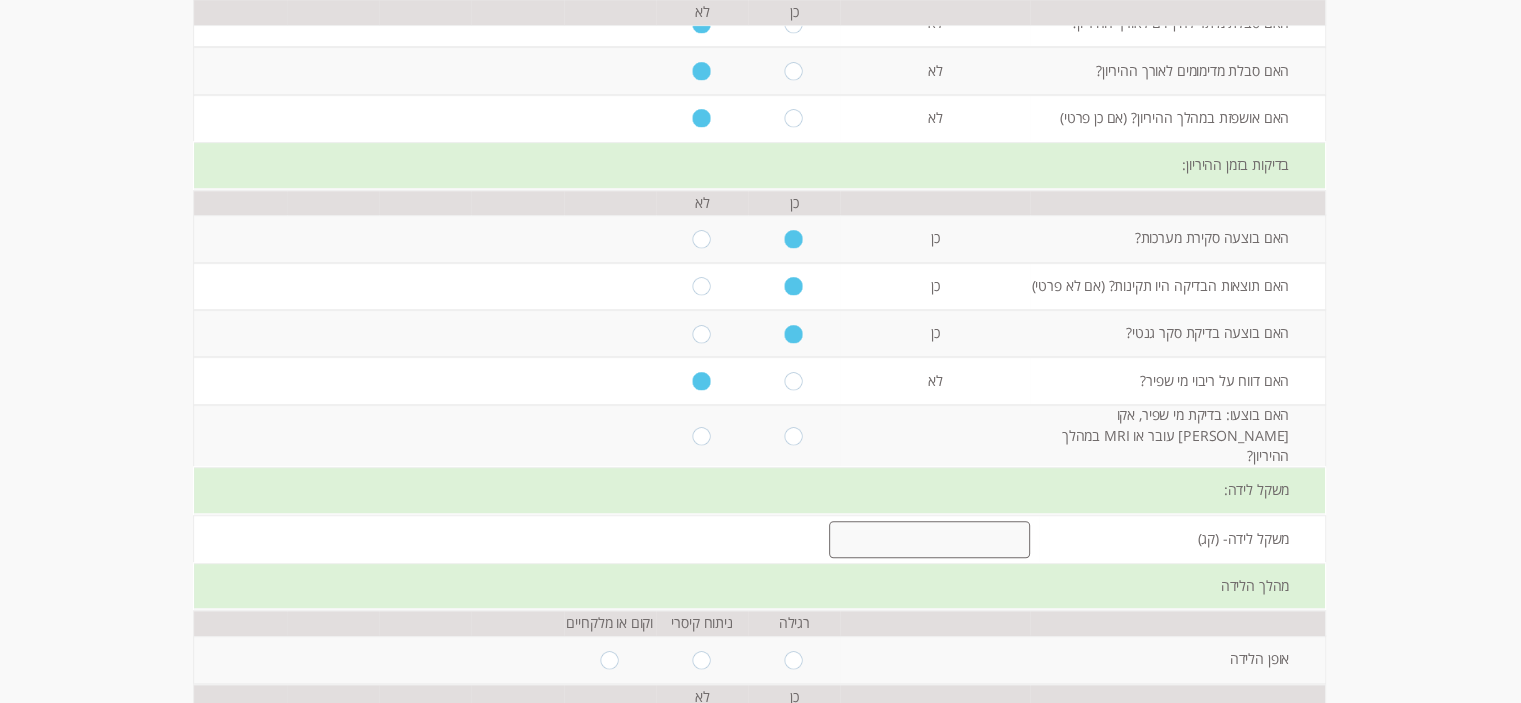 click at bounding box center (929, 539) 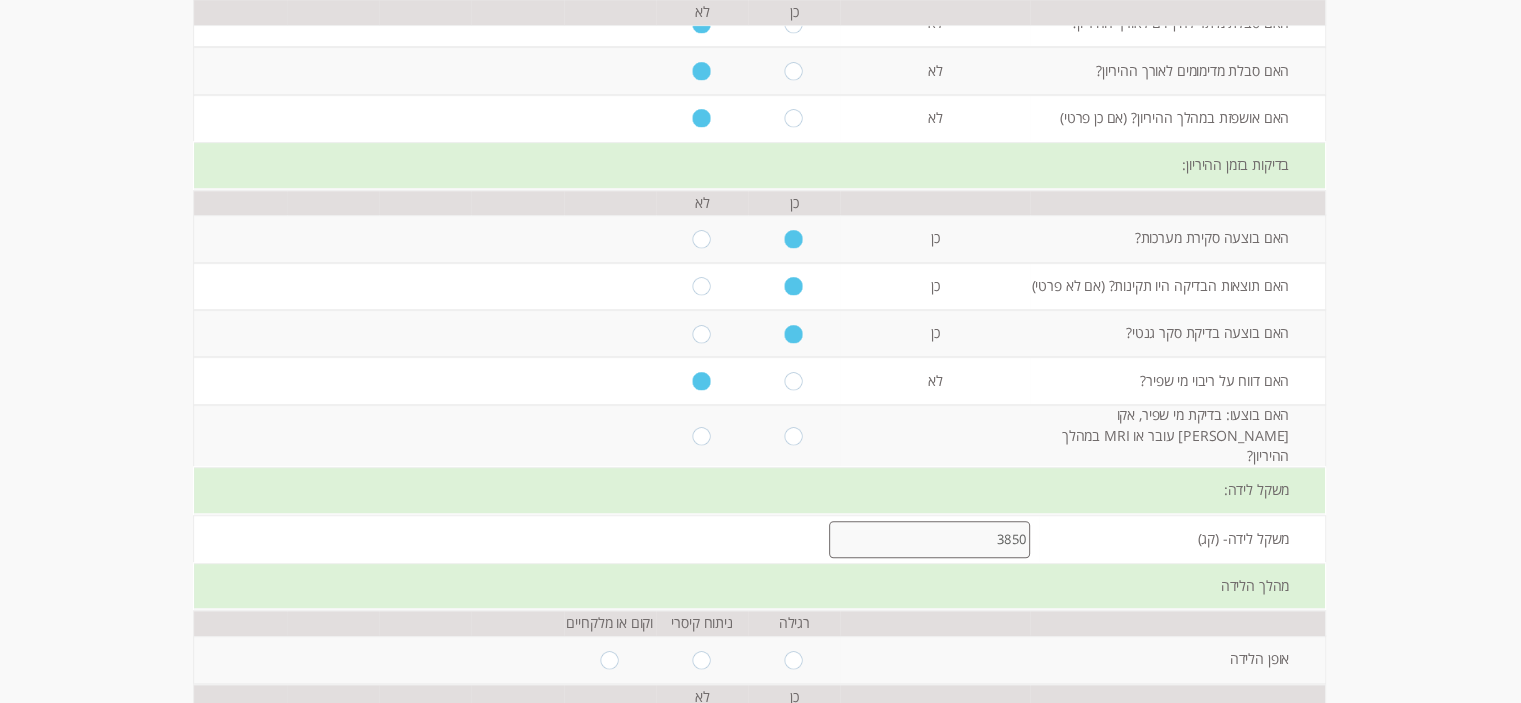 click at bounding box center (774, 539) 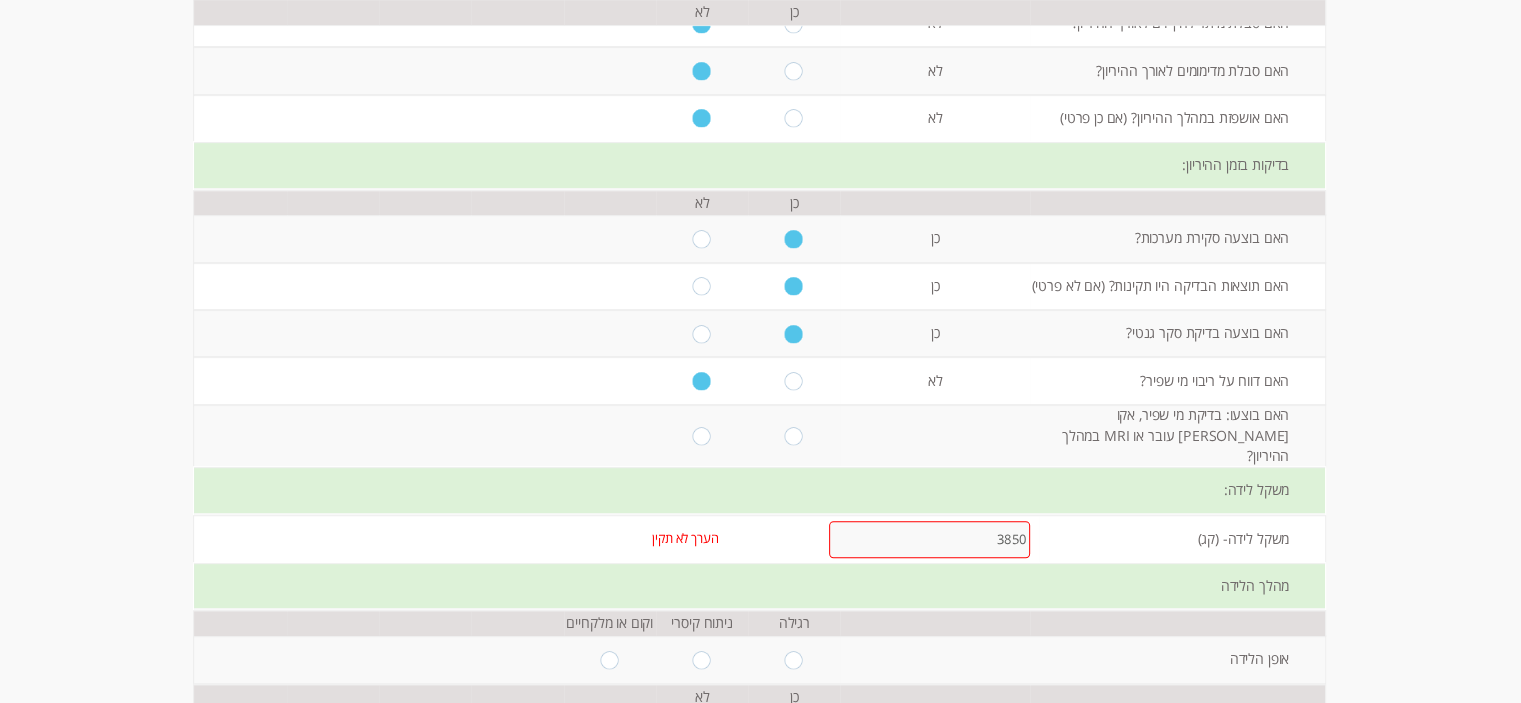 click on "3850" at bounding box center [929, 539] 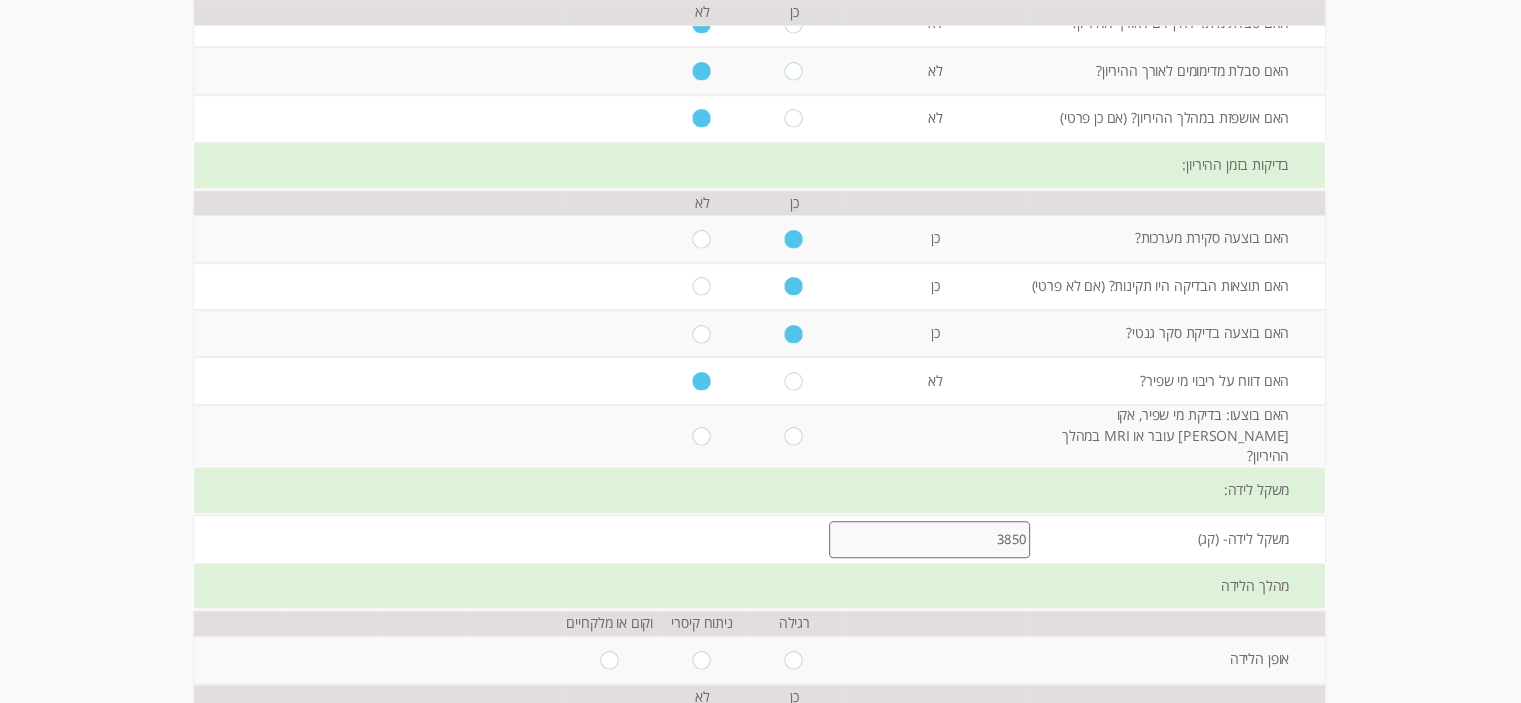 drag, startPoint x: 983, startPoint y: 510, endPoint x: 1080, endPoint y: 509, distance: 97.00516 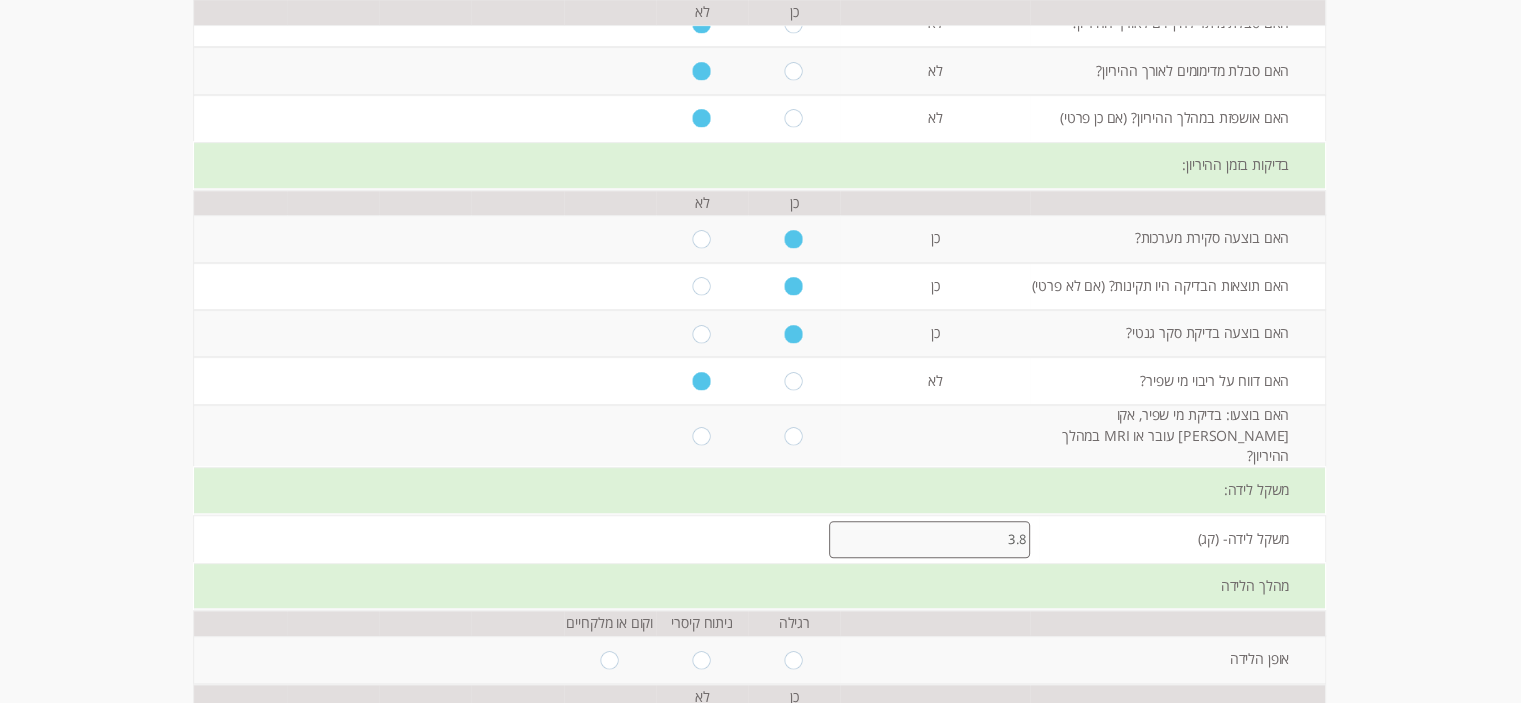 type on "3.8" 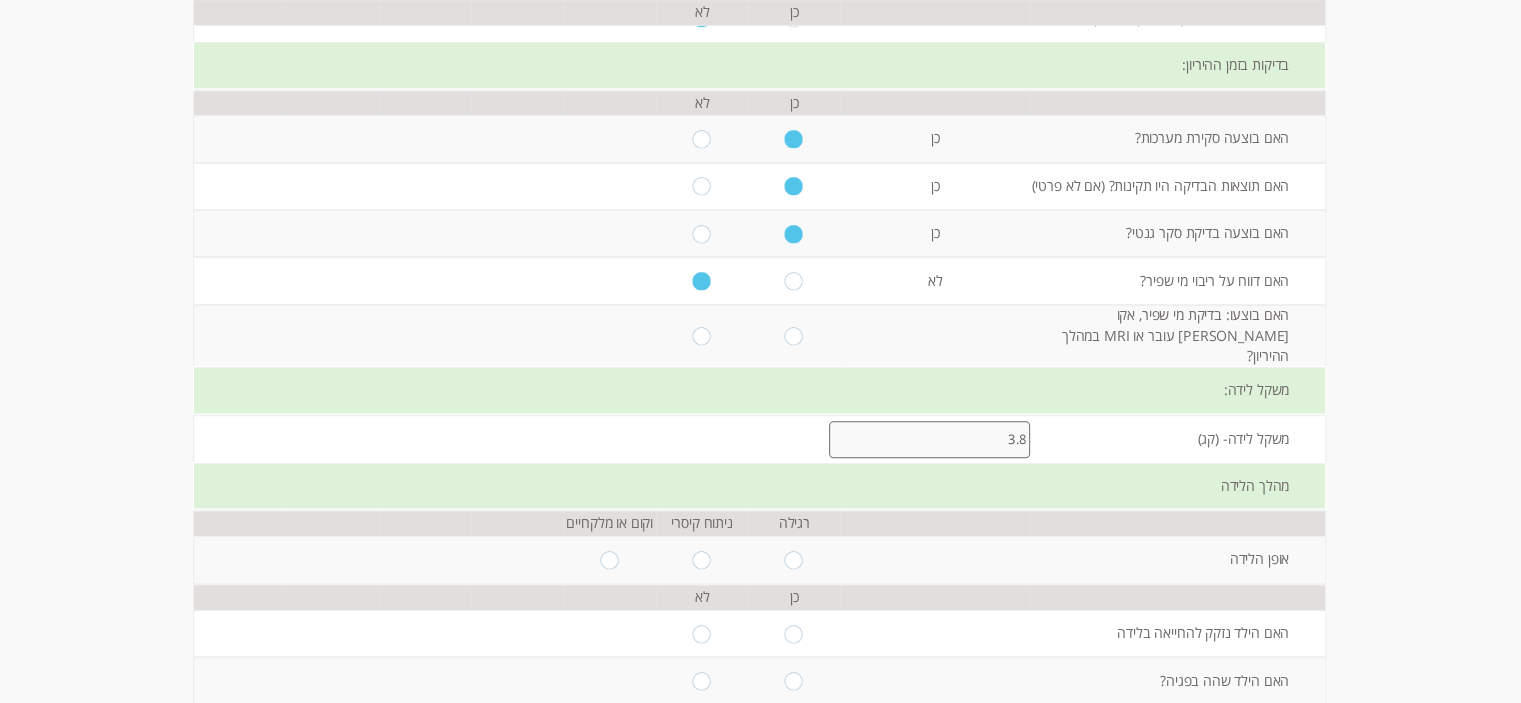 click at bounding box center [794, 560] 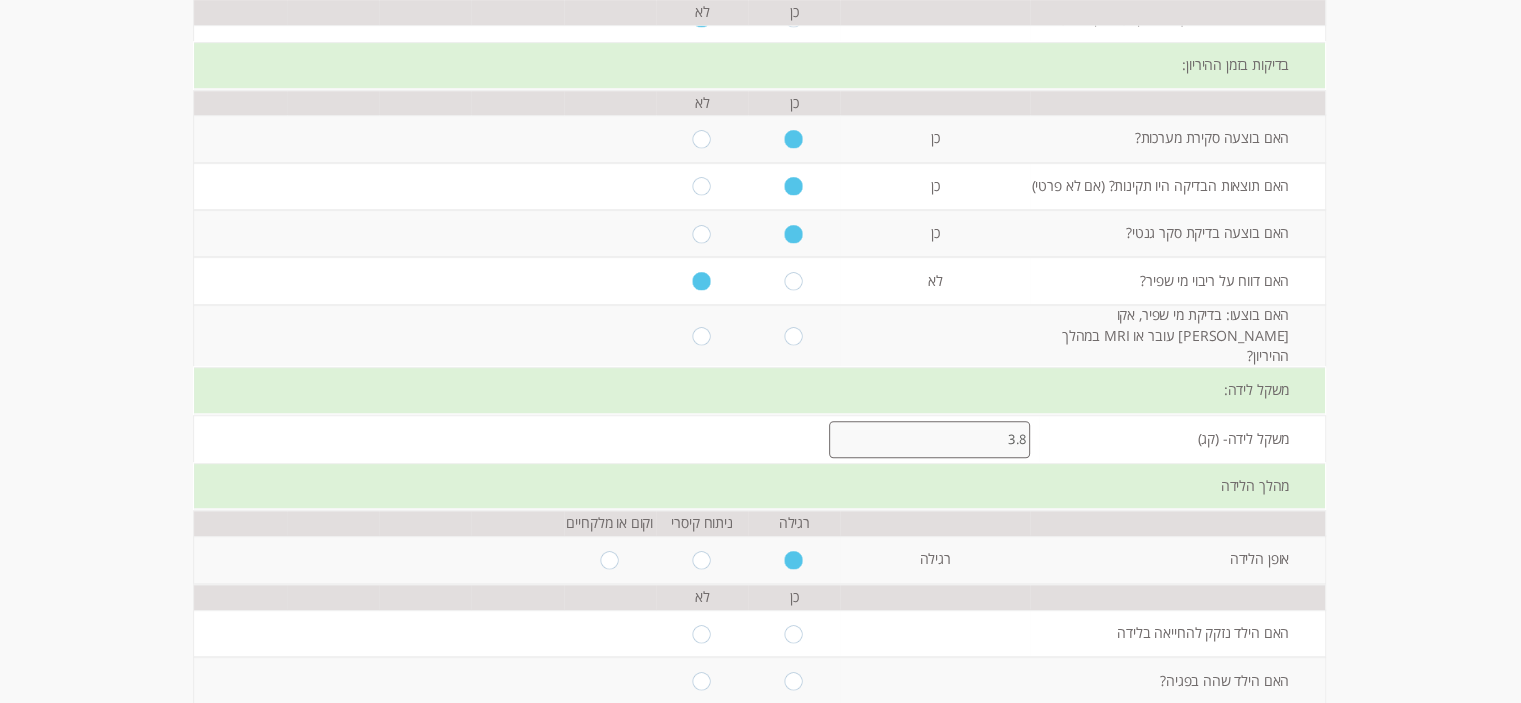 scroll, scrollTop: 1000, scrollLeft: 0, axis: vertical 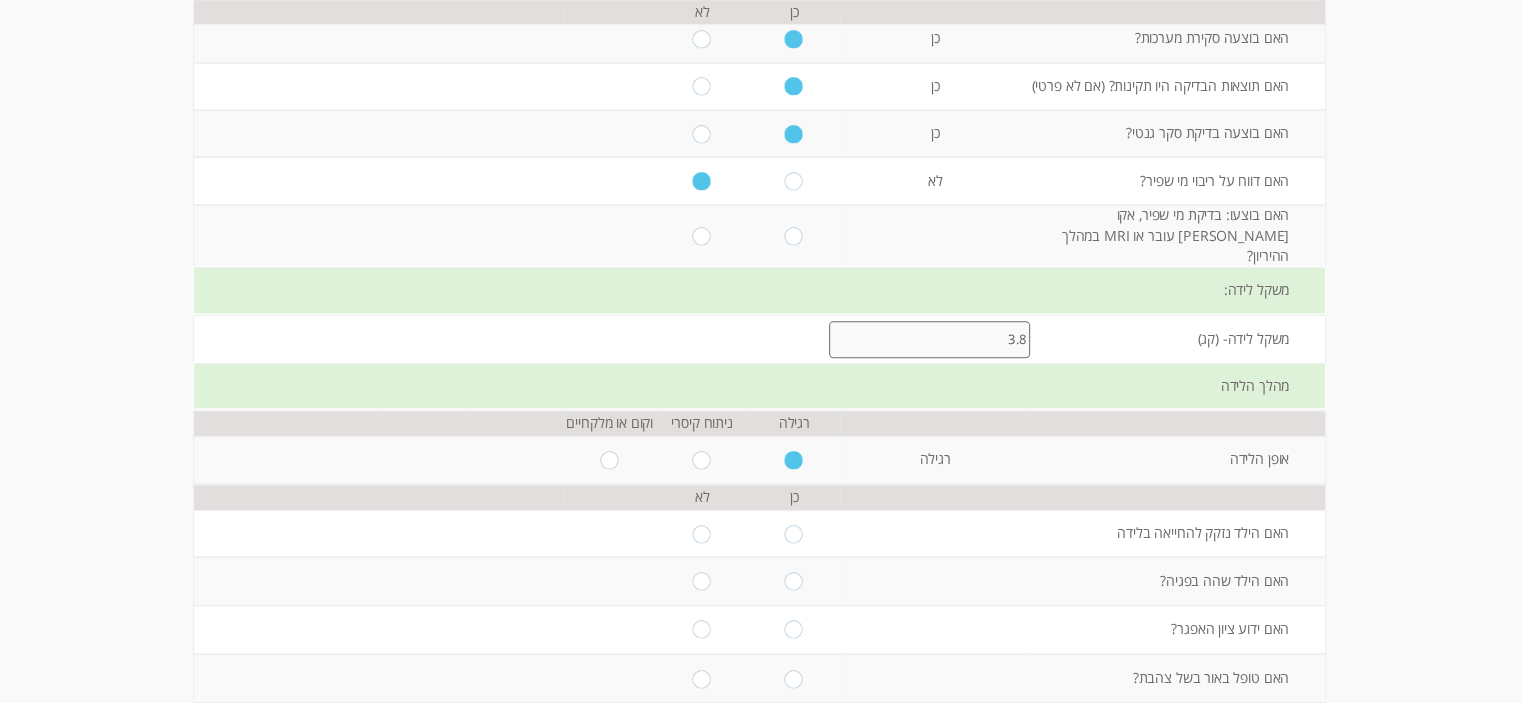 click at bounding box center [702, 533] 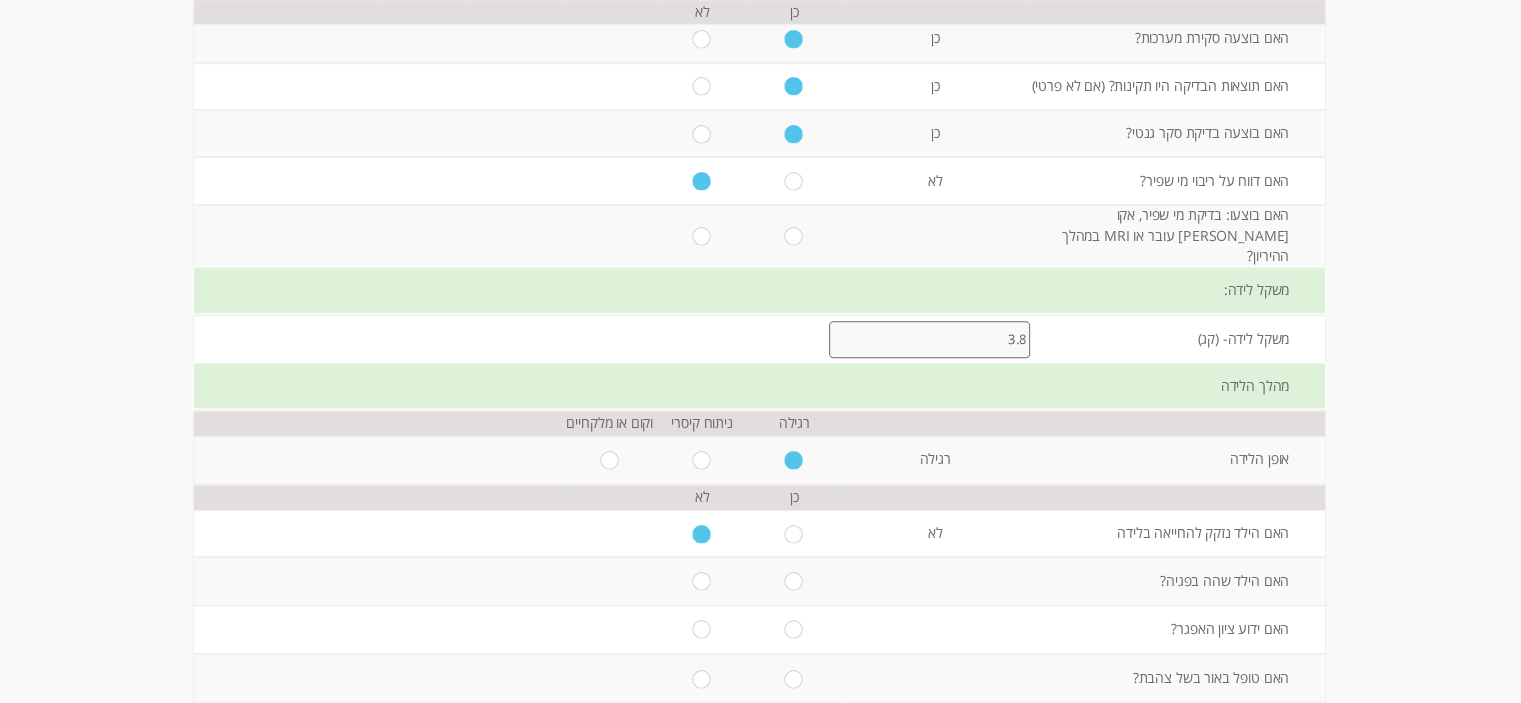 click at bounding box center (701, 581) 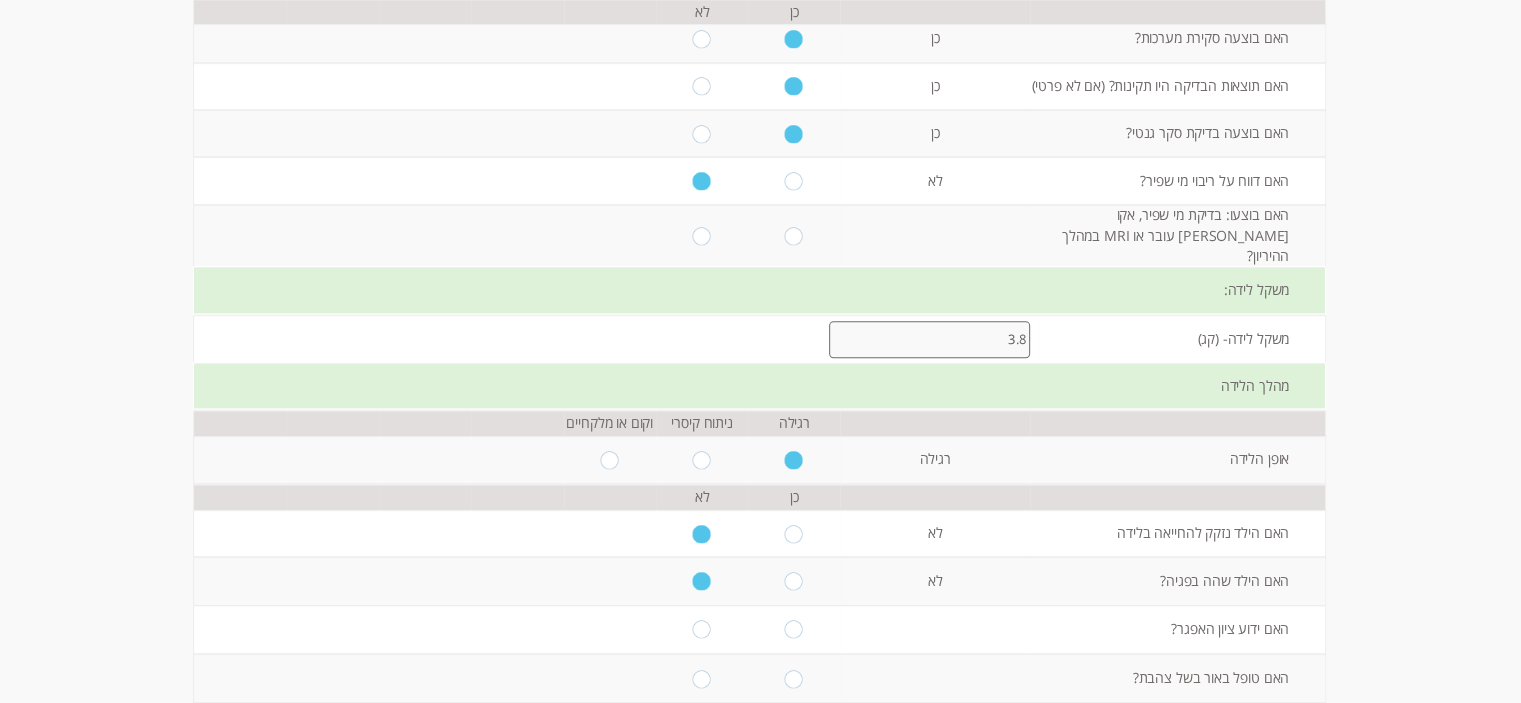 scroll, scrollTop: 1100, scrollLeft: 0, axis: vertical 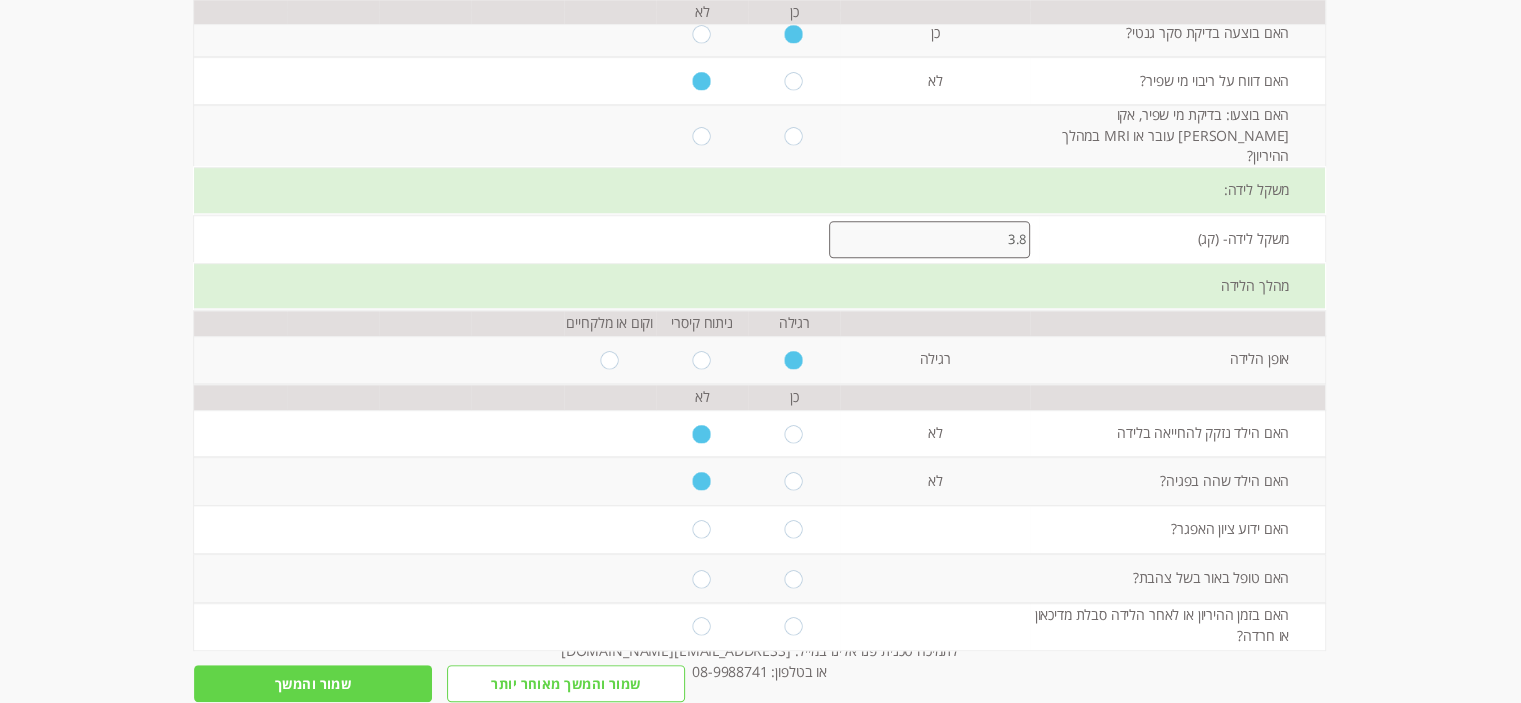 click at bounding box center [701, 530] 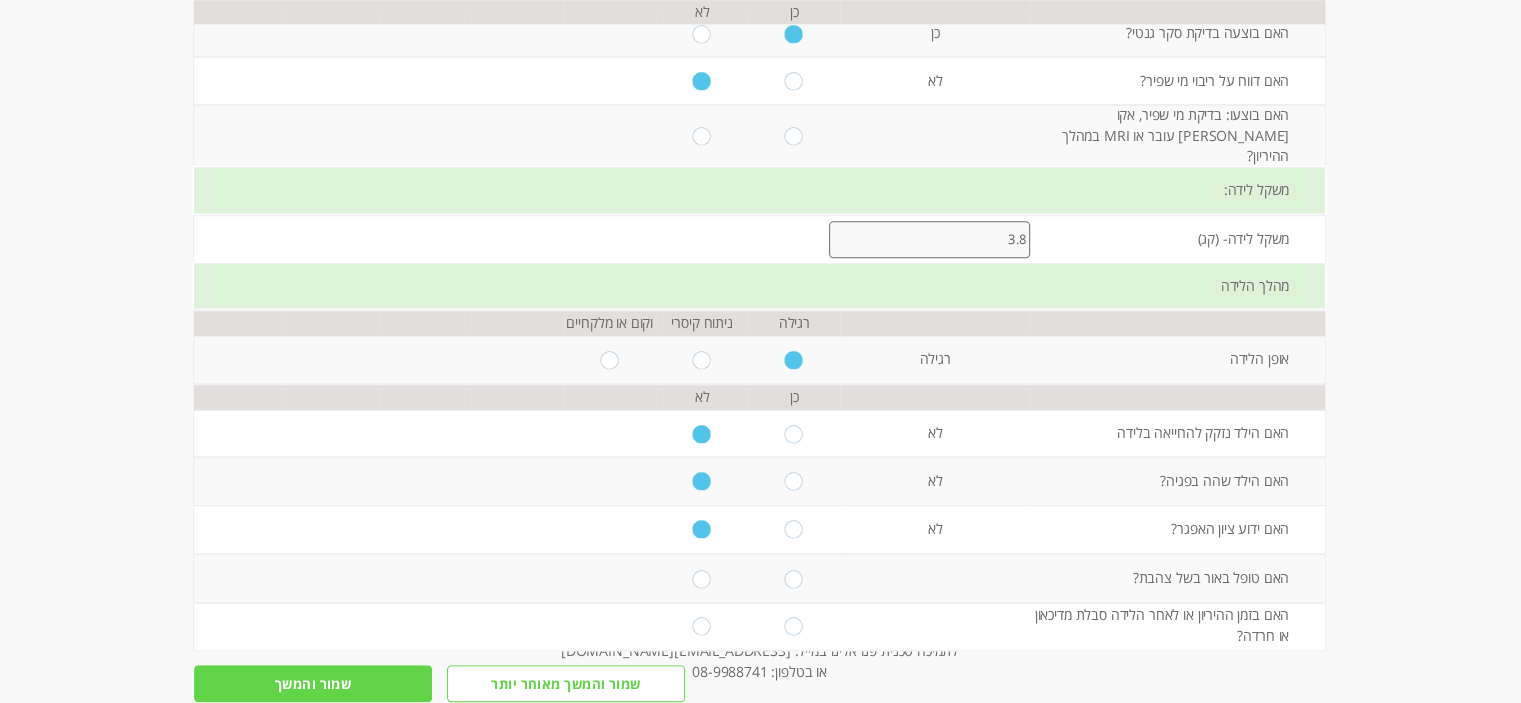click at bounding box center (701, 579) 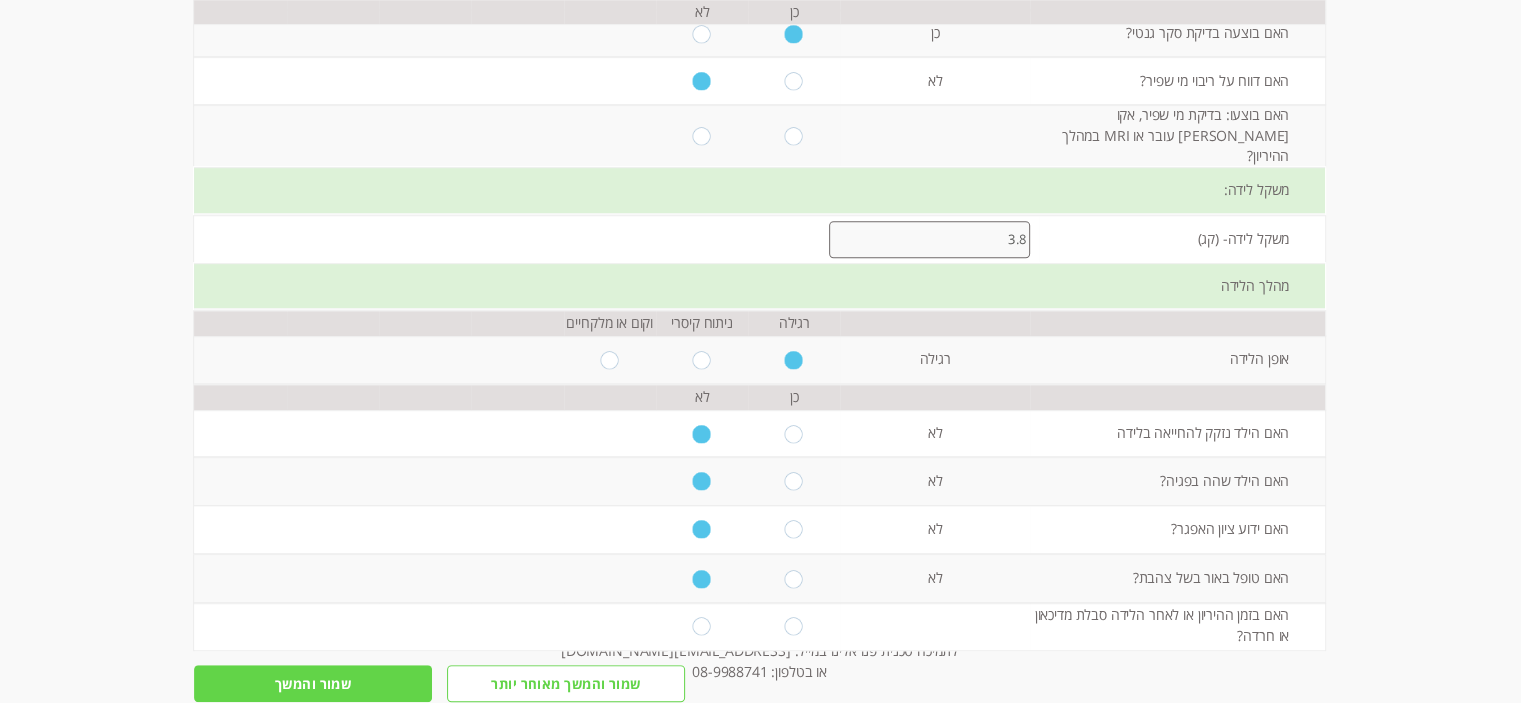 scroll, scrollTop: 1187, scrollLeft: 0, axis: vertical 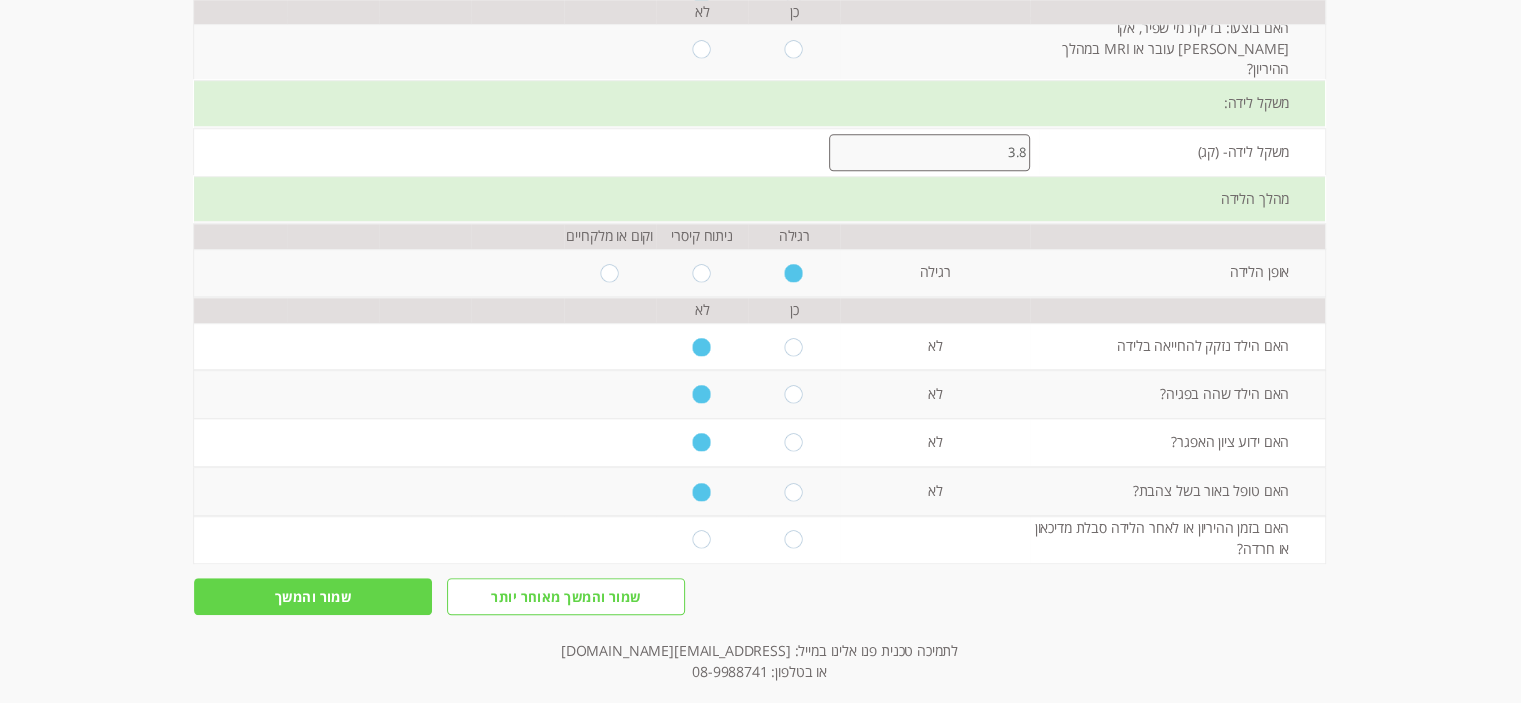 click at bounding box center (701, 539) 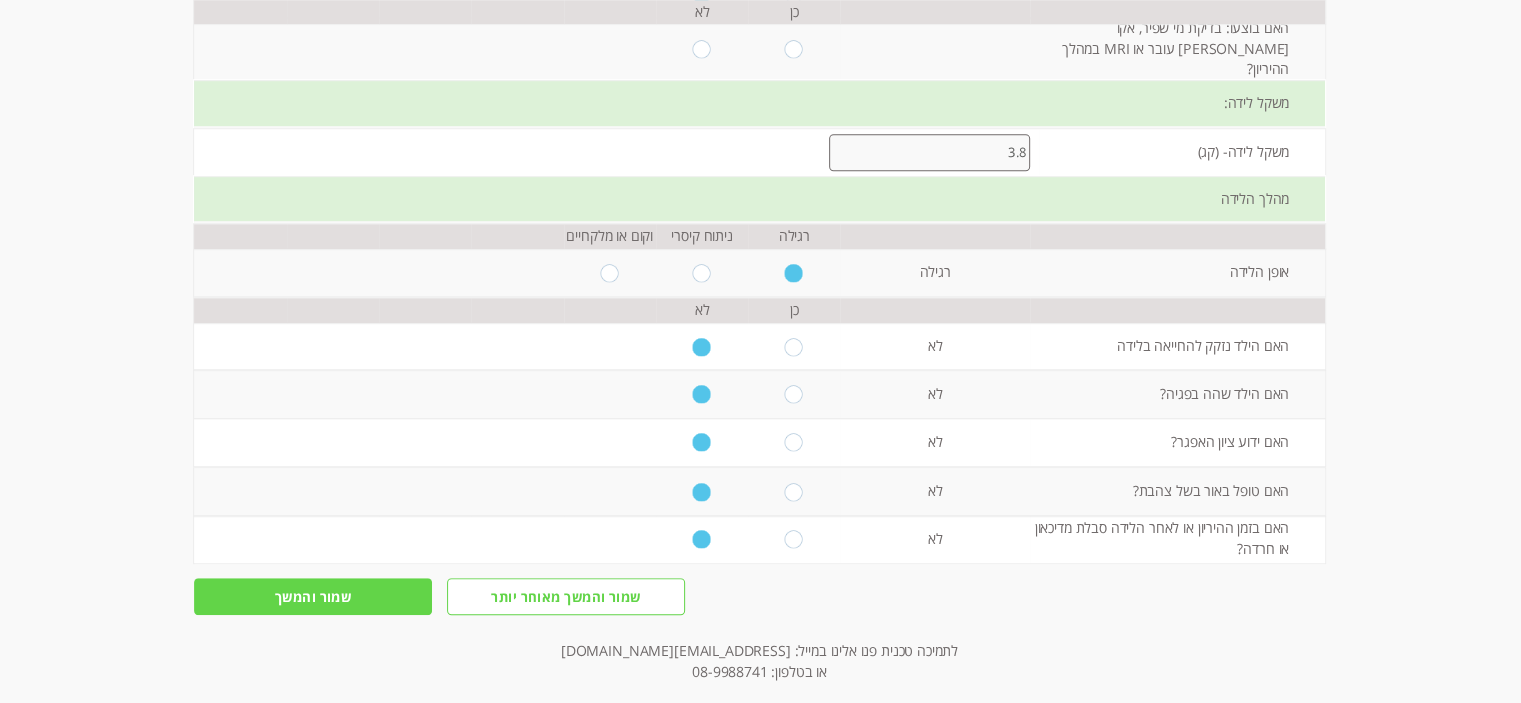 click on "שמור והמשך" at bounding box center (313, 596) 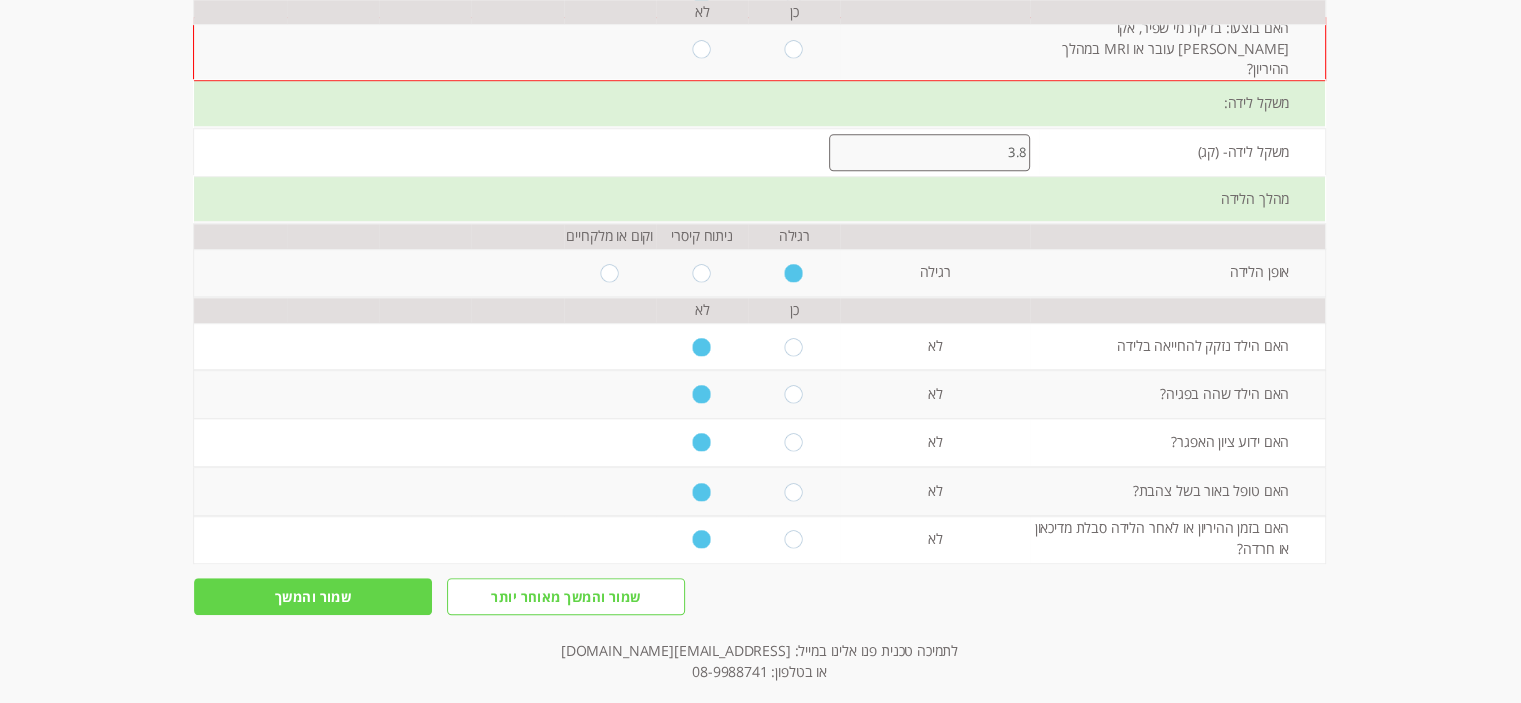 scroll, scrollTop: 987, scrollLeft: 0, axis: vertical 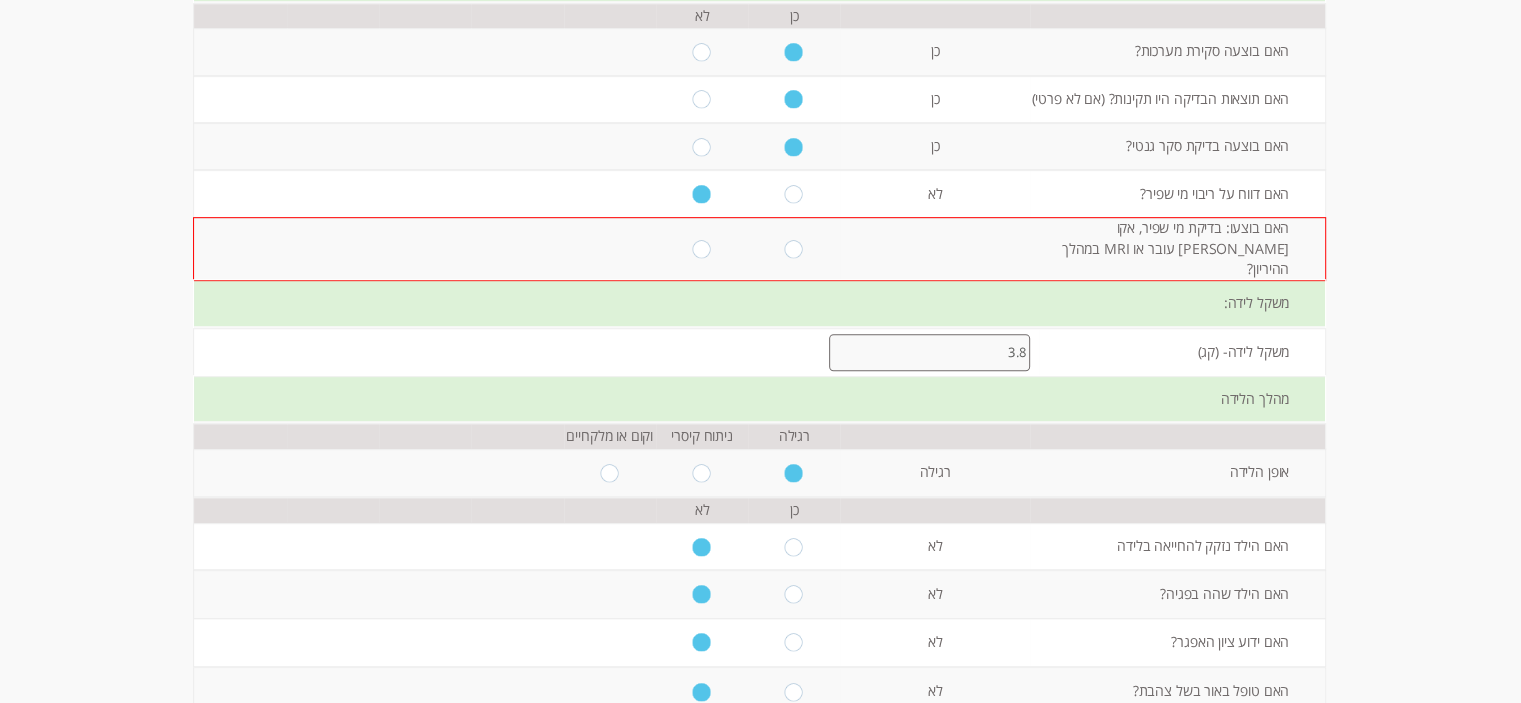 click at bounding box center [794, 249] 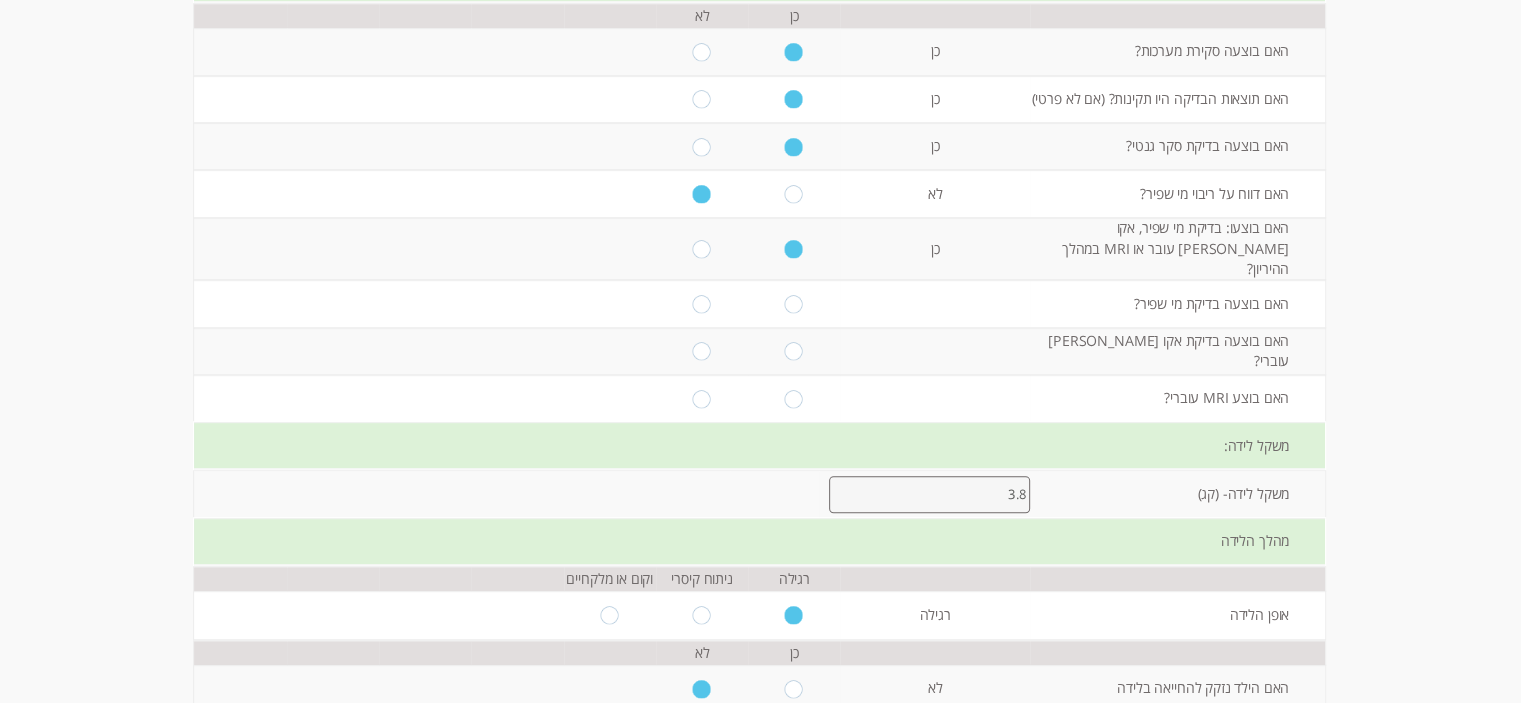click at bounding box center (794, 304) 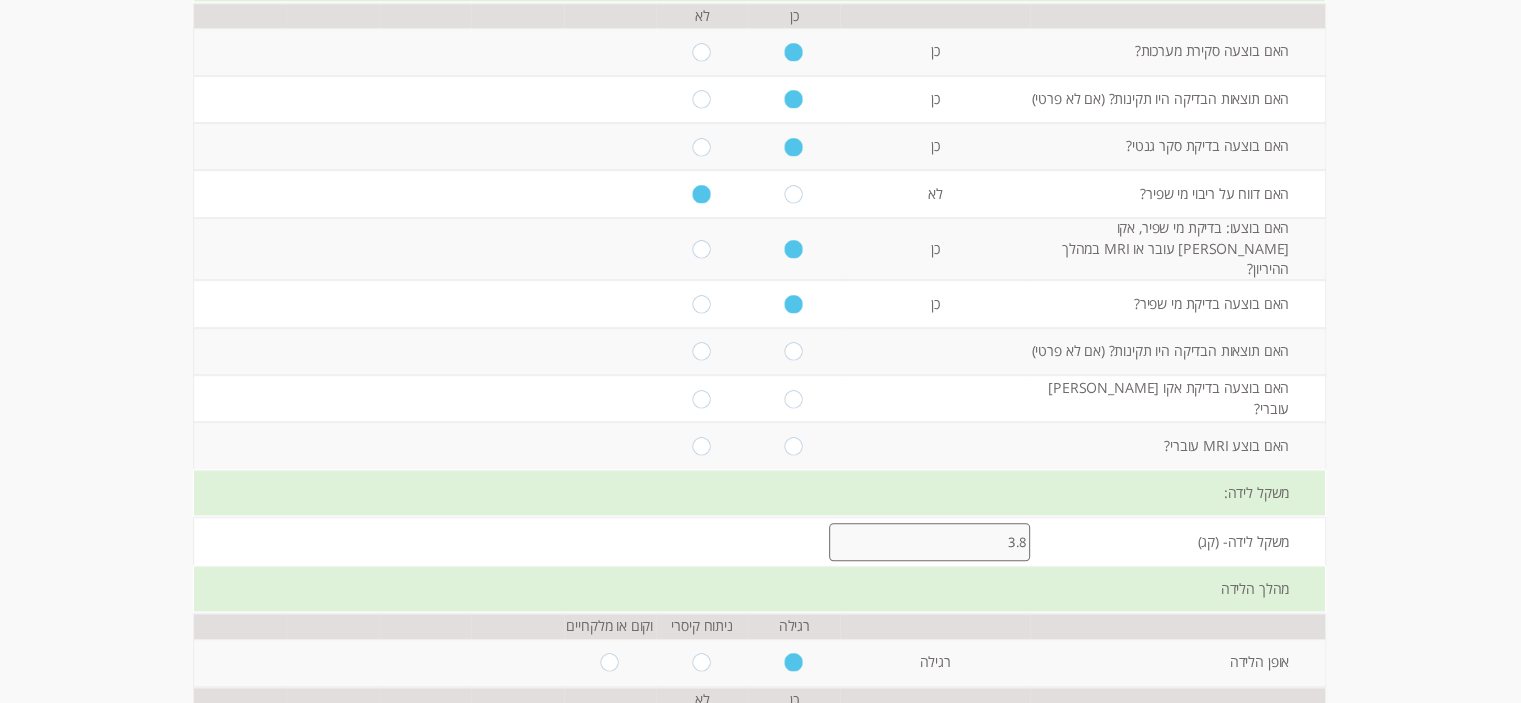 click at bounding box center [794, 351] 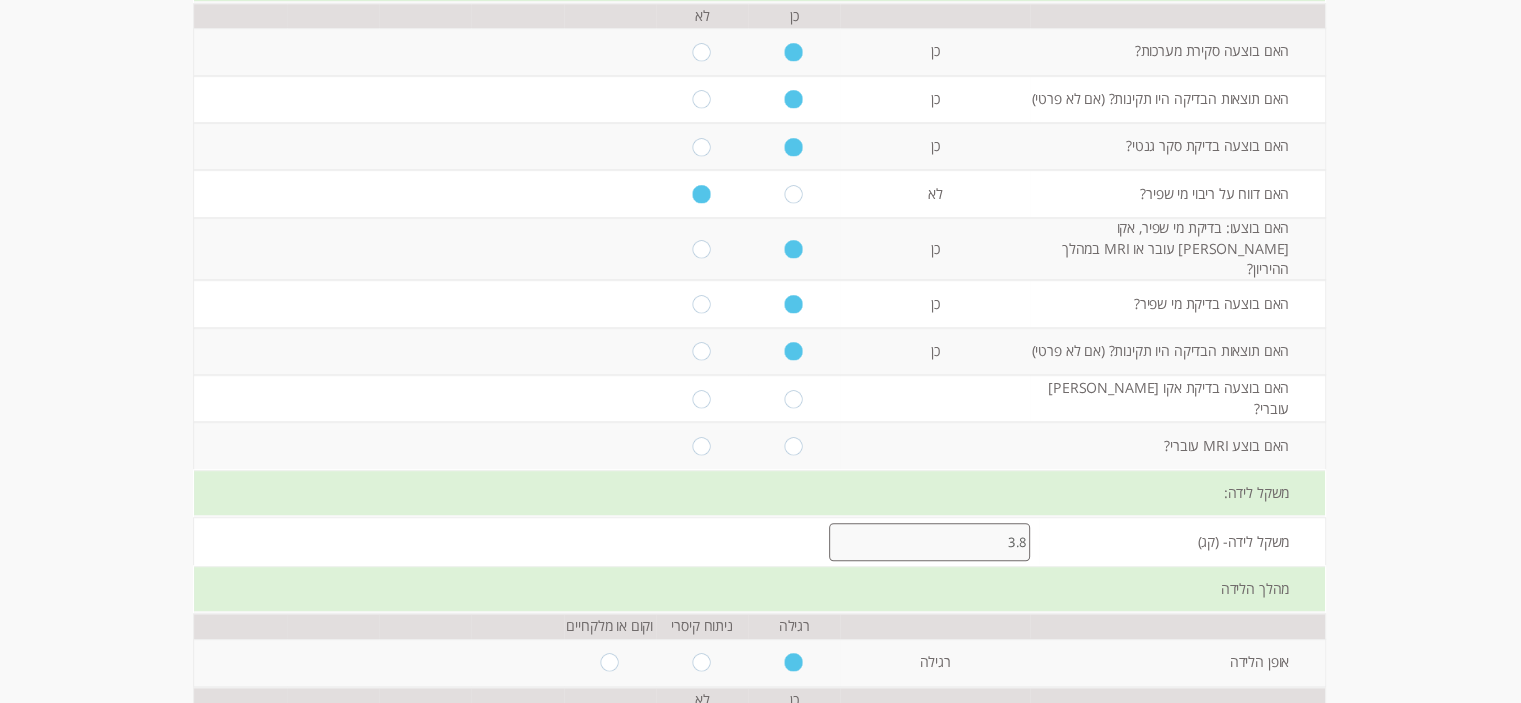 click at bounding box center (794, 399) 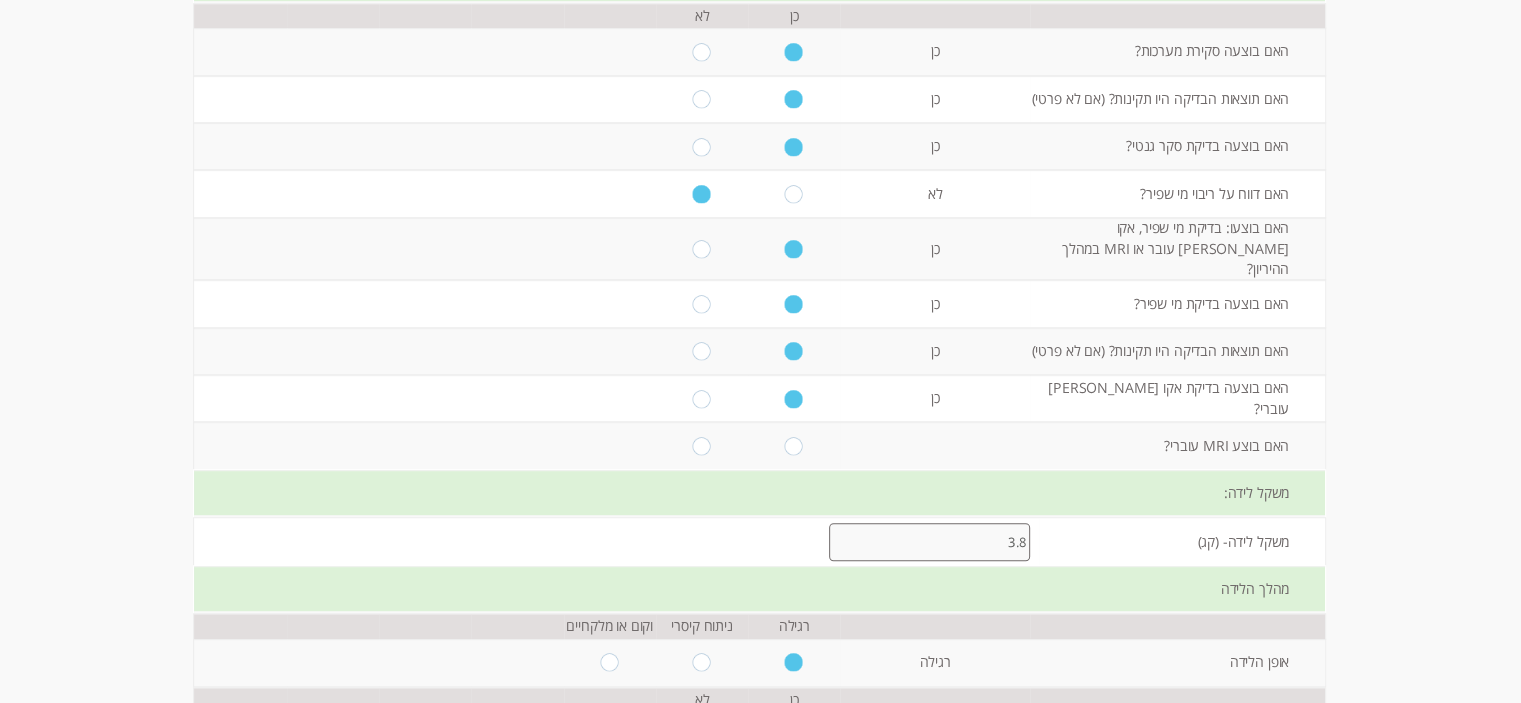 click at bounding box center [701, 446] 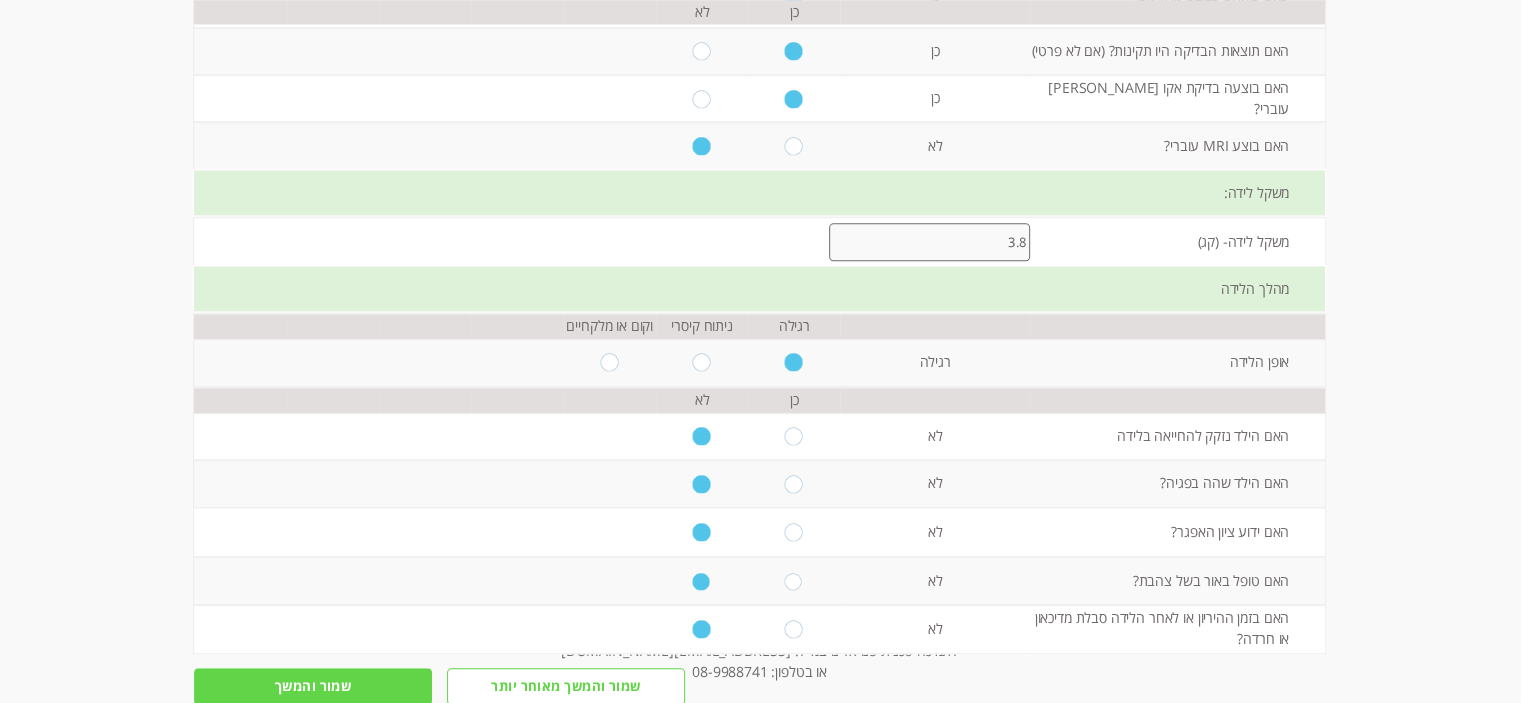 scroll, scrollTop: 1376, scrollLeft: 0, axis: vertical 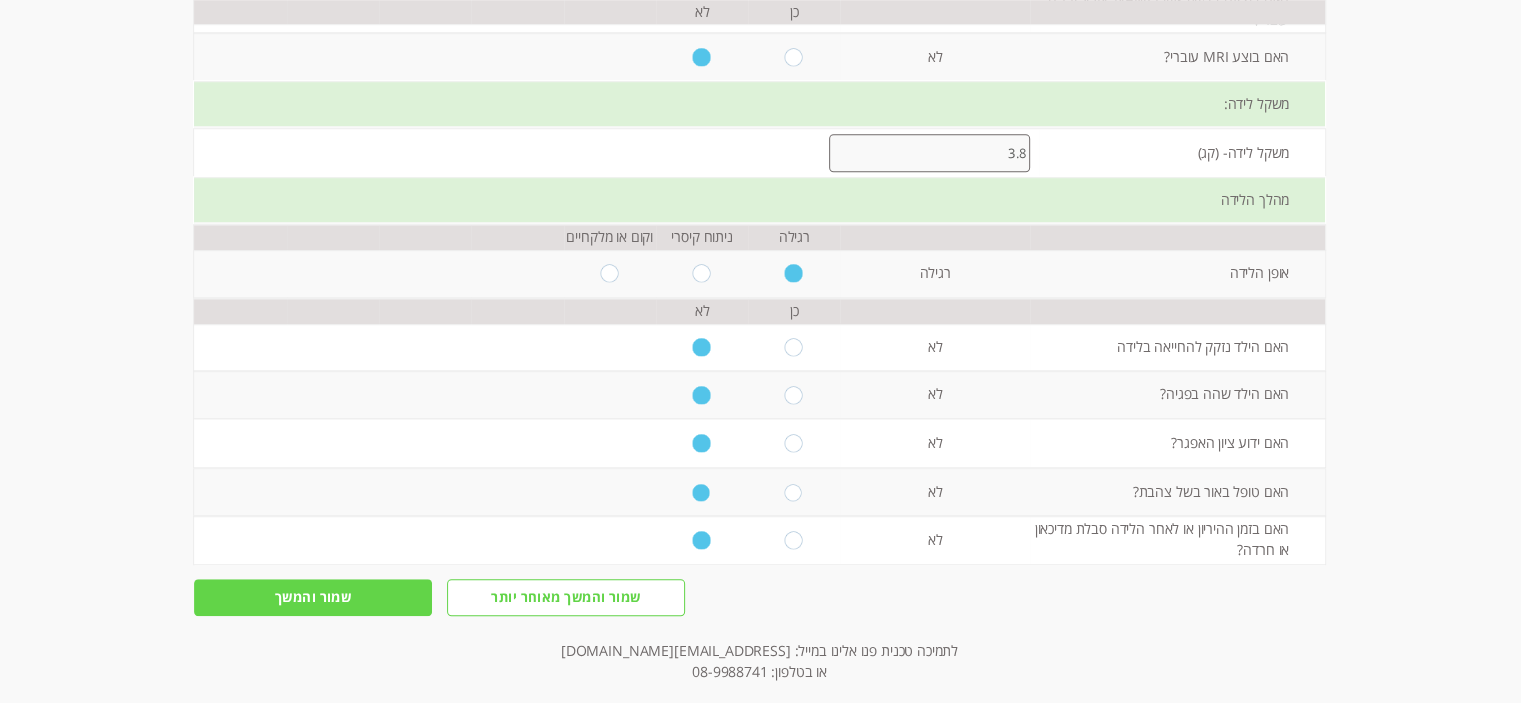 click on "שמור והמשך" at bounding box center [313, 597] 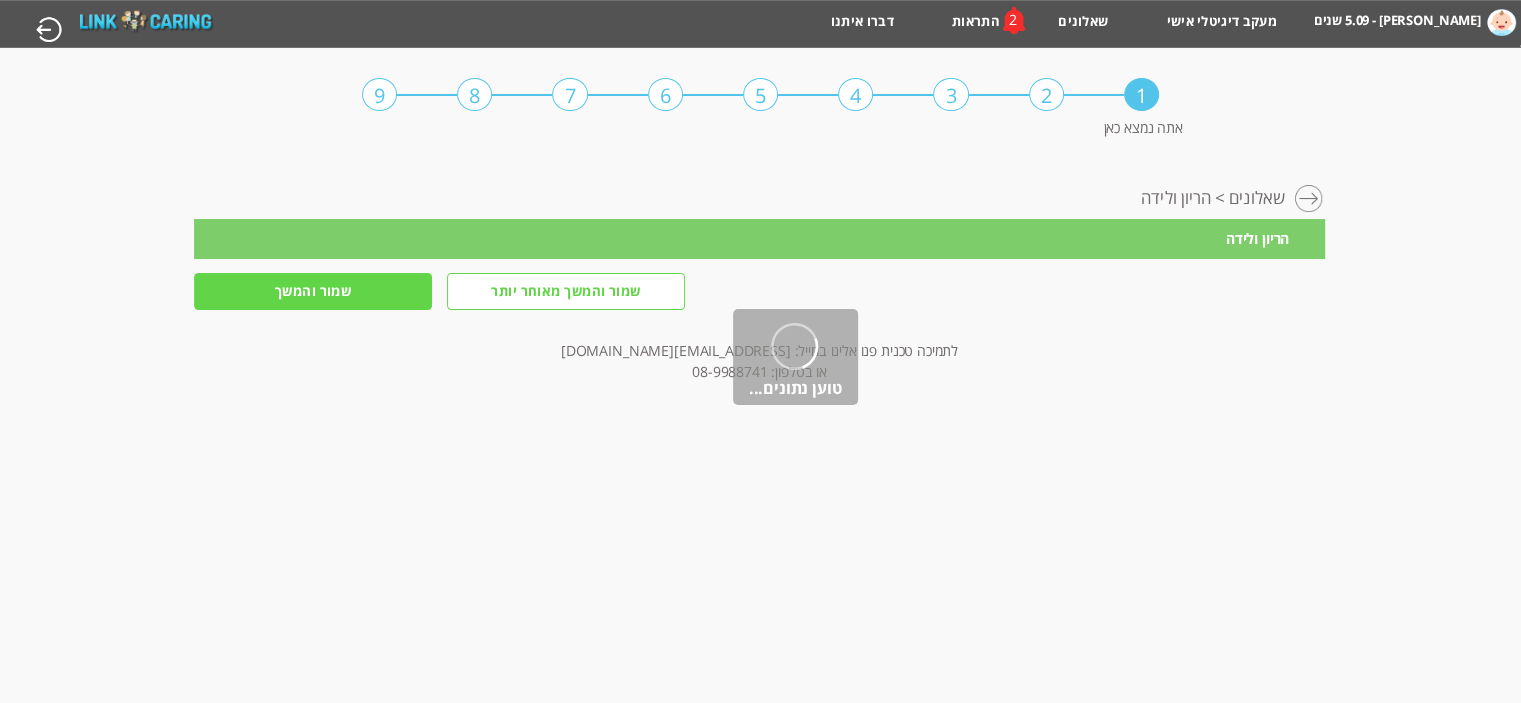 scroll, scrollTop: 0, scrollLeft: 0, axis: both 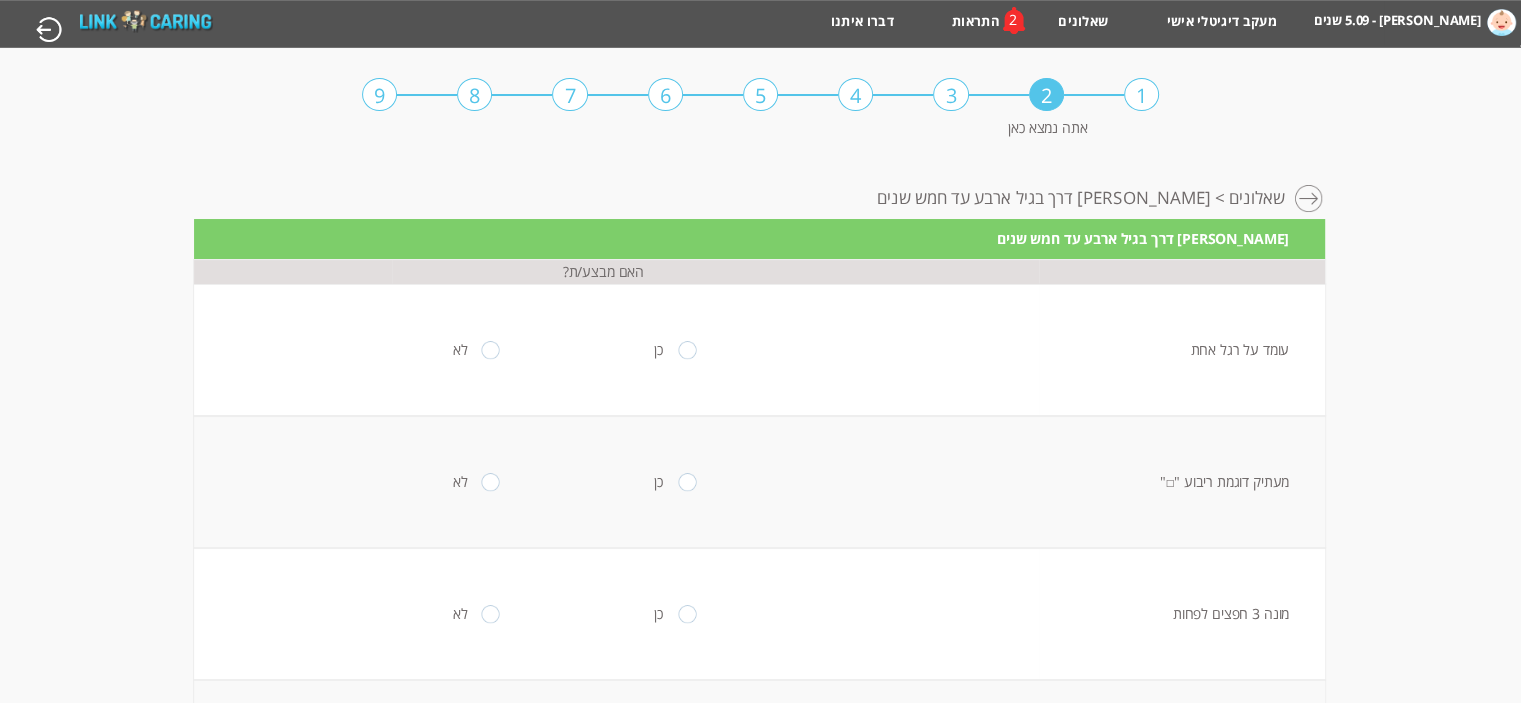 click at bounding box center (688, 350) 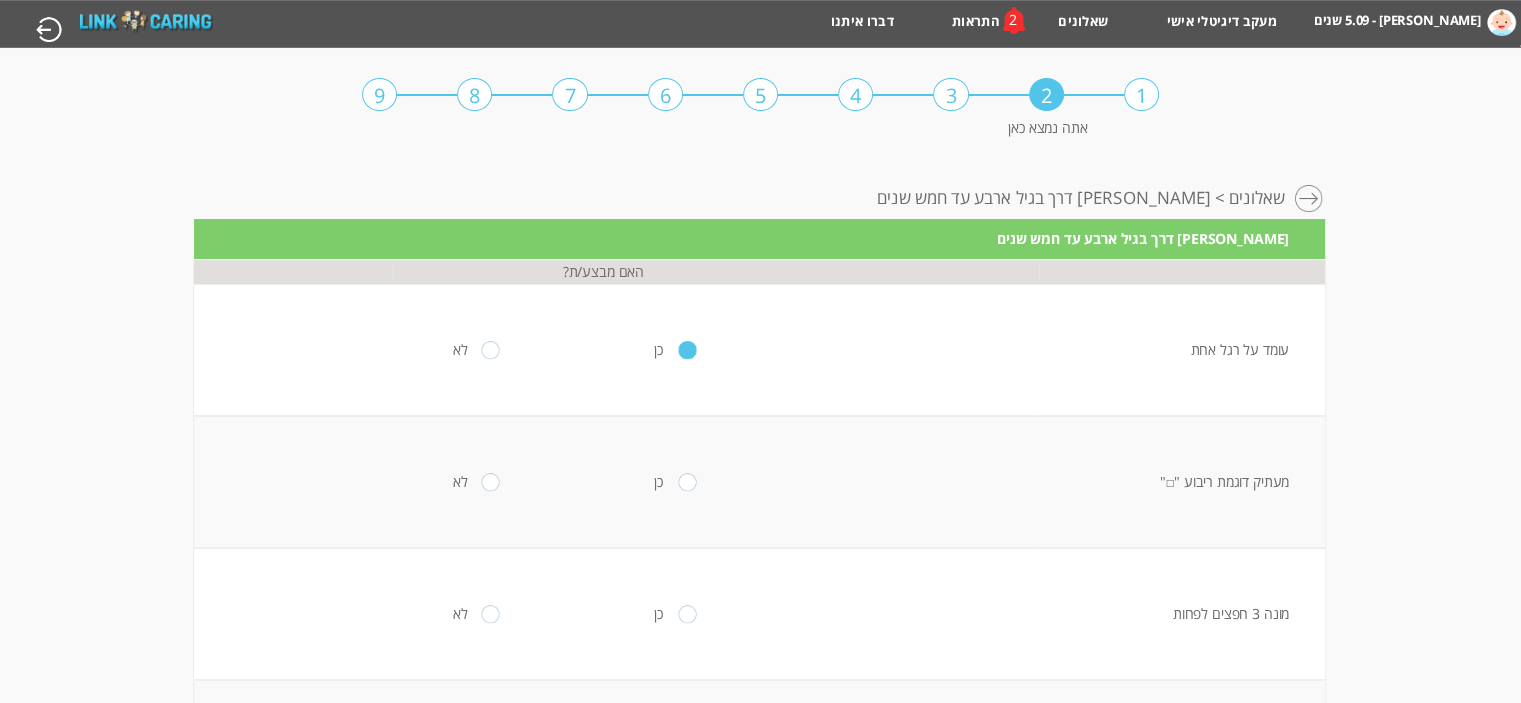 click at bounding box center (688, 482) 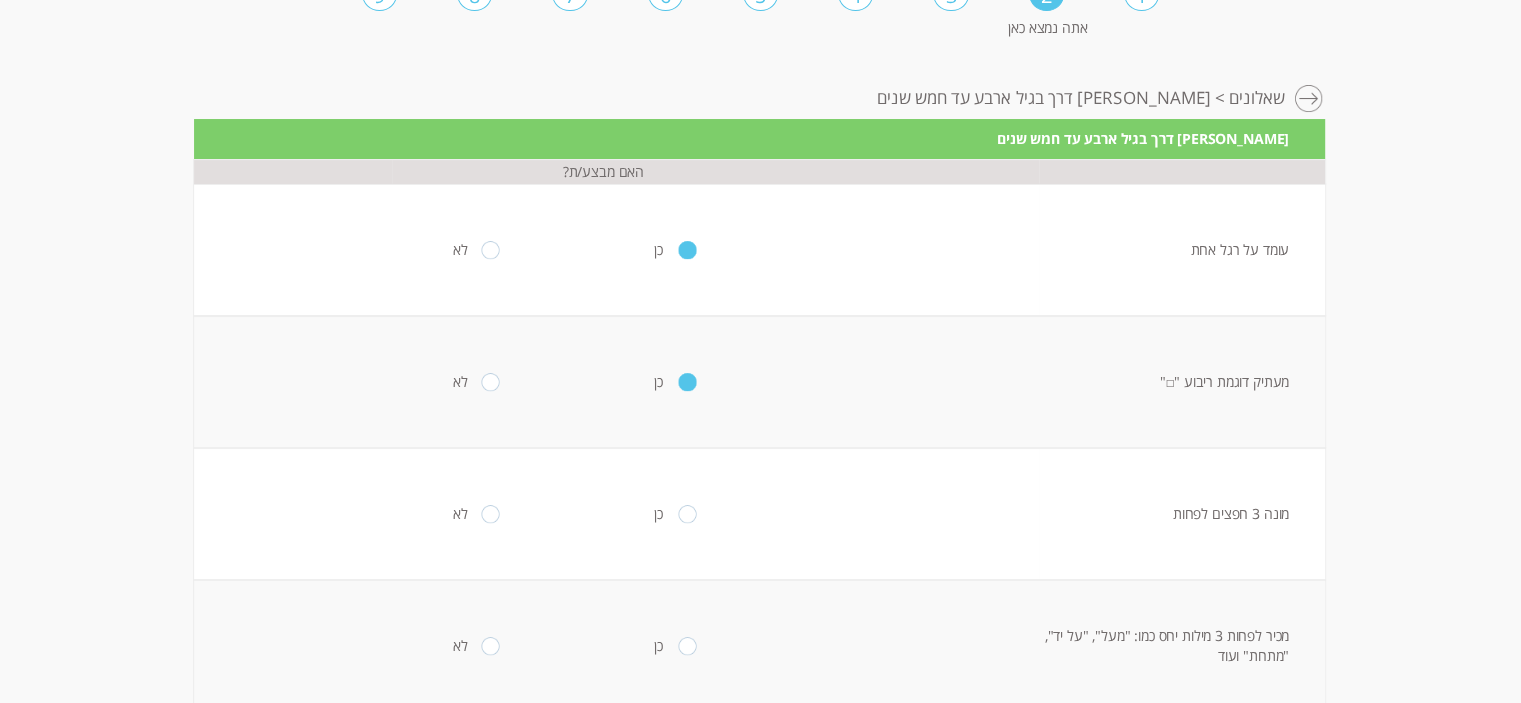 scroll, scrollTop: 200, scrollLeft: 0, axis: vertical 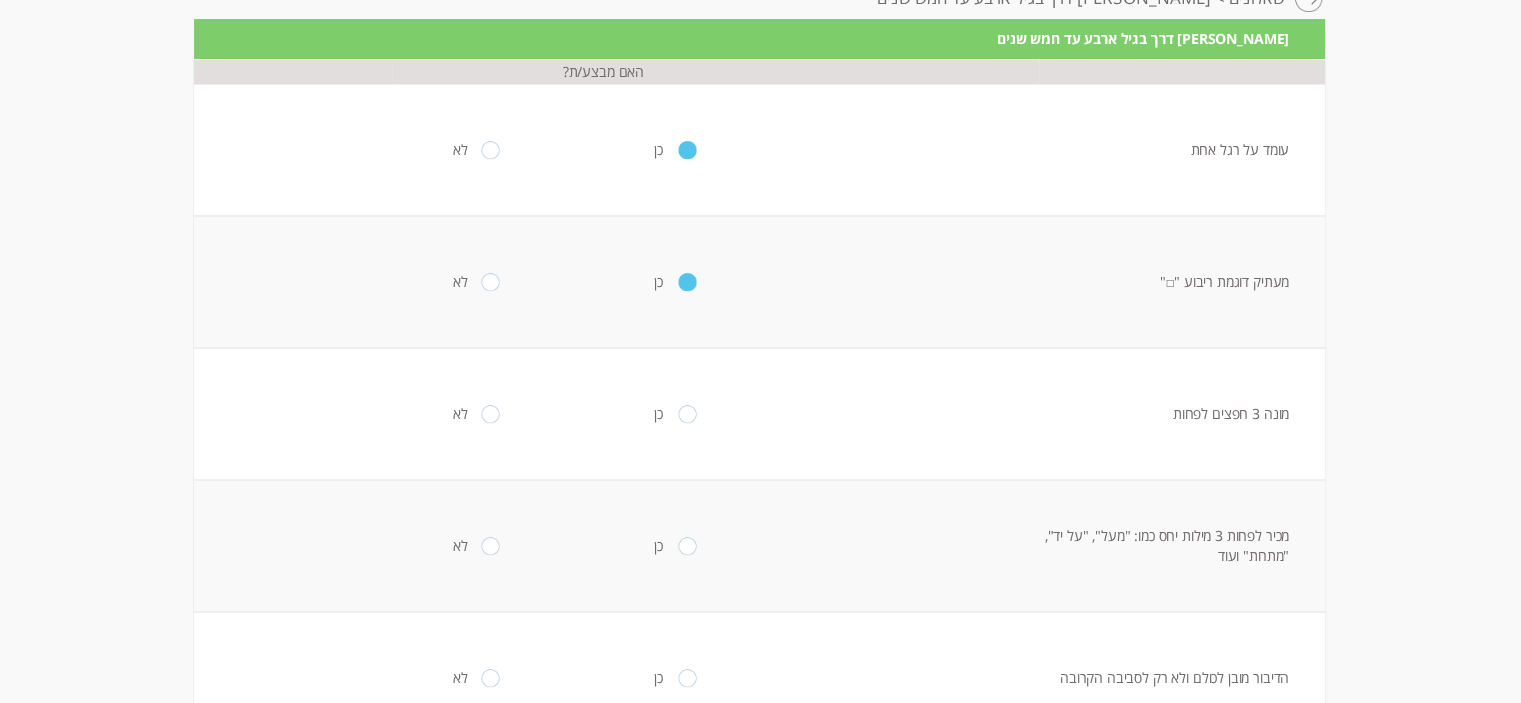 click at bounding box center [688, 414] 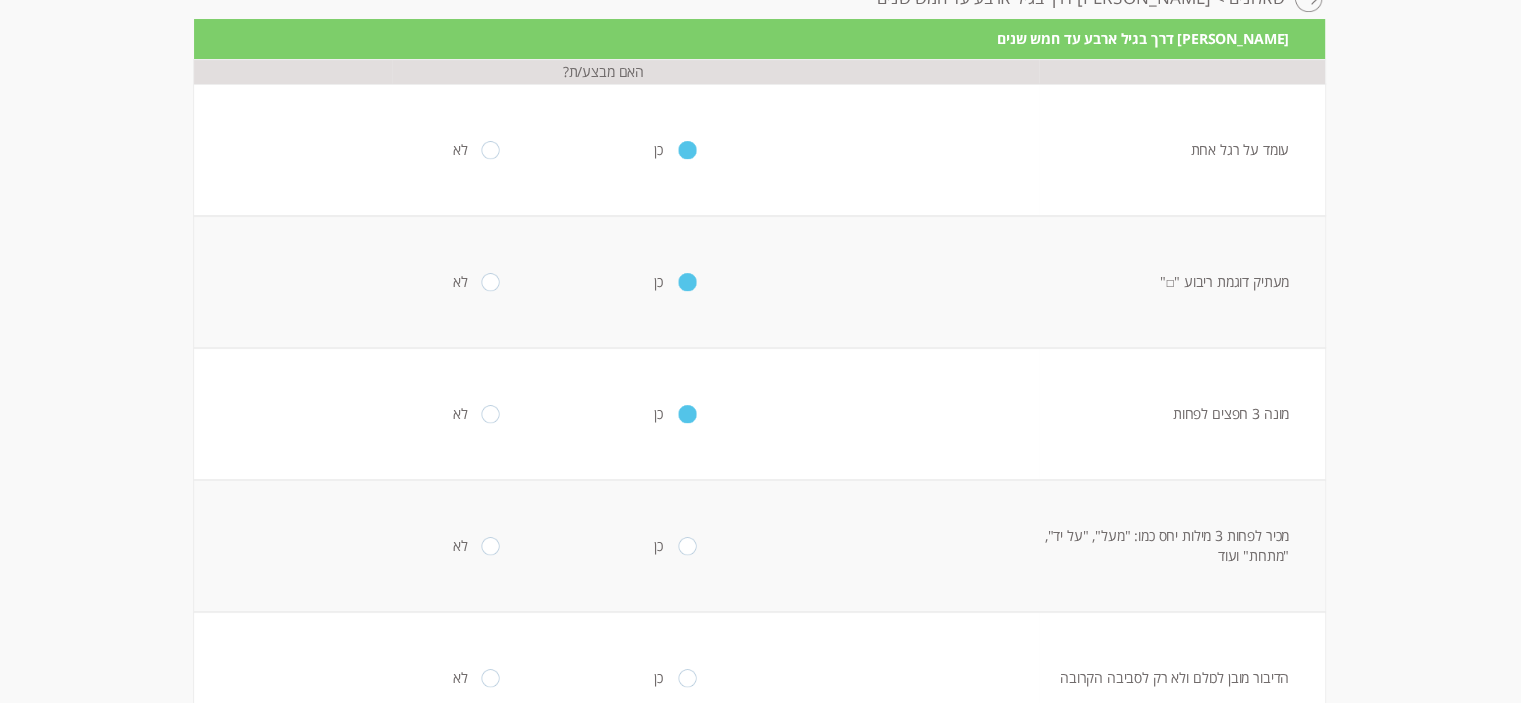 click at bounding box center (688, 546) 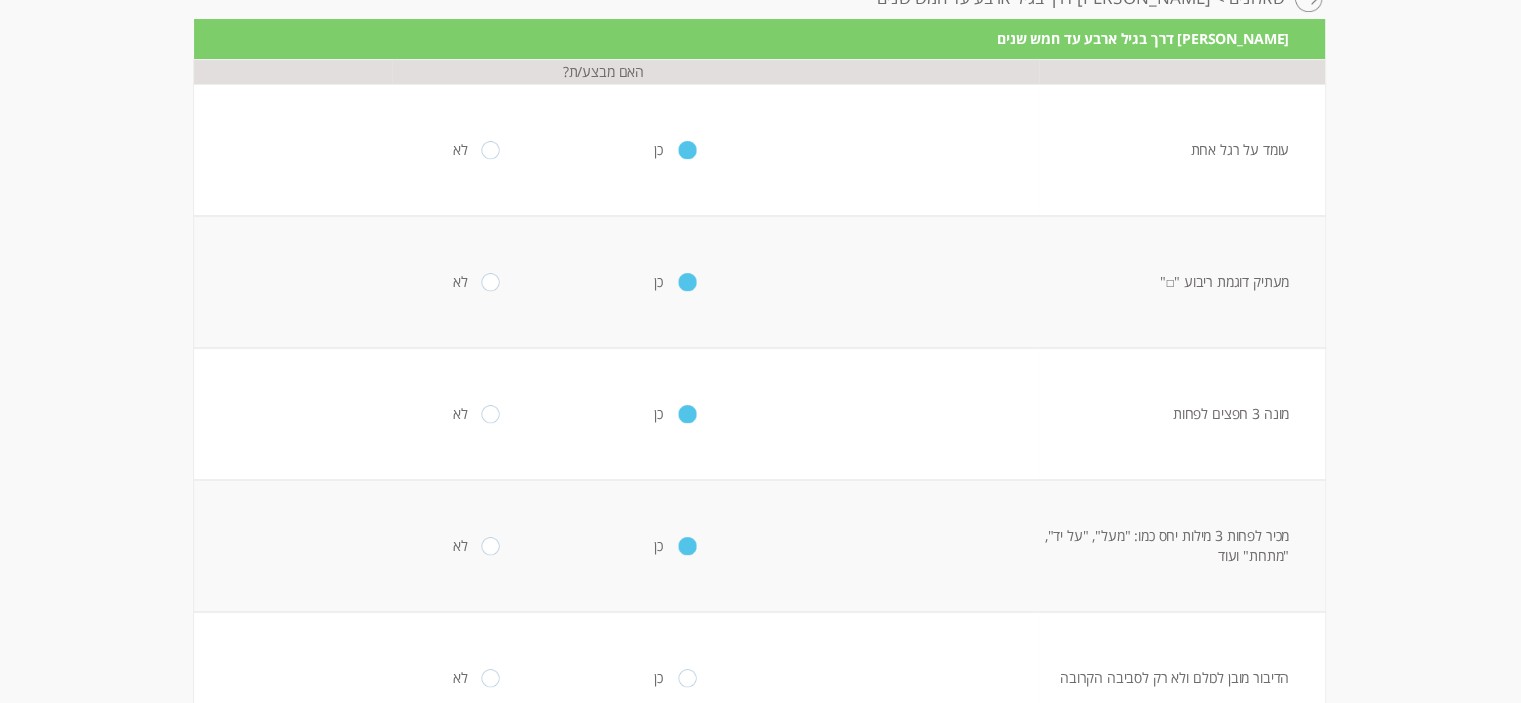 scroll, scrollTop: 300, scrollLeft: 0, axis: vertical 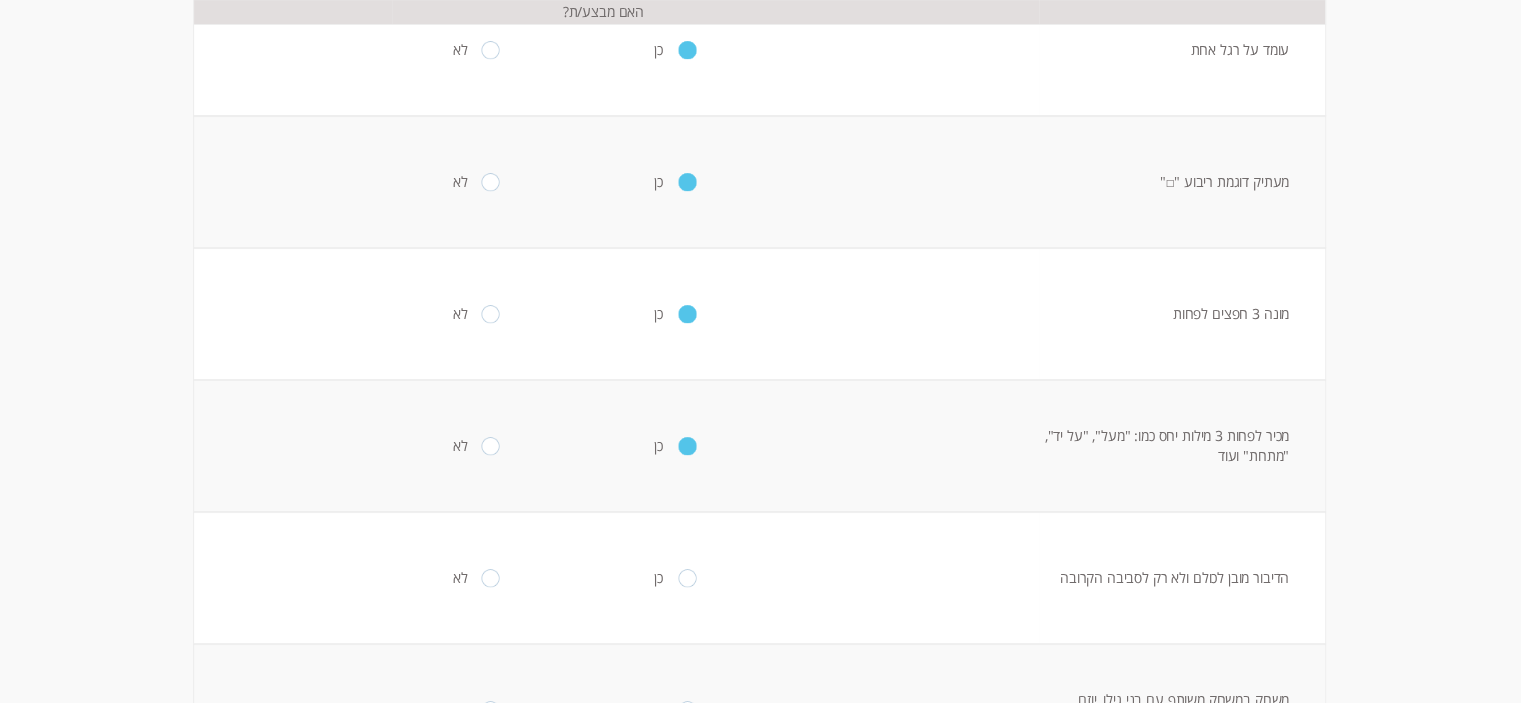 click at bounding box center [688, 578] 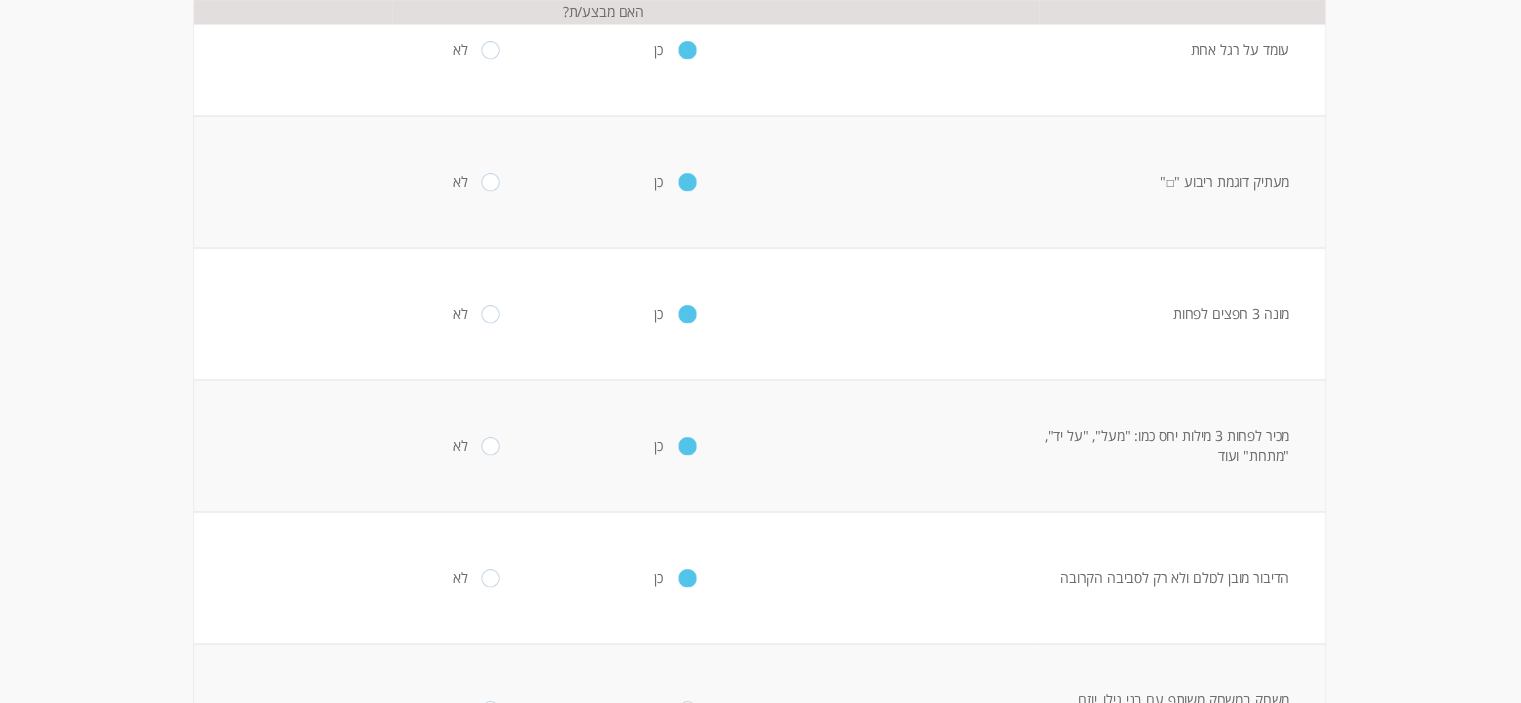 scroll, scrollTop: 400, scrollLeft: 0, axis: vertical 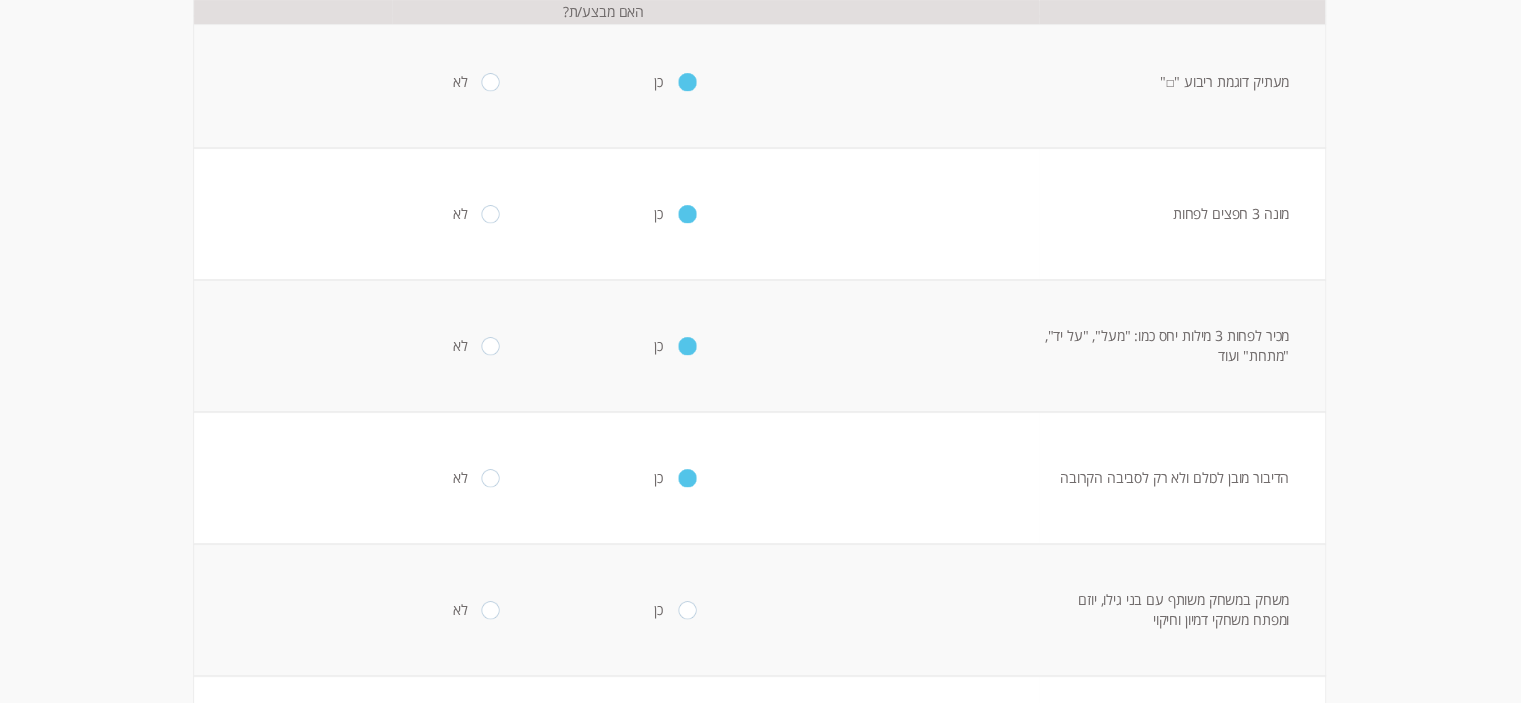 click at bounding box center [688, 610] 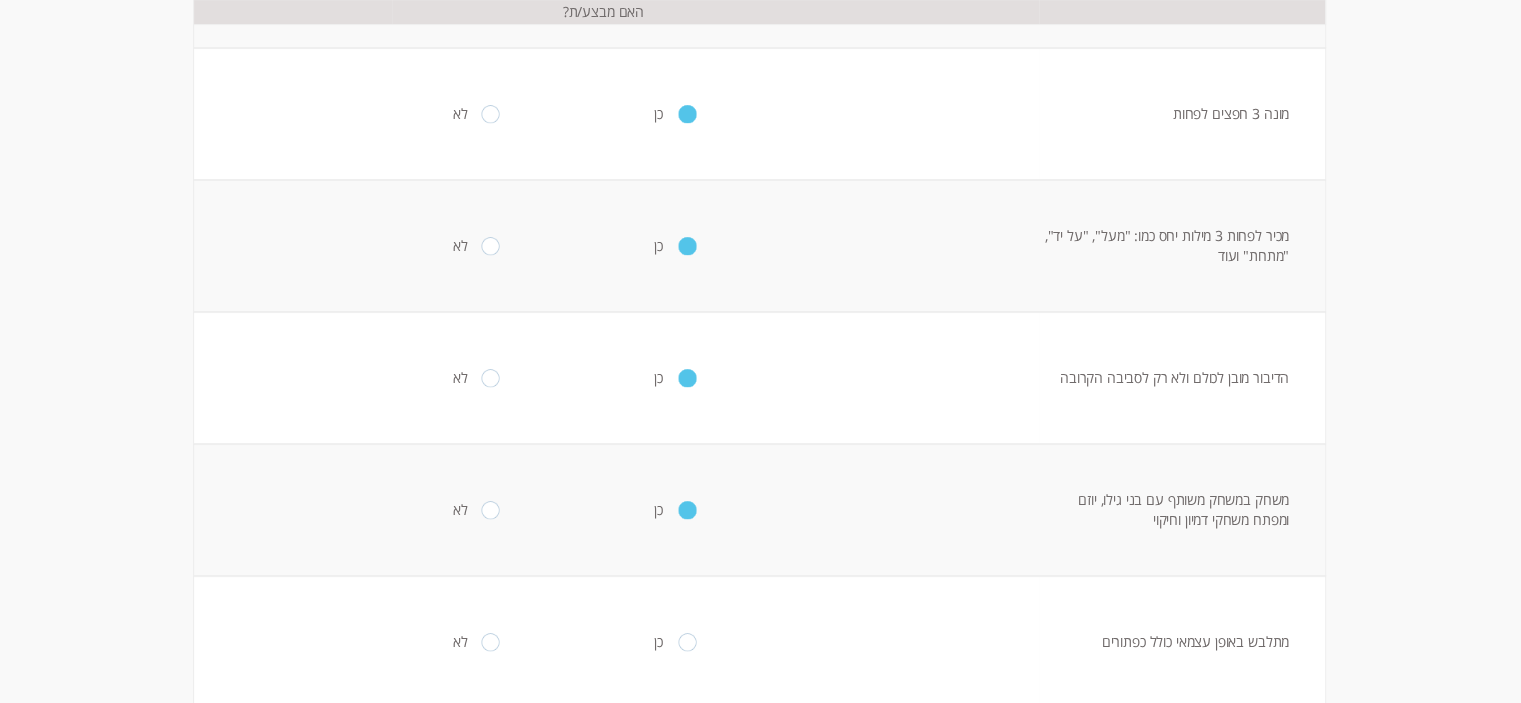 scroll, scrollTop: 700, scrollLeft: 0, axis: vertical 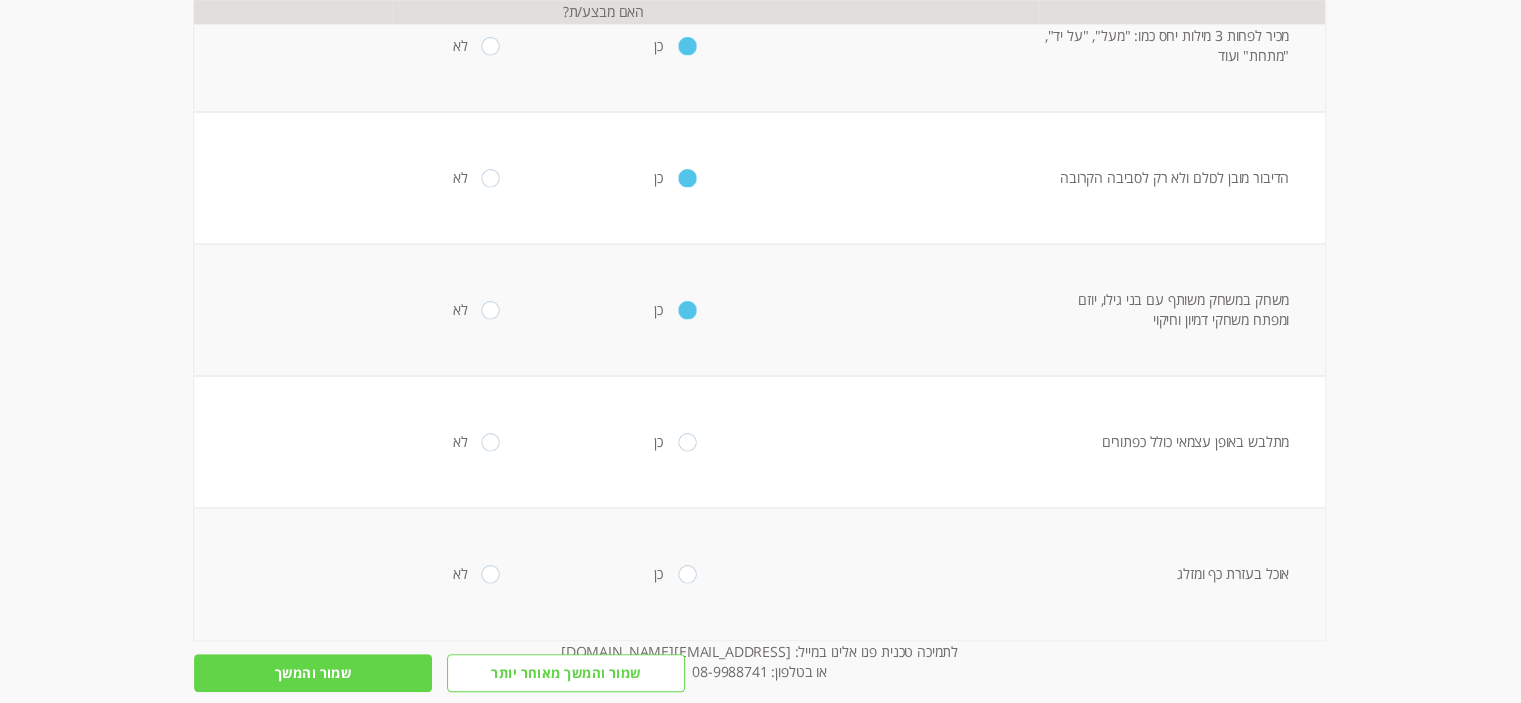 click at bounding box center [688, 442] 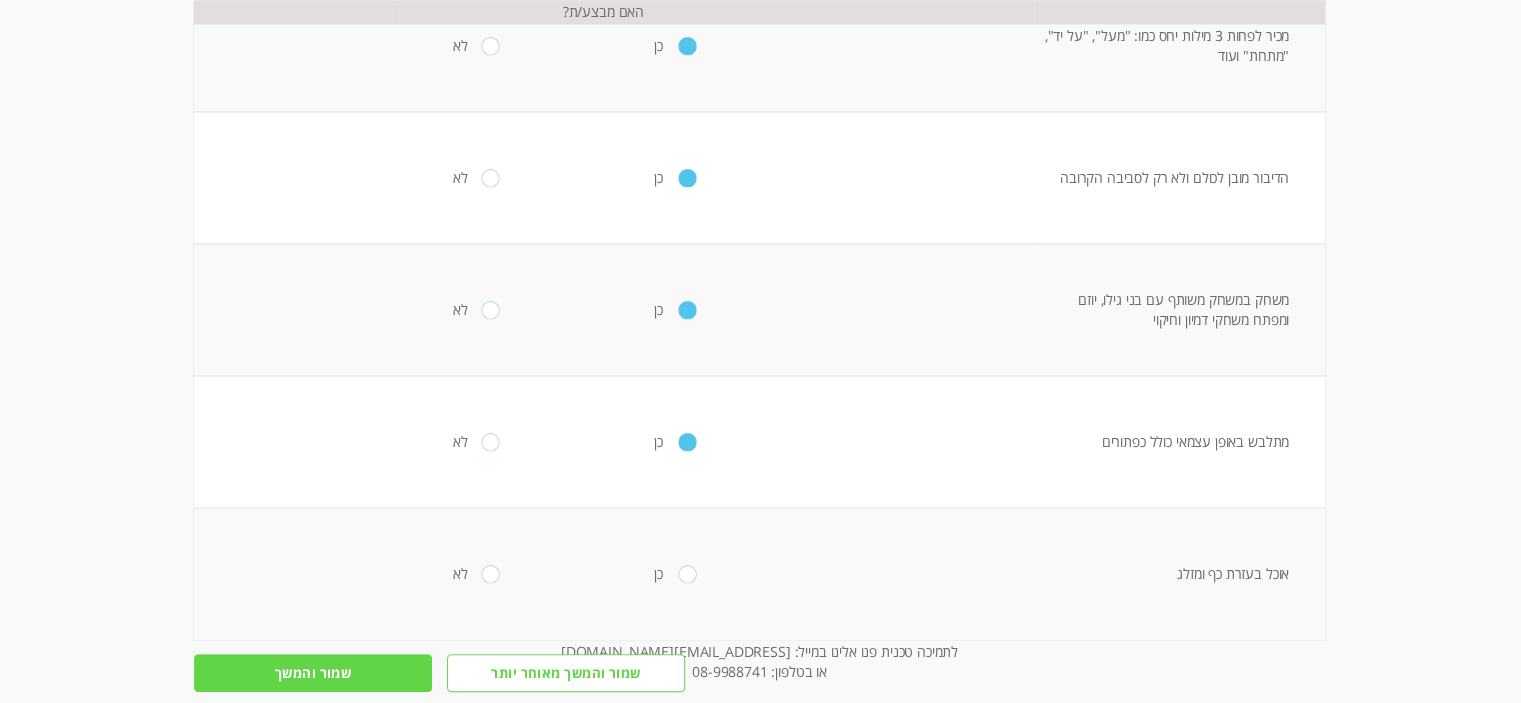 scroll, scrollTop: 800, scrollLeft: 0, axis: vertical 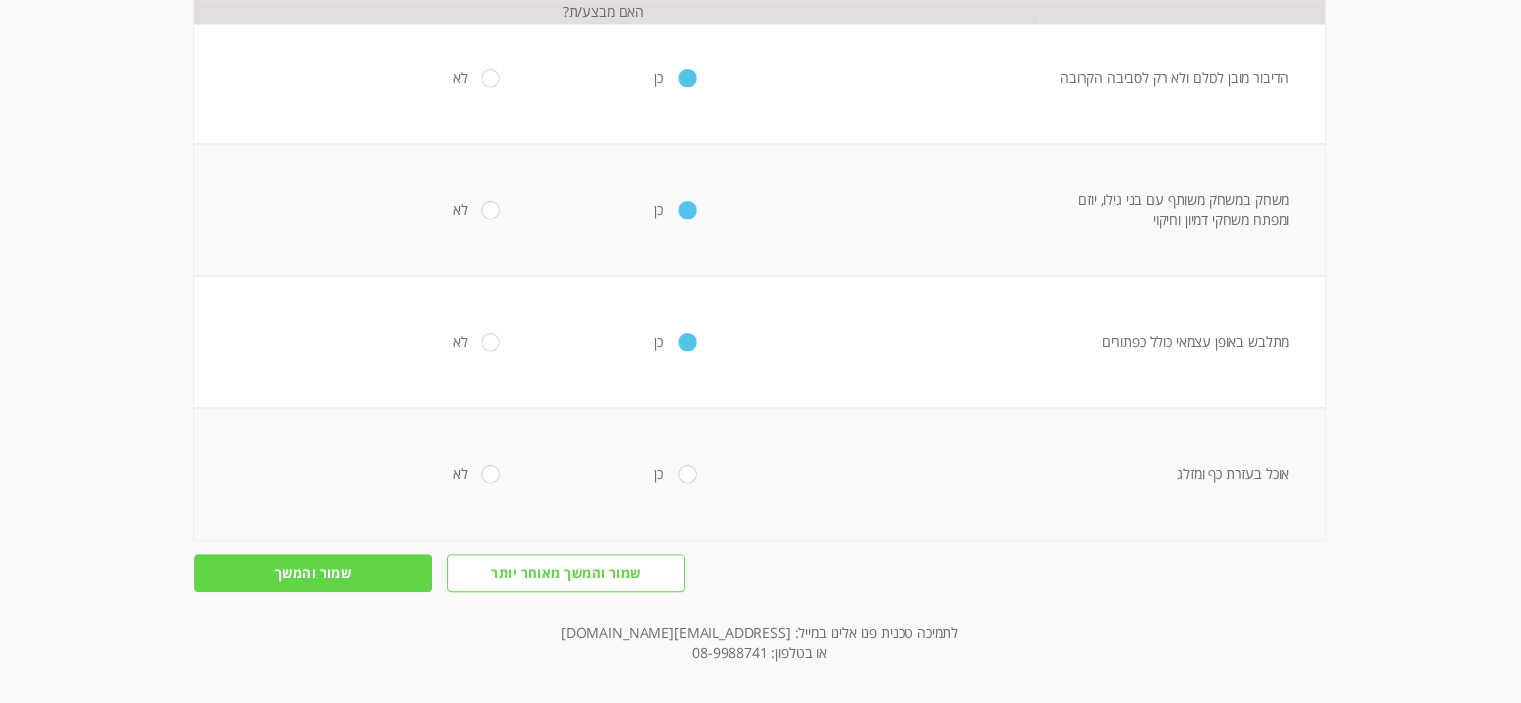 click at bounding box center (688, 474) 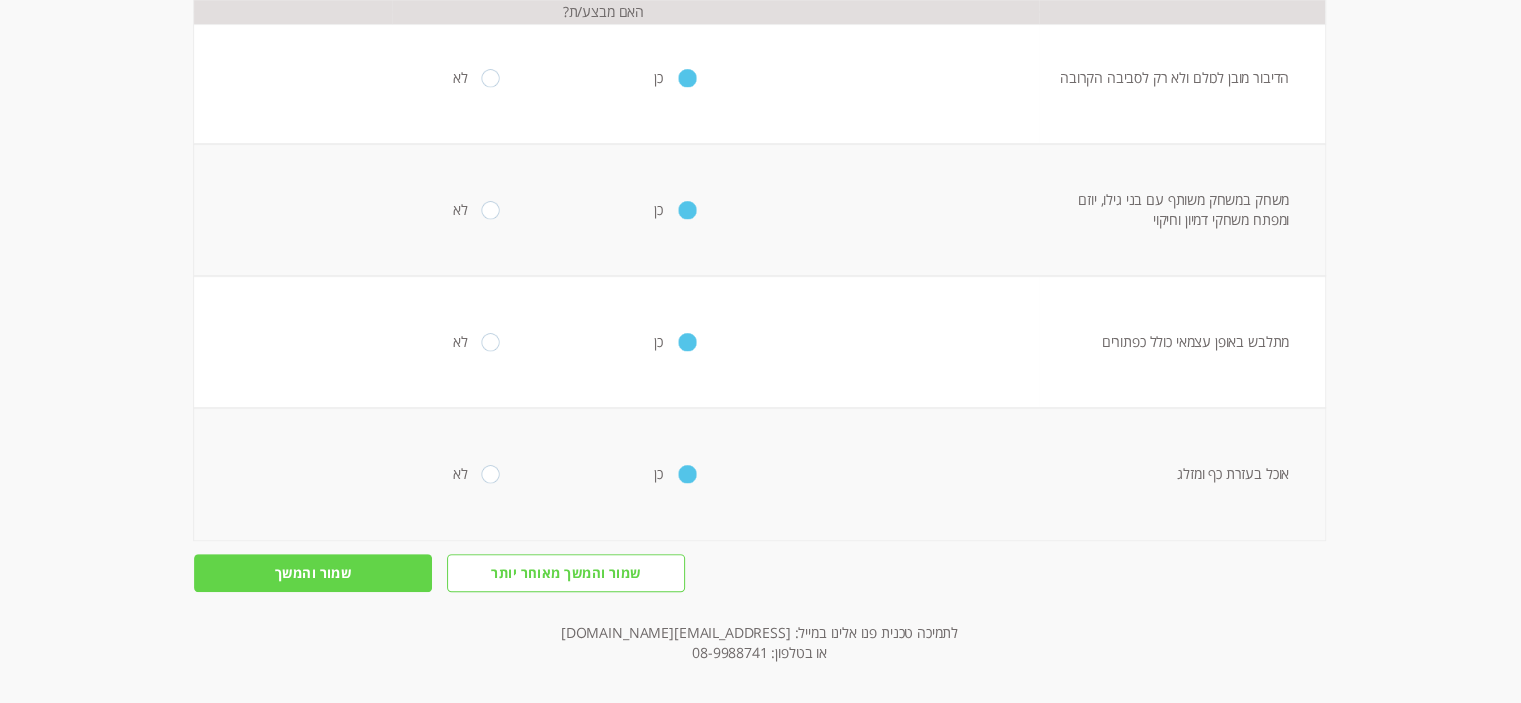 click on "שמור והמשך" at bounding box center [313, 572] 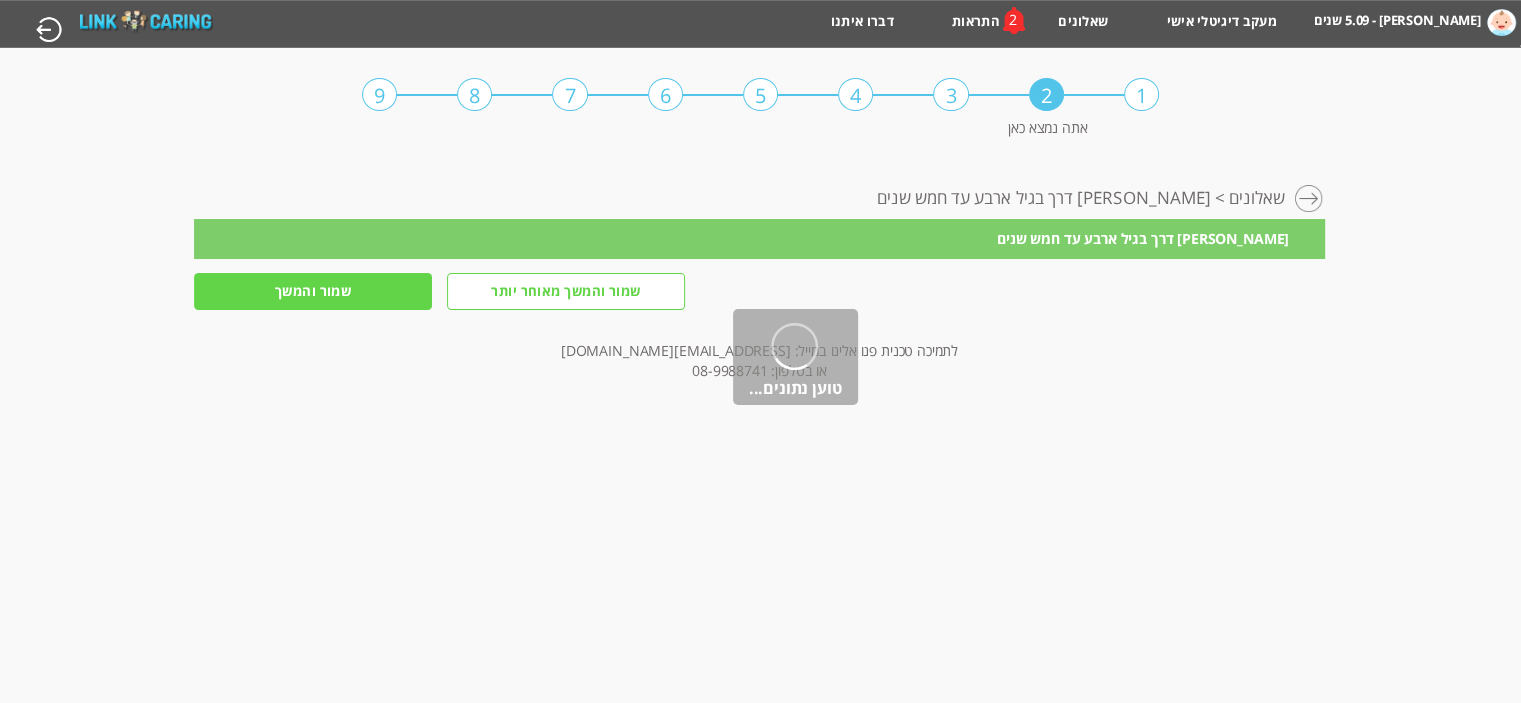 scroll, scrollTop: 0, scrollLeft: 0, axis: both 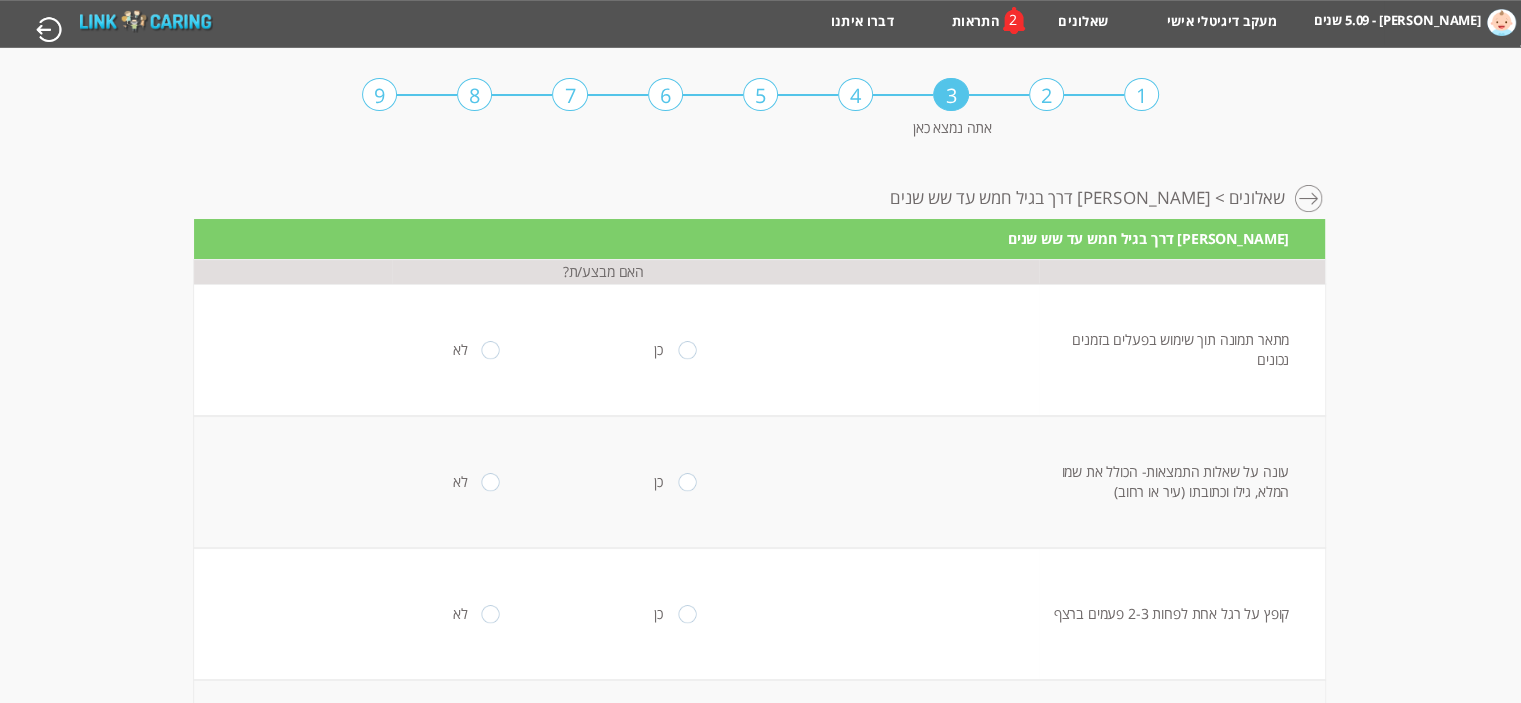 click at bounding box center (688, 350) 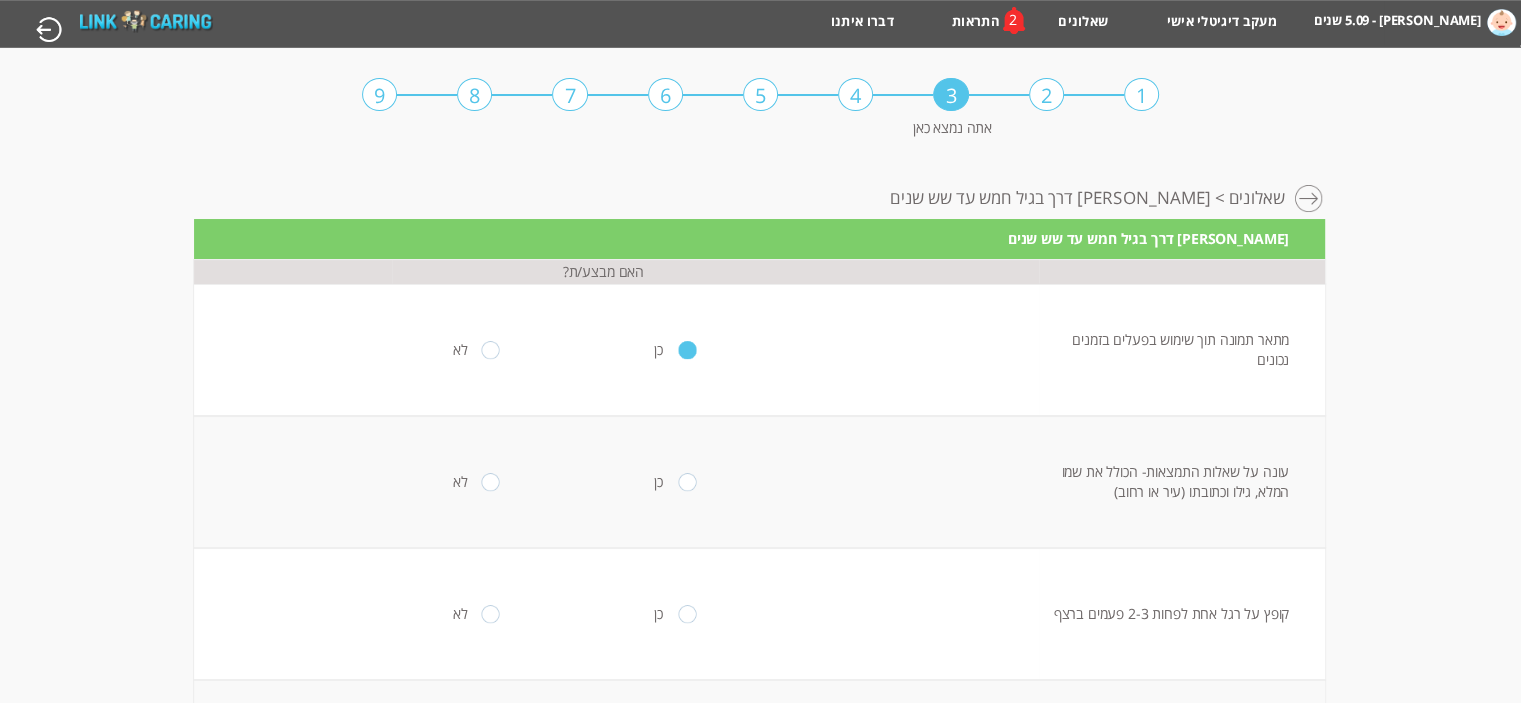 click at bounding box center [688, 482] 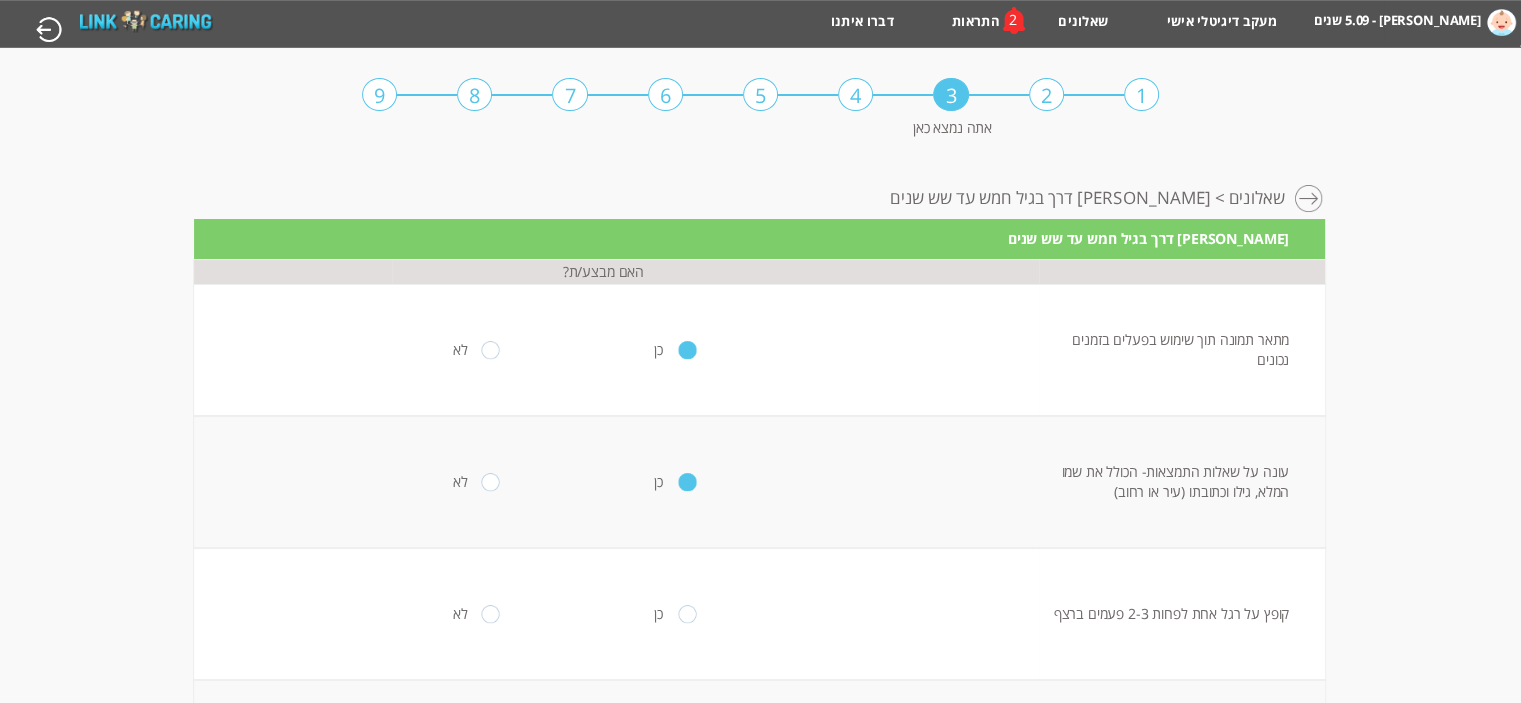scroll, scrollTop: 200, scrollLeft: 0, axis: vertical 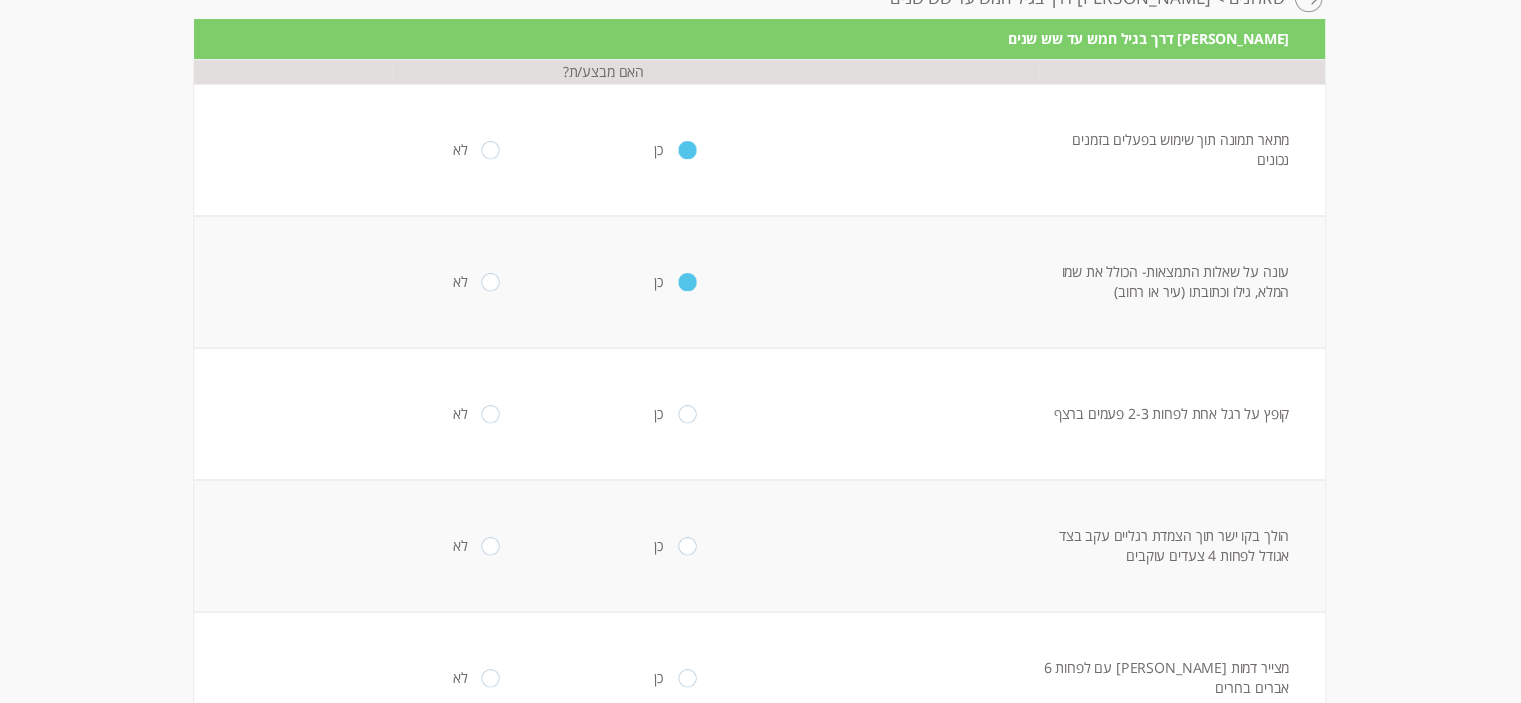 click at bounding box center (688, 414) 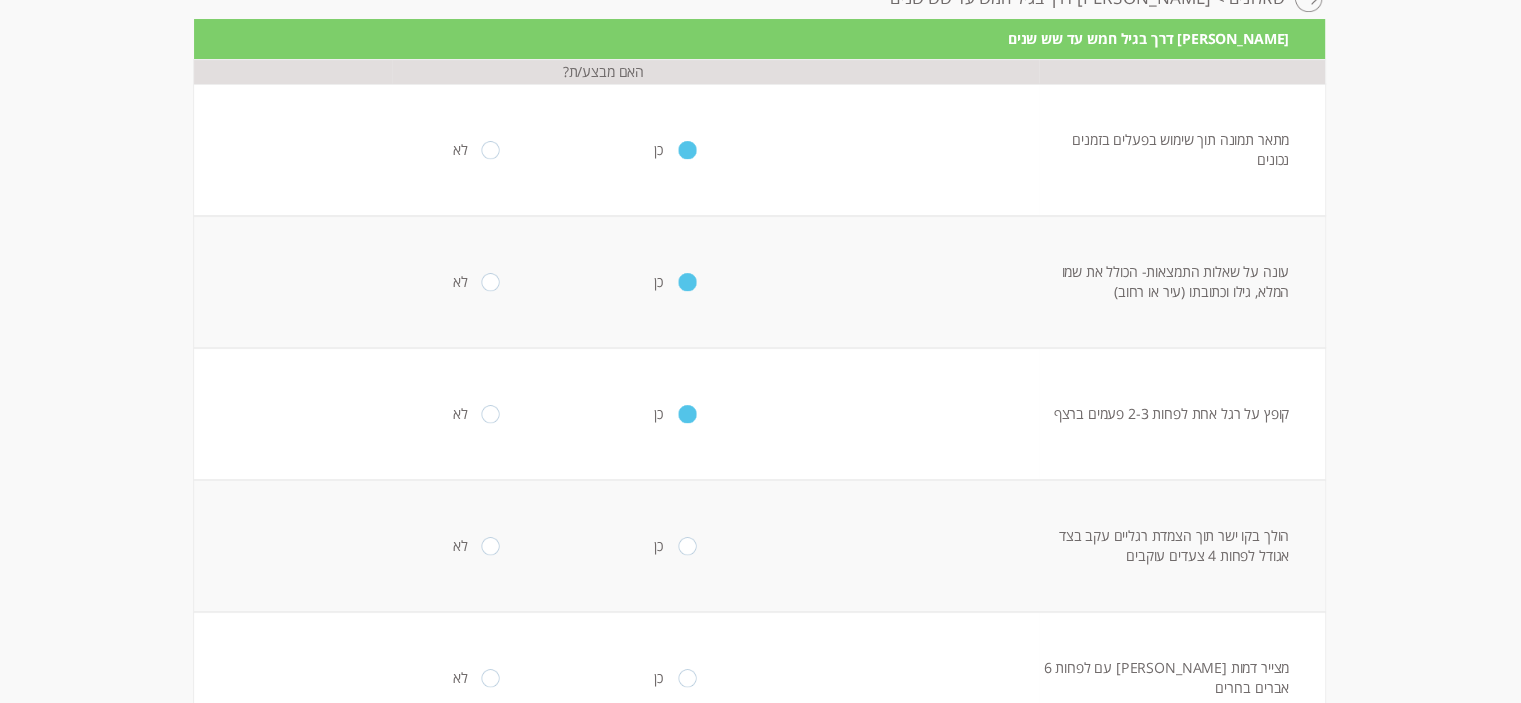 click at bounding box center [688, 546] 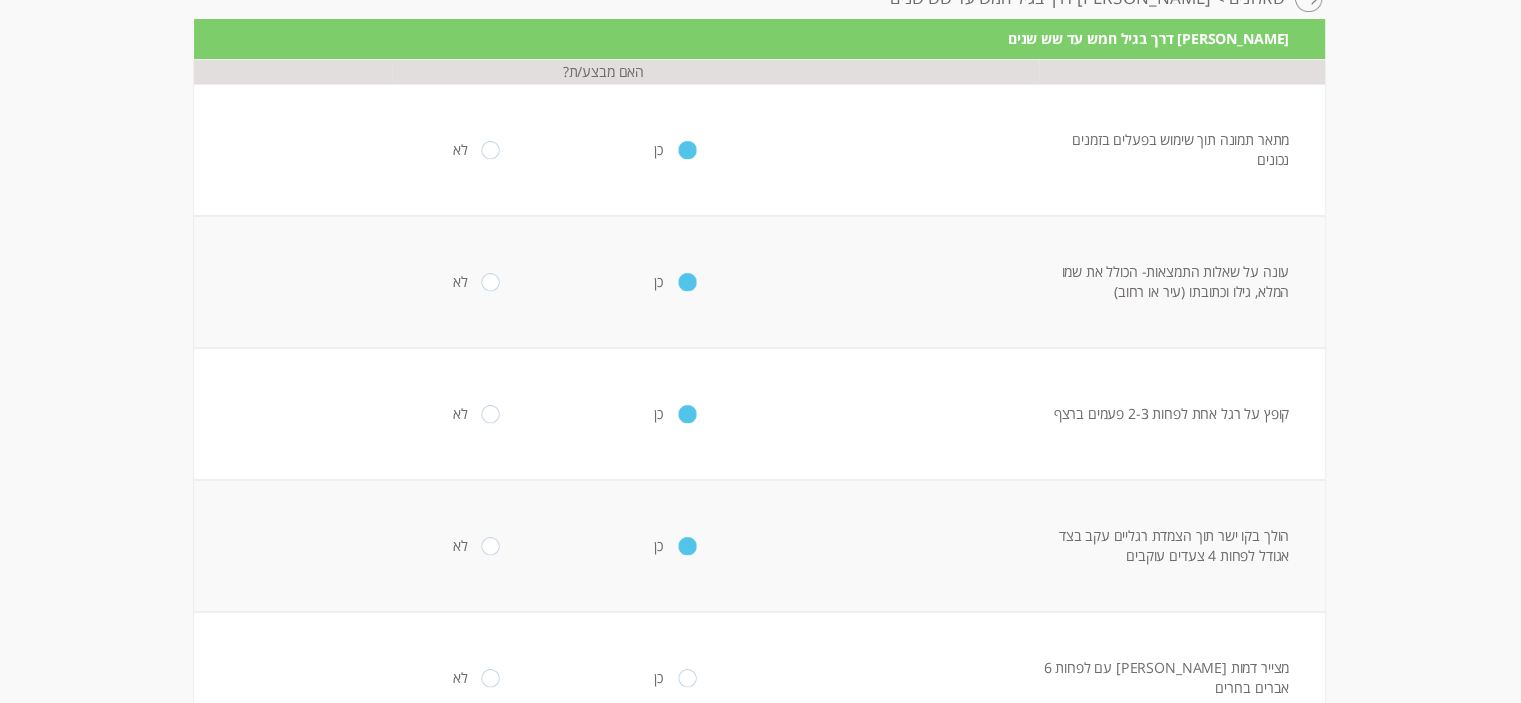 scroll, scrollTop: 400, scrollLeft: 0, axis: vertical 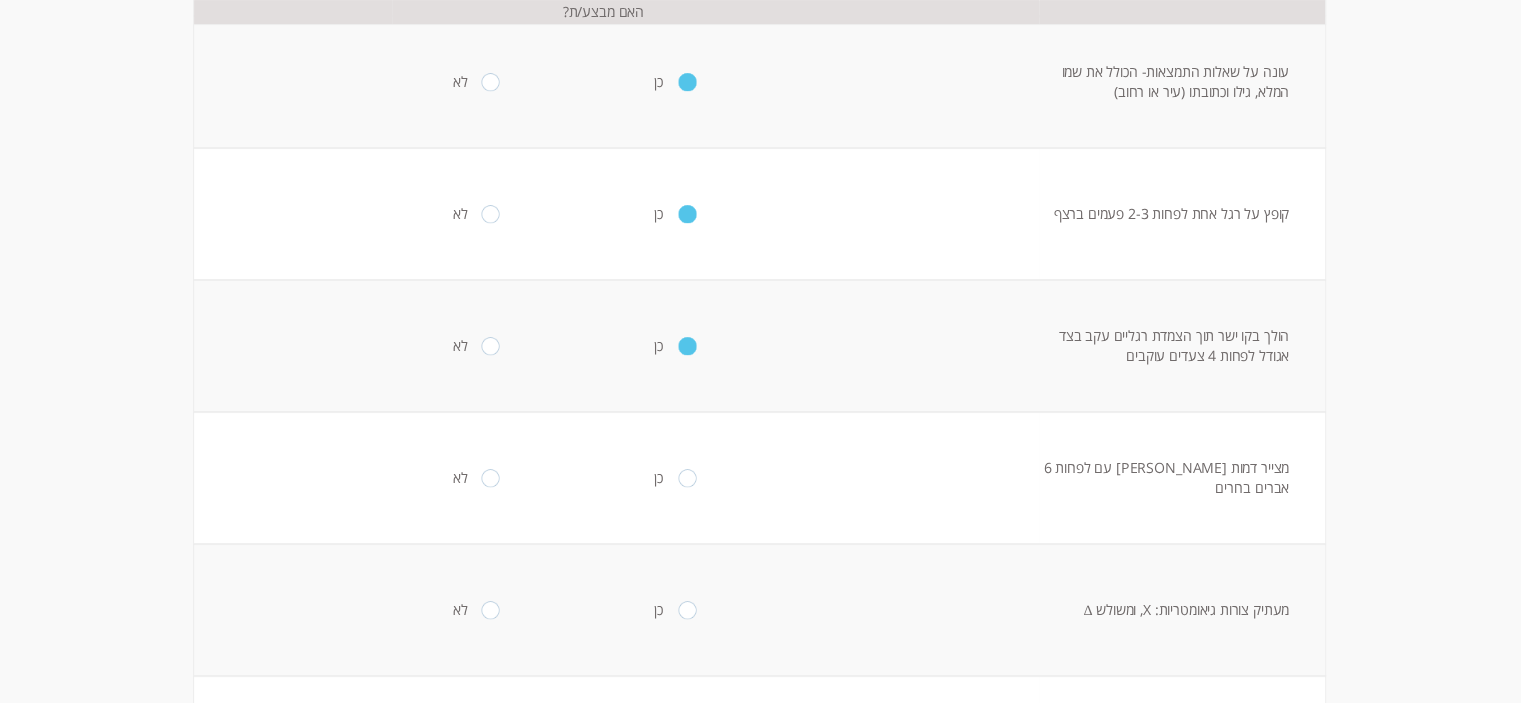 click at bounding box center [490, 478] 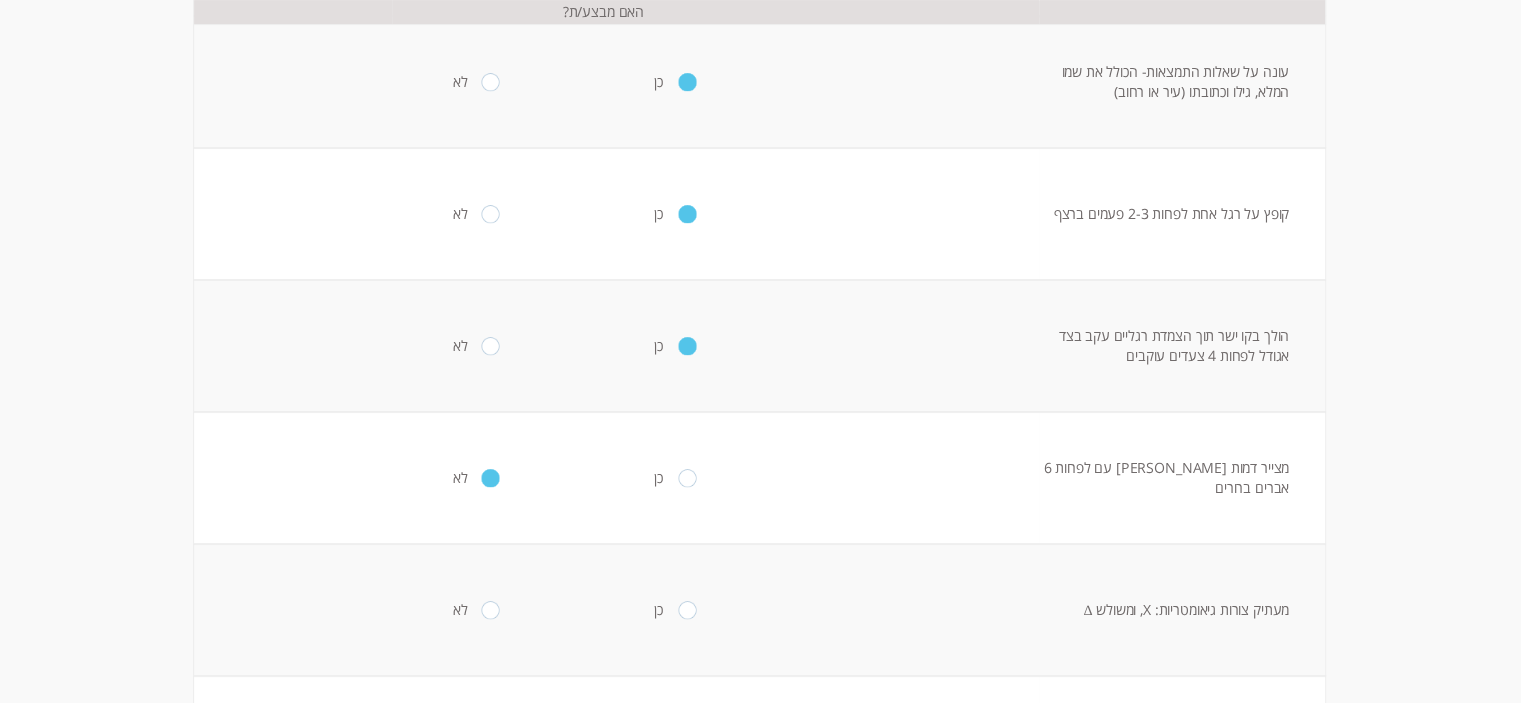 scroll, scrollTop: 500, scrollLeft: 0, axis: vertical 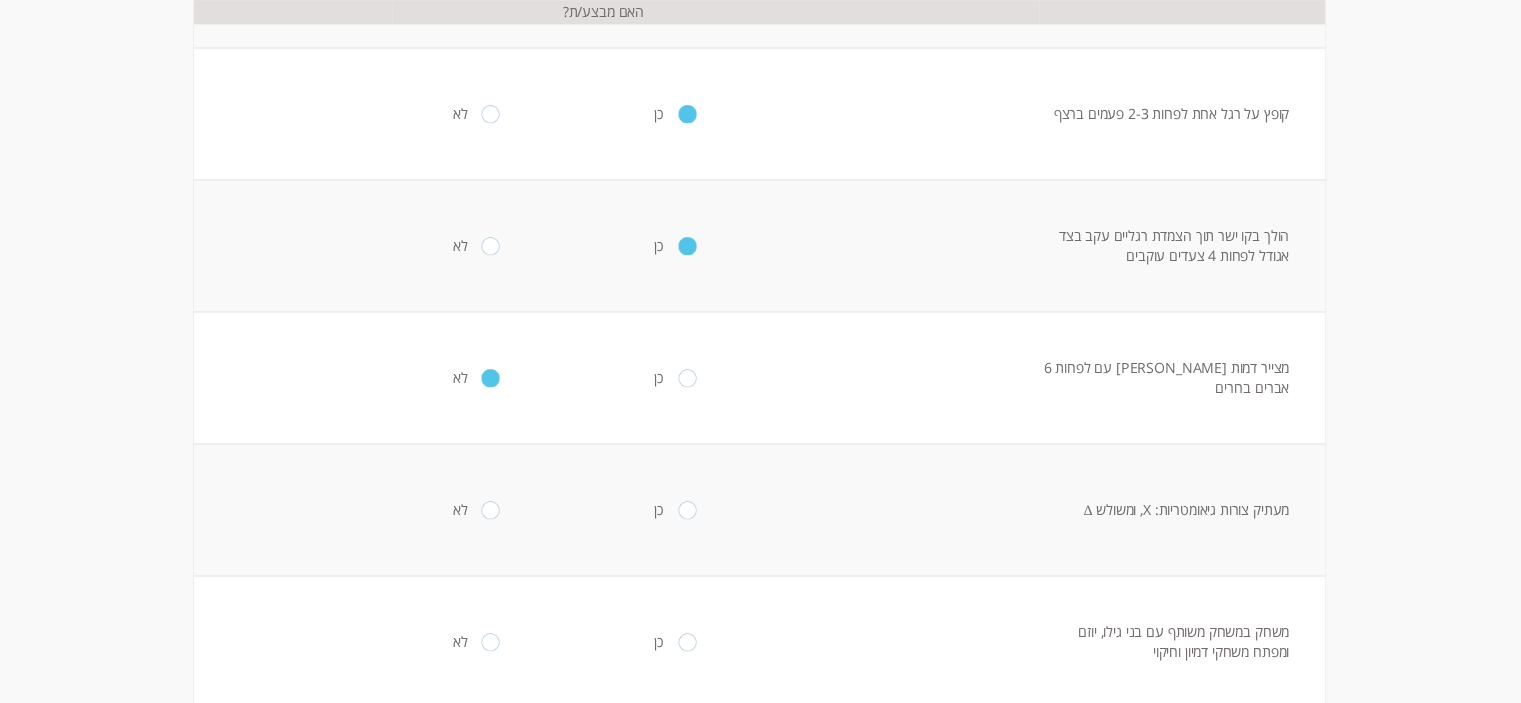 click at bounding box center [688, 510] 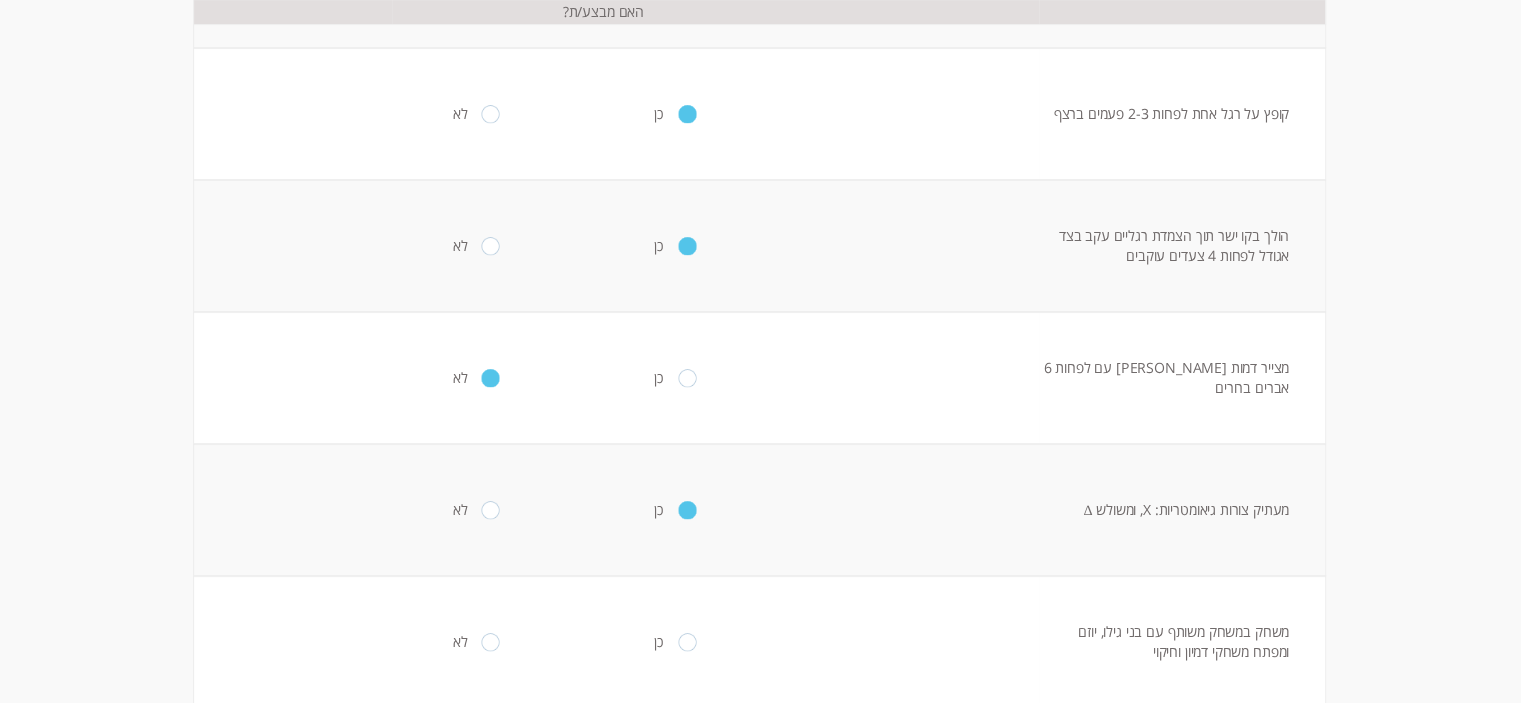 click on "כן" at bounding box center (689, 642) 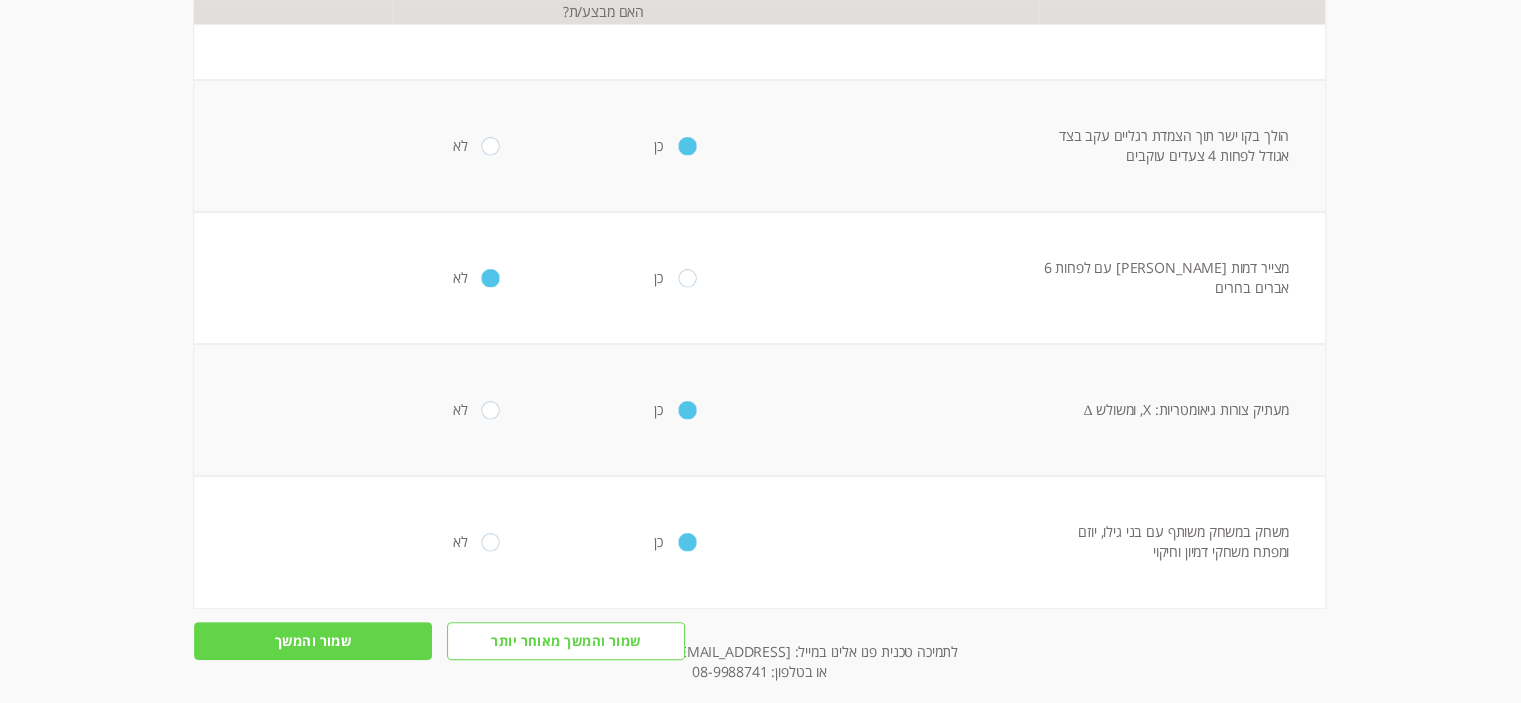 scroll, scrollTop: 678, scrollLeft: 0, axis: vertical 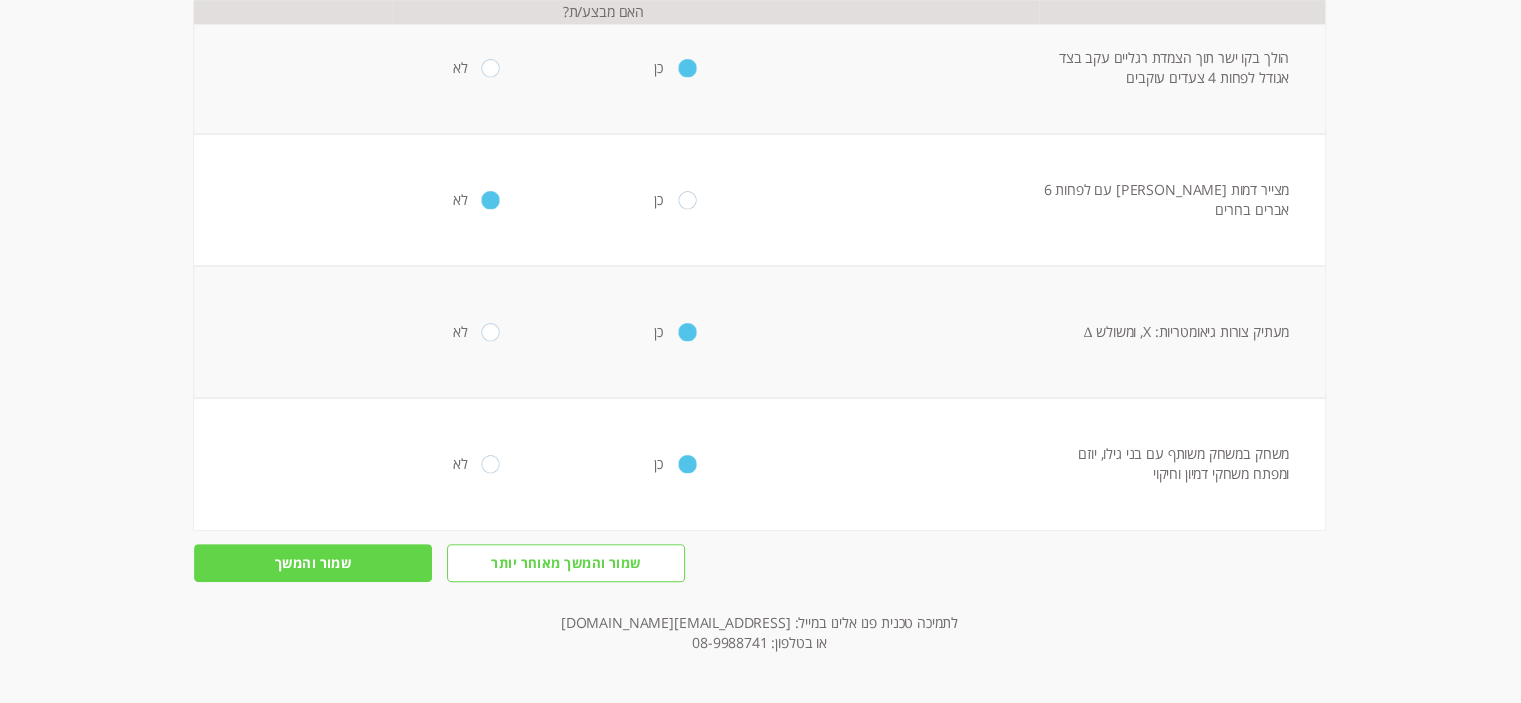 click on "שמור והמשך" at bounding box center (313, 562) 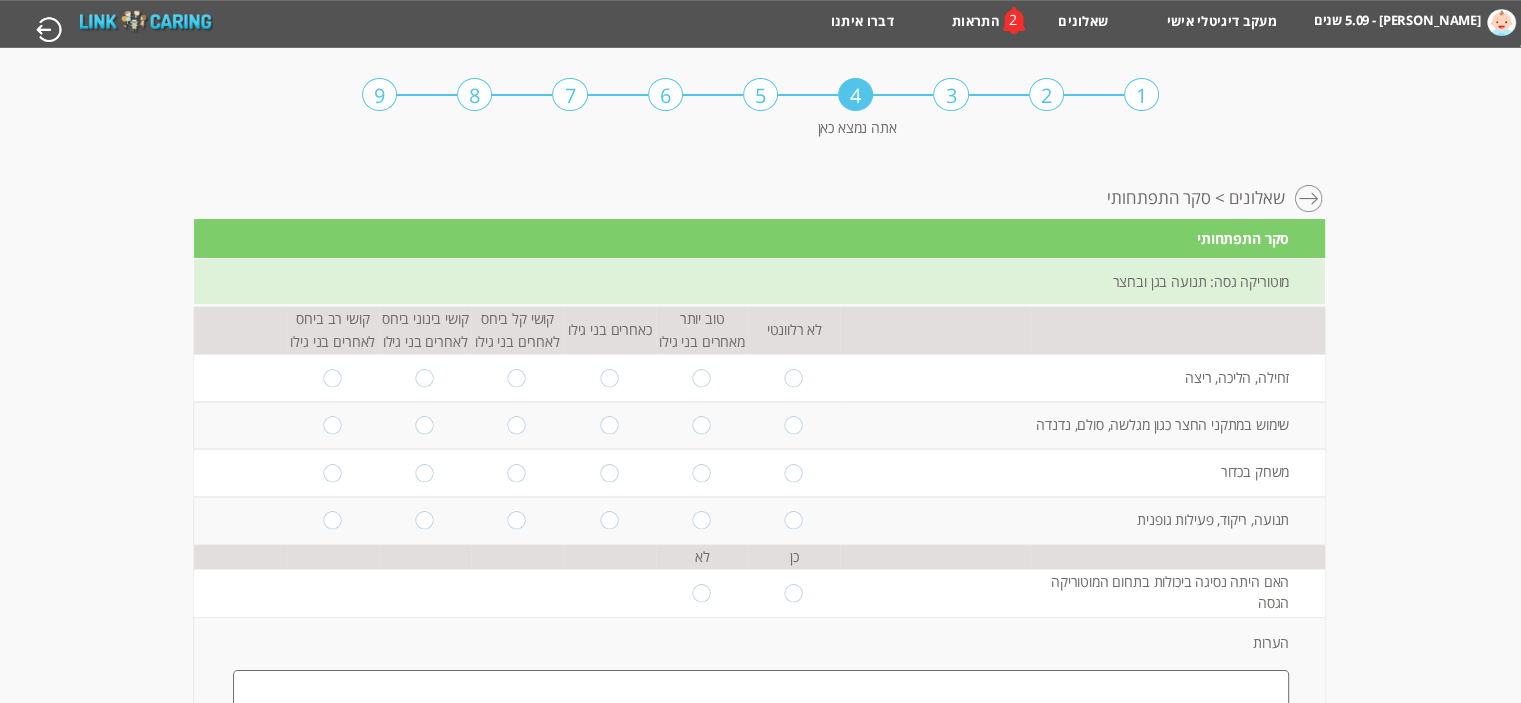 click at bounding box center (609, 378) 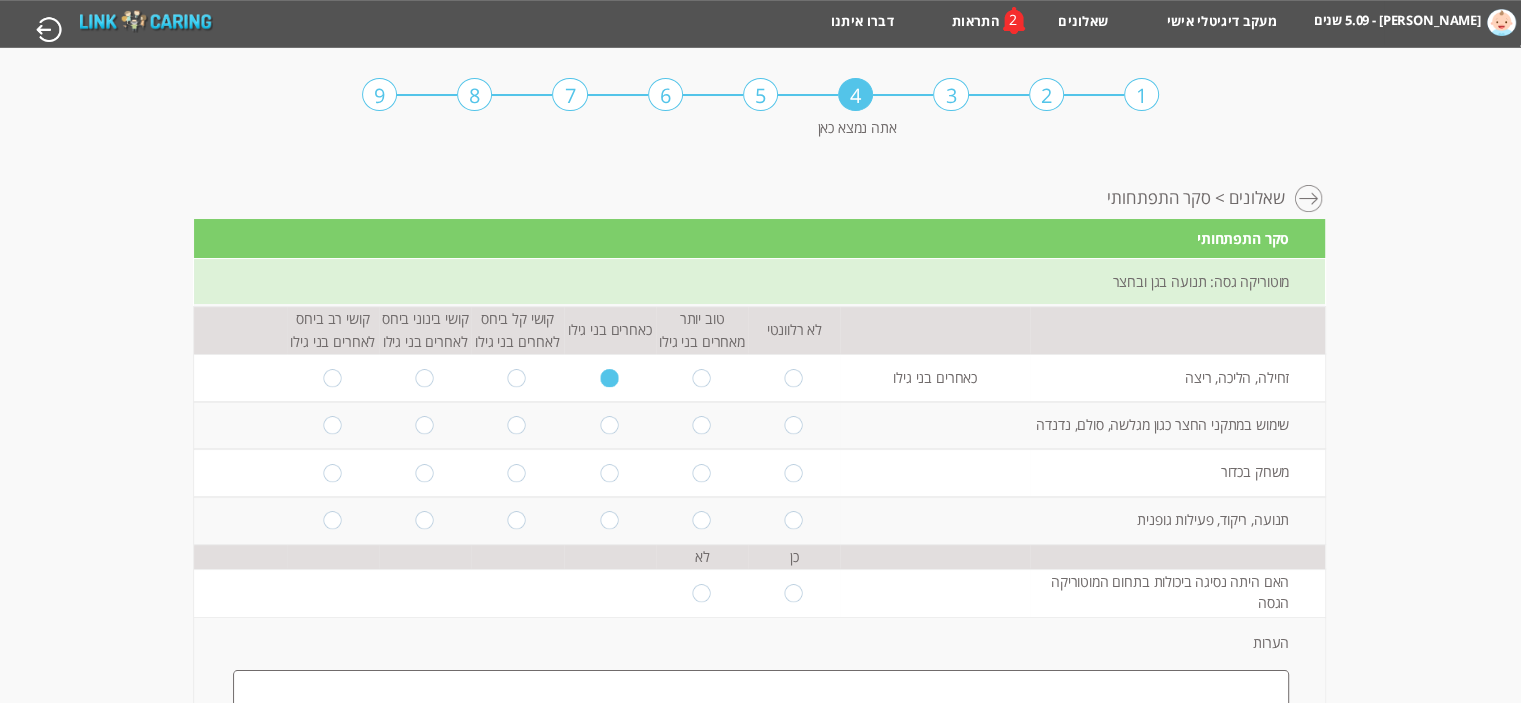 click at bounding box center [609, 425] 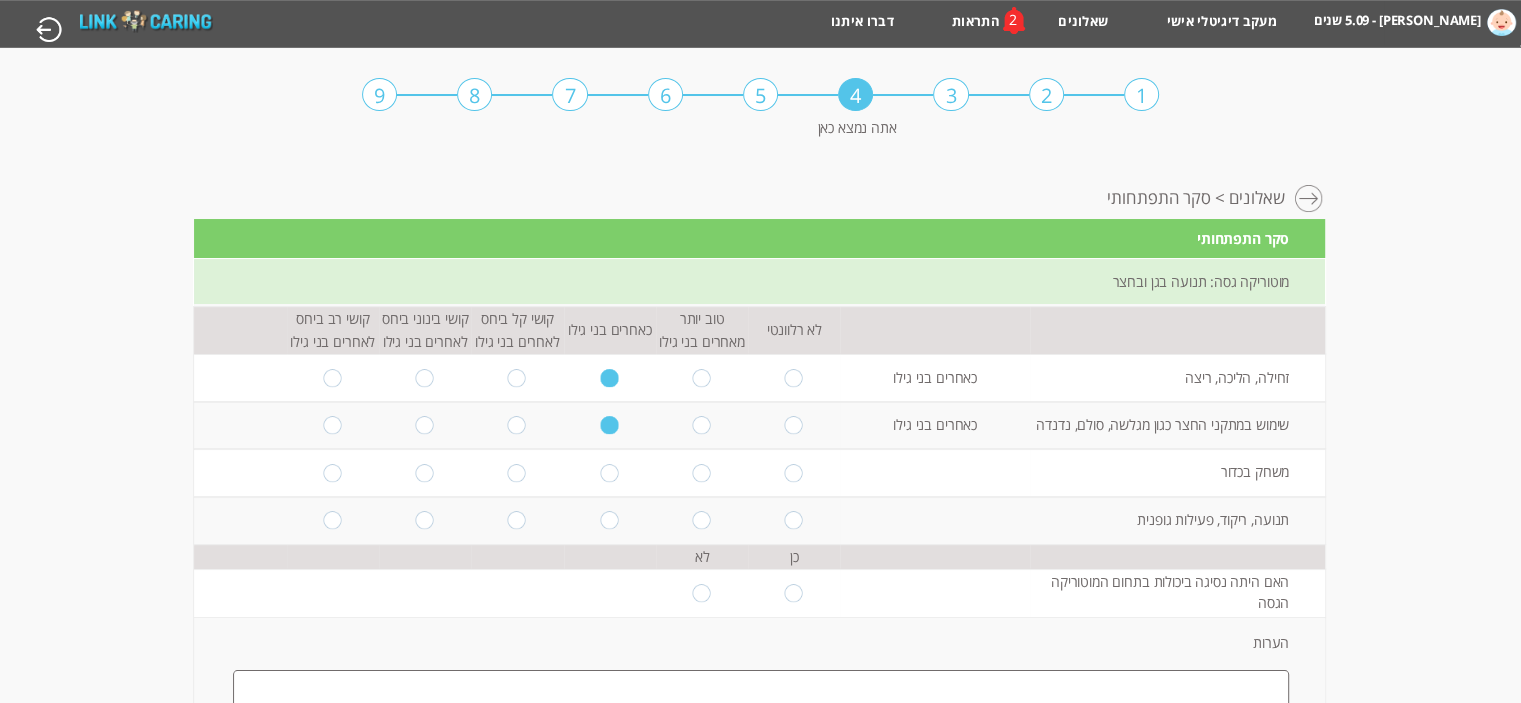 click at bounding box center (609, 473) 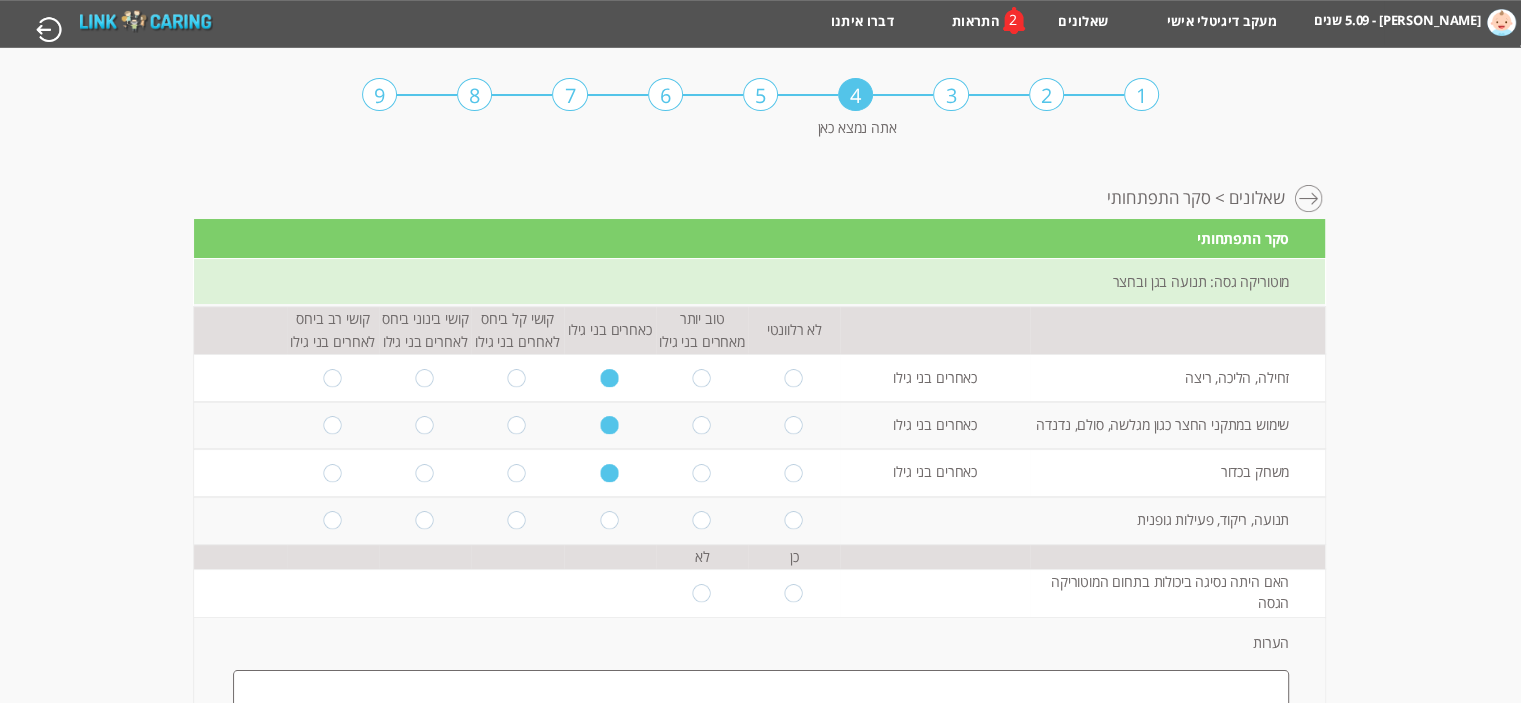 click at bounding box center (609, 520) 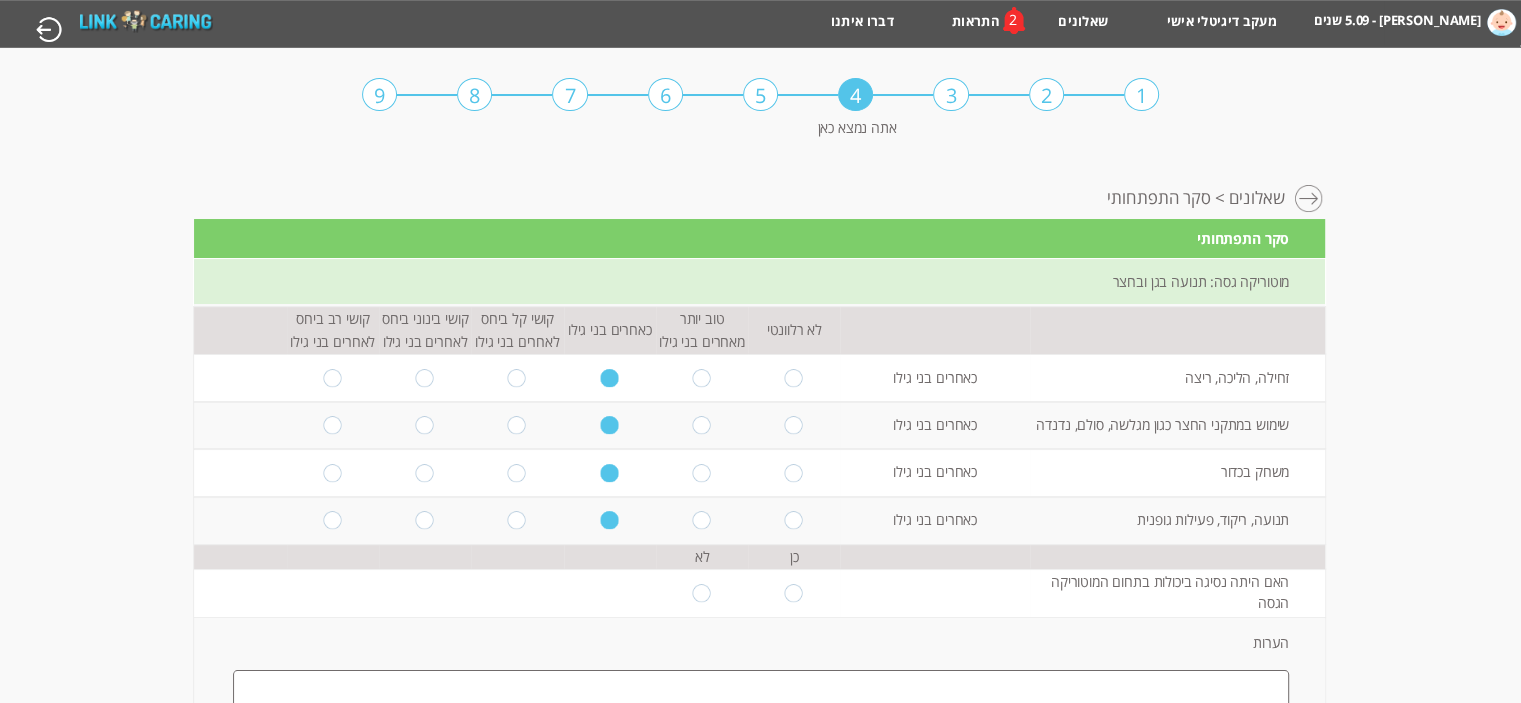 scroll, scrollTop: 200, scrollLeft: 0, axis: vertical 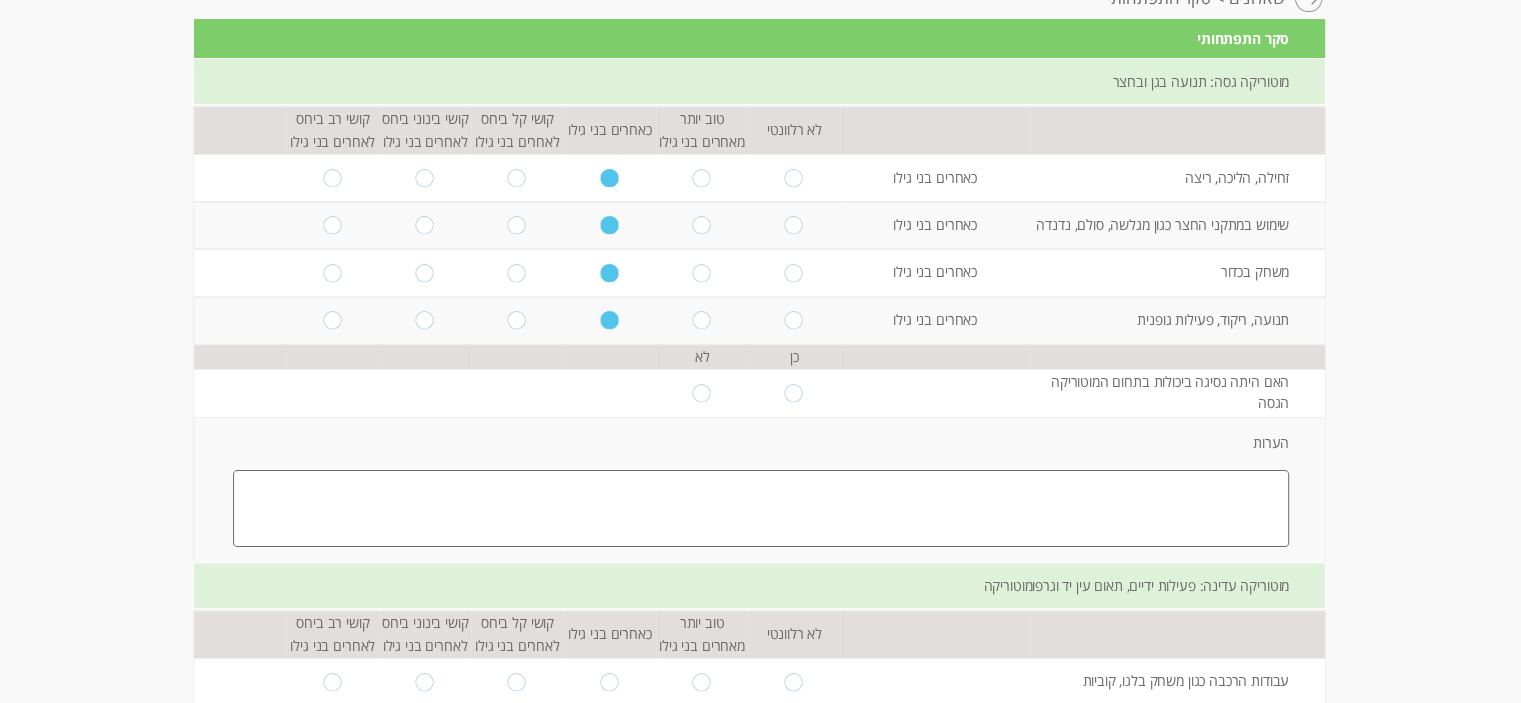 click at bounding box center [701, 393] 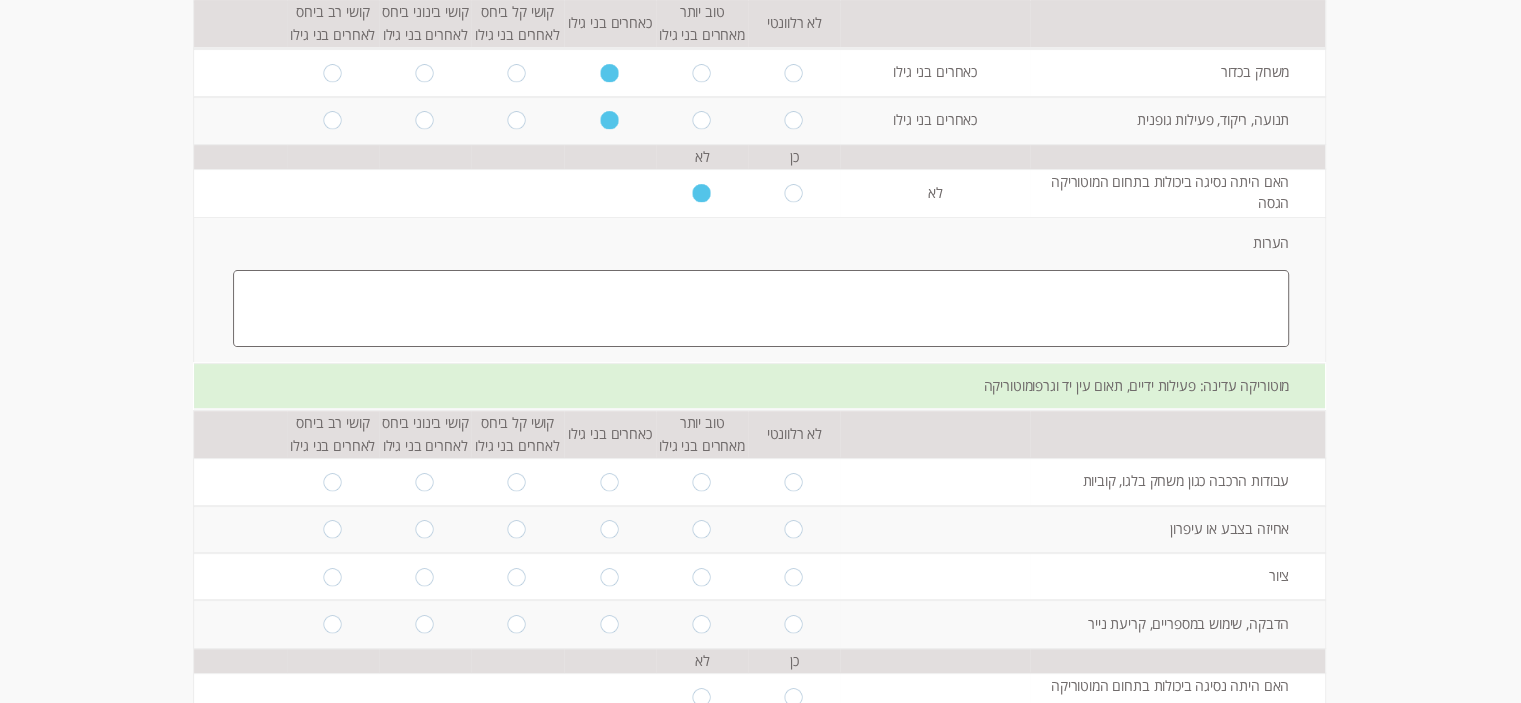 scroll, scrollTop: 500, scrollLeft: 0, axis: vertical 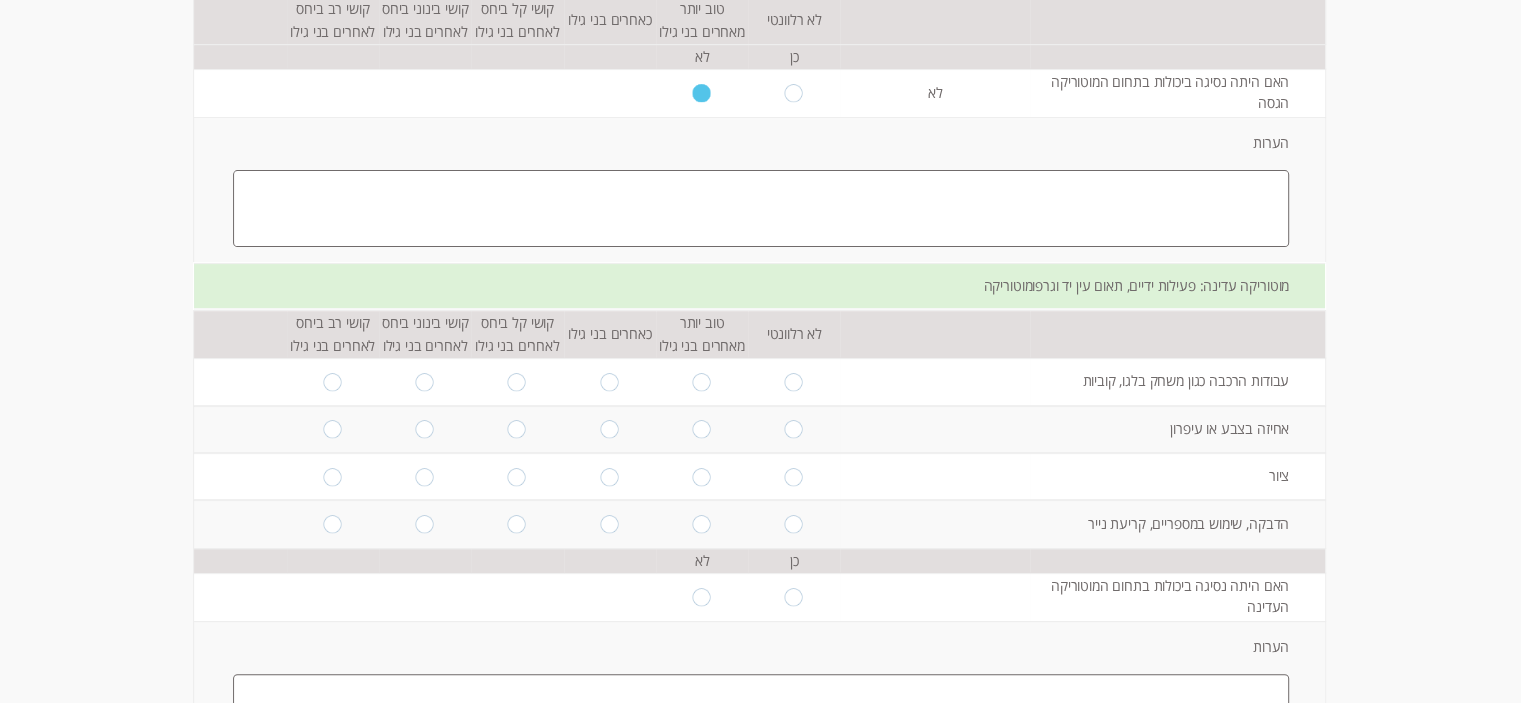 click at bounding box center [517, 382] 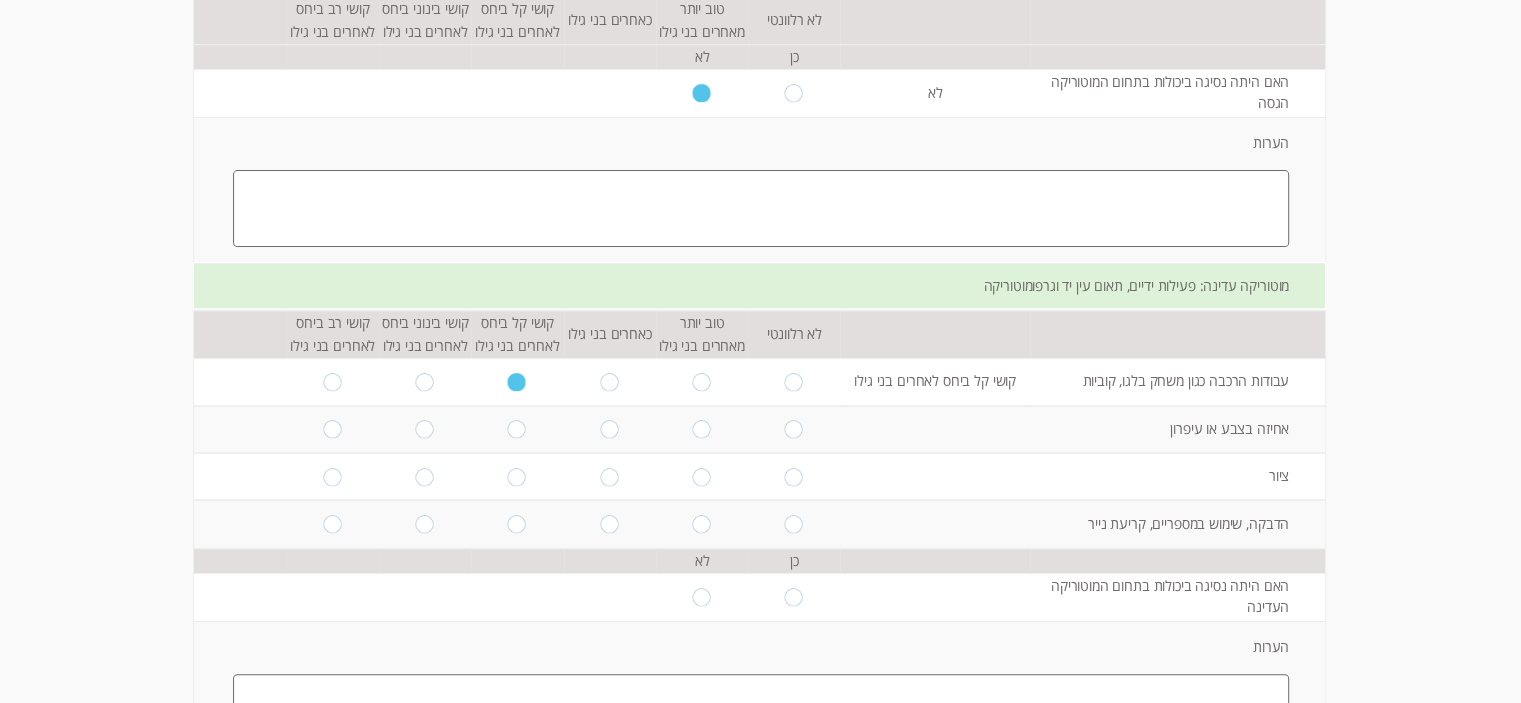 click at bounding box center [517, 429] 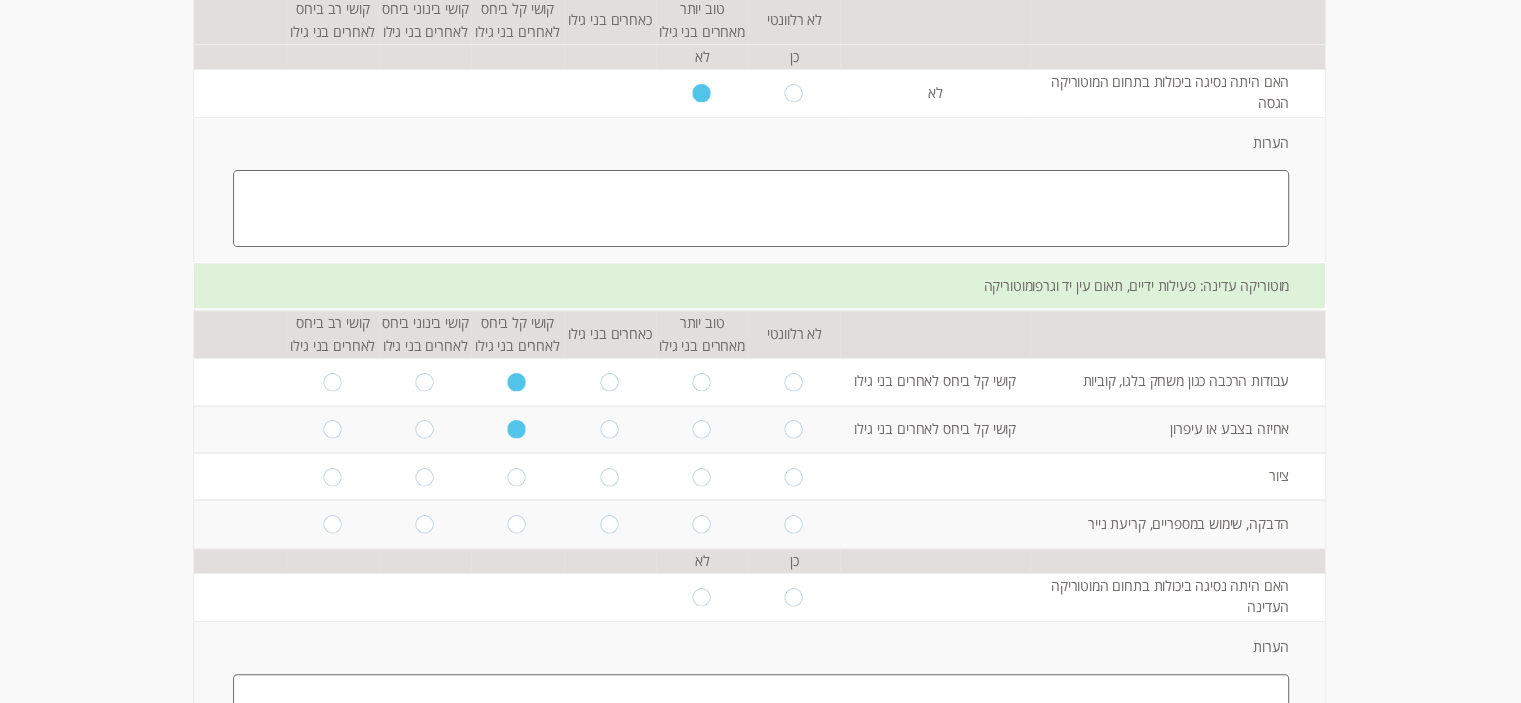 click at bounding box center [517, 477] 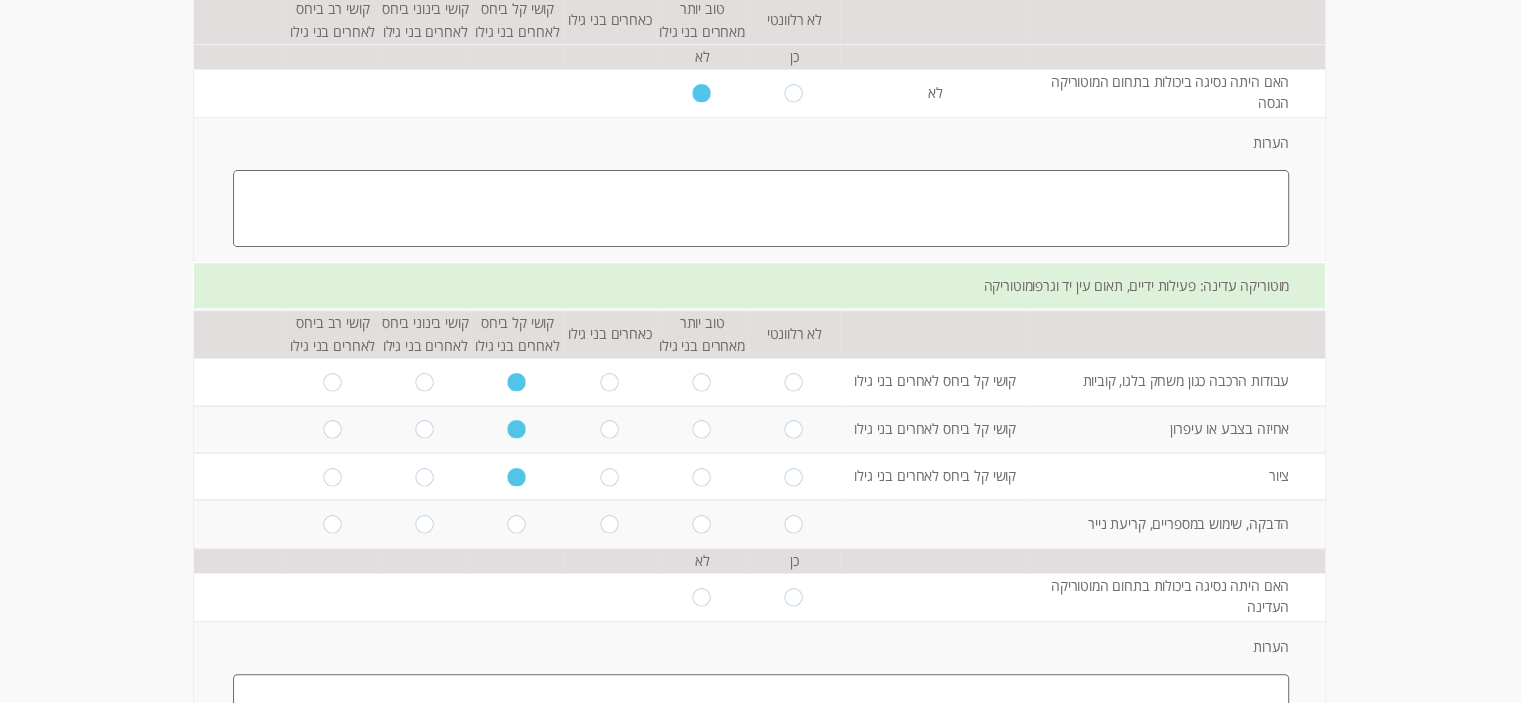 click at bounding box center [425, 477] 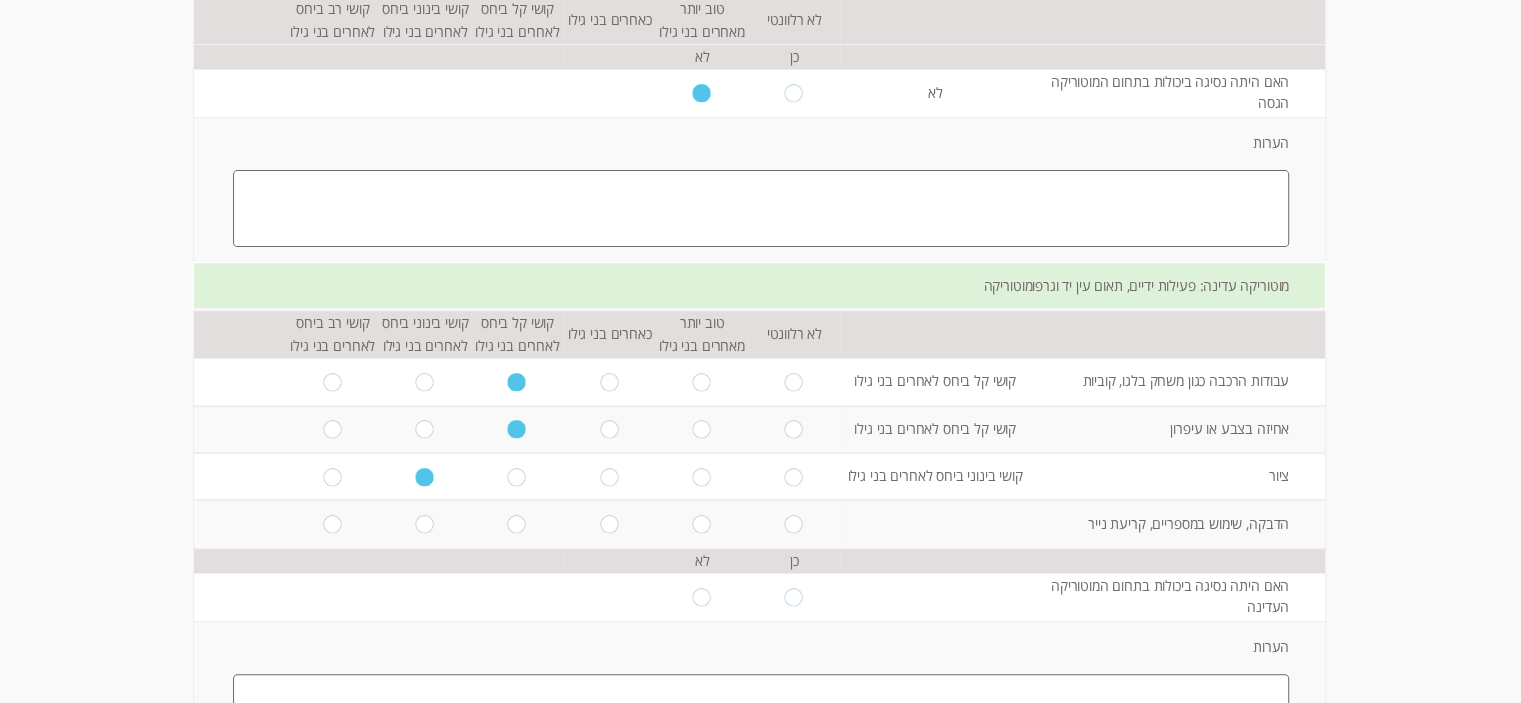 click at bounding box center [517, 524] 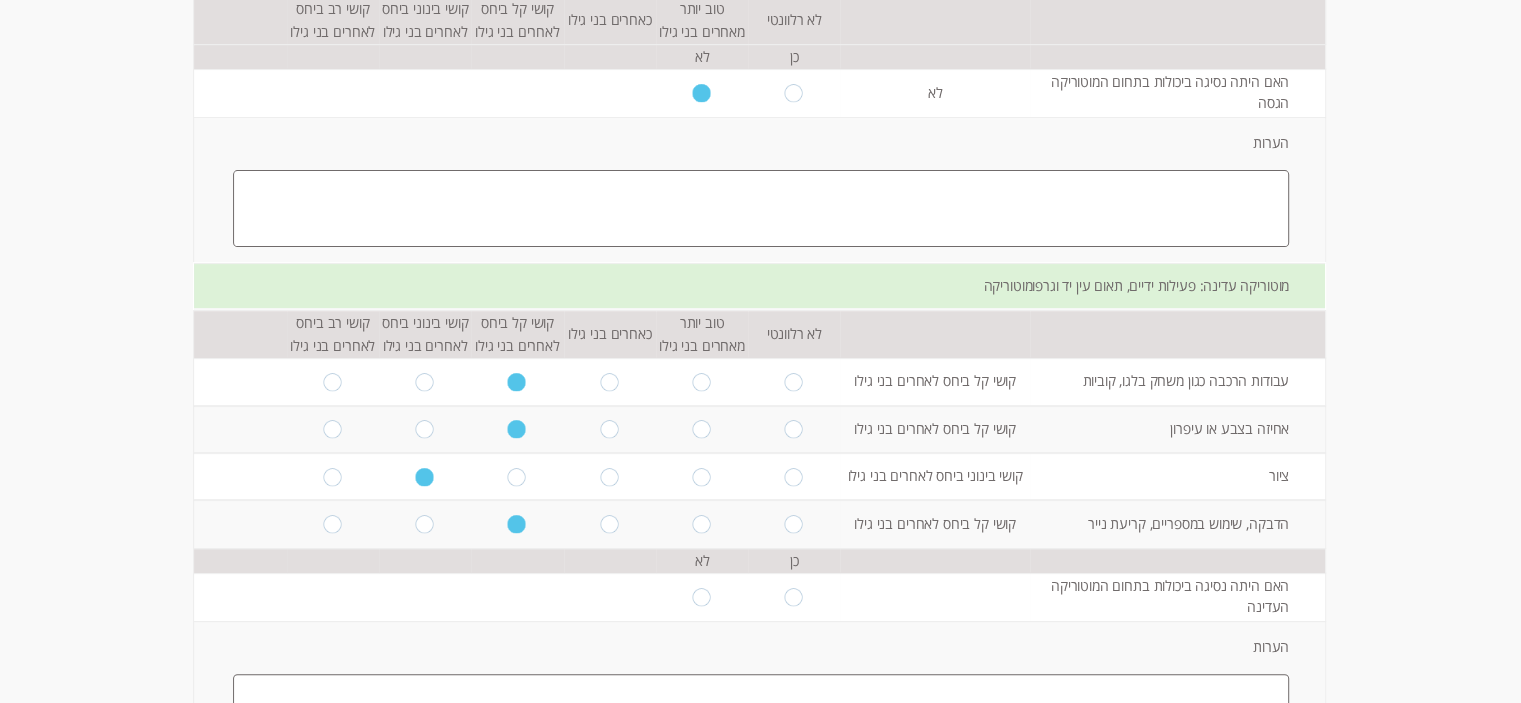 scroll, scrollTop: 600, scrollLeft: 0, axis: vertical 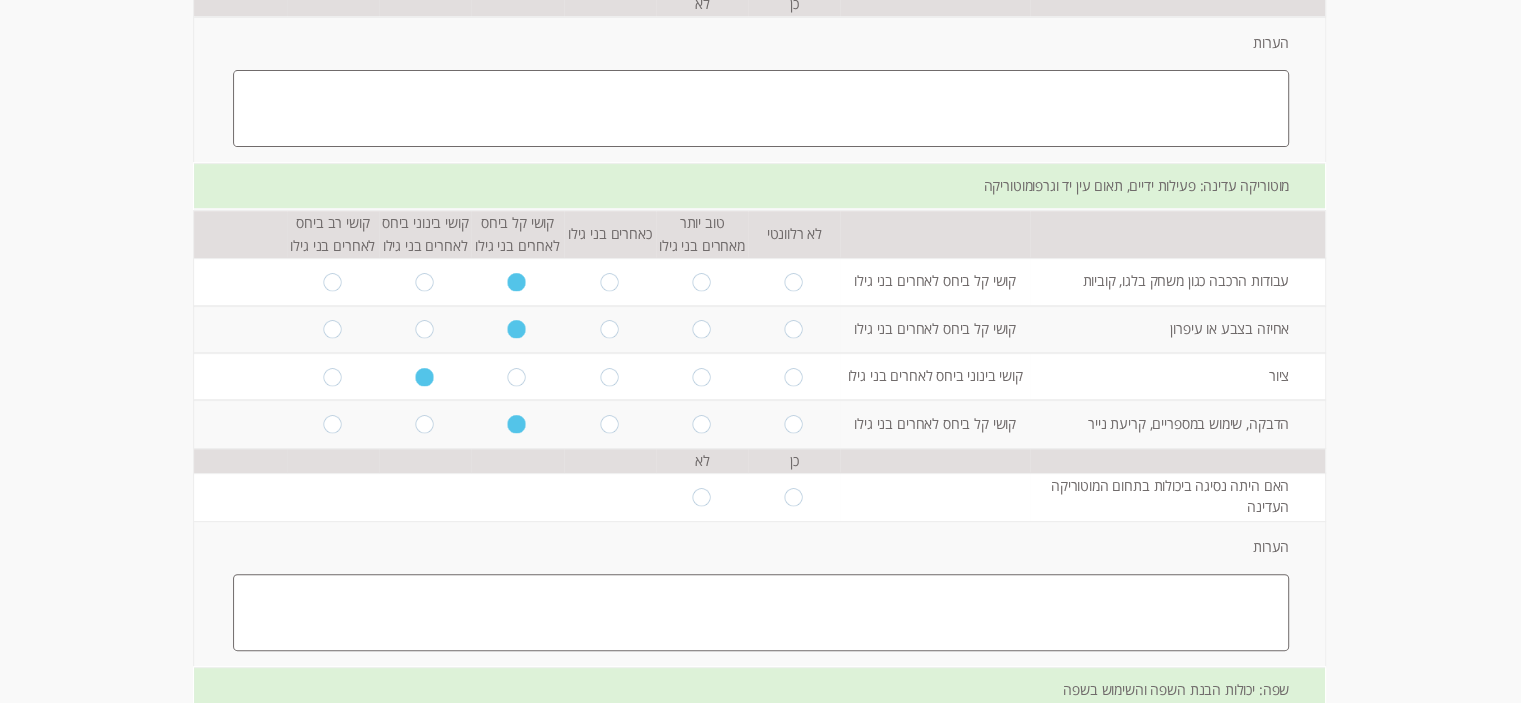 click at bounding box center [701, 497] 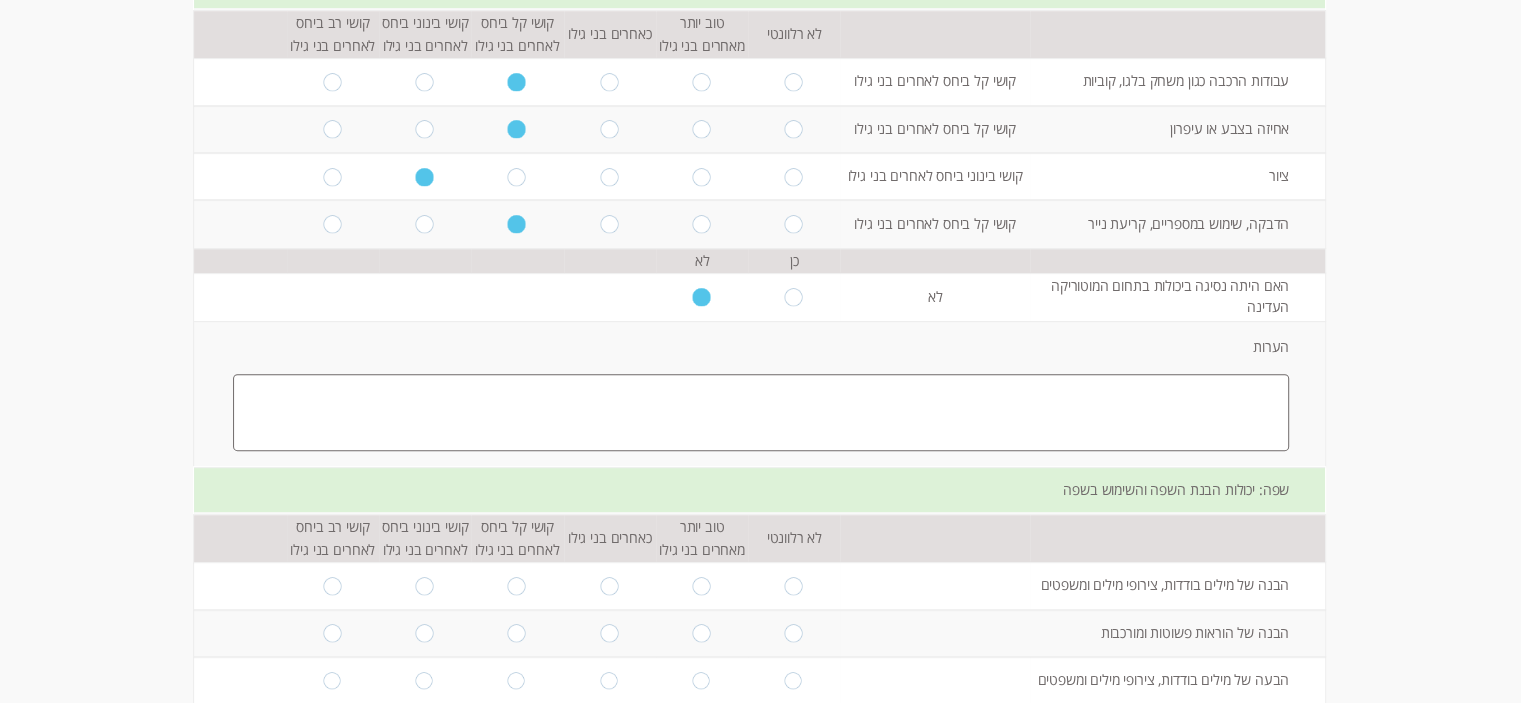 scroll, scrollTop: 900, scrollLeft: 0, axis: vertical 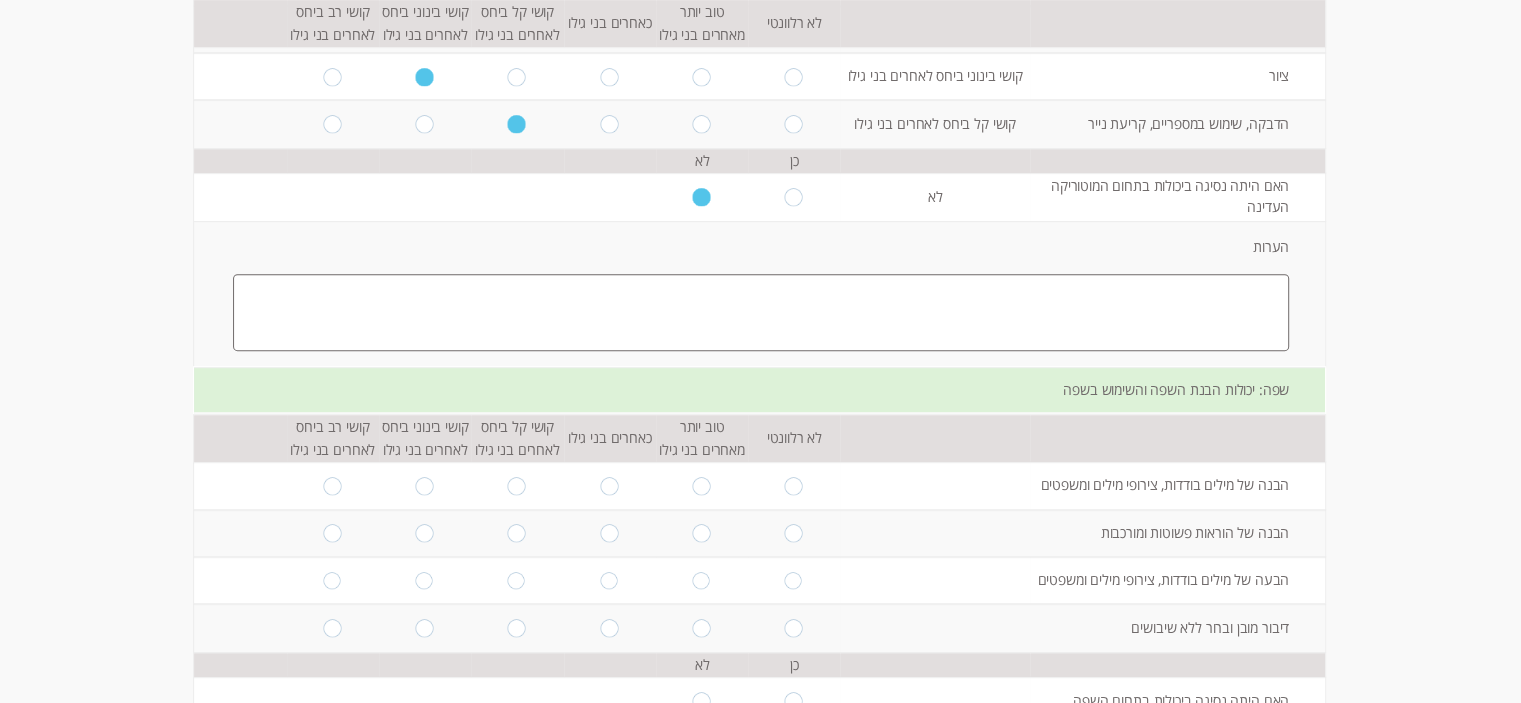 click at bounding box center (609, 486) 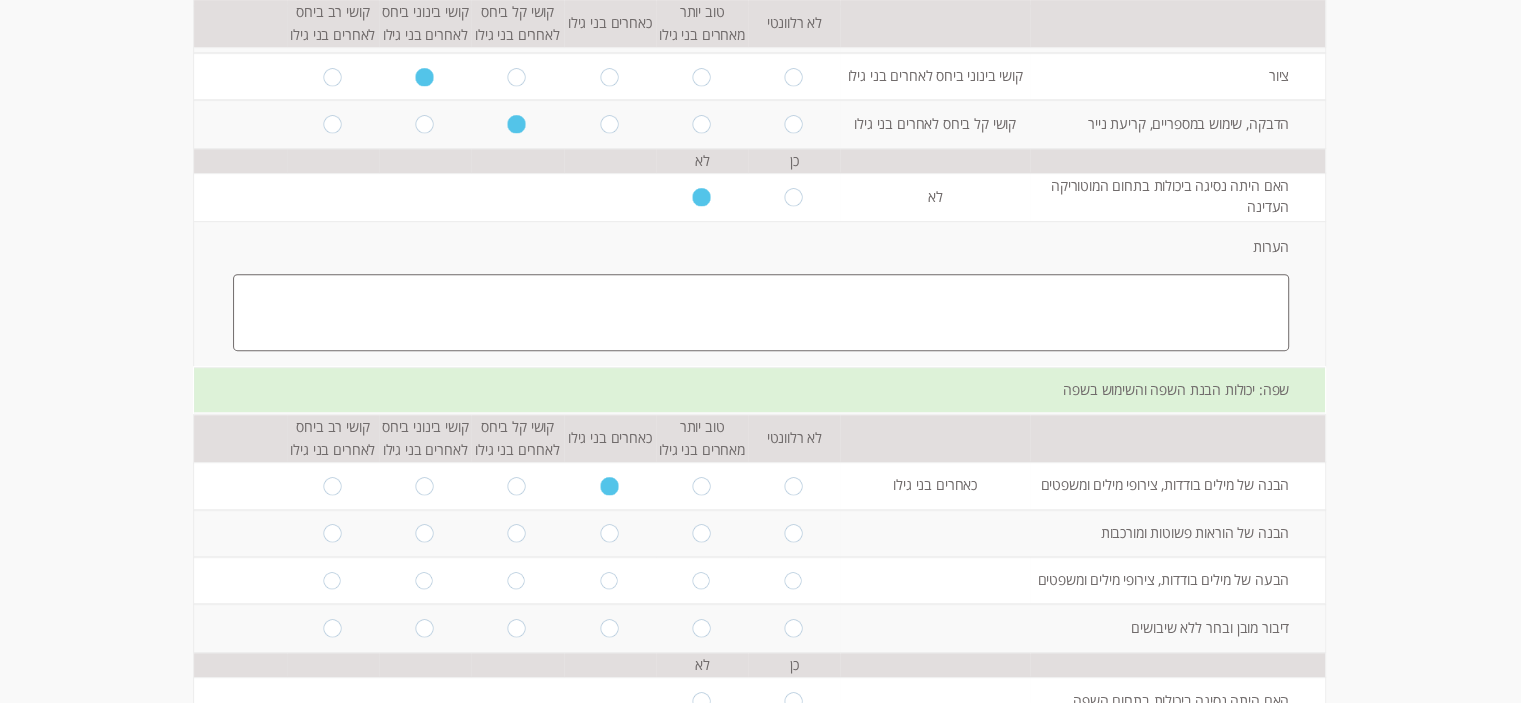 click at bounding box center (610, 533) 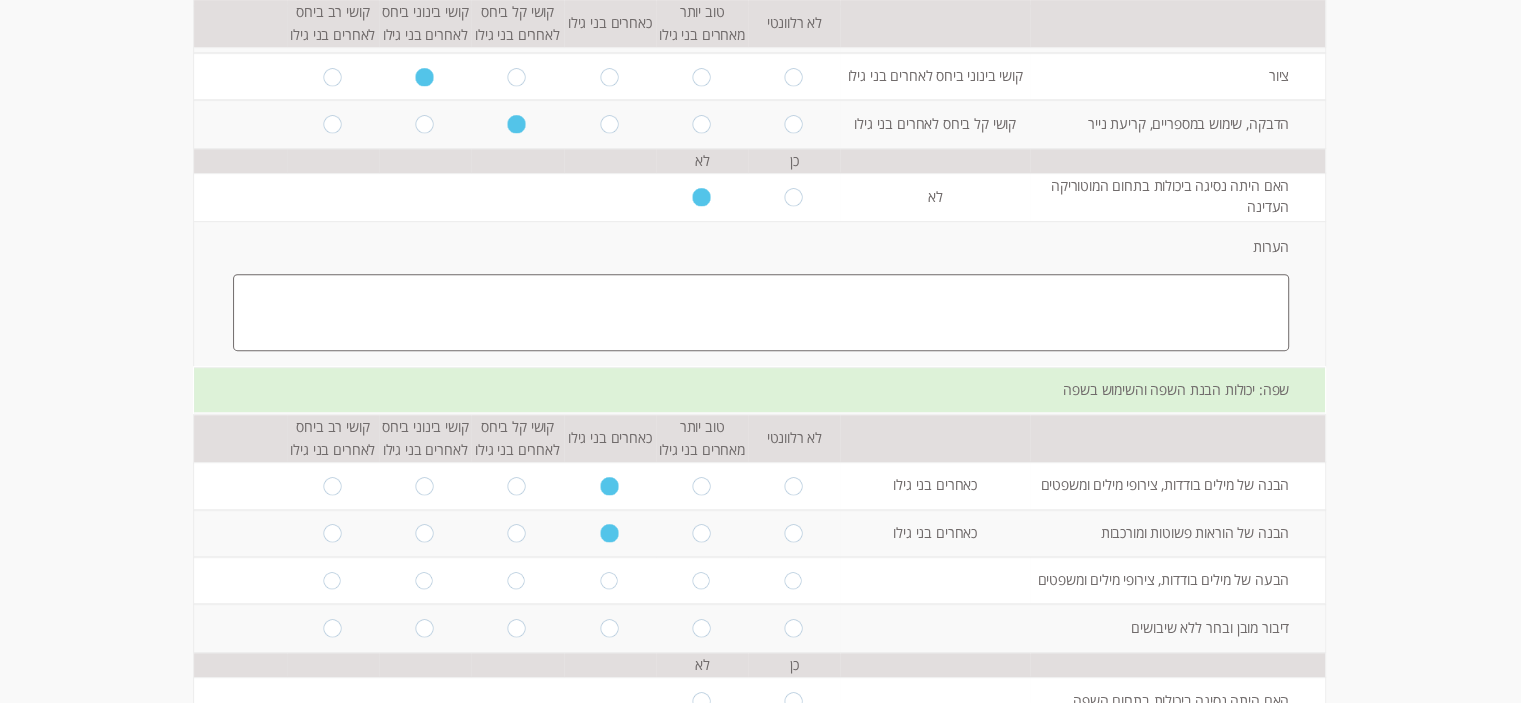 click at bounding box center (609, 581) 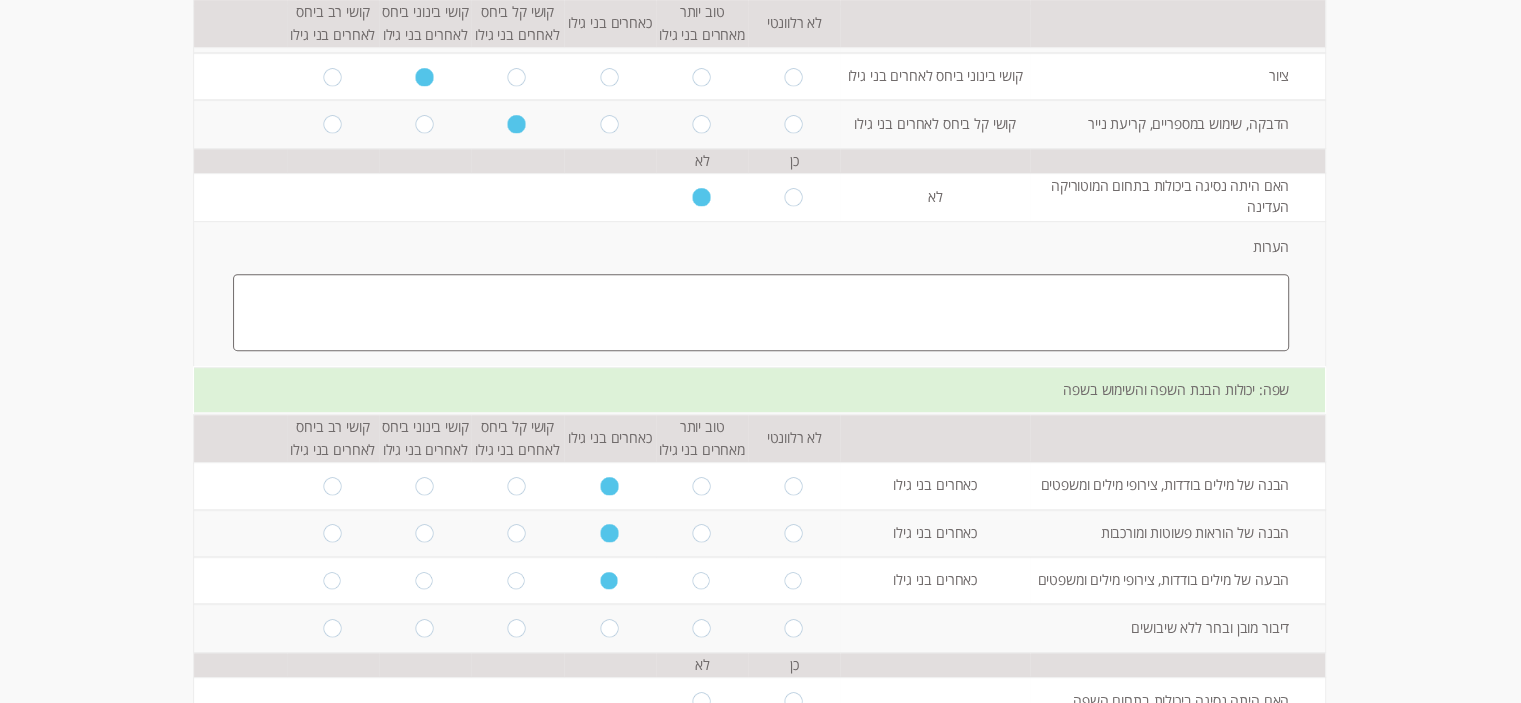click at bounding box center (609, 628) 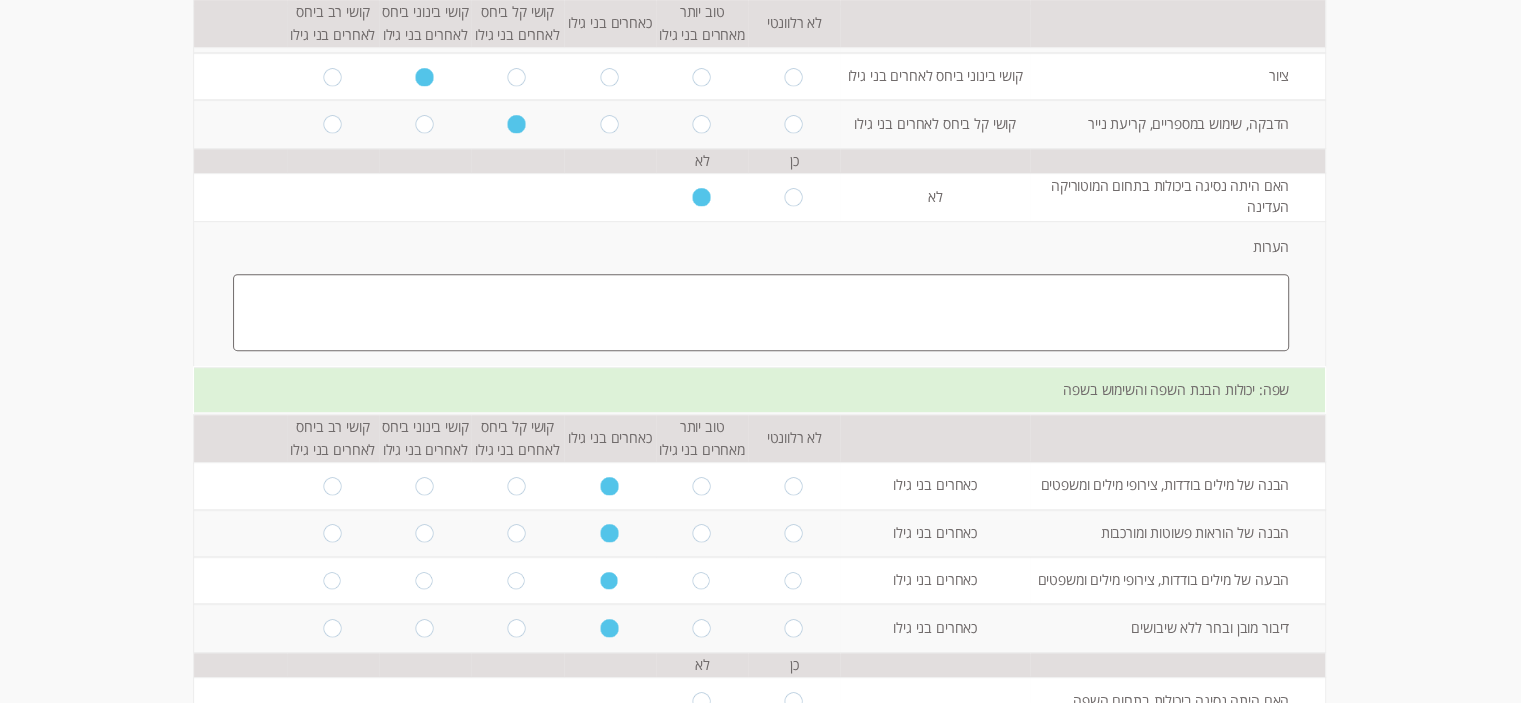 scroll, scrollTop: 1100, scrollLeft: 0, axis: vertical 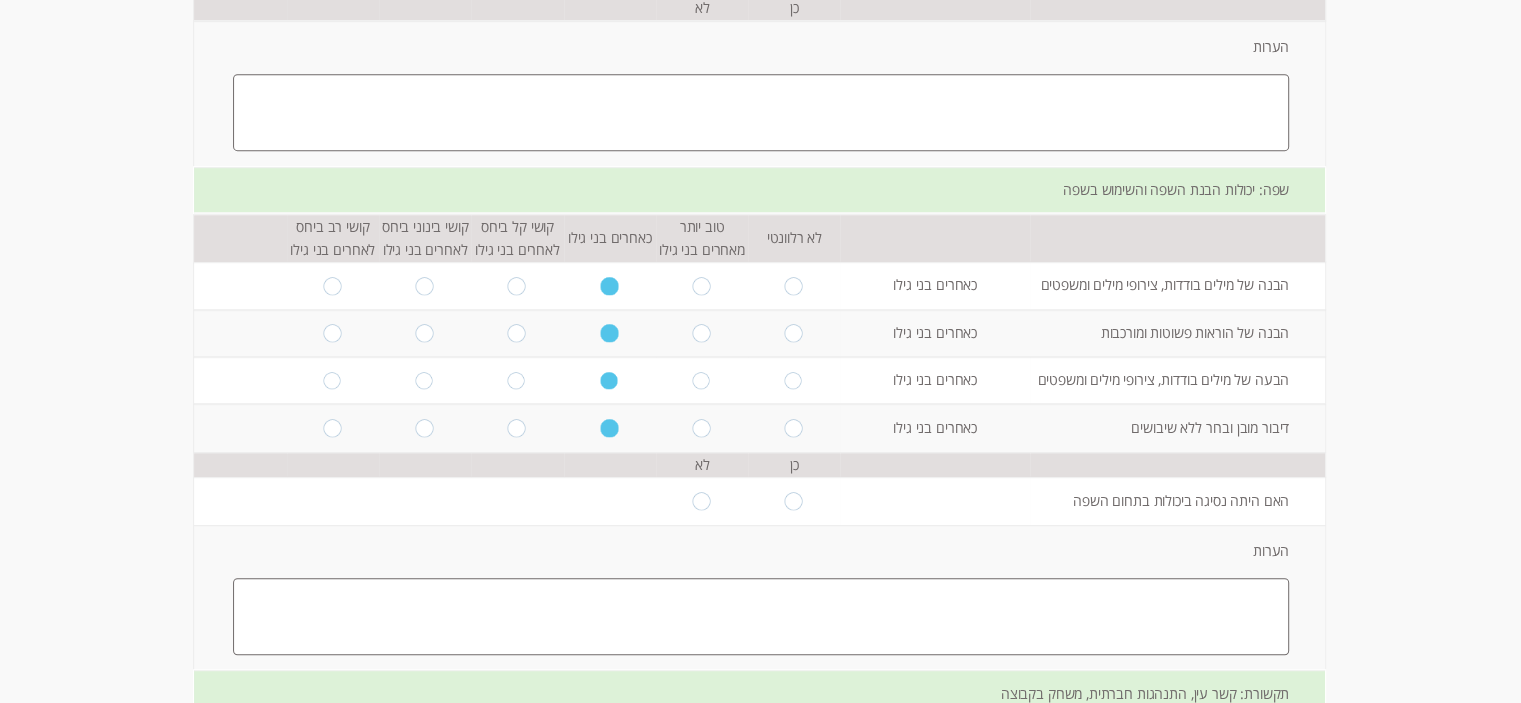 click at bounding box center [701, 501] 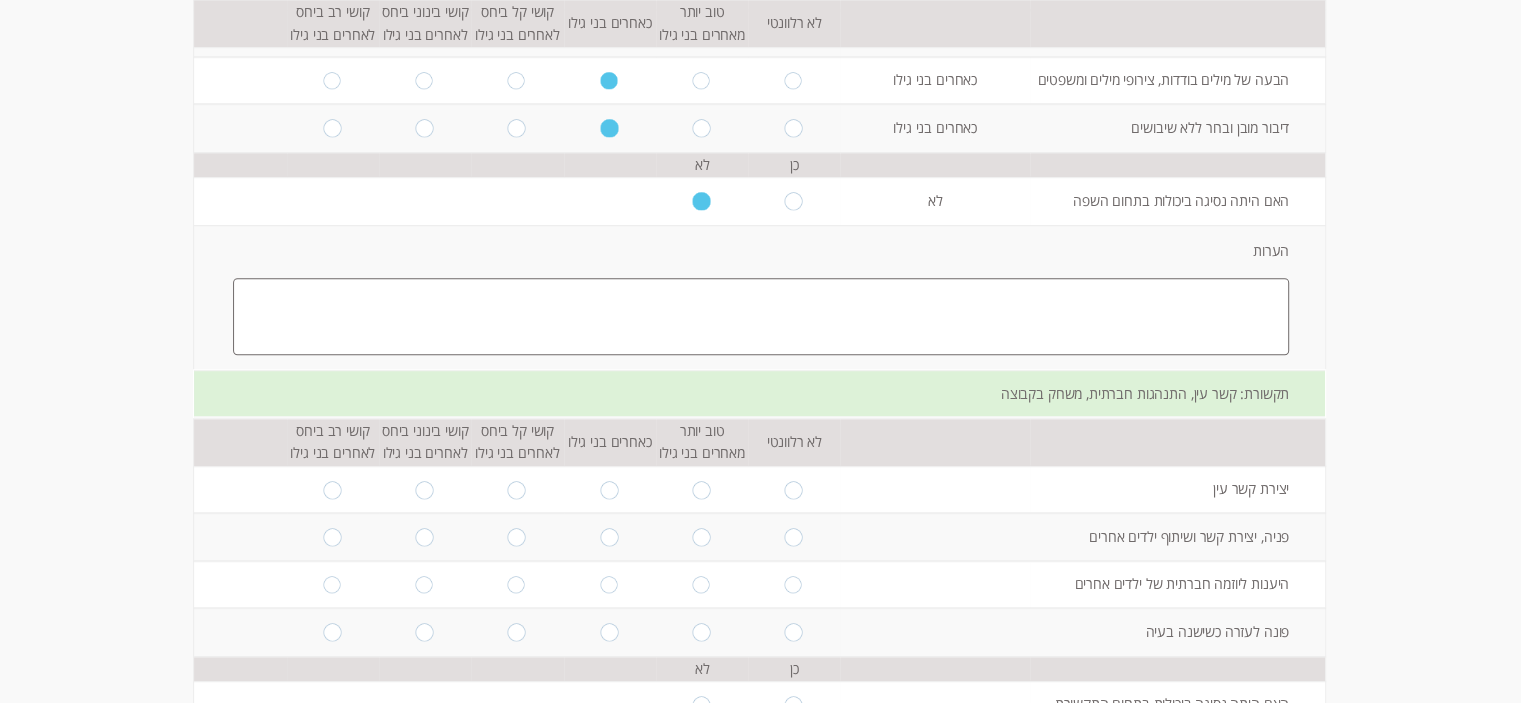 scroll, scrollTop: 1500, scrollLeft: 0, axis: vertical 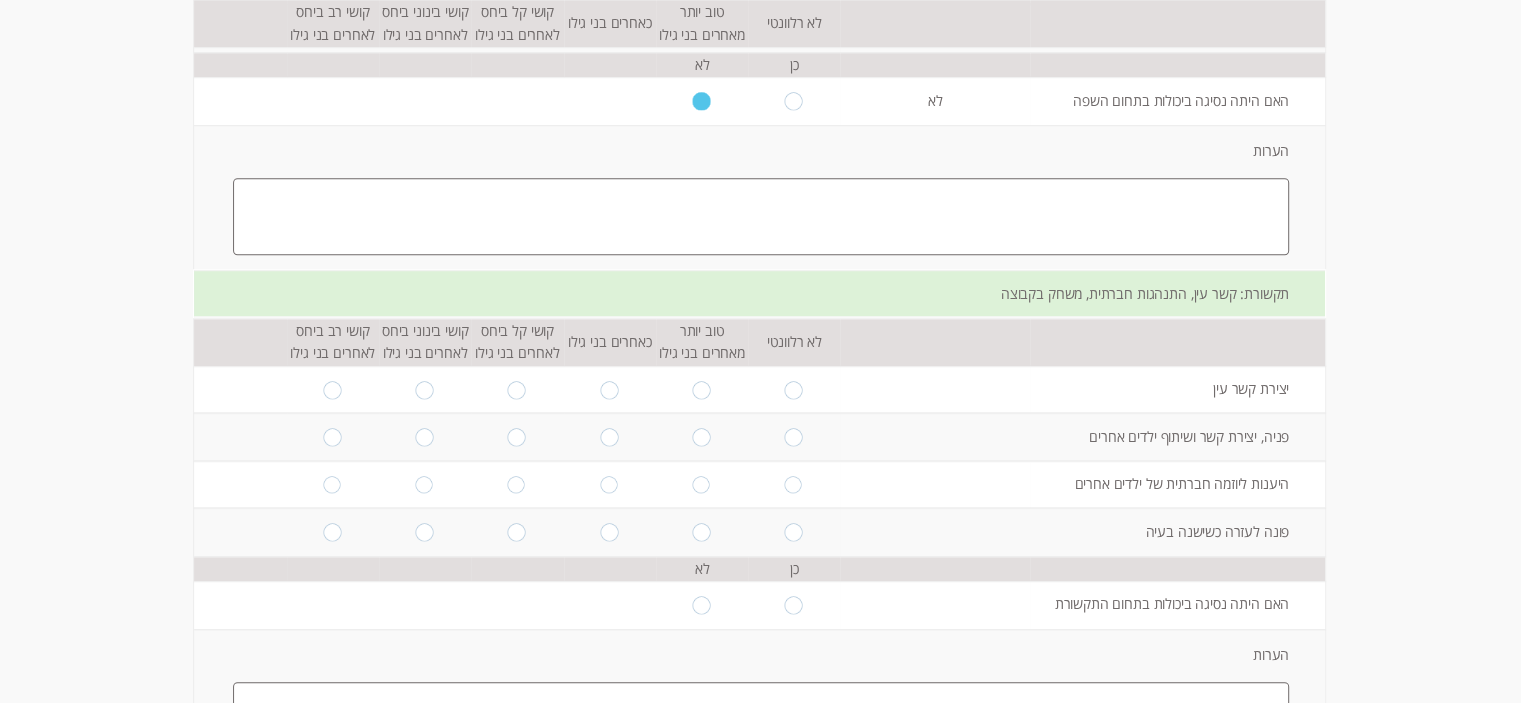 click at bounding box center (609, 390) 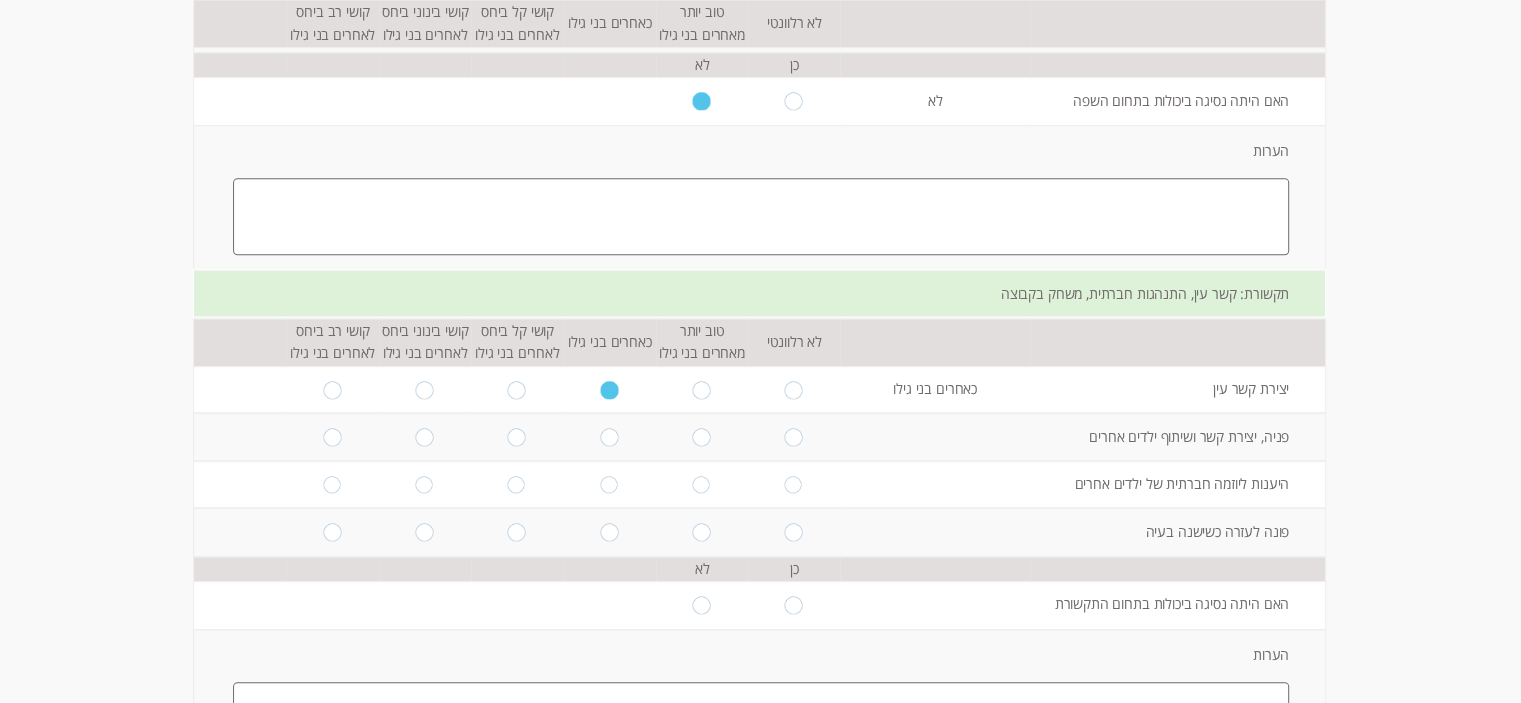 click at bounding box center [609, 437] 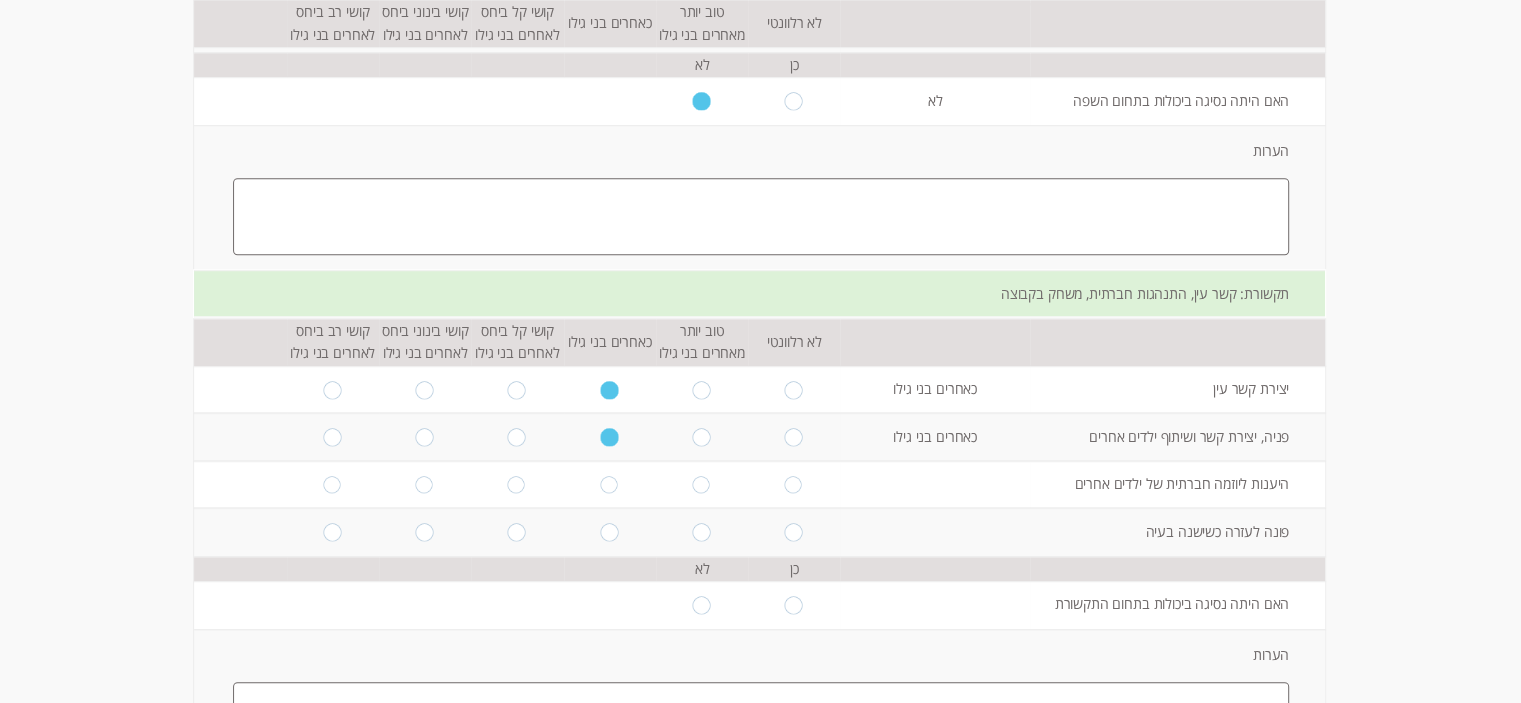 click at bounding box center (609, 485) 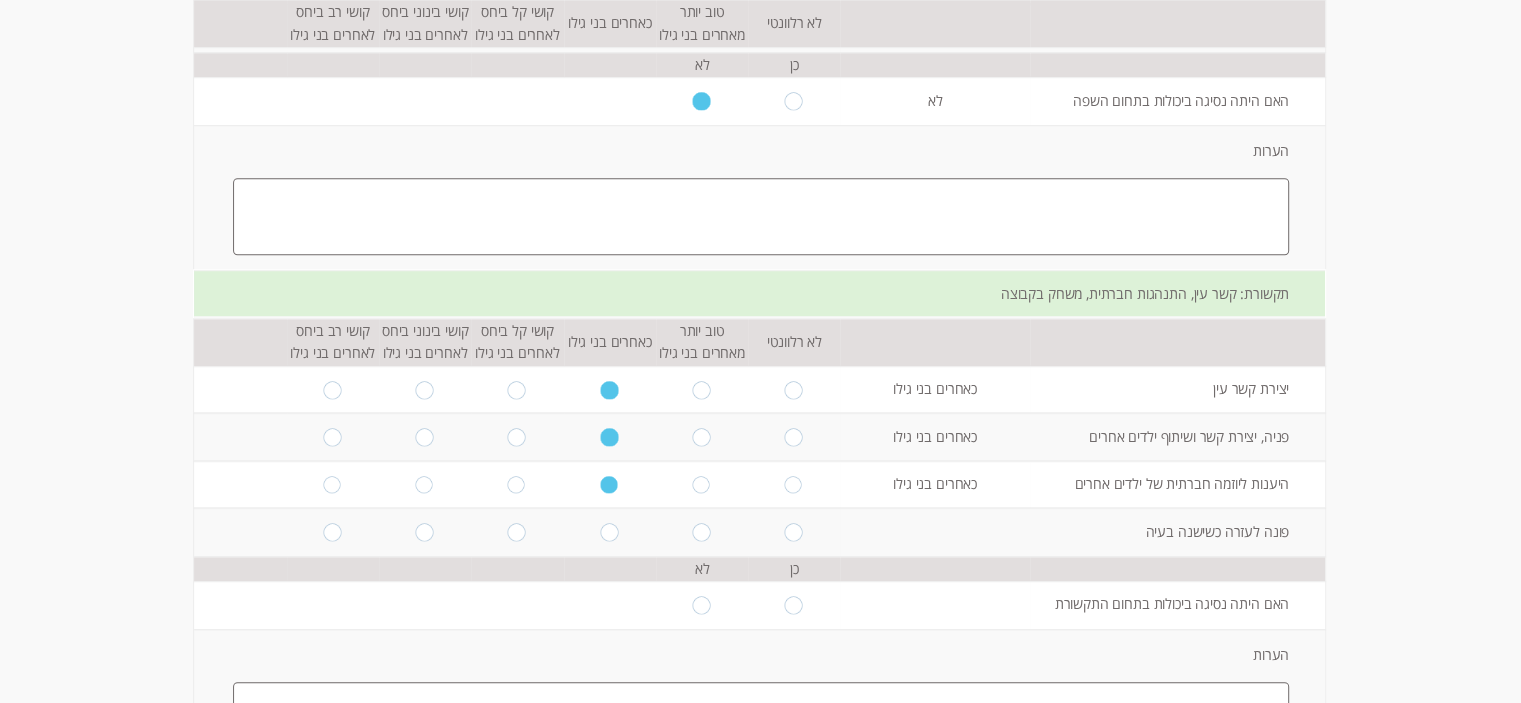 scroll, scrollTop: 1700, scrollLeft: 0, axis: vertical 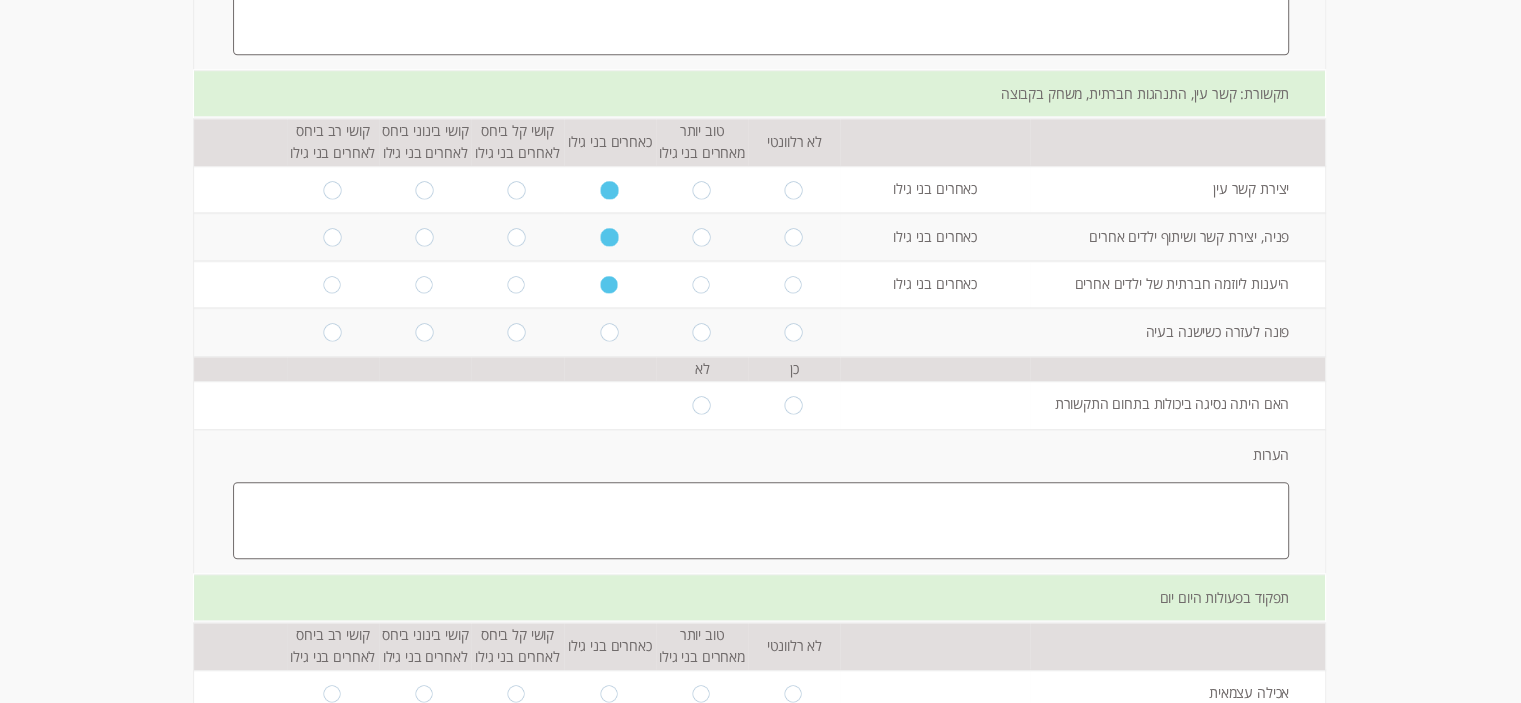 click at bounding box center [701, 405] 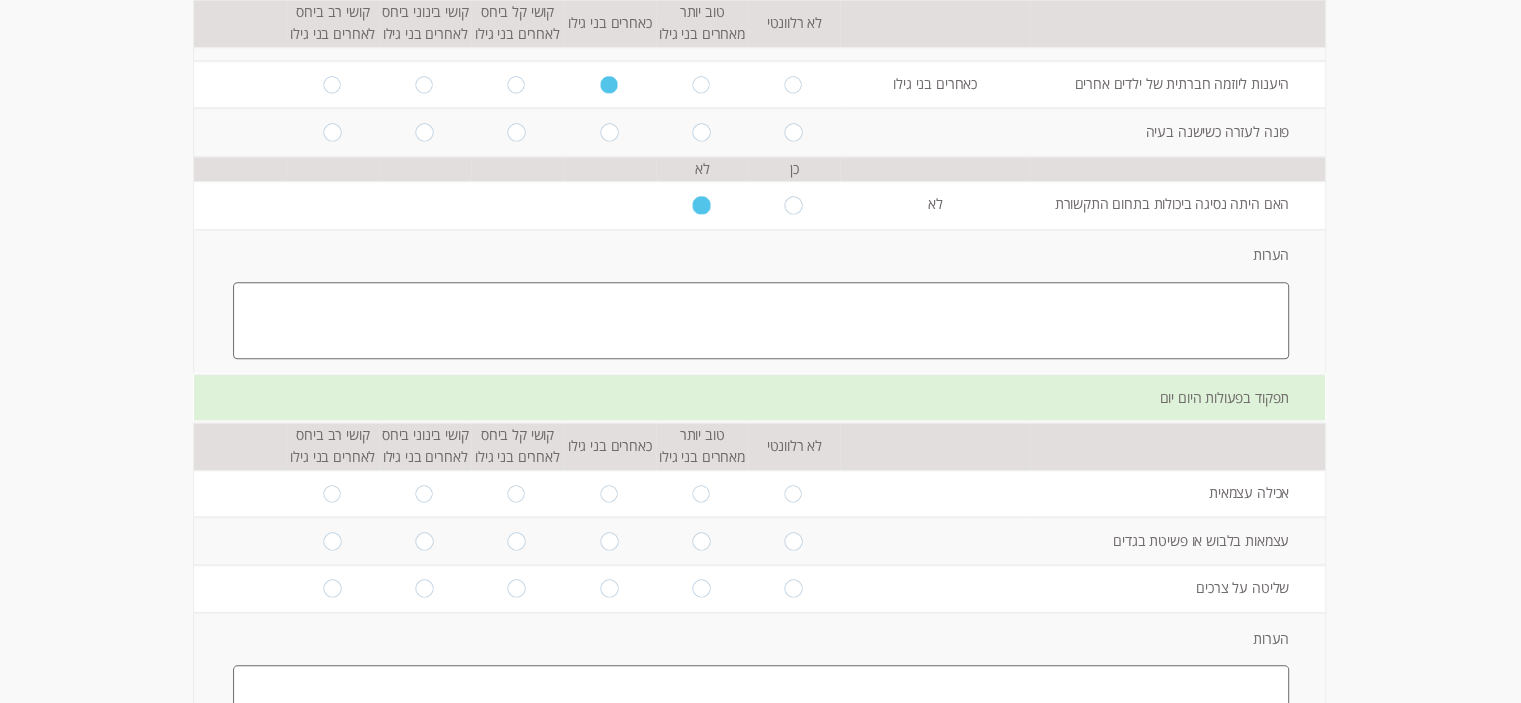 scroll, scrollTop: 2100, scrollLeft: 0, axis: vertical 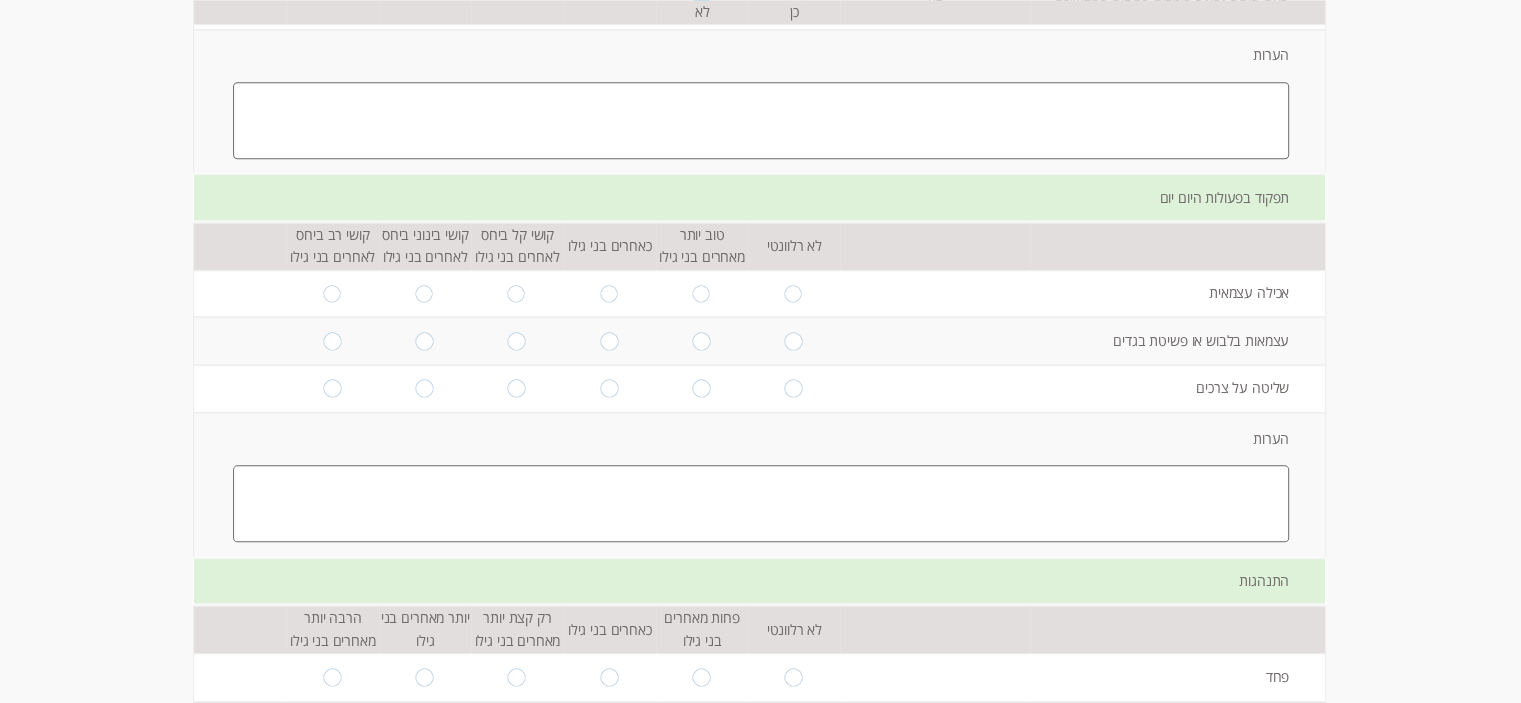click at bounding box center (609, 294) 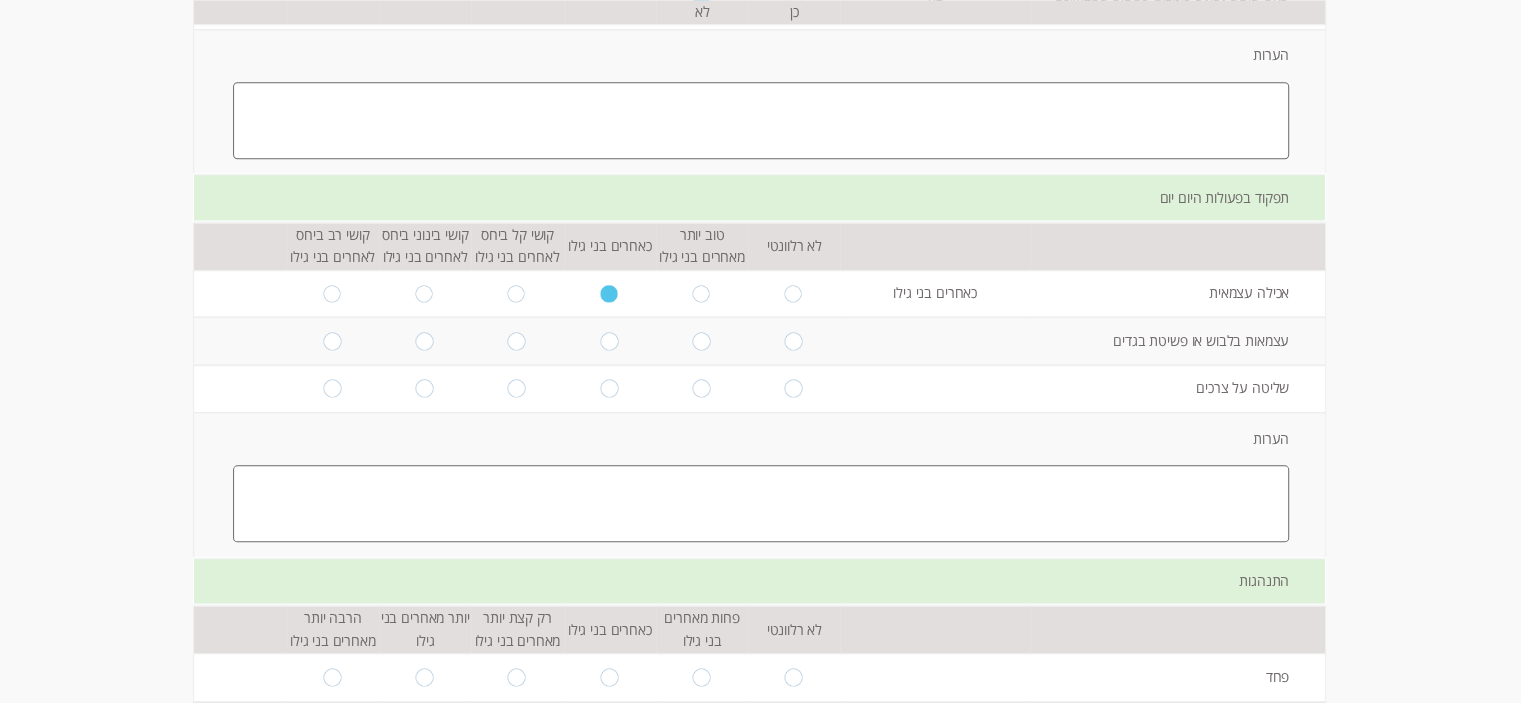 click at bounding box center (517, 341) 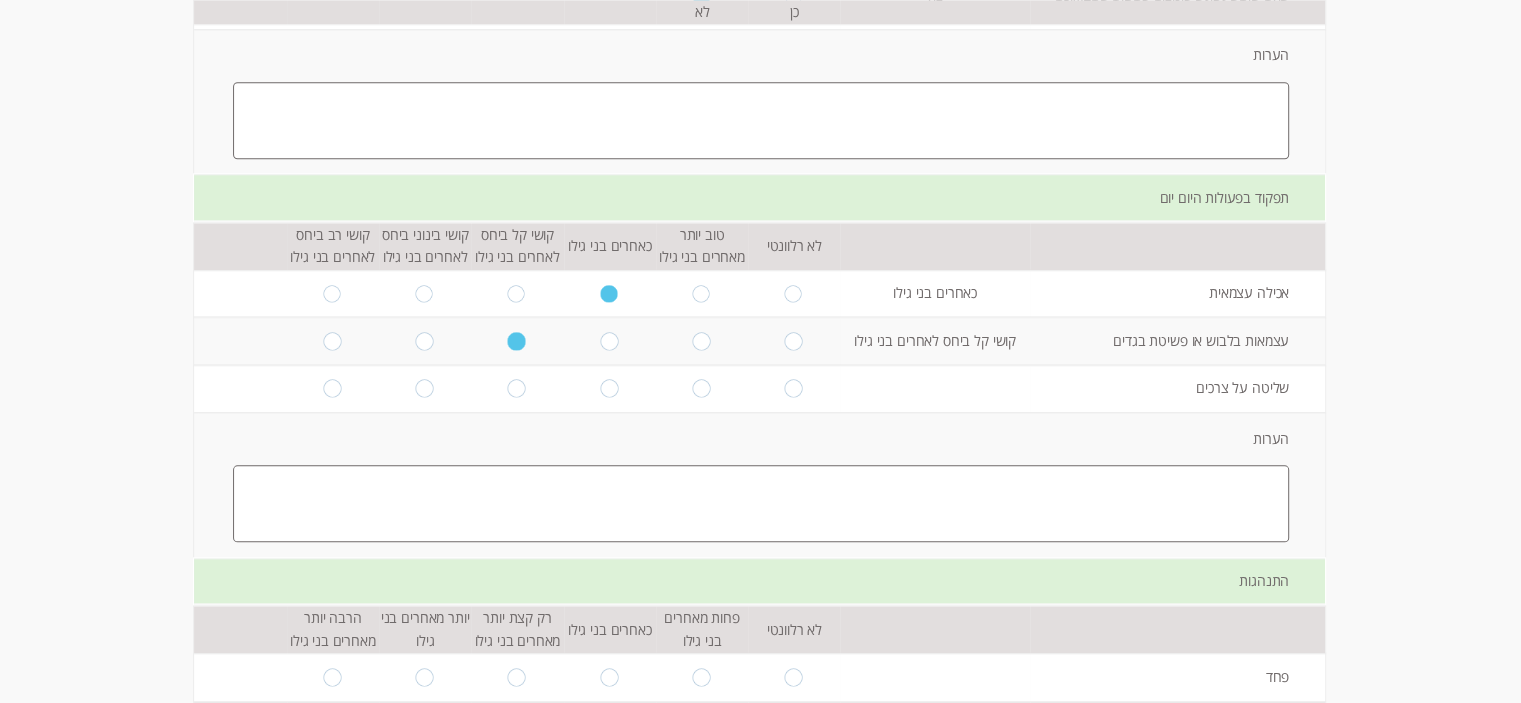 click at bounding box center (609, 389) 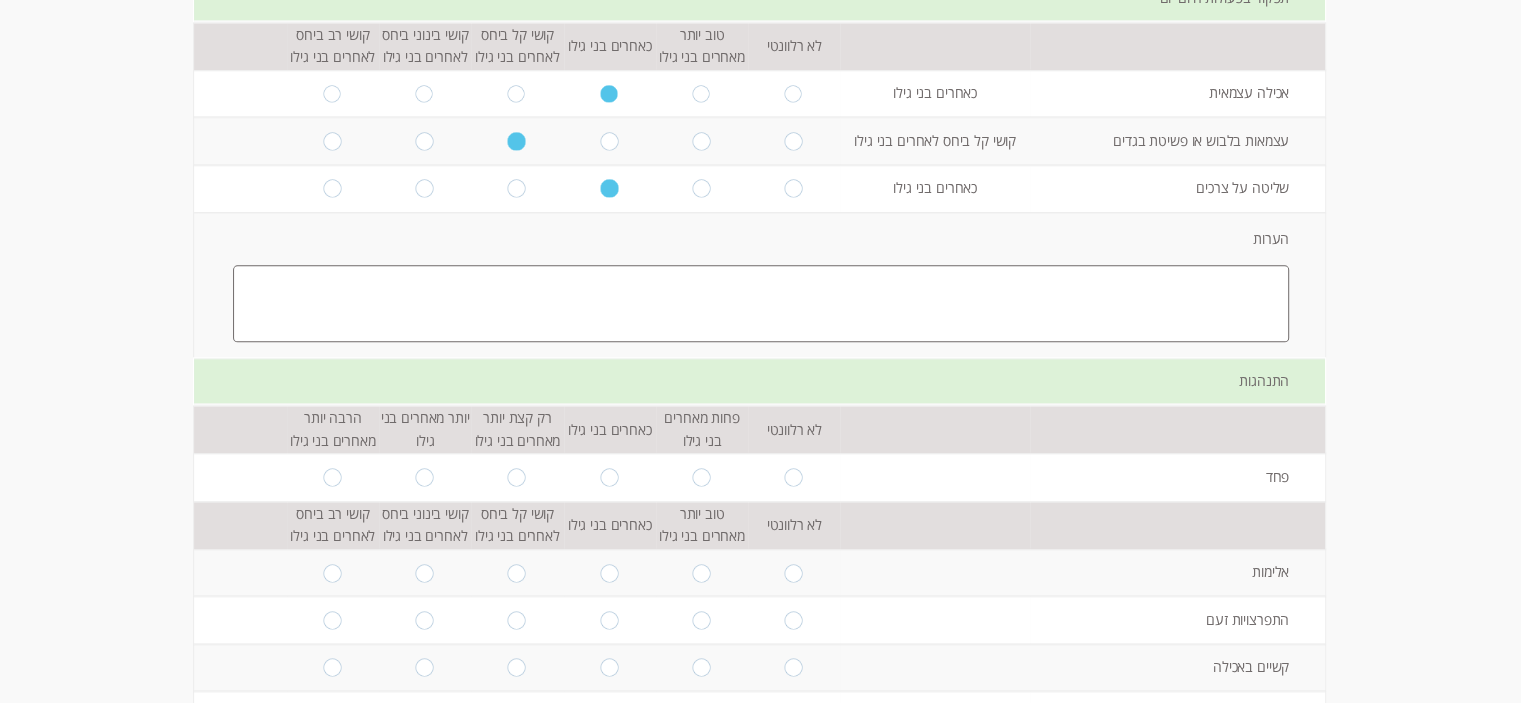 scroll, scrollTop: 2400, scrollLeft: 0, axis: vertical 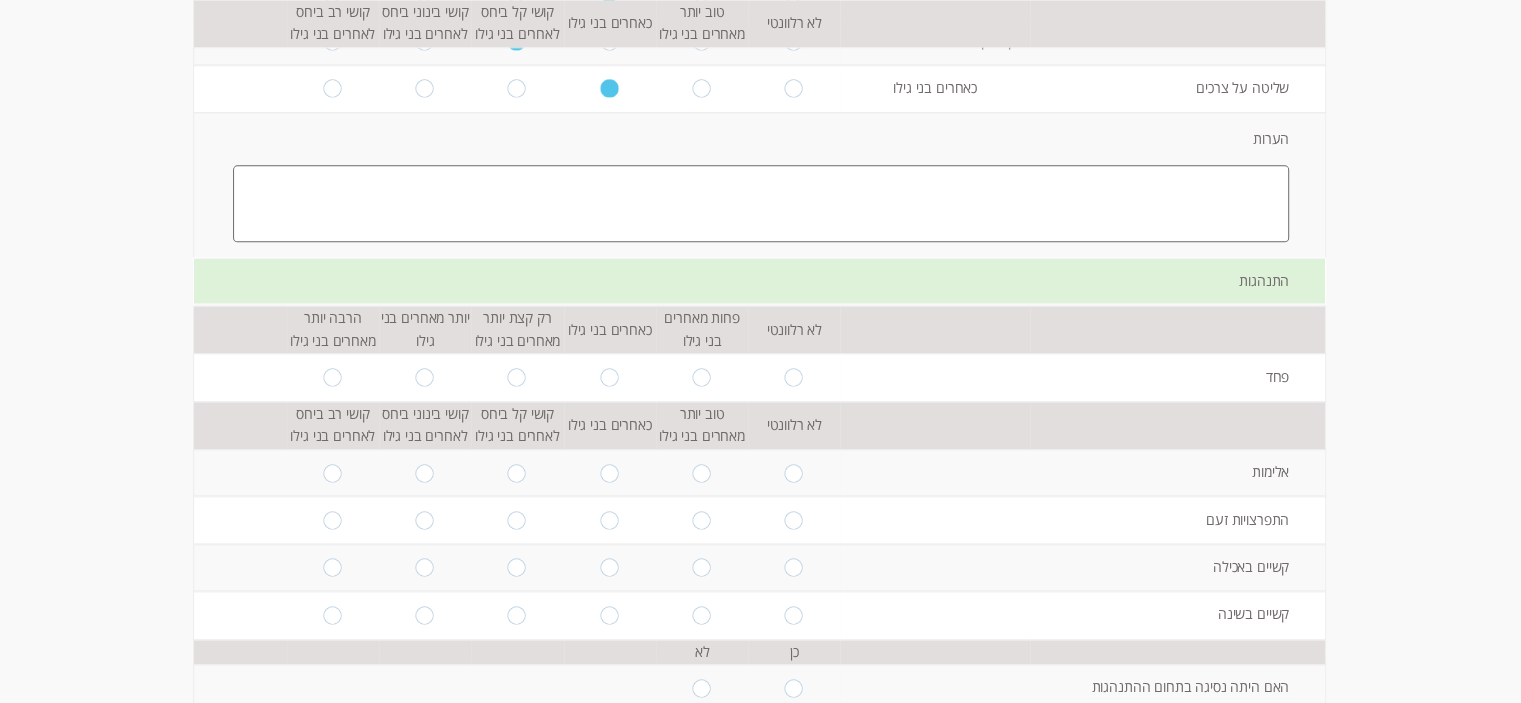 click at bounding box center [609, 377] 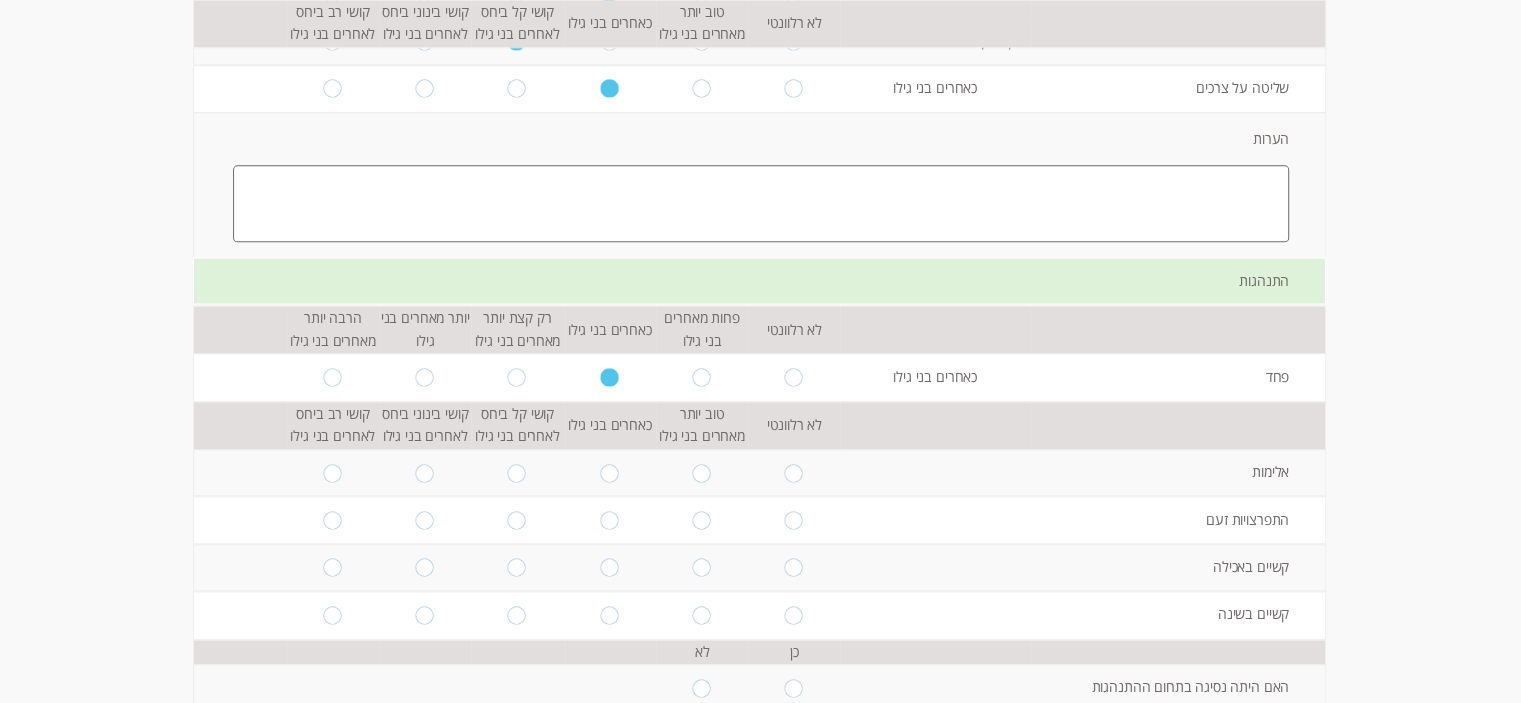 scroll, scrollTop: 2500, scrollLeft: 0, axis: vertical 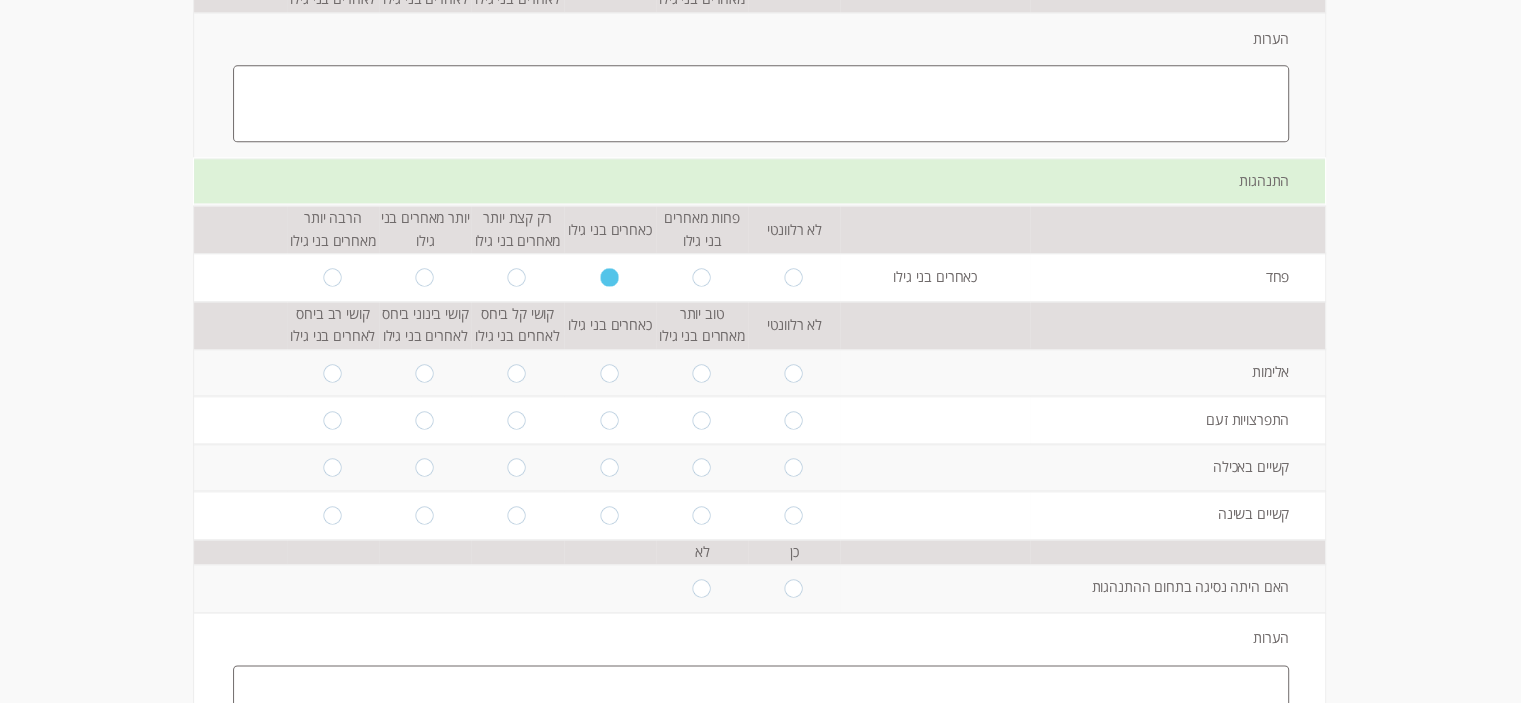 click at bounding box center [609, 373] 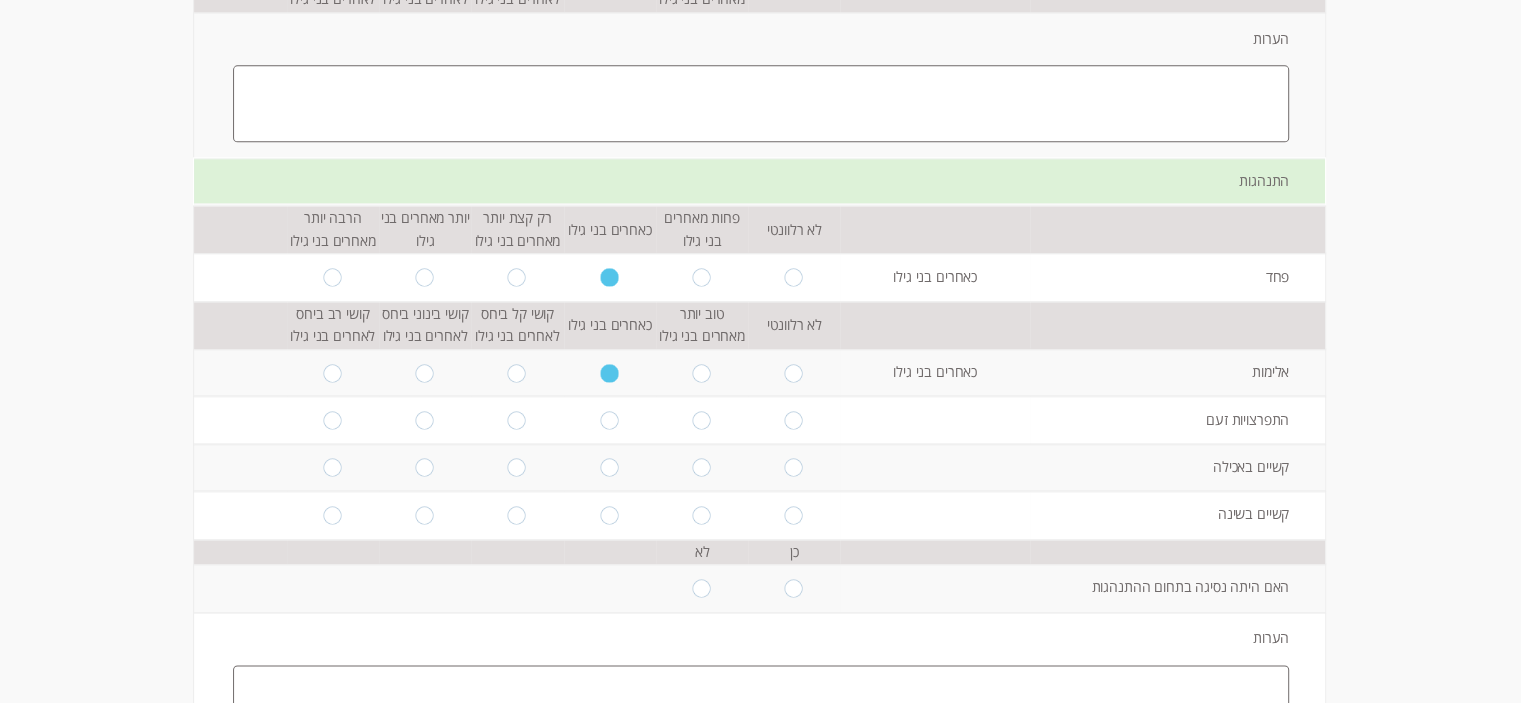 click at bounding box center [517, 420] 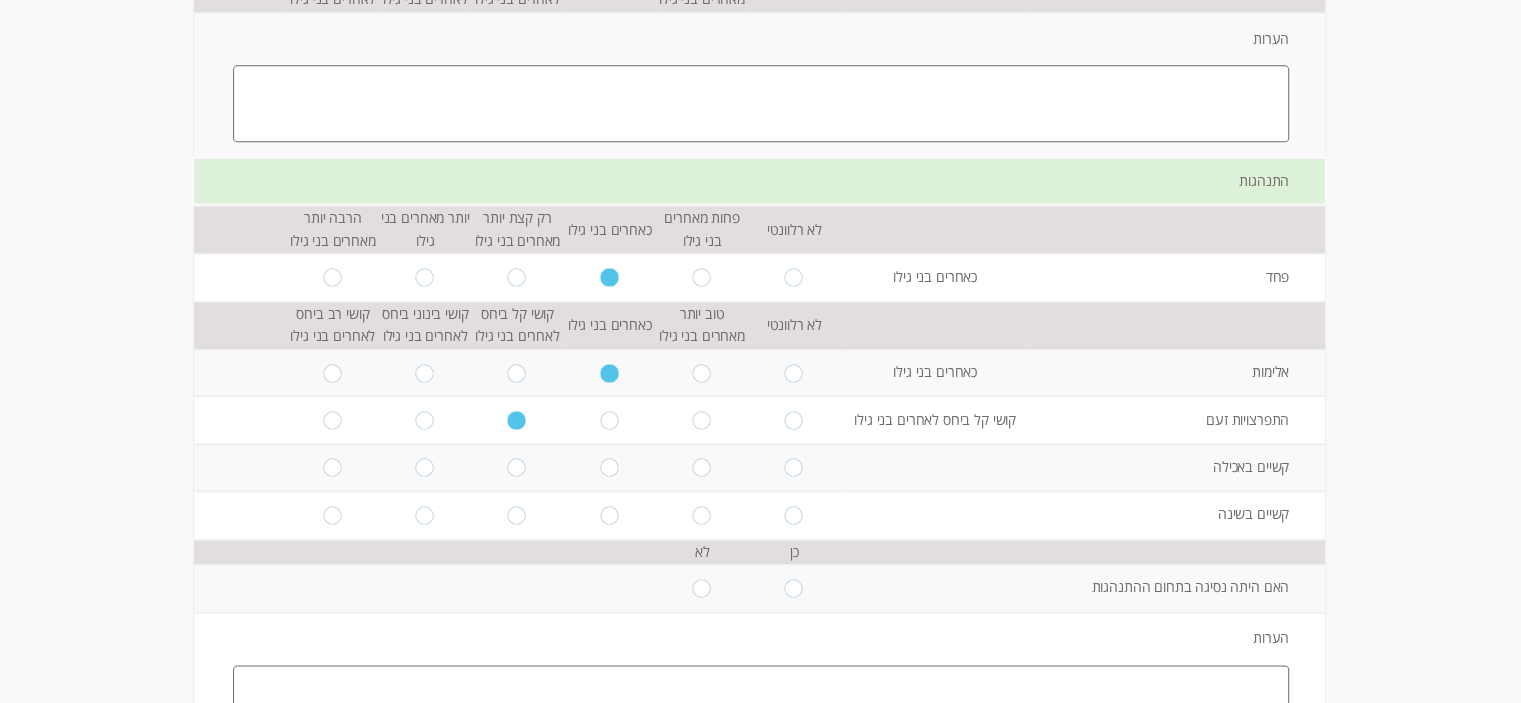 click at bounding box center (609, 468) 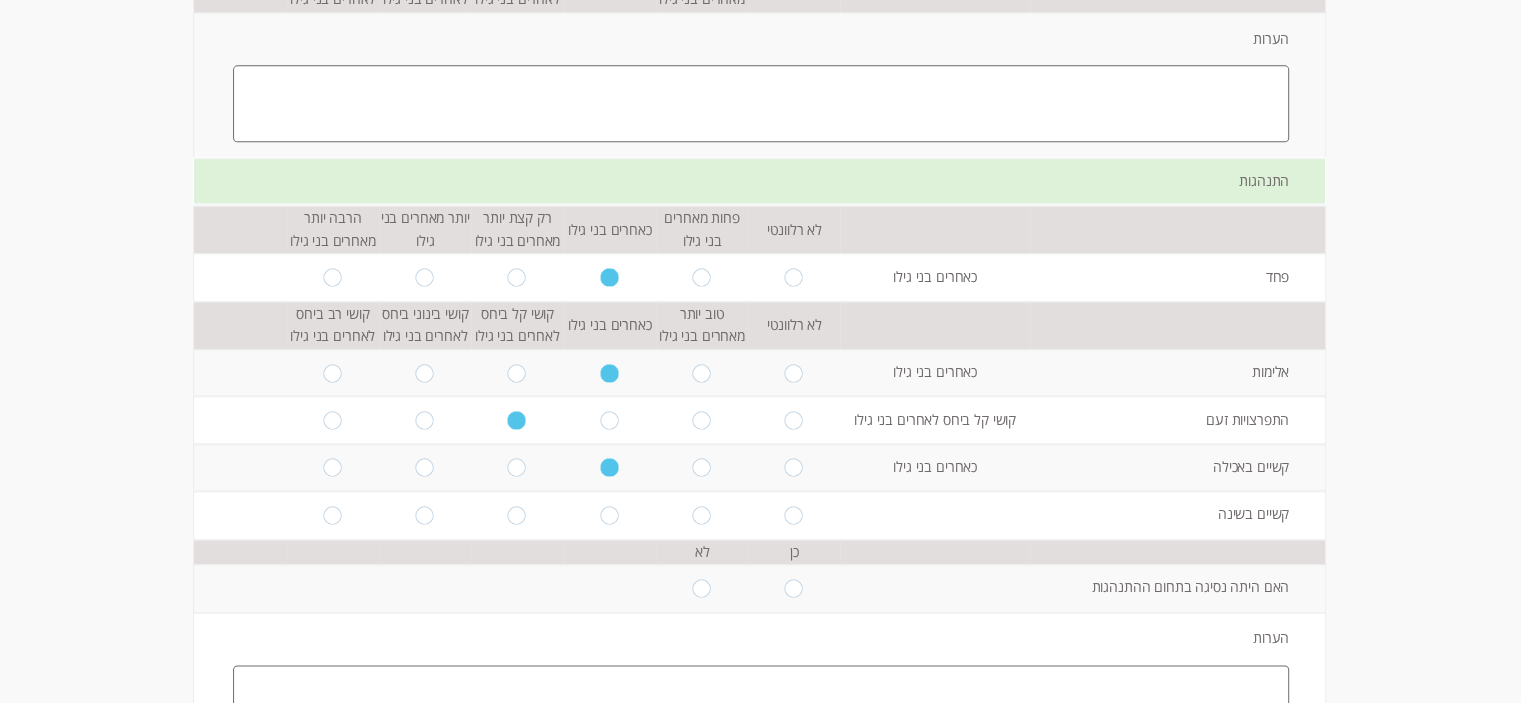 click at bounding box center (609, 515) 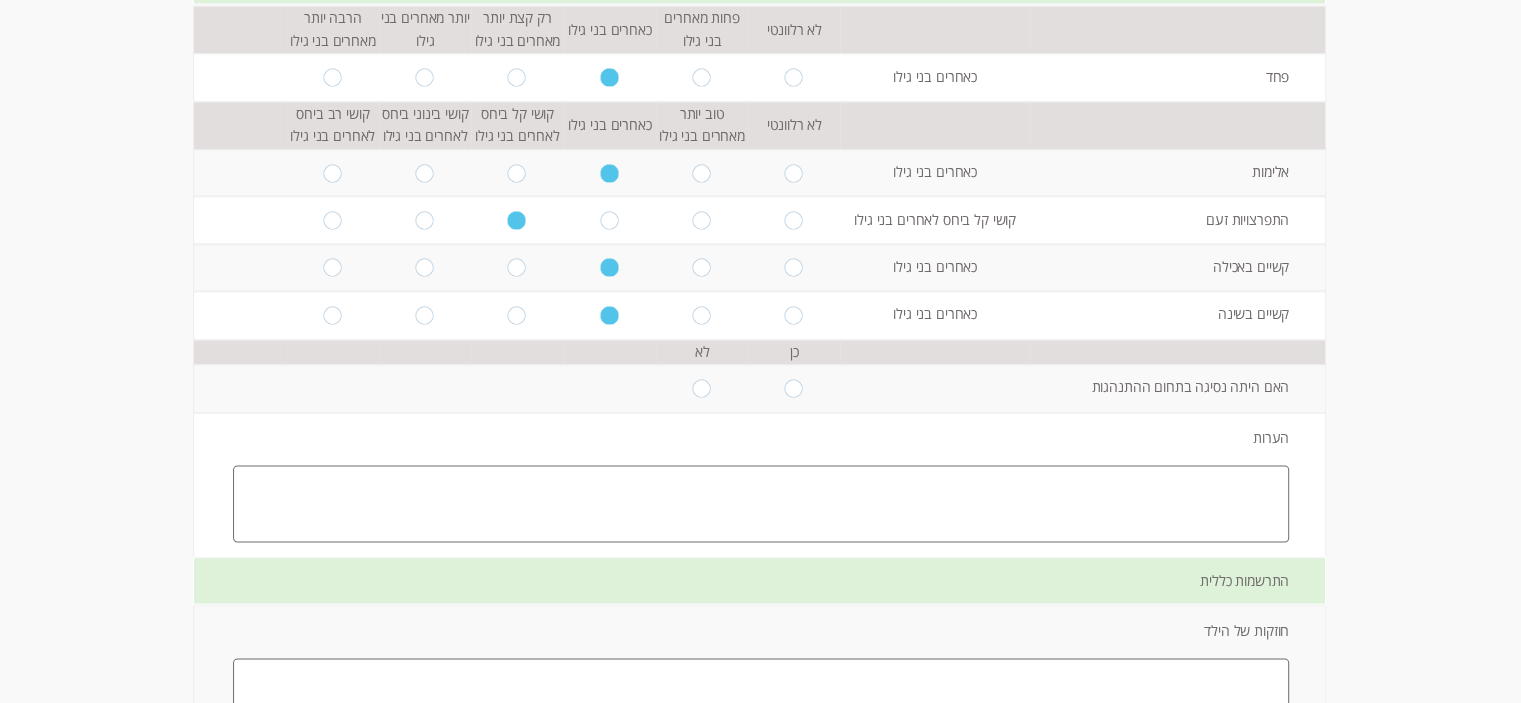 scroll, scrollTop: 2800, scrollLeft: 0, axis: vertical 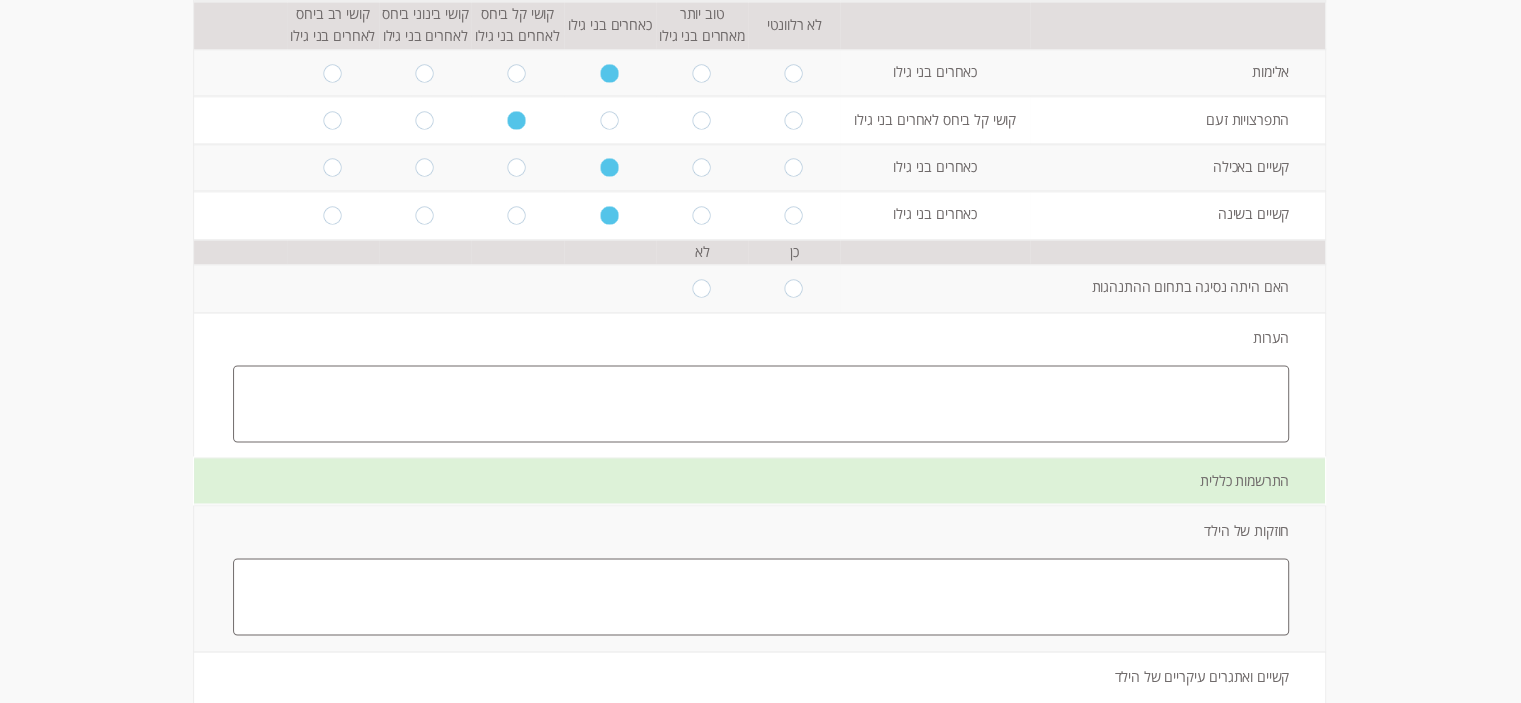 click at bounding box center (701, 288) 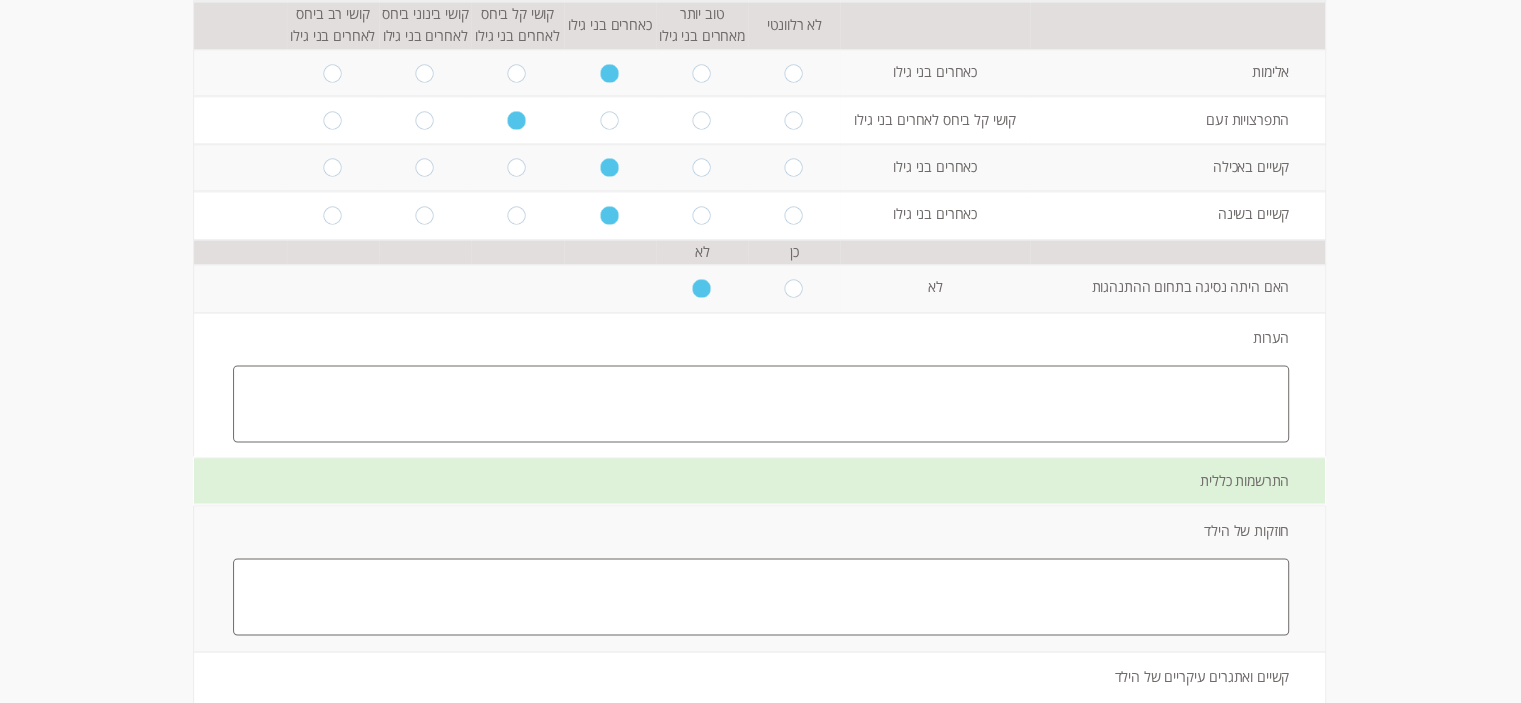 scroll, scrollTop: 3000, scrollLeft: 0, axis: vertical 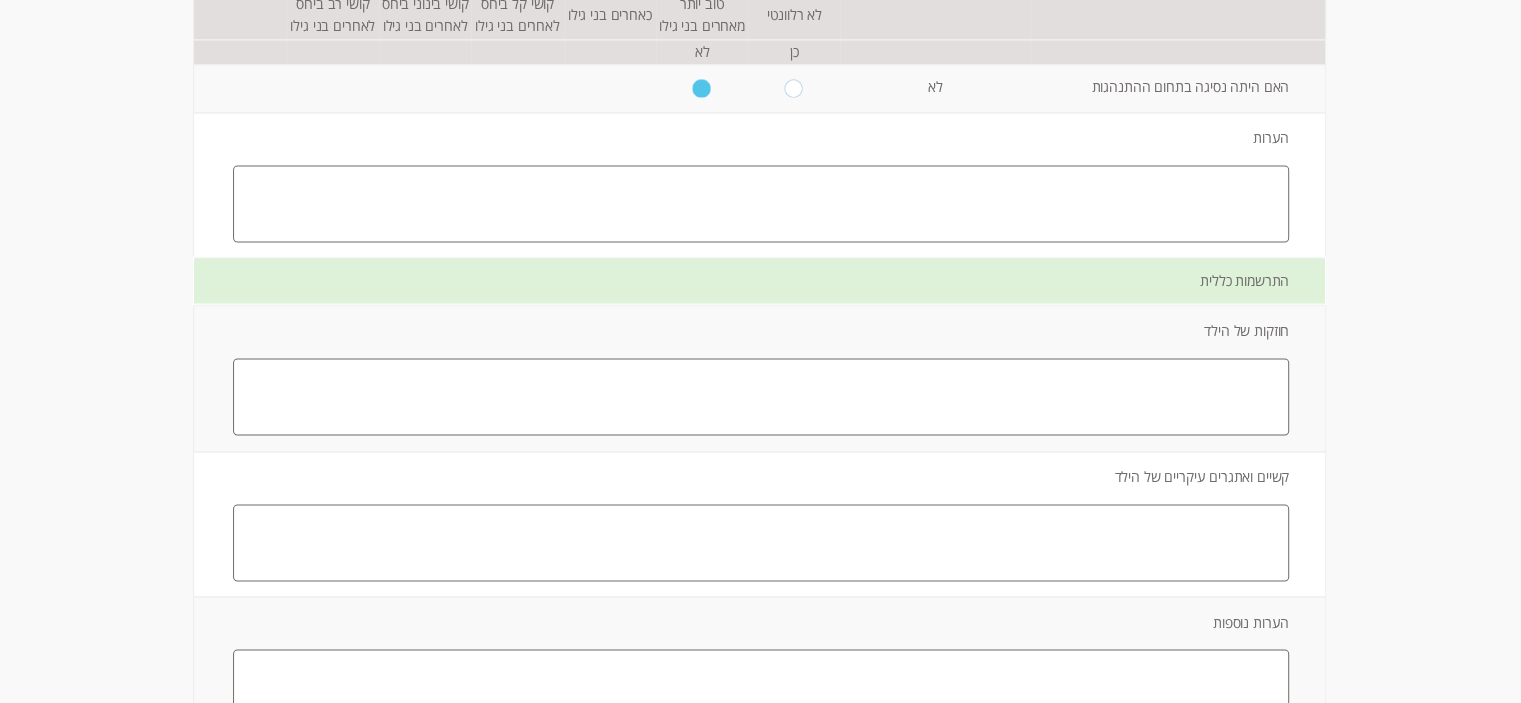 click at bounding box center (761, 396) 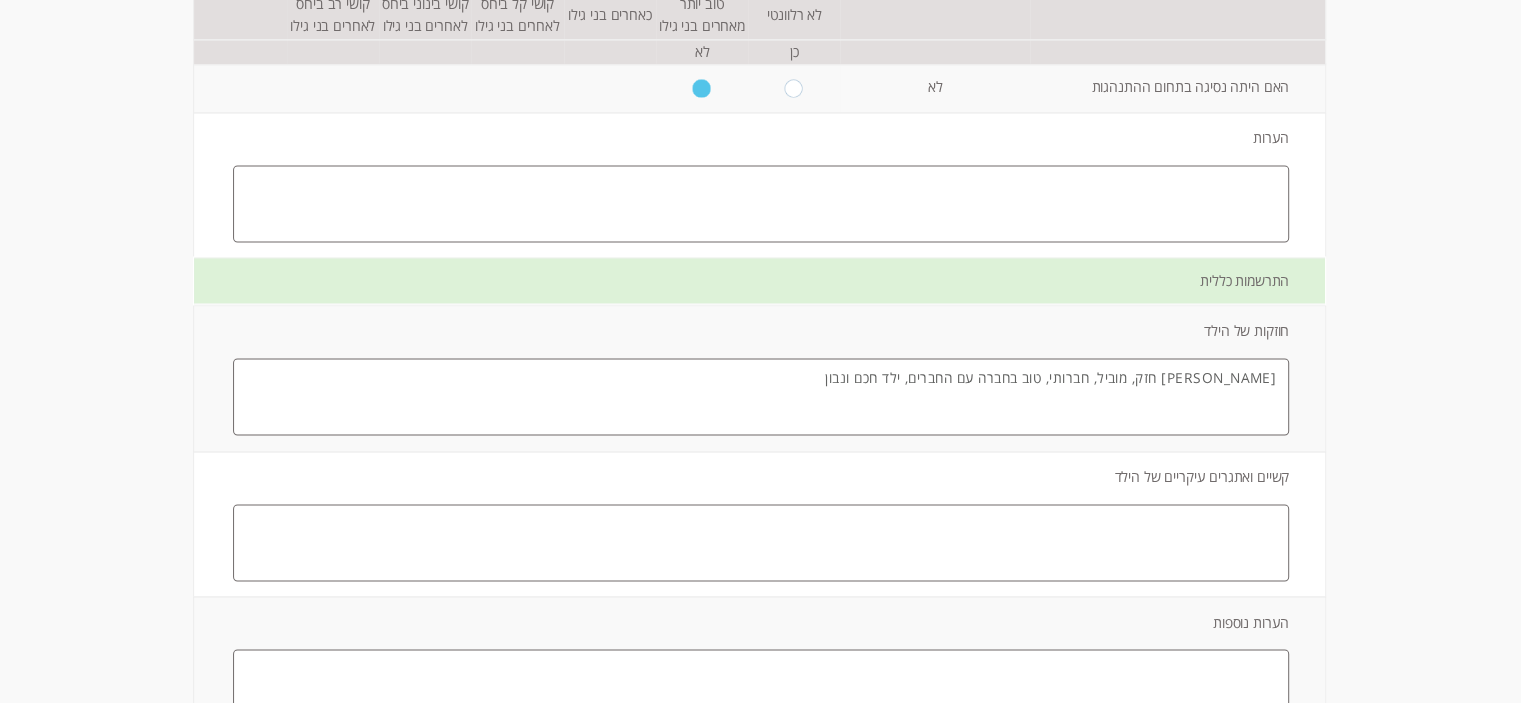 type on "[PERSON_NAME] חזק, מוביל, חברותי, טוב בחברה עם החברים, ילד חכם ונבון" 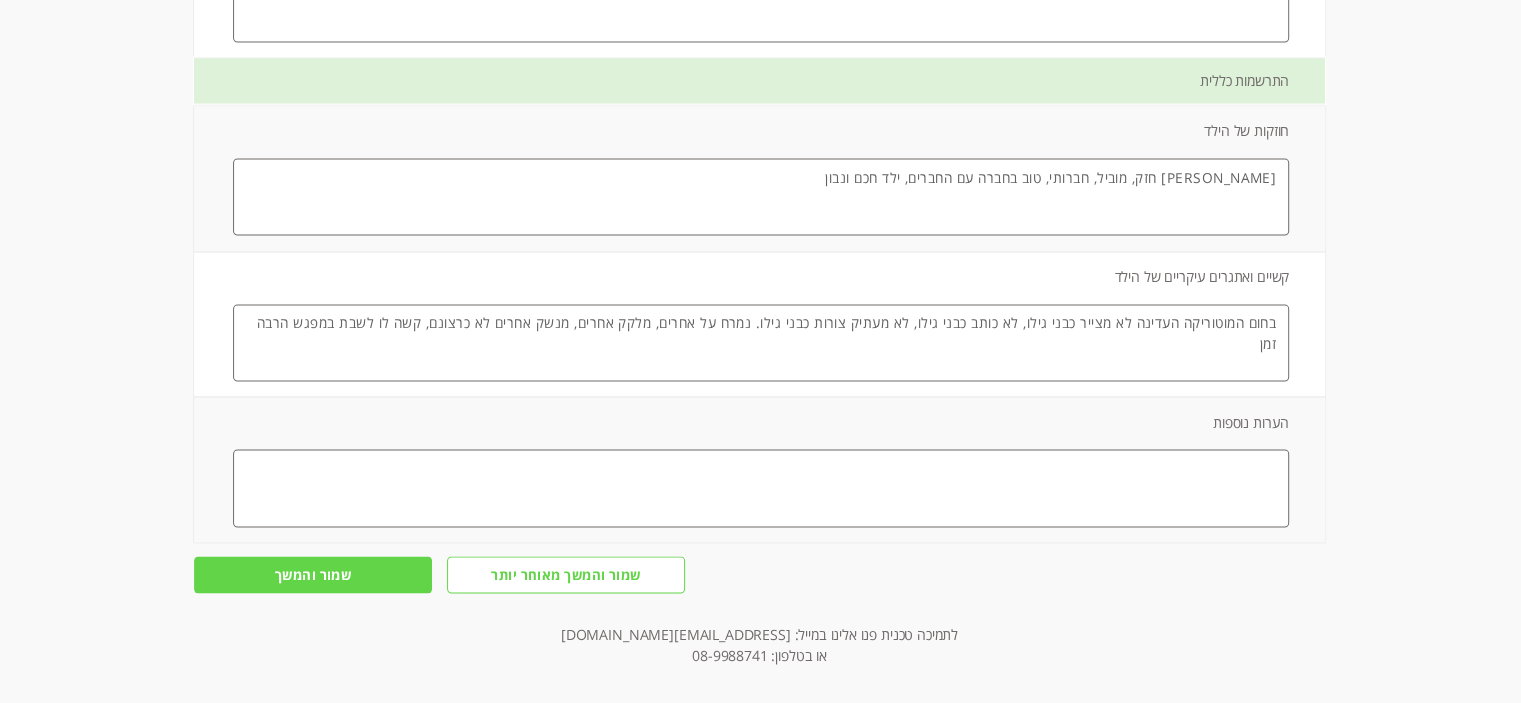 scroll, scrollTop: 3203, scrollLeft: 0, axis: vertical 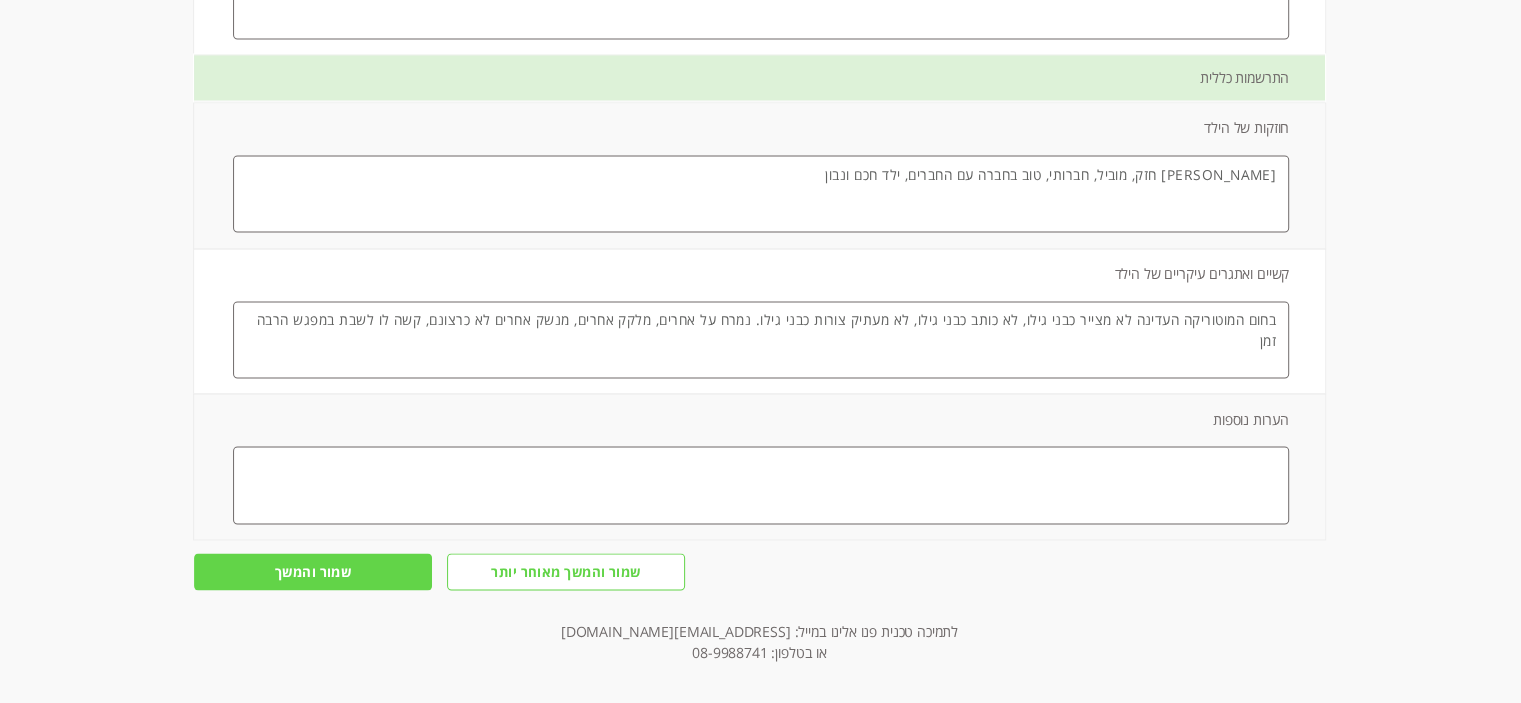 type on "בחום המוטוריקה העדינה לא מצייר כבני גילו, לא כותב כבני גילו, לא מעתיק צורות כבני גילו. נמרח על אחרים, מלקק אחרים, מנשק אחרים לא כרצונם, קשה לו לשבת במפגש הרבה זמן" 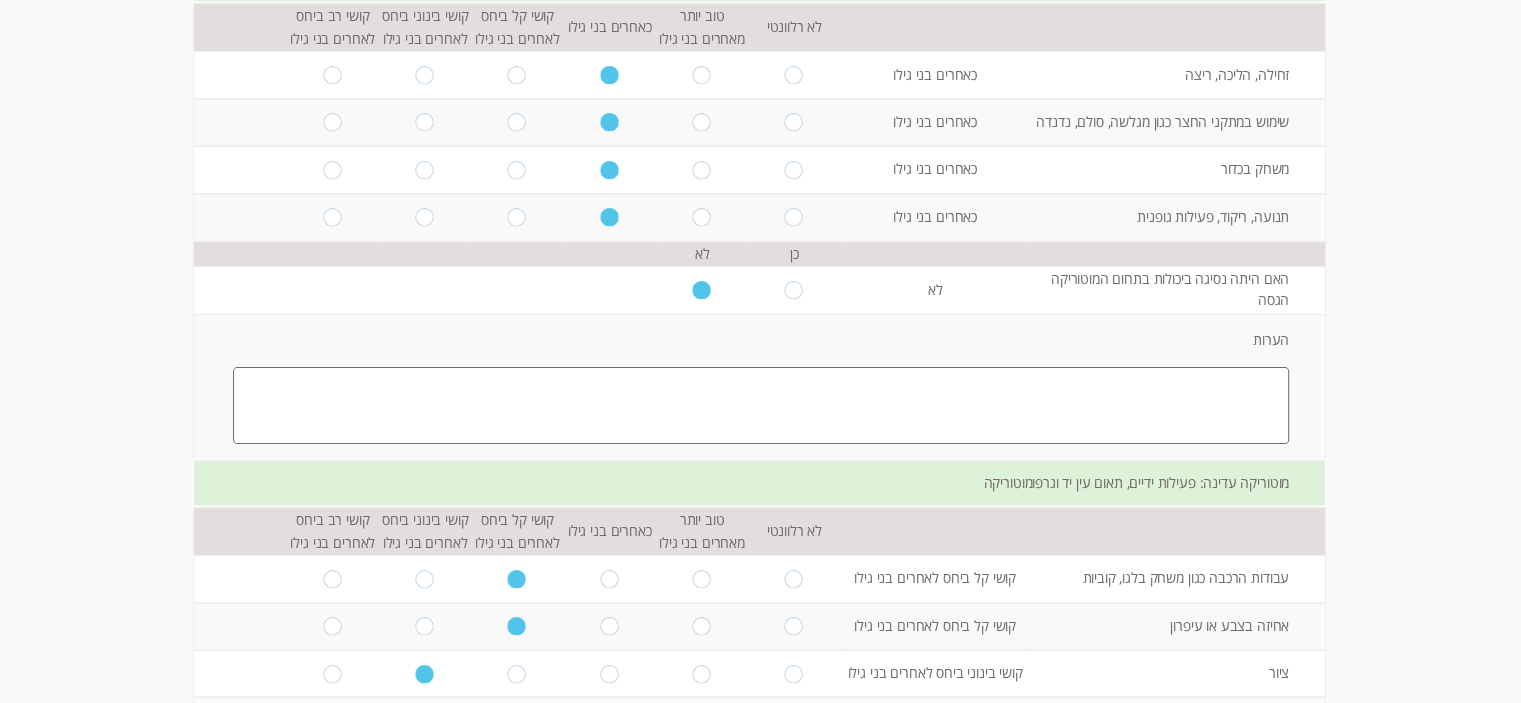 scroll, scrollTop: 0, scrollLeft: 0, axis: both 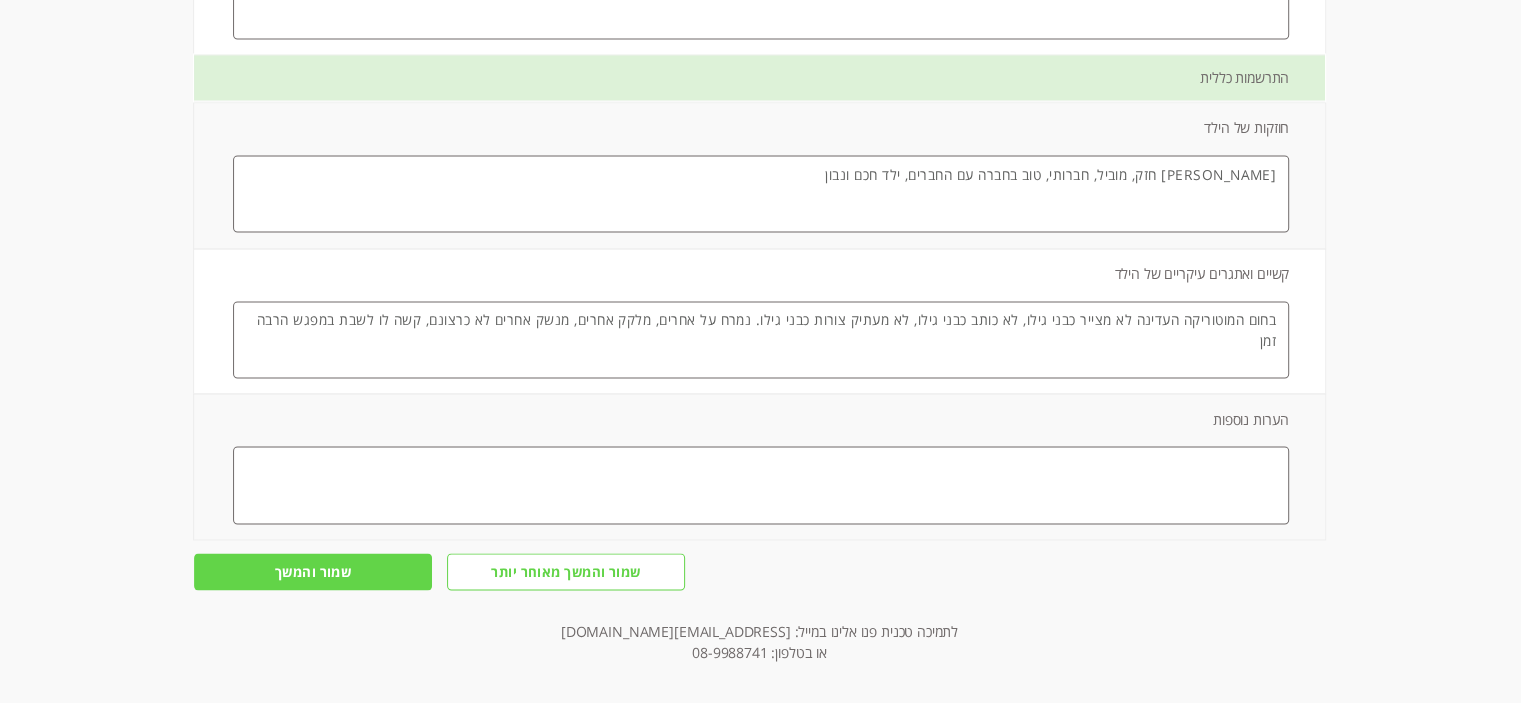 click on "שמור והמשך" at bounding box center [313, 571] 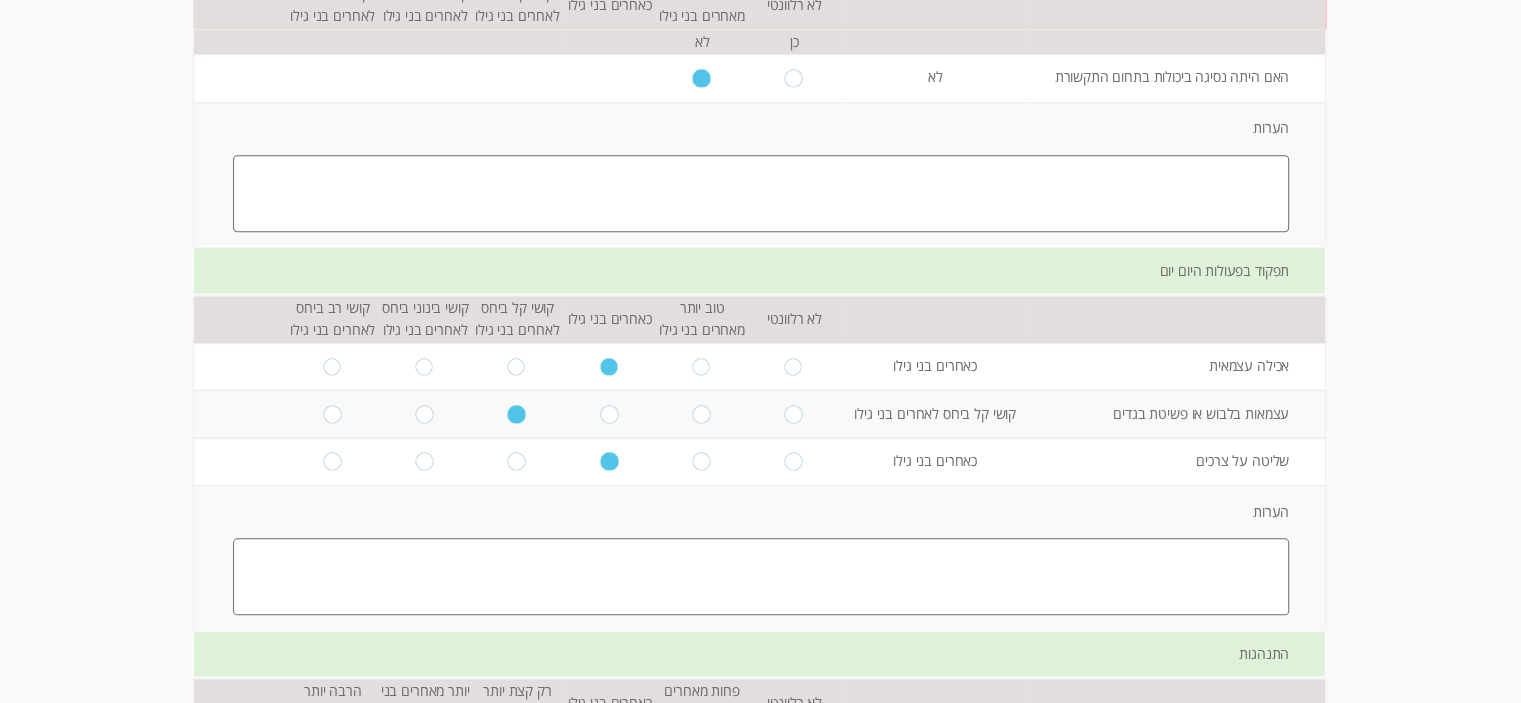 scroll, scrollTop: 2003, scrollLeft: 0, axis: vertical 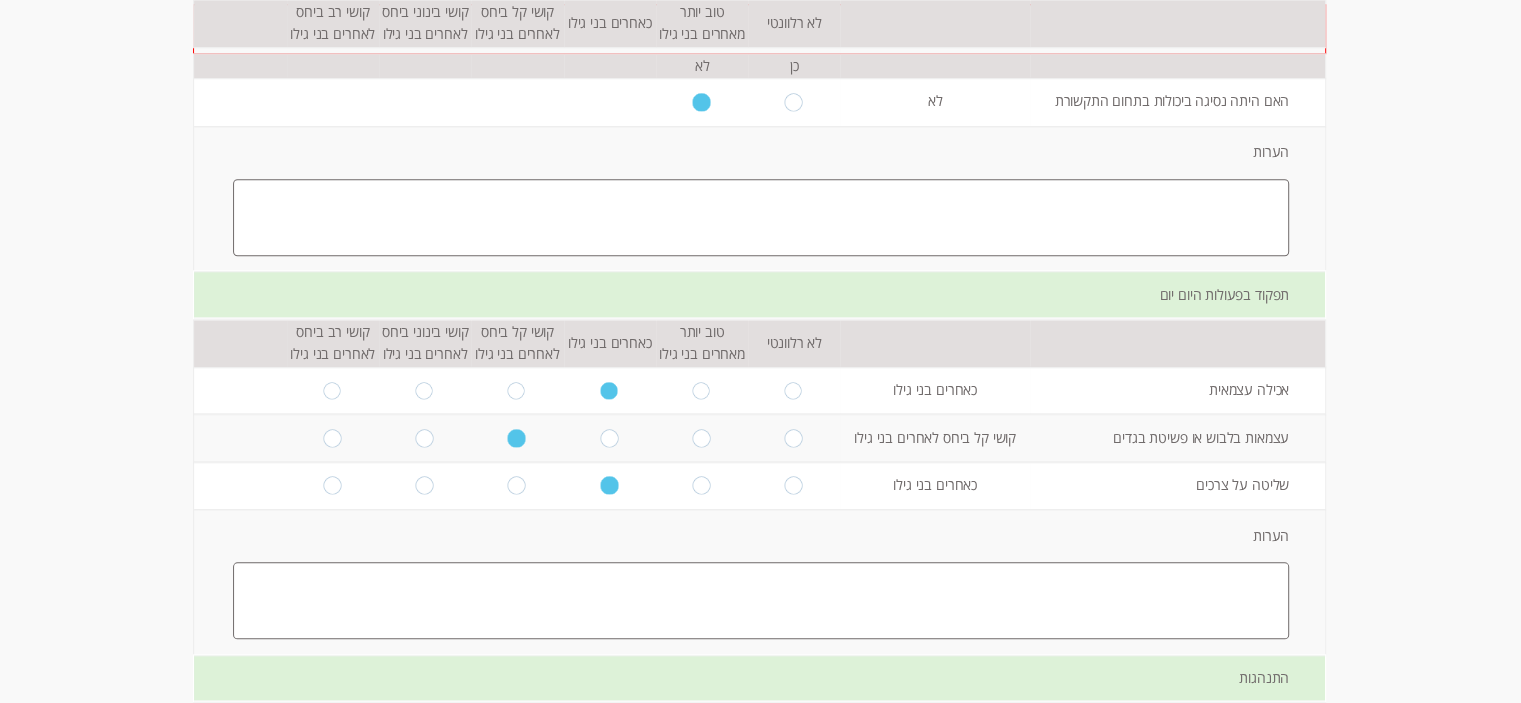 click on "הערות" at bounding box center (761, 582) 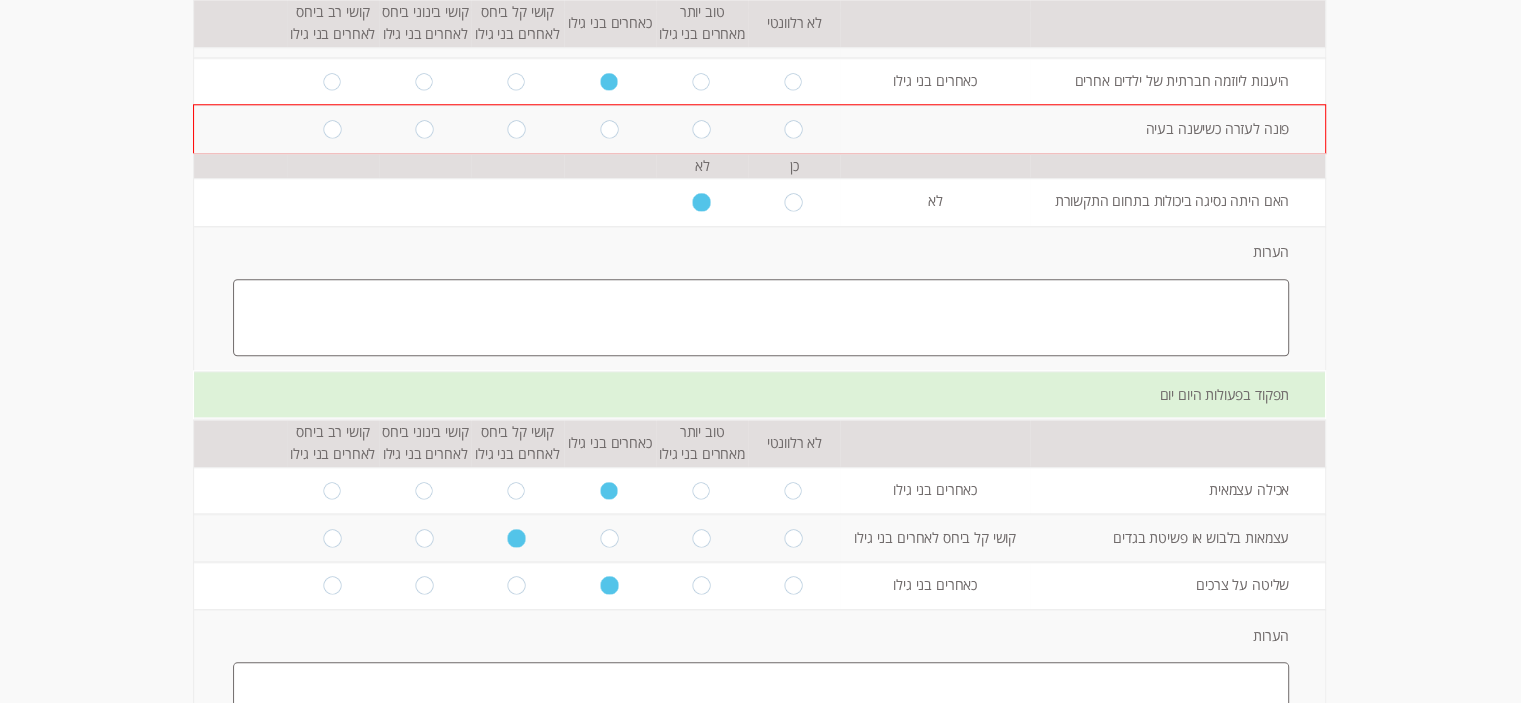 scroll, scrollTop: 1803, scrollLeft: 0, axis: vertical 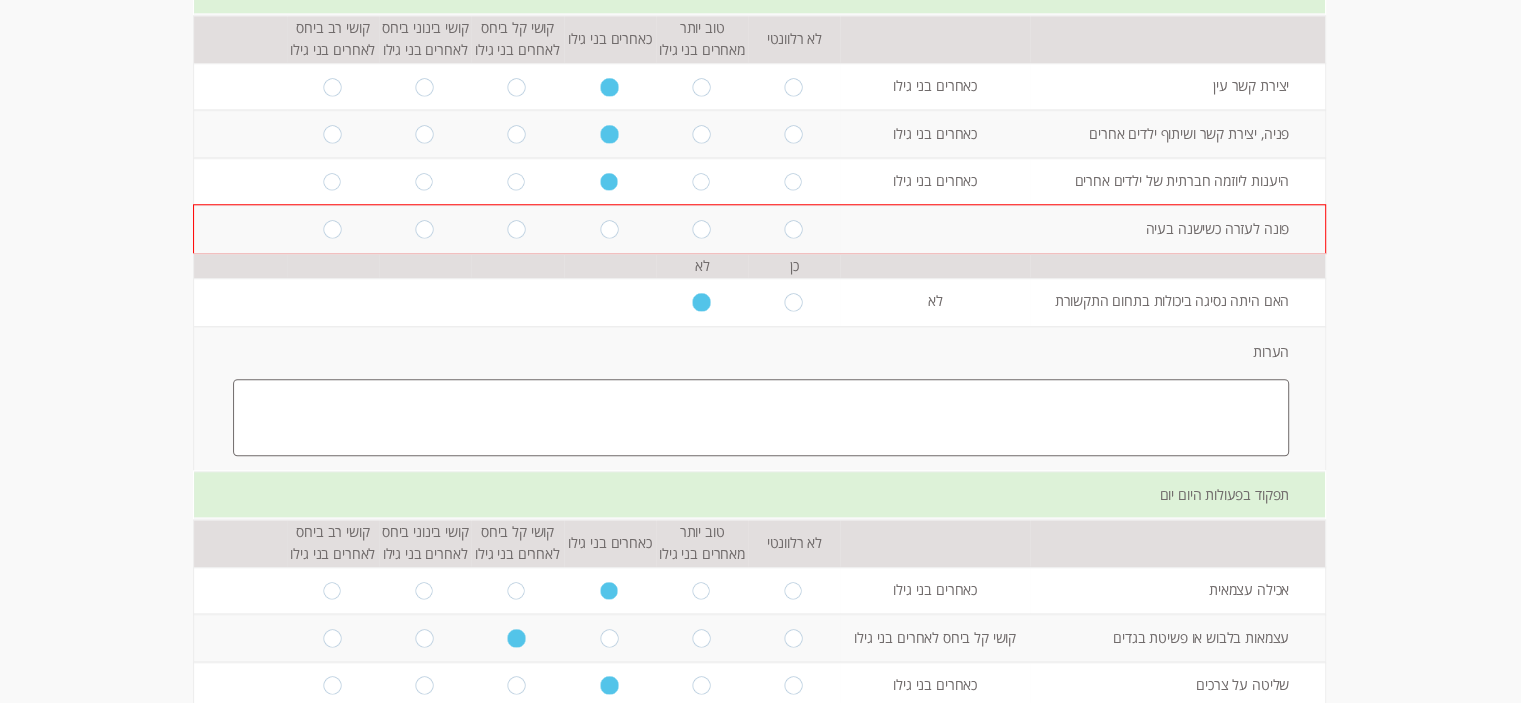 click at bounding box center [609, 229] 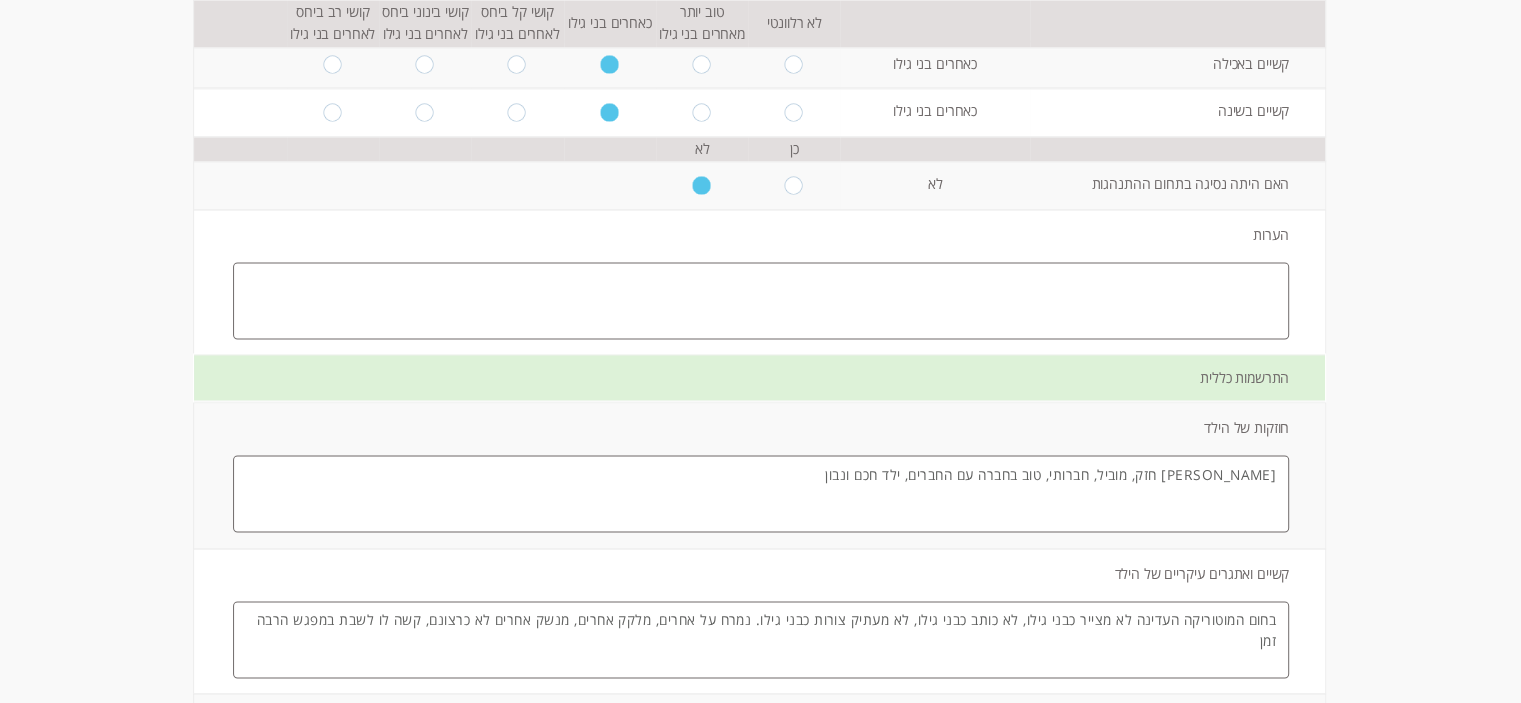 scroll, scrollTop: 3203, scrollLeft: 0, axis: vertical 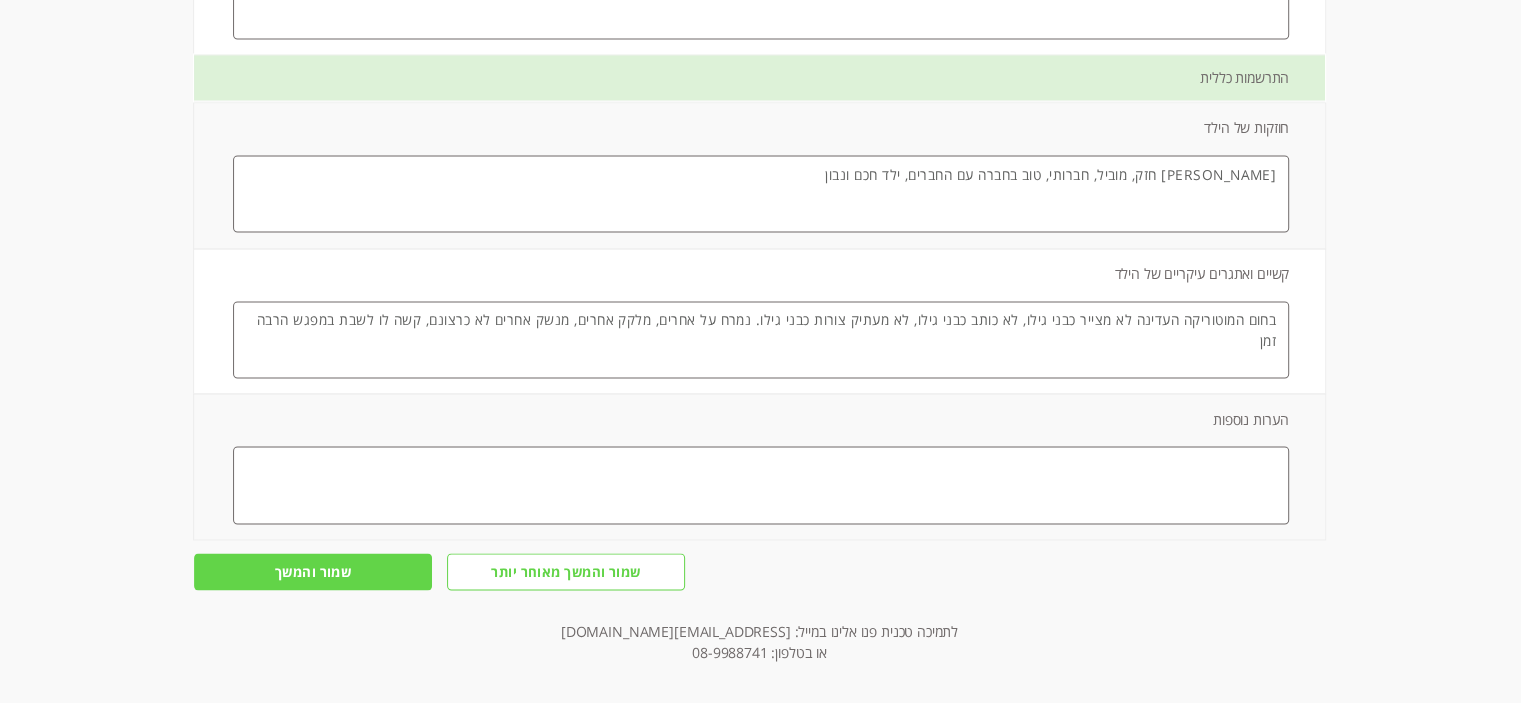 click on "שמור והמשך" at bounding box center (313, 571) 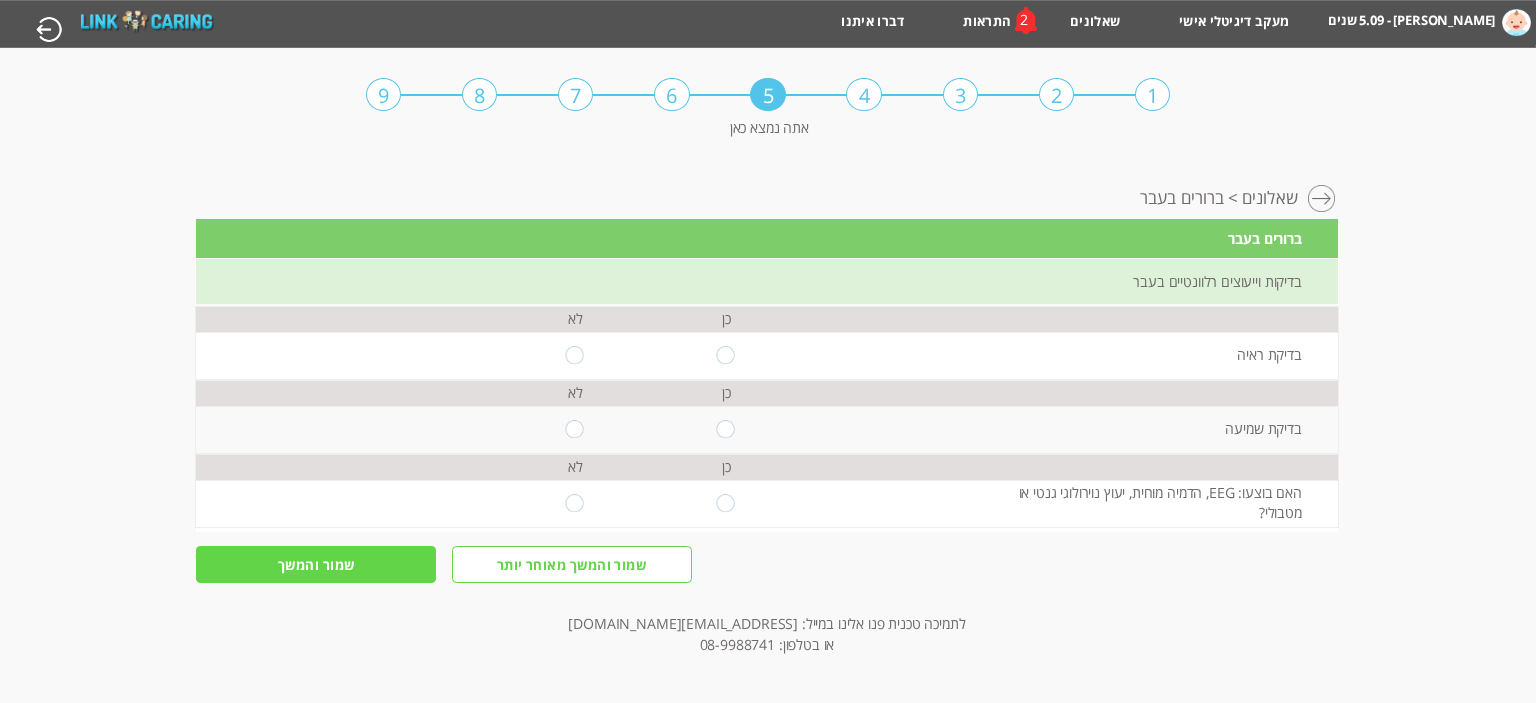 click at bounding box center [726, 356] 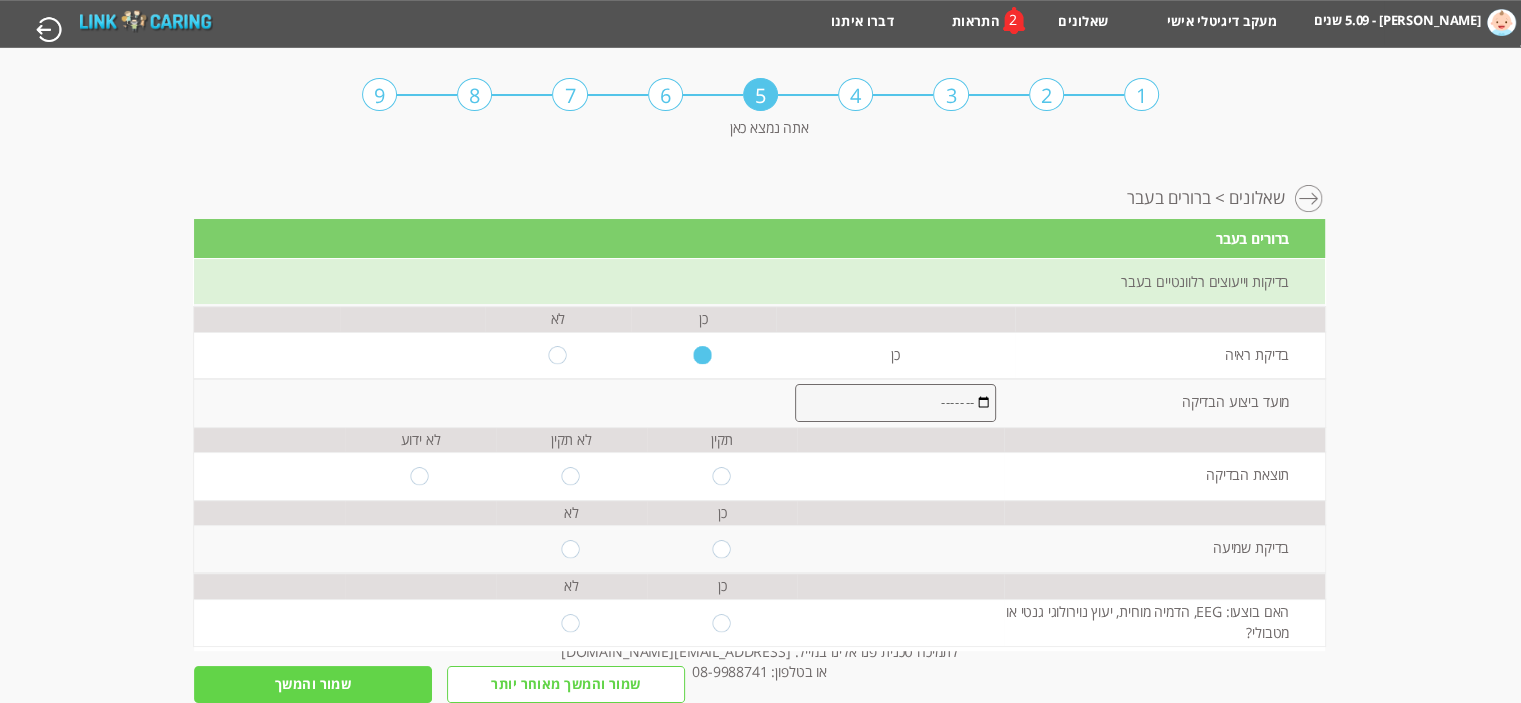 click at bounding box center [895, 402] 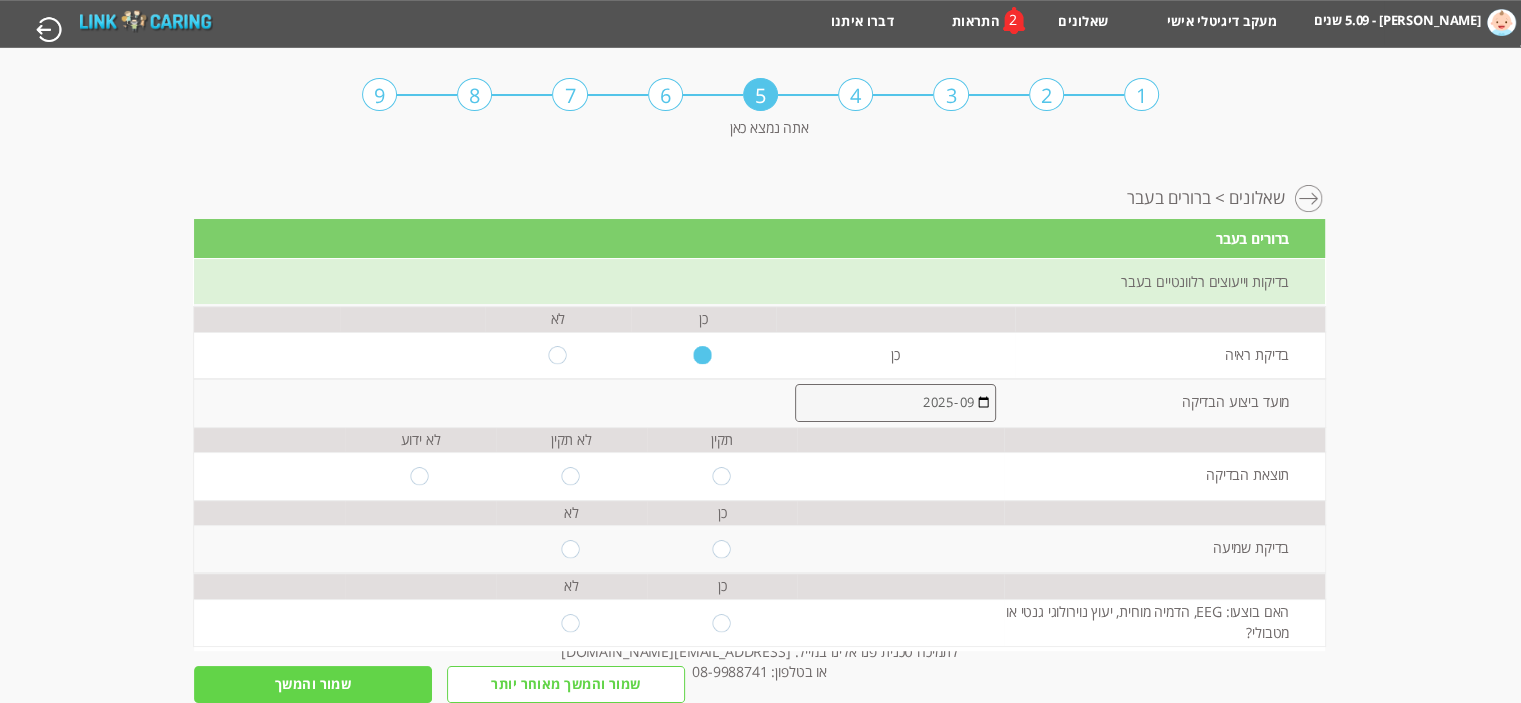 type on "2025-09" 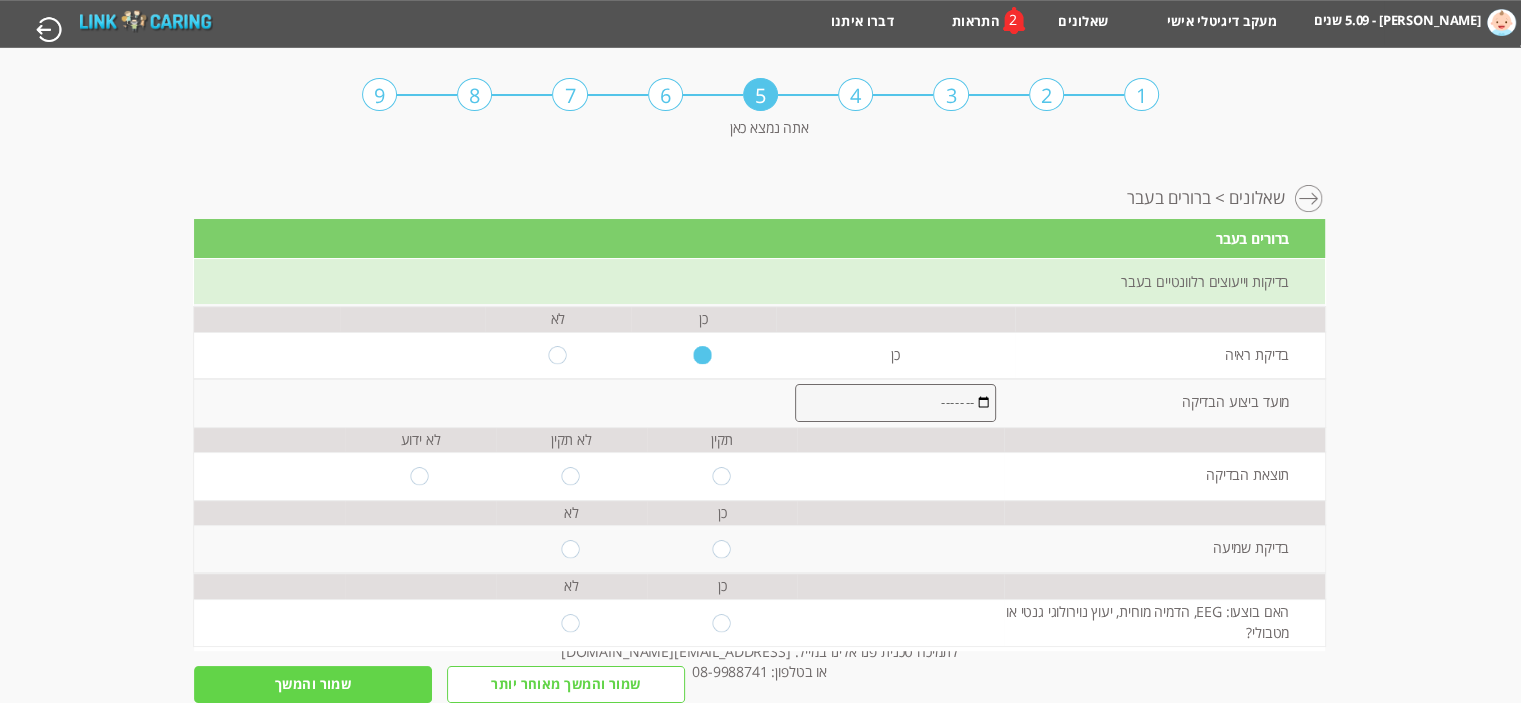 click at bounding box center [895, 402] 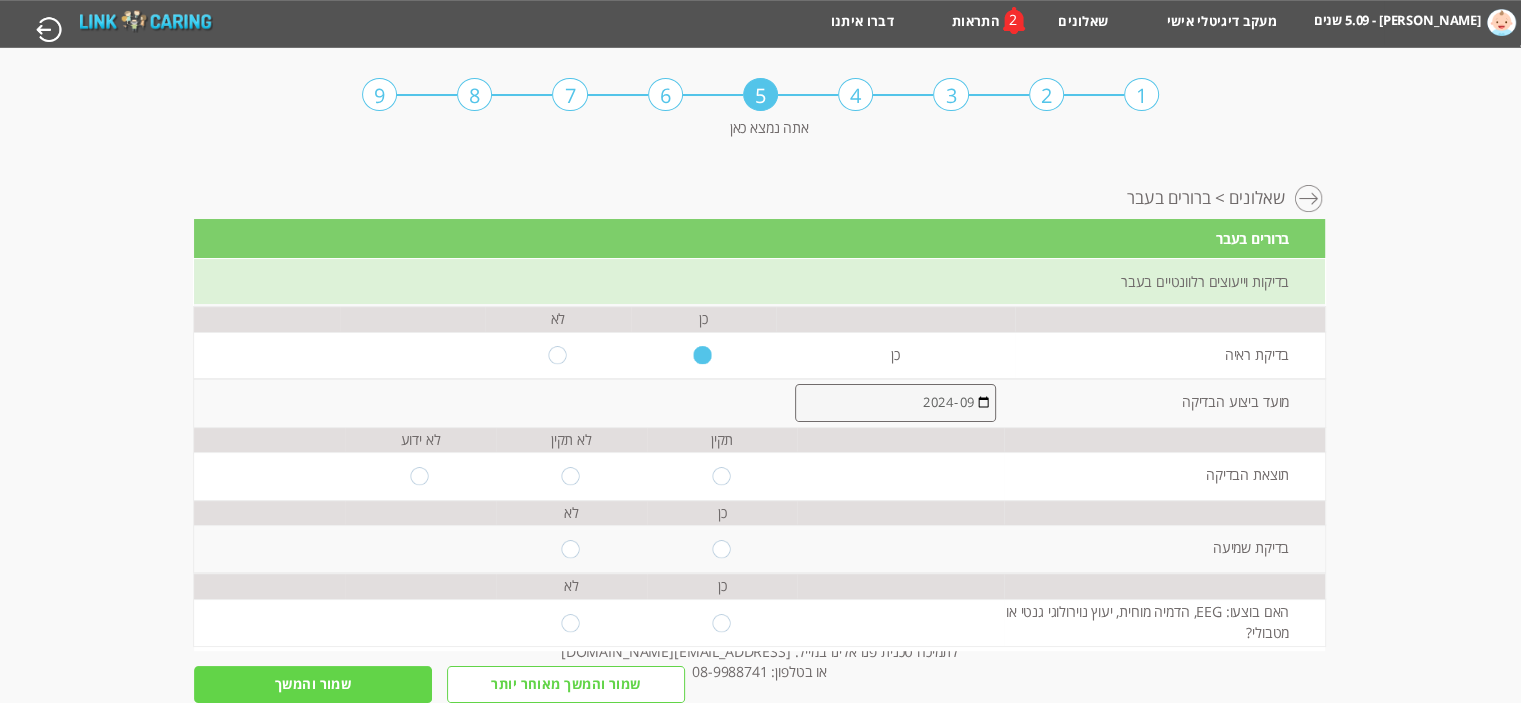 click at bounding box center [721, 476] 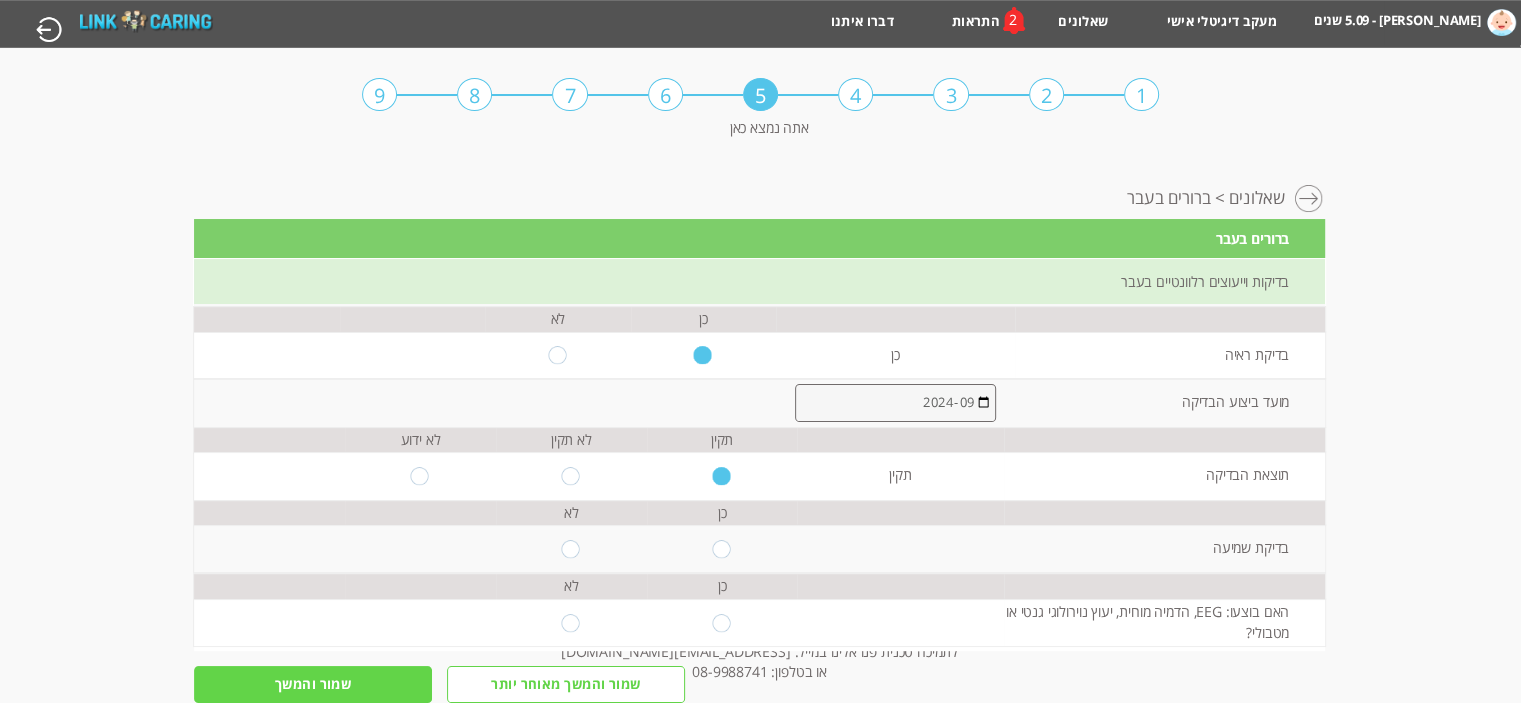 scroll, scrollTop: 100, scrollLeft: 0, axis: vertical 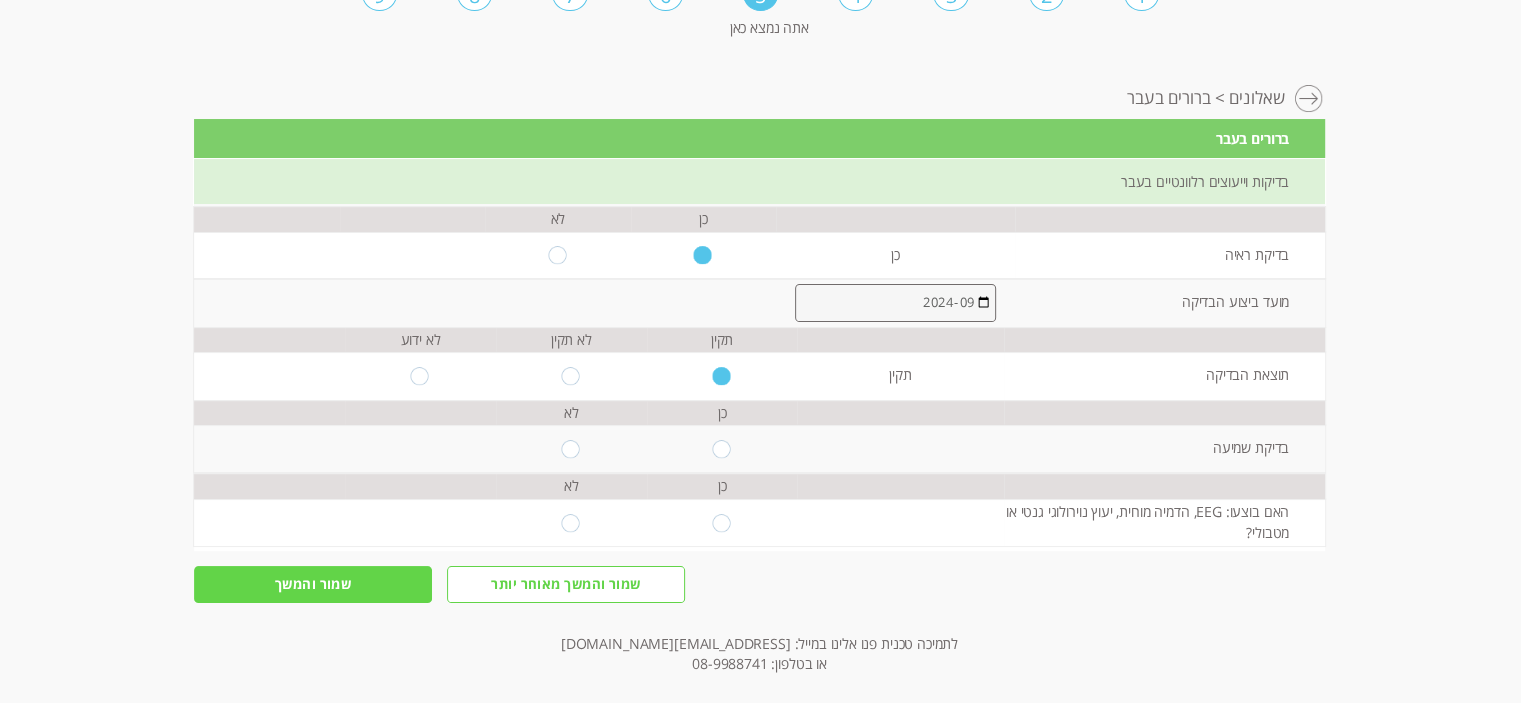 click at bounding box center [721, 449] 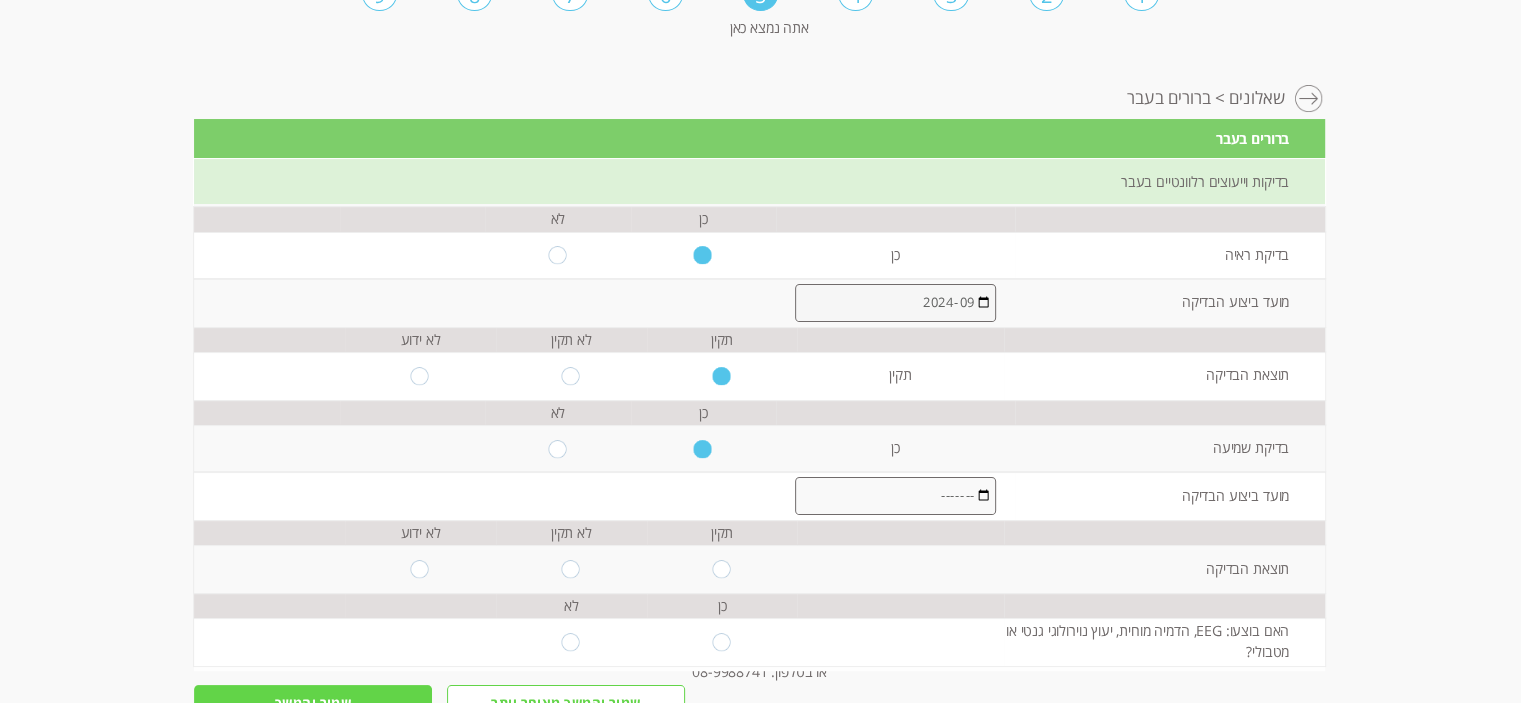 click at bounding box center (895, 495) 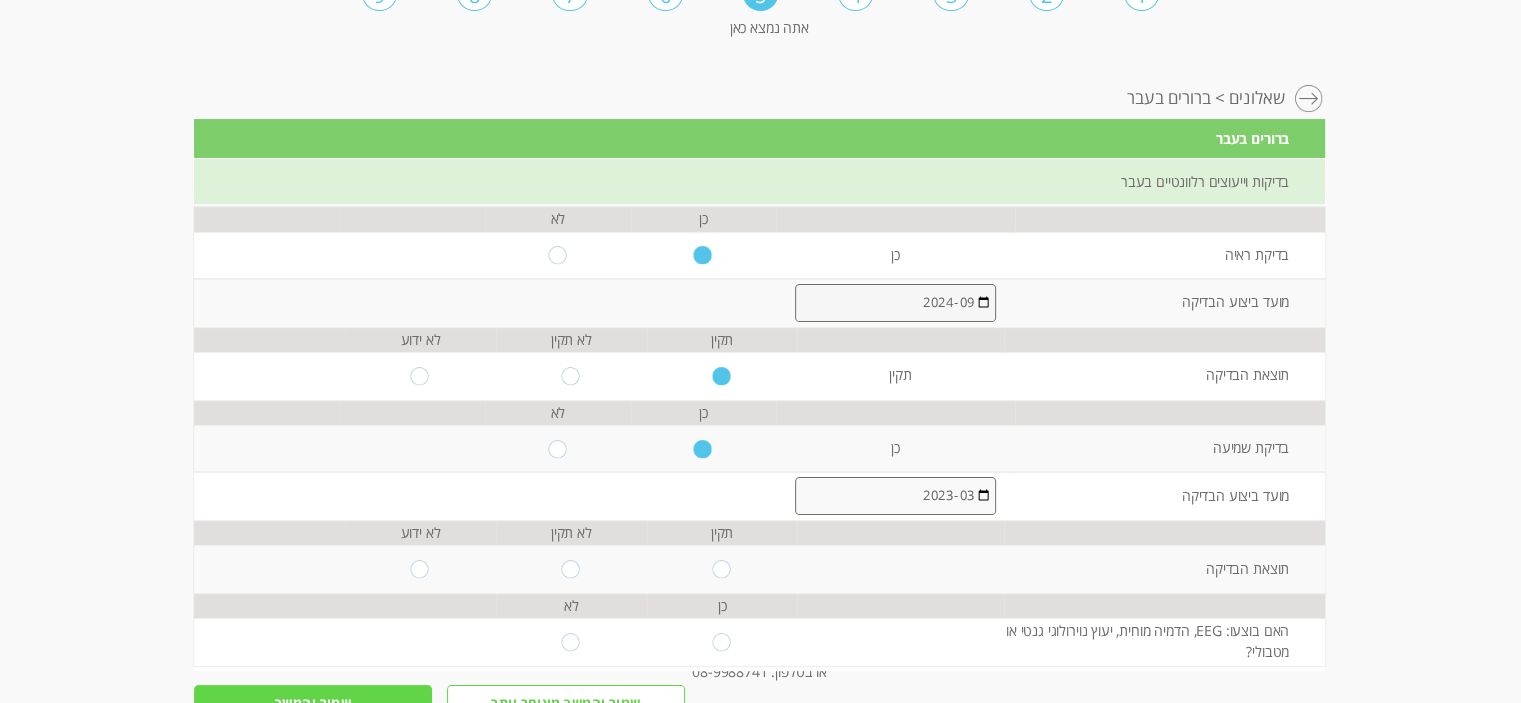 type on "2023-03" 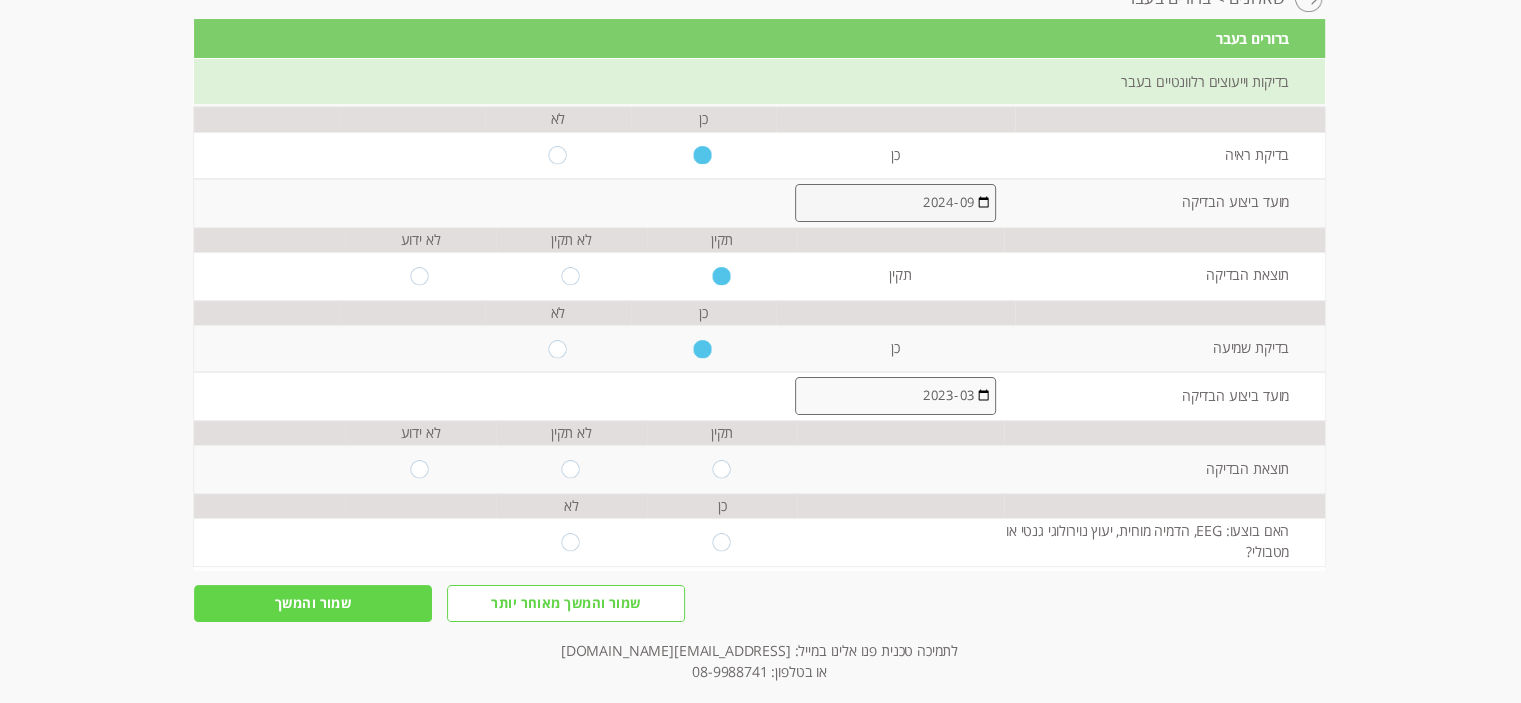 click at bounding box center (721, 469) 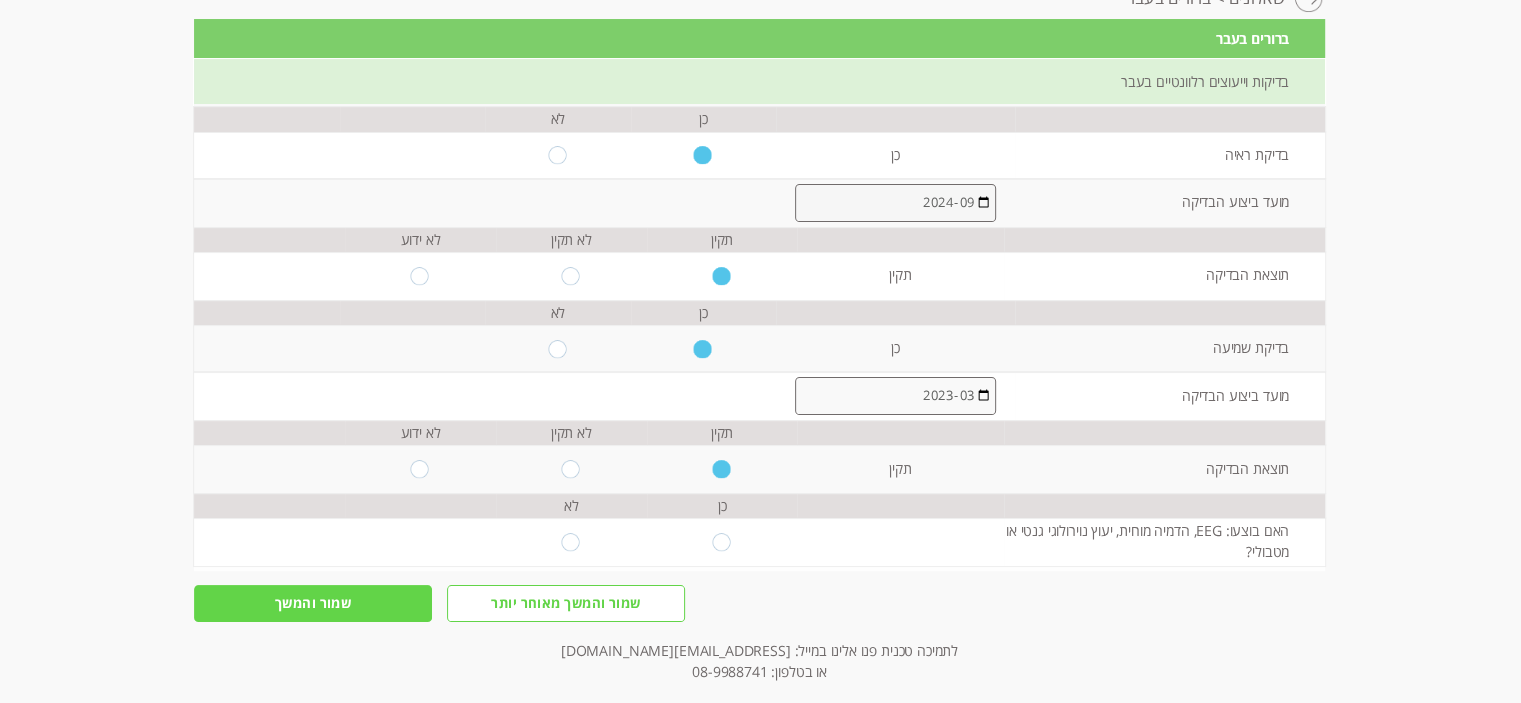 scroll, scrollTop: 238, scrollLeft: 0, axis: vertical 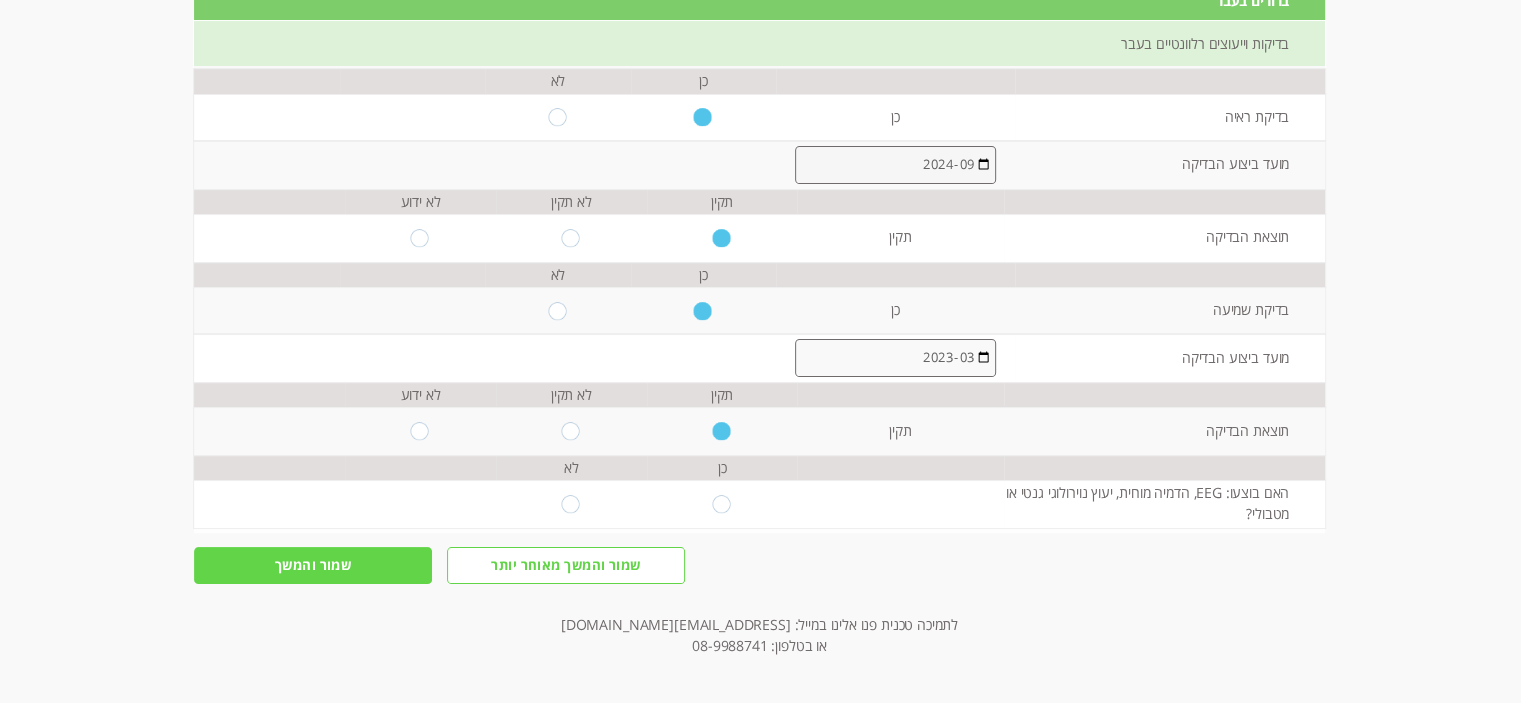 click at bounding box center (571, 504) 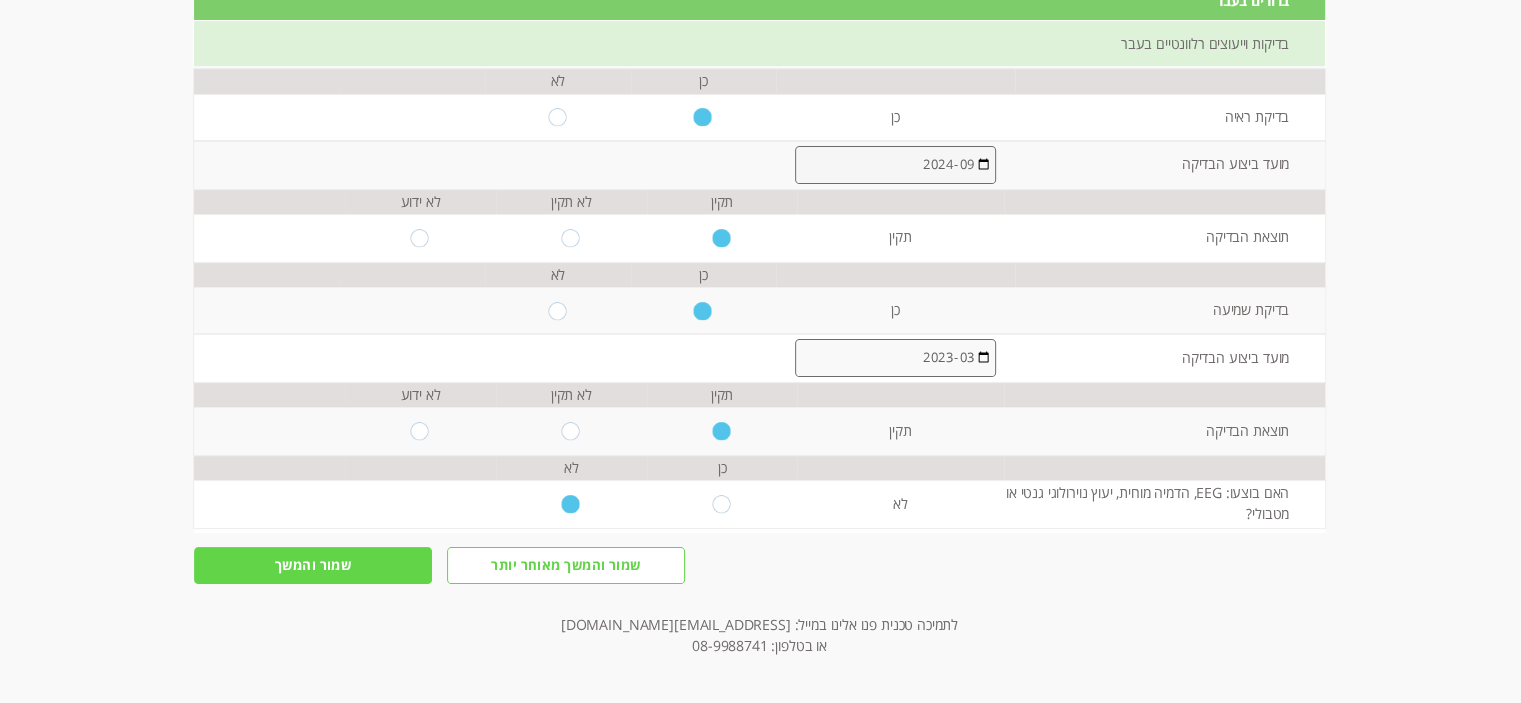 click on "שמור והמשך" at bounding box center [313, 565] 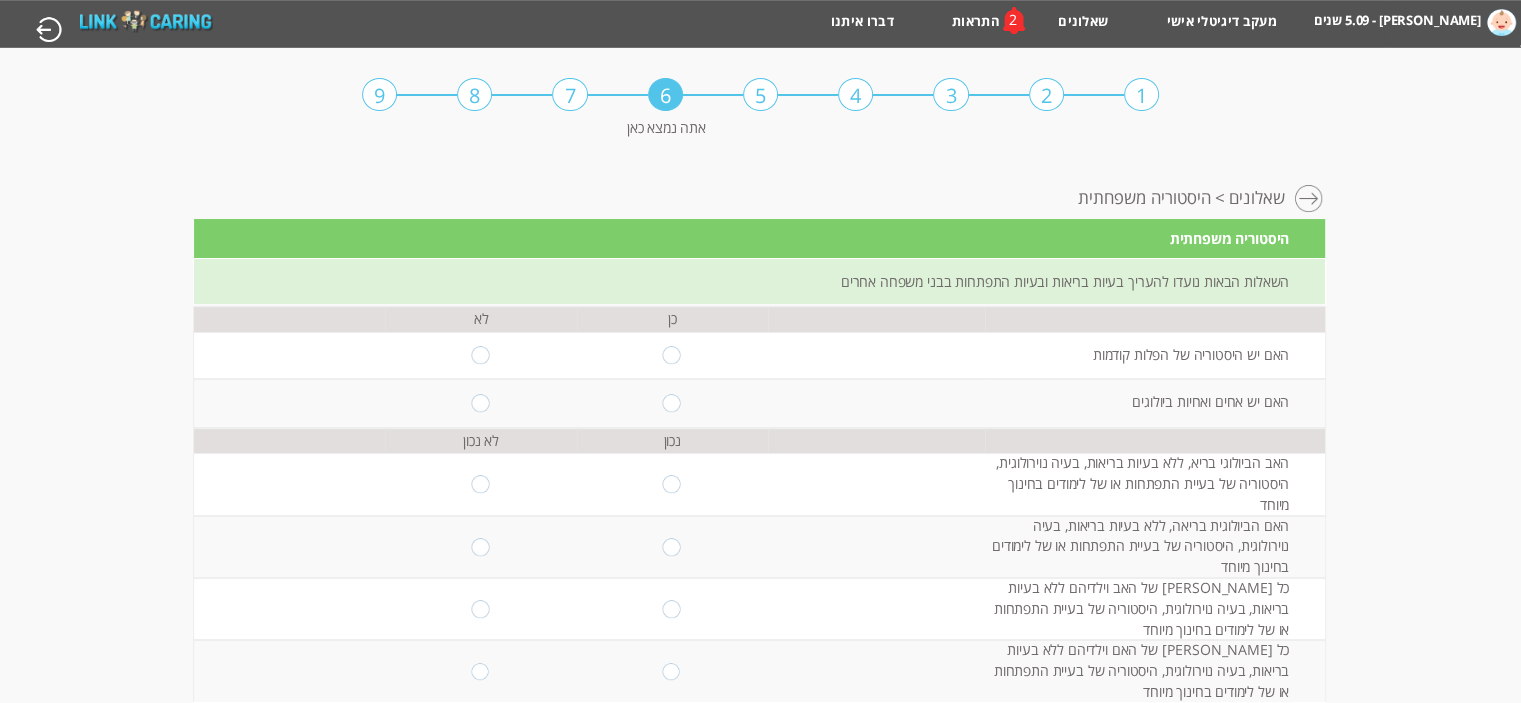 click at bounding box center [480, 356] 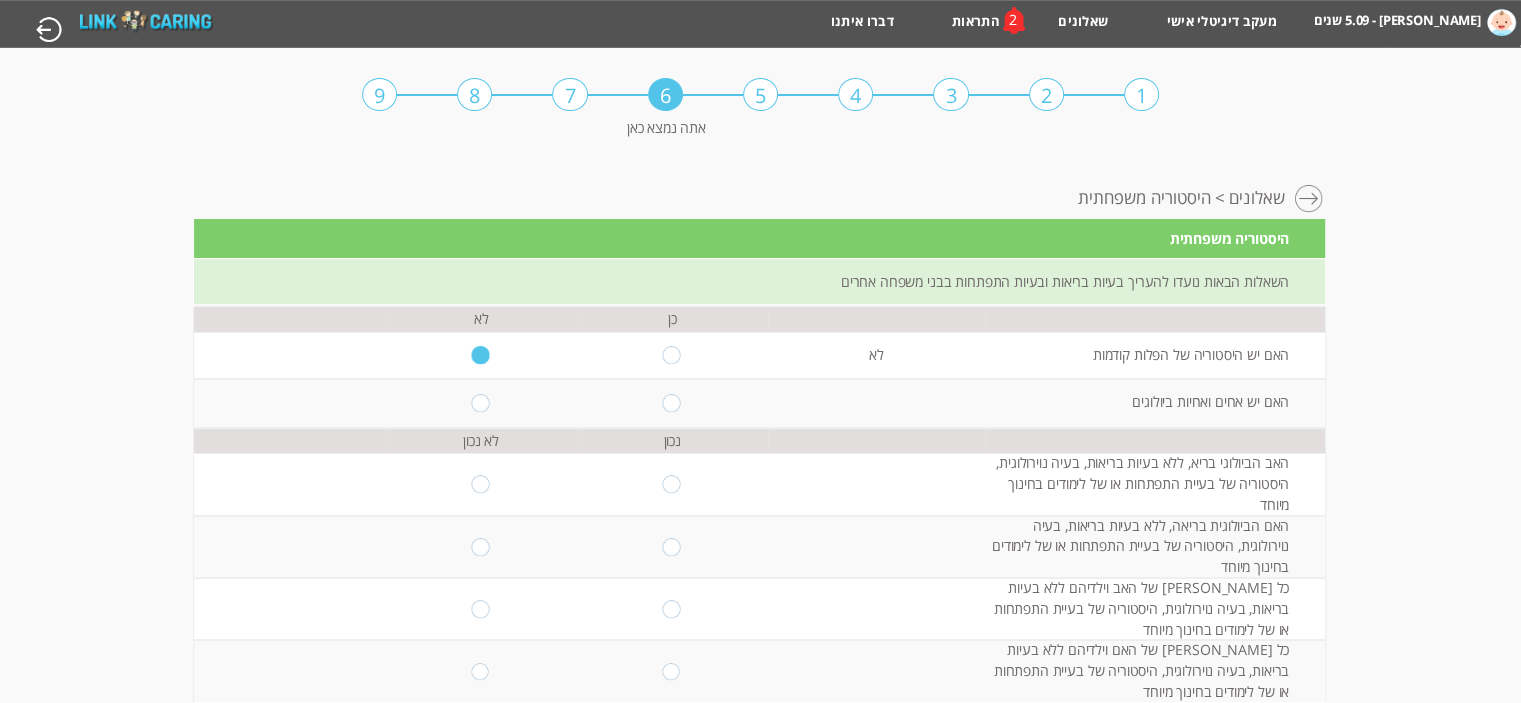 click at bounding box center (672, 403) 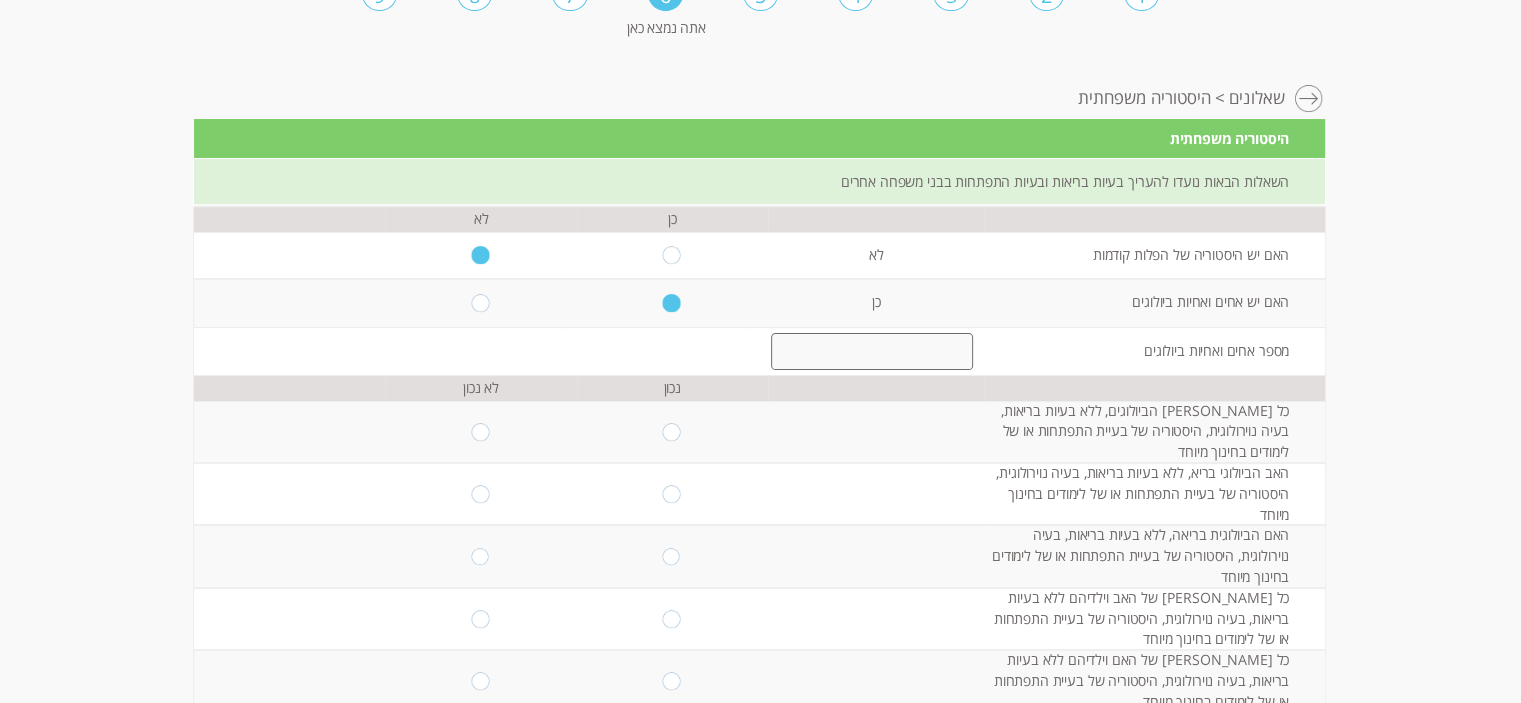 scroll, scrollTop: 200, scrollLeft: 0, axis: vertical 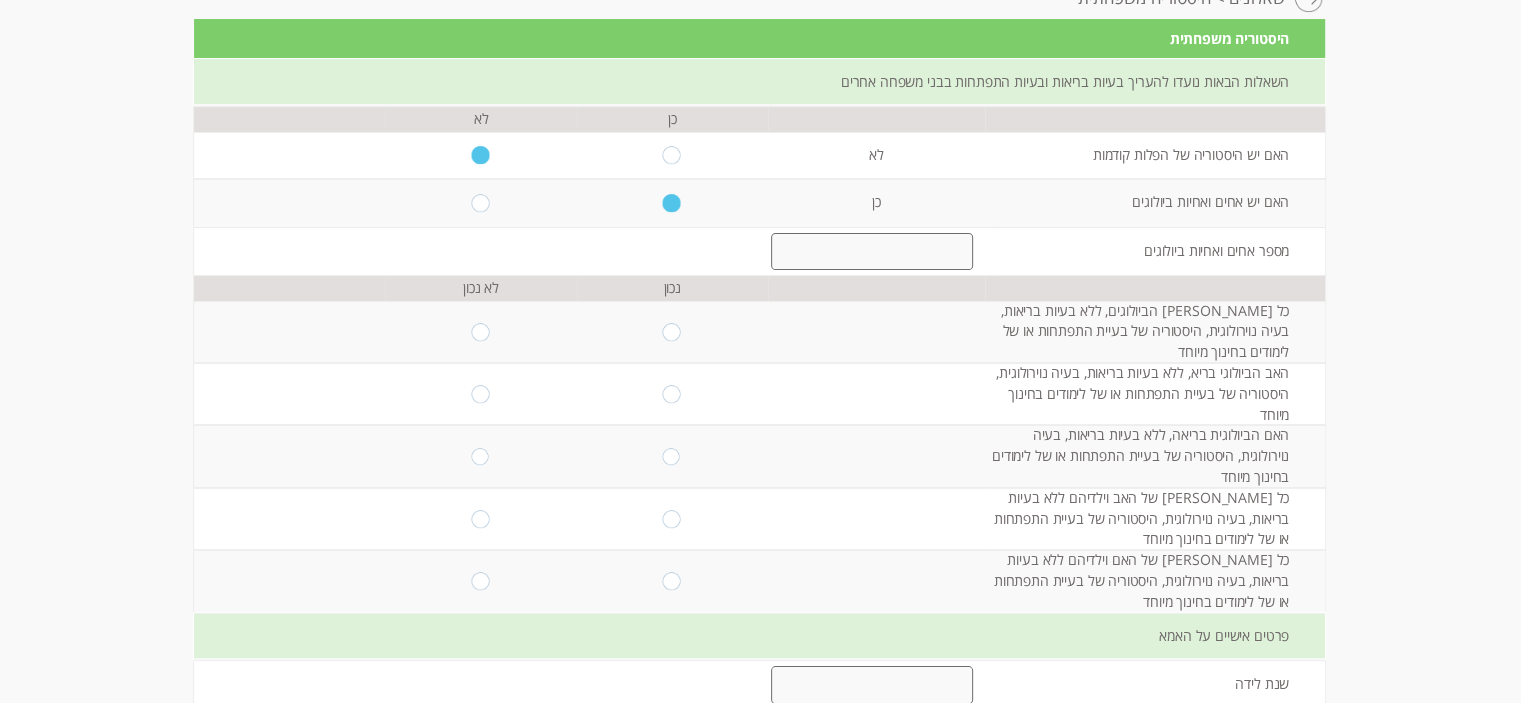 click at bounding box center [672, 332] 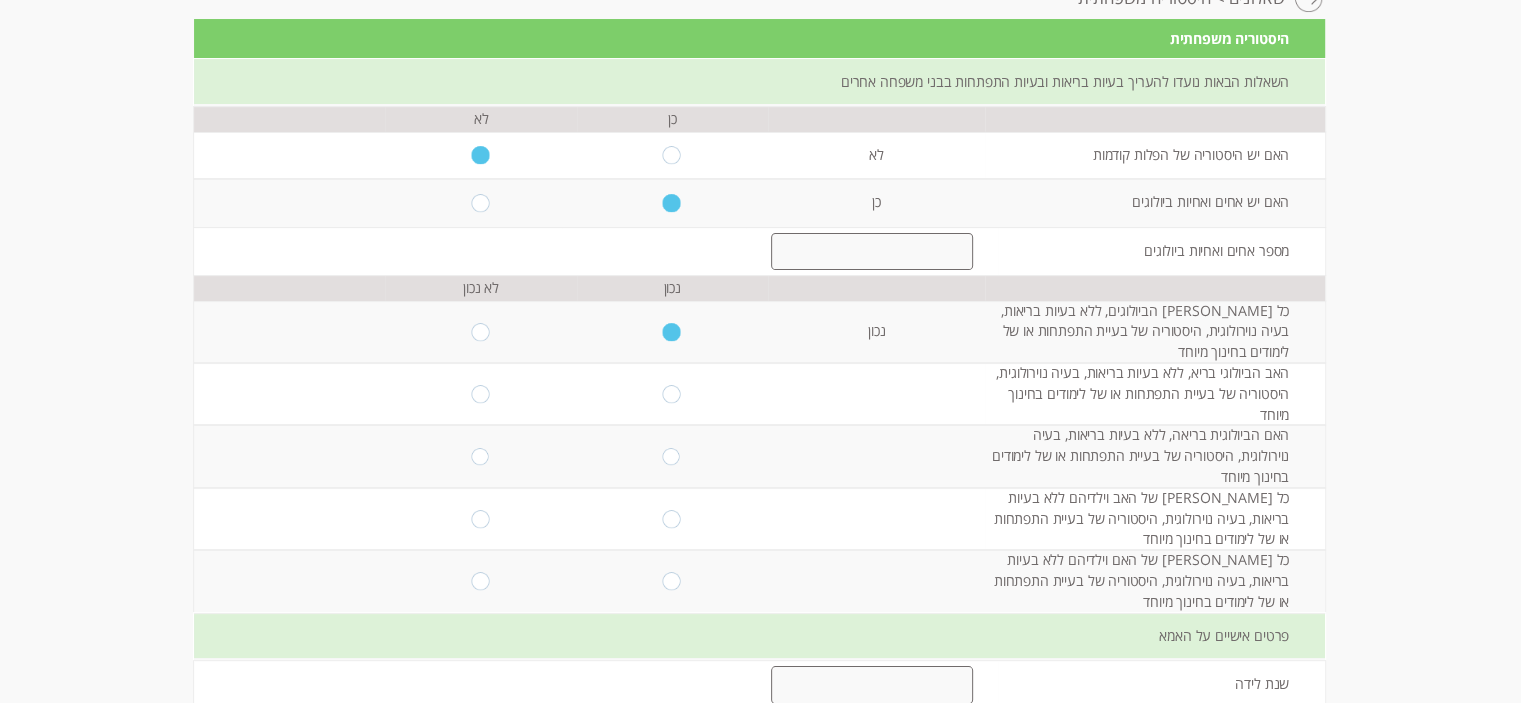 click at bounding box center (672, 394) 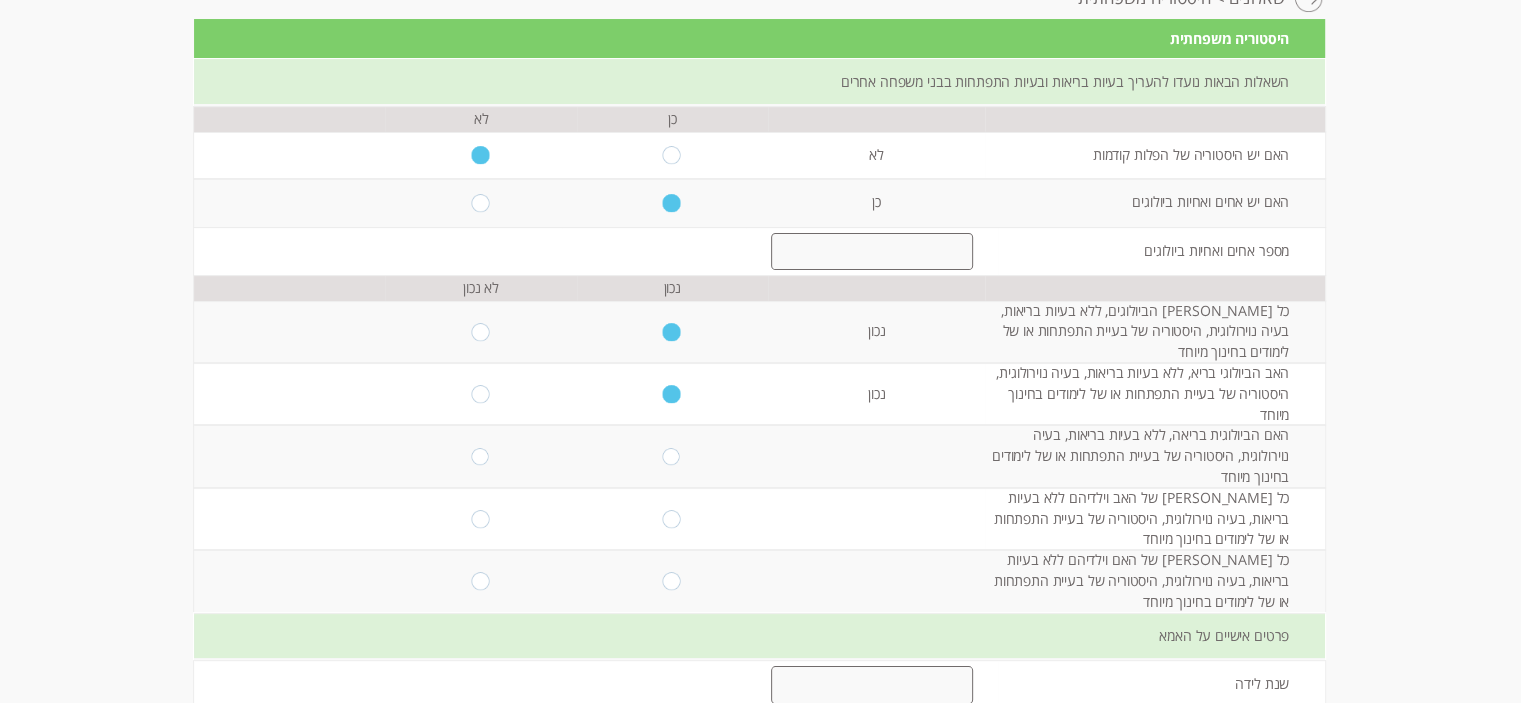 click at bounding box center [672, 457] 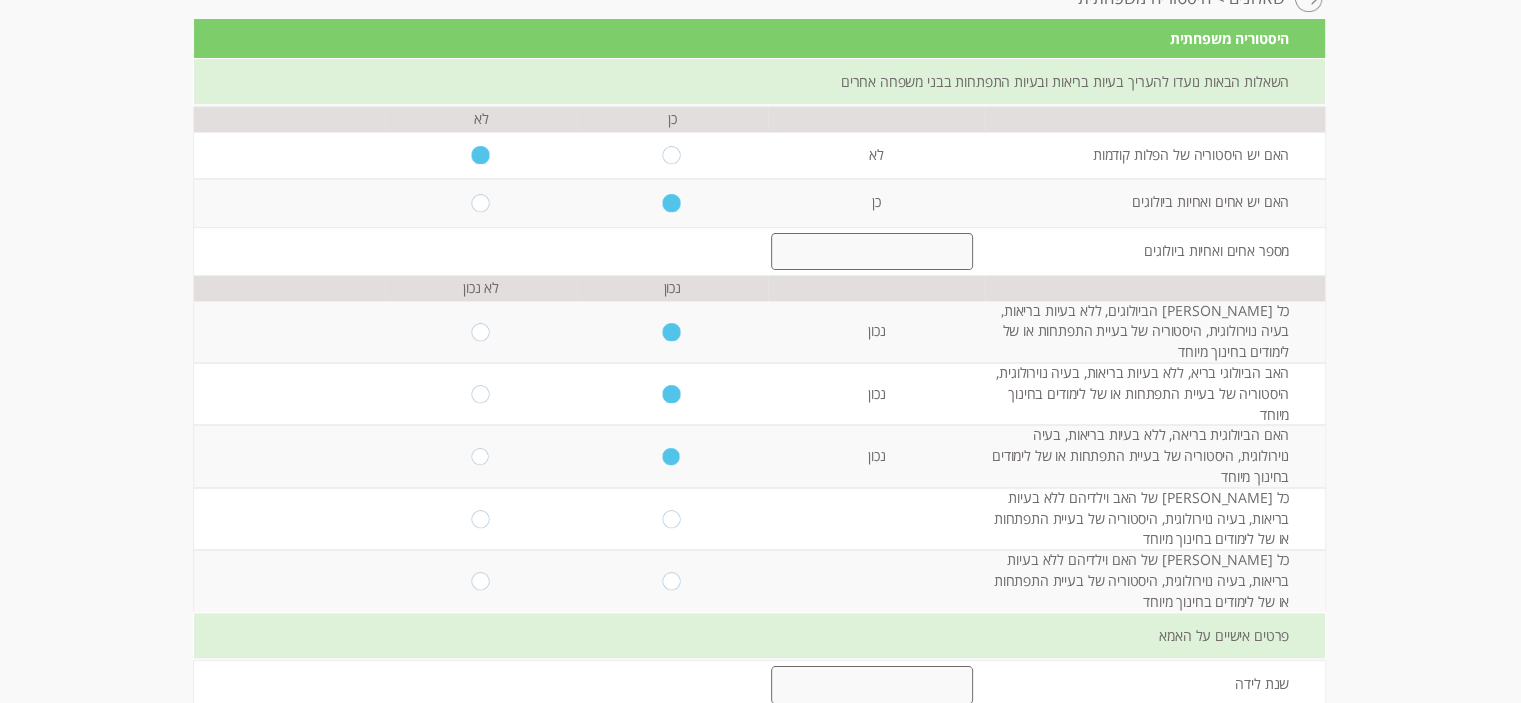 click at bounding box center [672, 519] 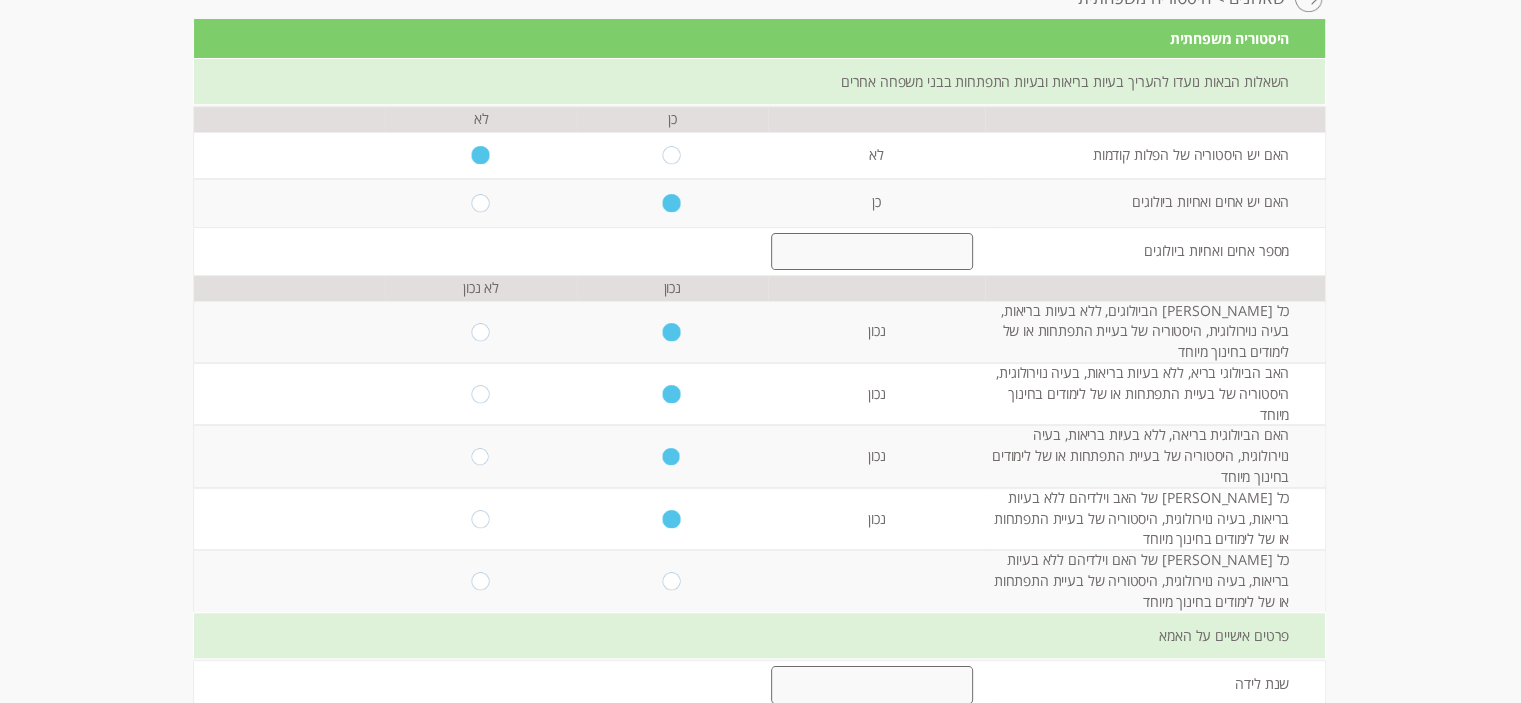 click at bounding box center (672, 582) 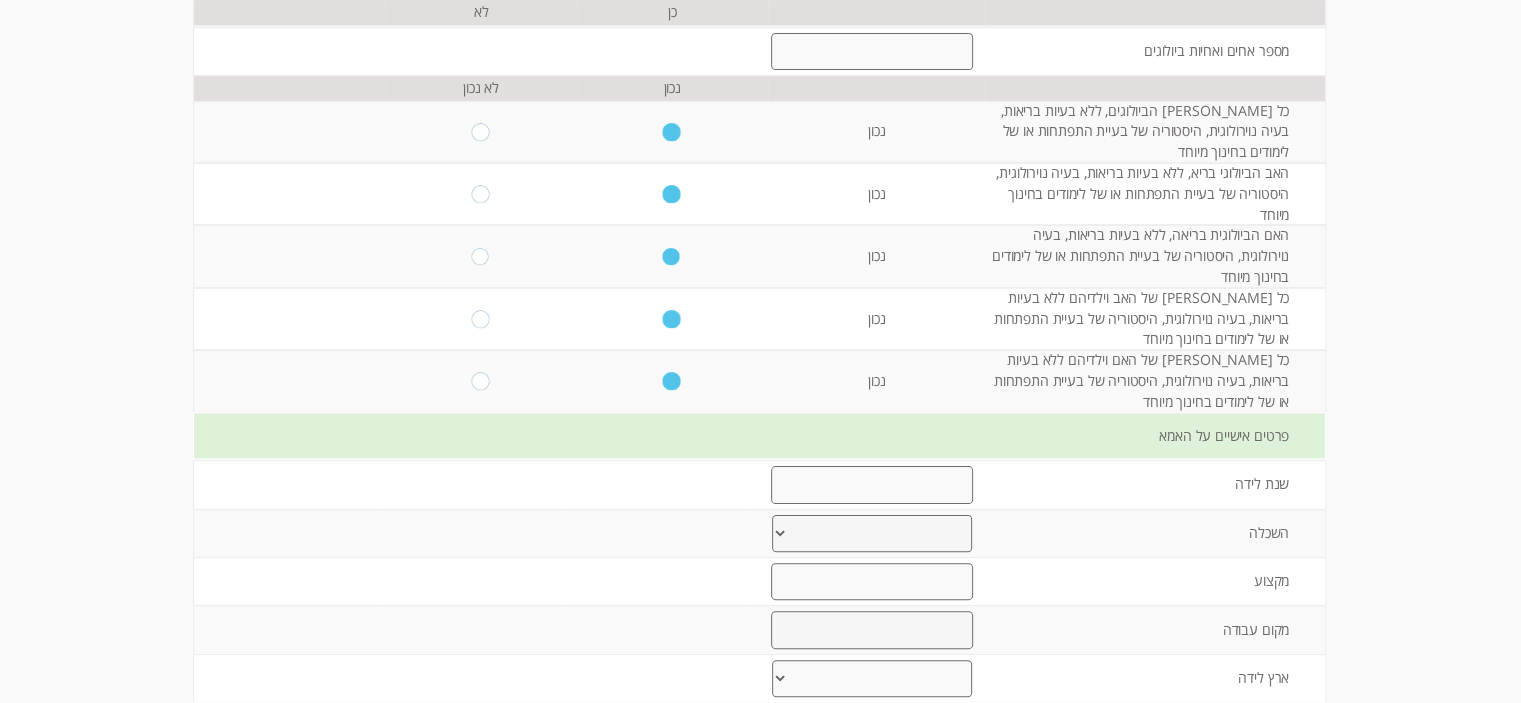 scroll, scrollTop: 500, scrollLeft: 0, axis: vertical 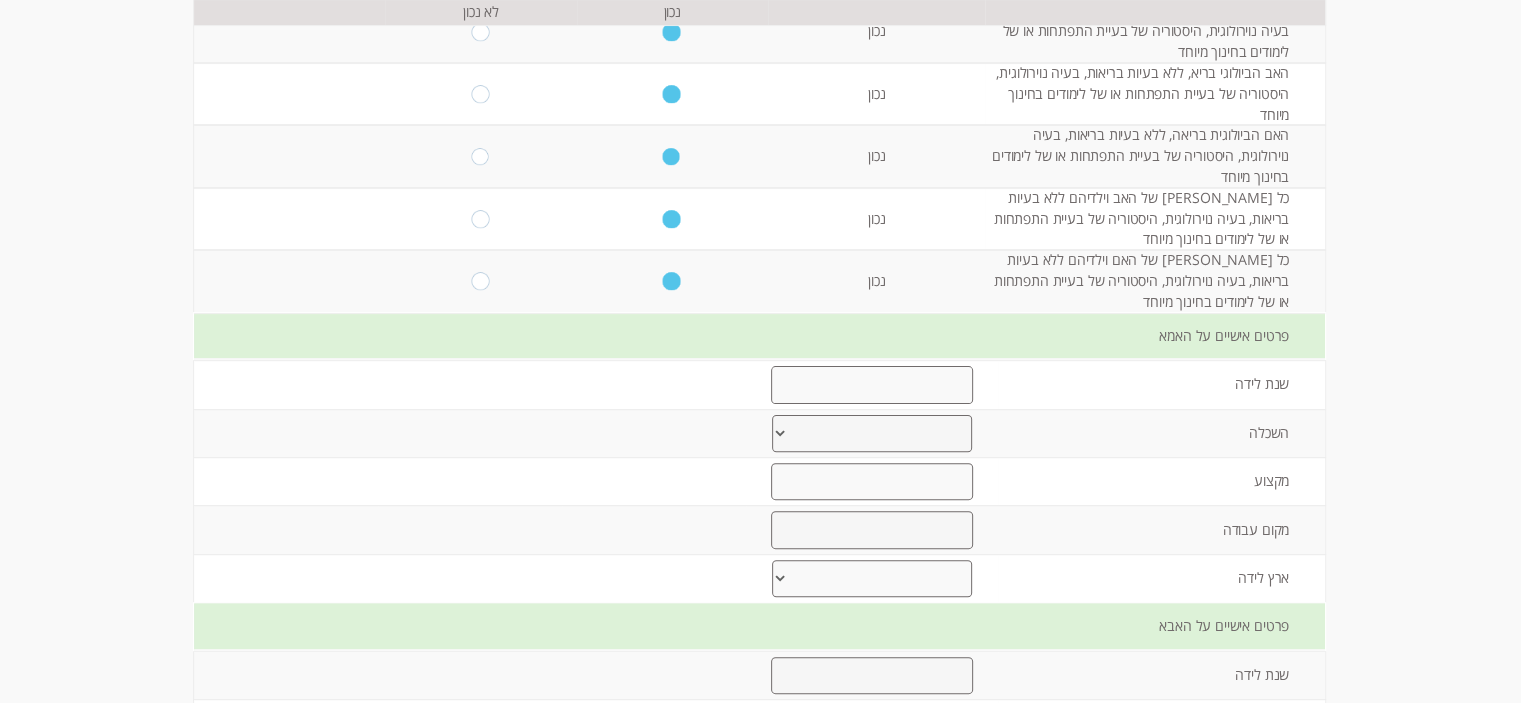 click at bounding box center (871, 384) 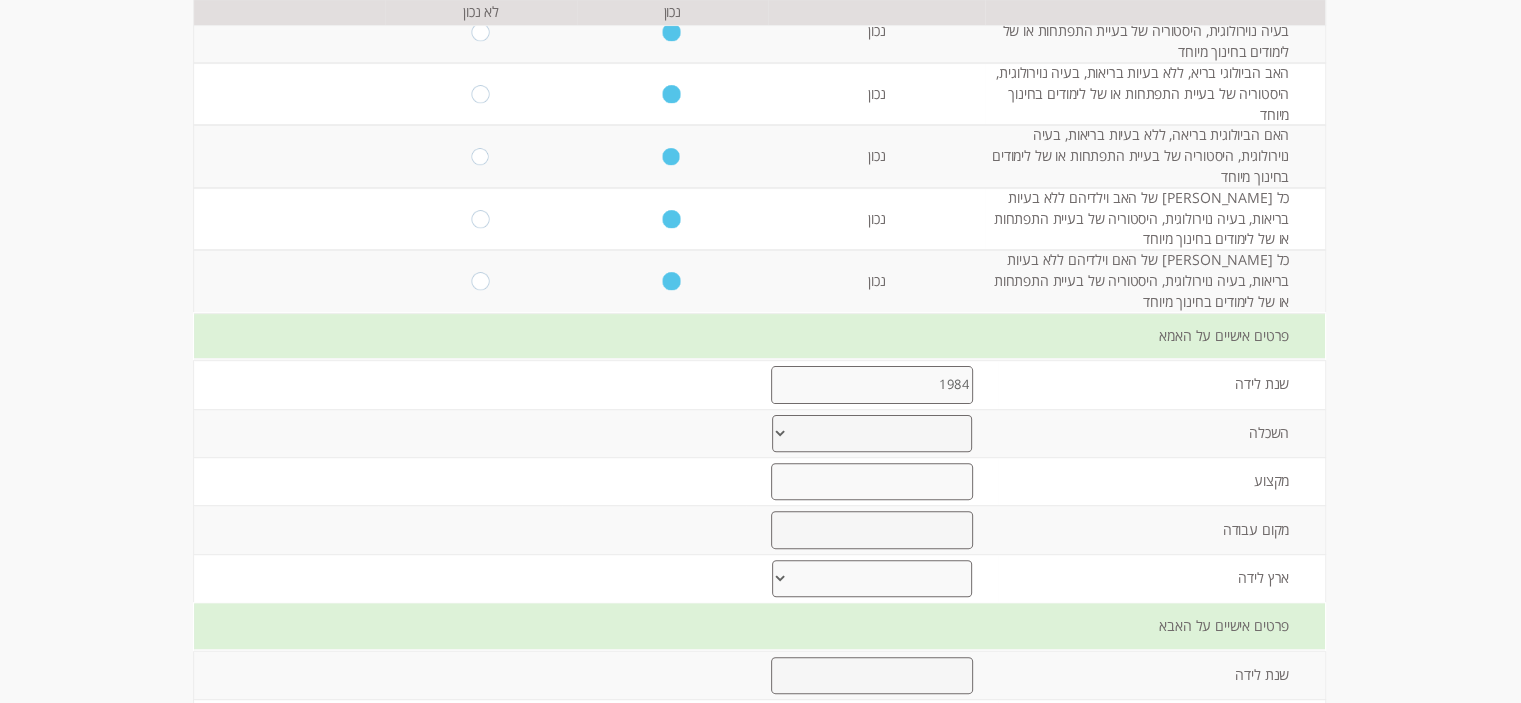 type on "1984" 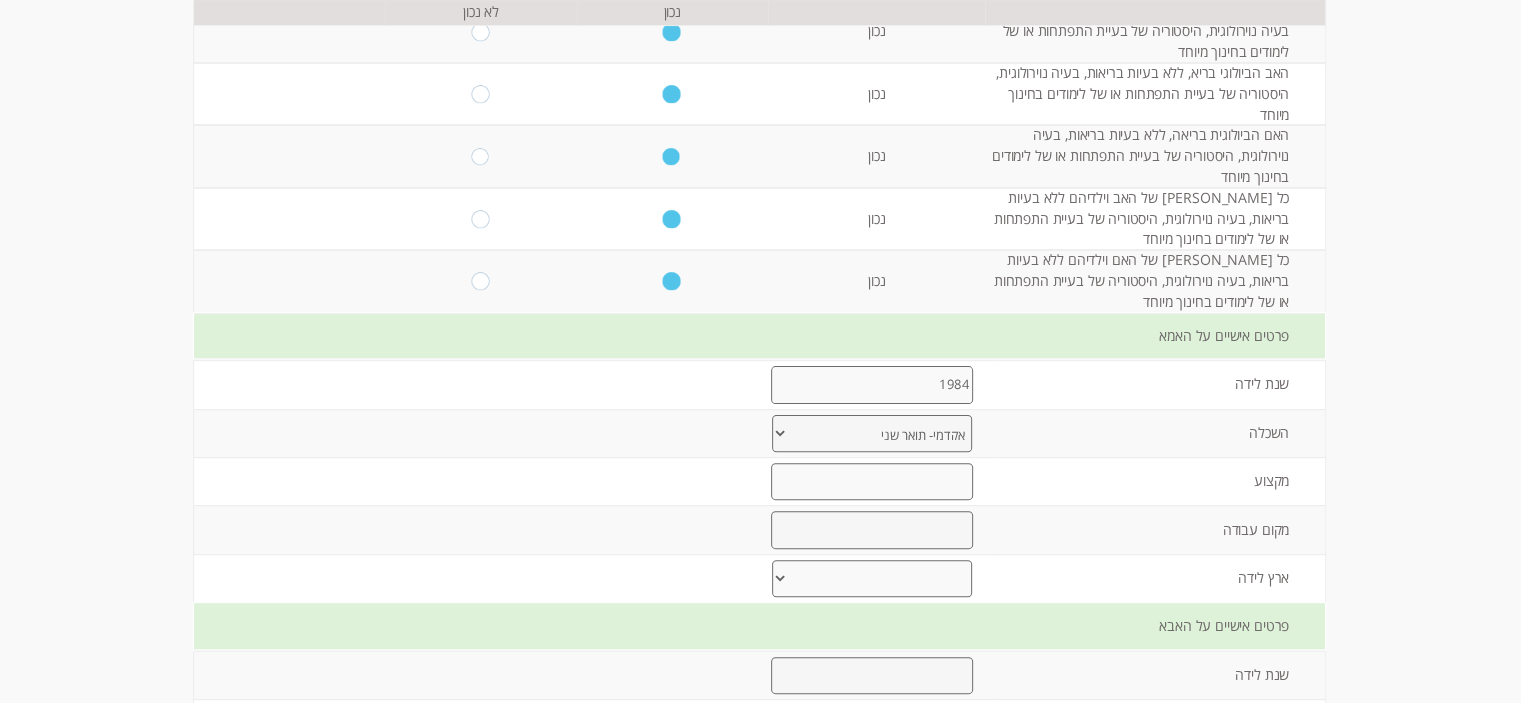 click on "יסודי עד 8 שנות לימוד תיכוני עד 12 שנות לימוד על תיכוני מסלול מקצועי אקדמי- תואר ראשון אקדמי- תואר שני אקדמי- תואר שלישי" at bounding box center [872, 433] 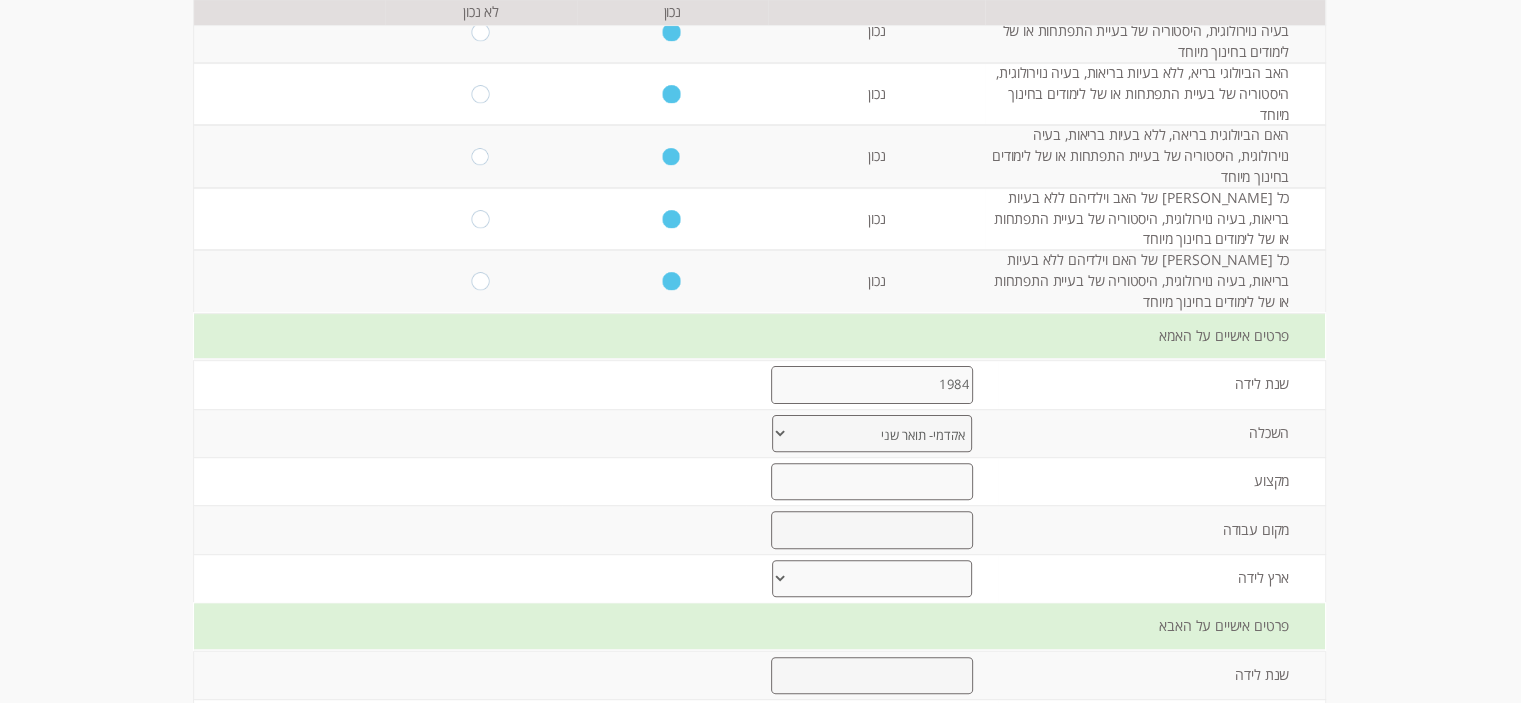 click at bounding box center [871, 481] 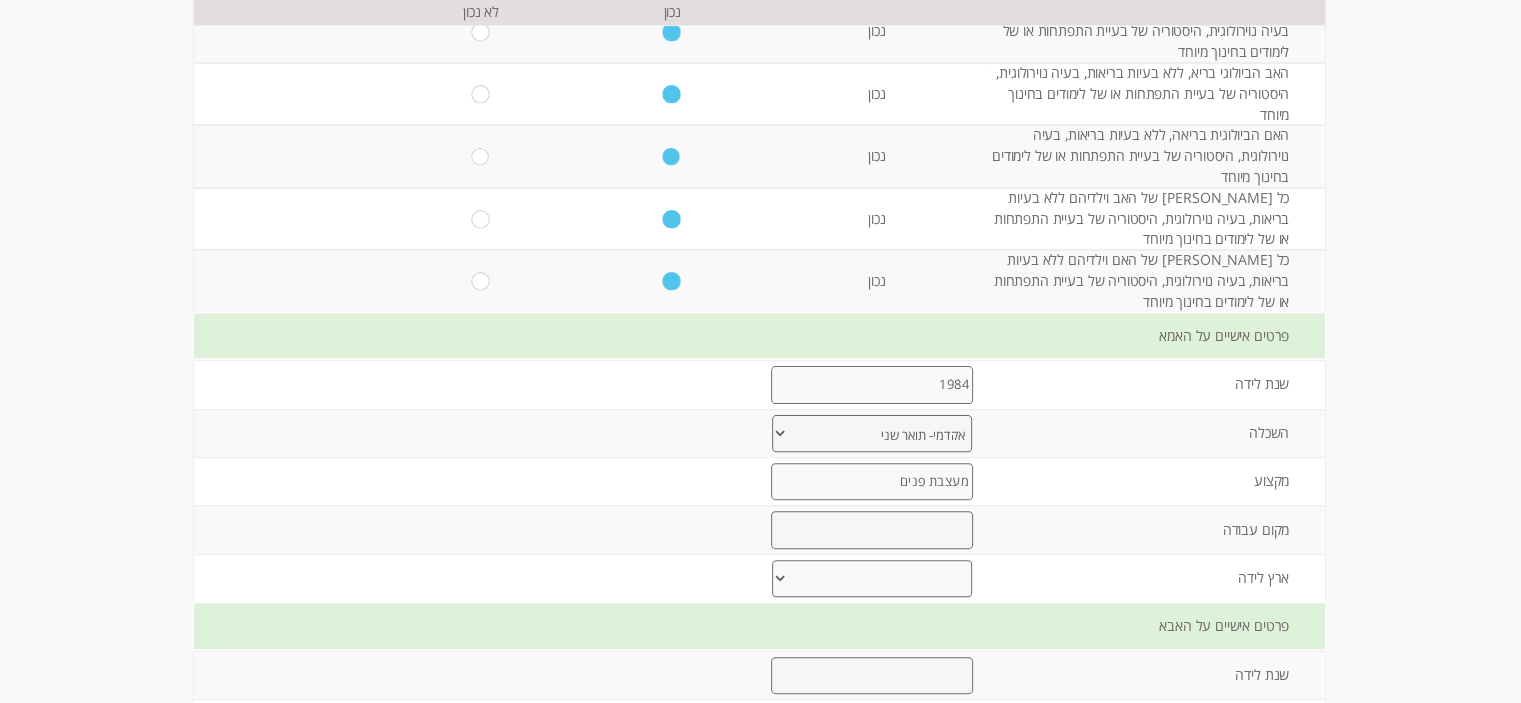 type on "מעצבת פנים" 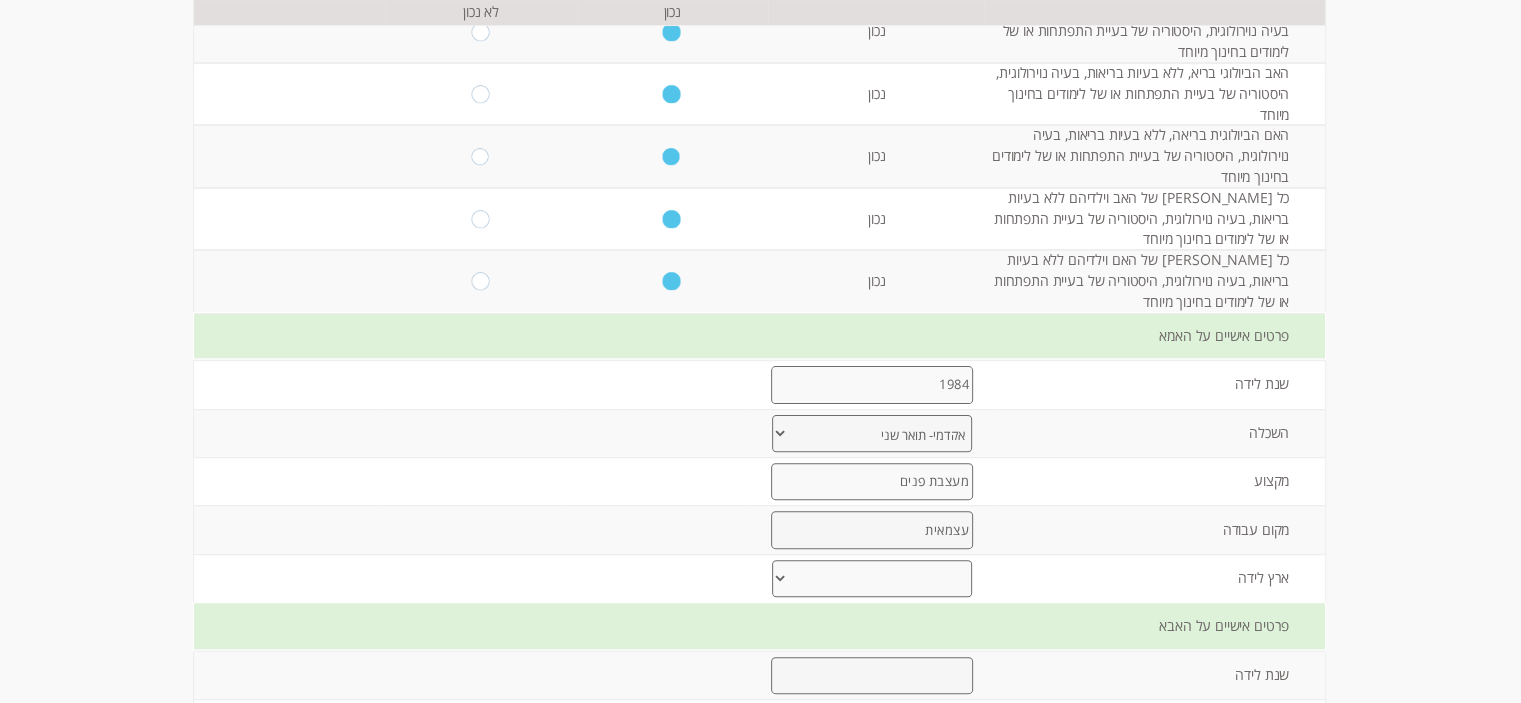 type on "עצמאית" 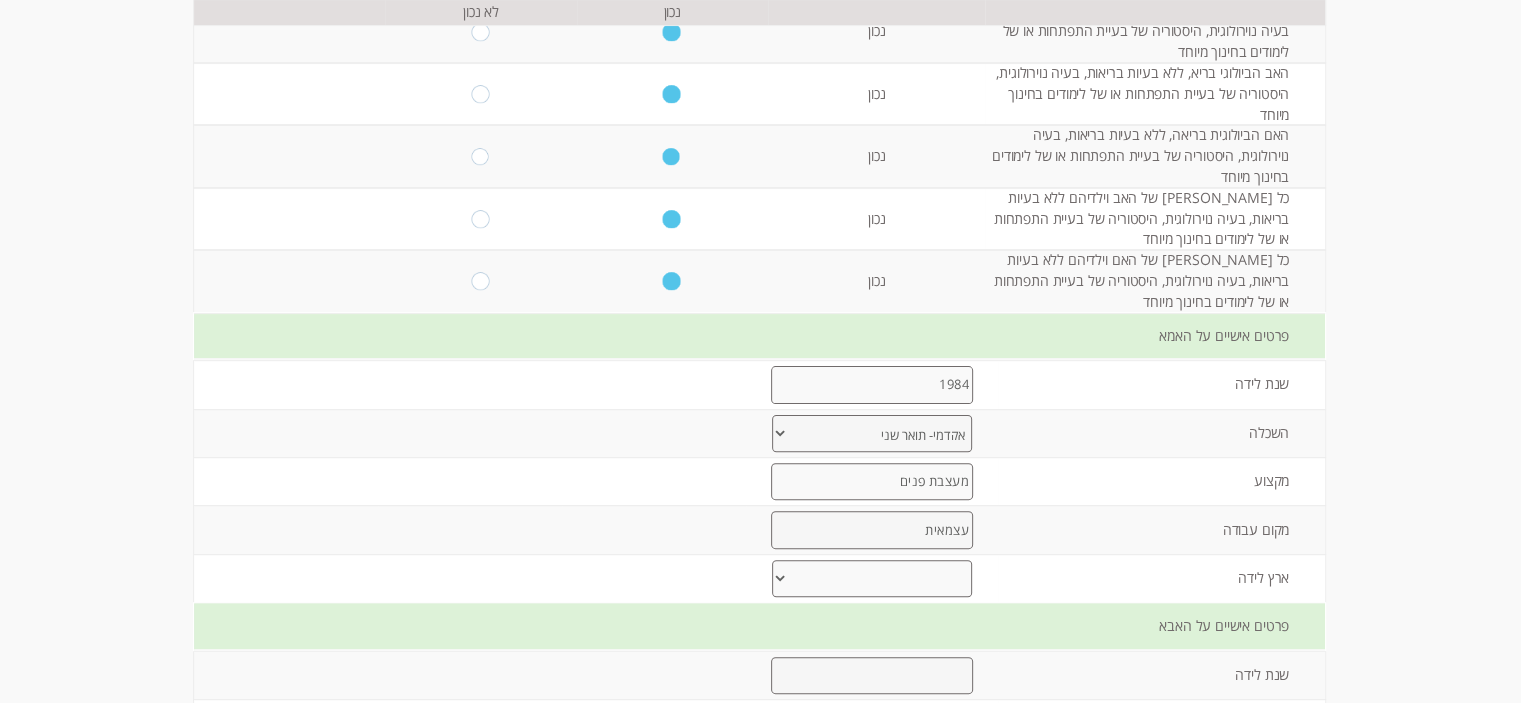 click on "[PERSON_NAME] ברית המועצות לשעבר אתיופיה צפון אמריקה [GEOGRAPHIC_DATA] אפריקה אחר" at bounding box center (872, 578) 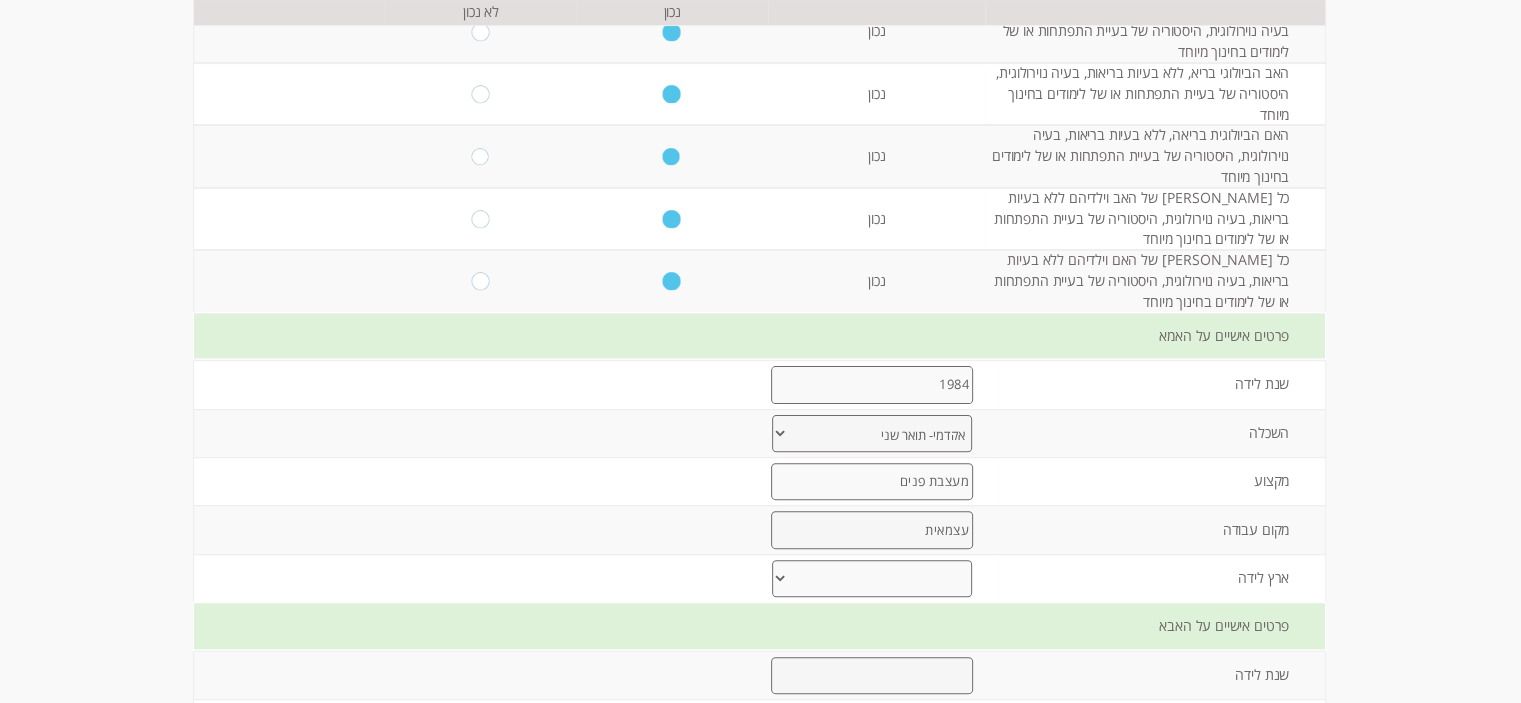 select on "0" 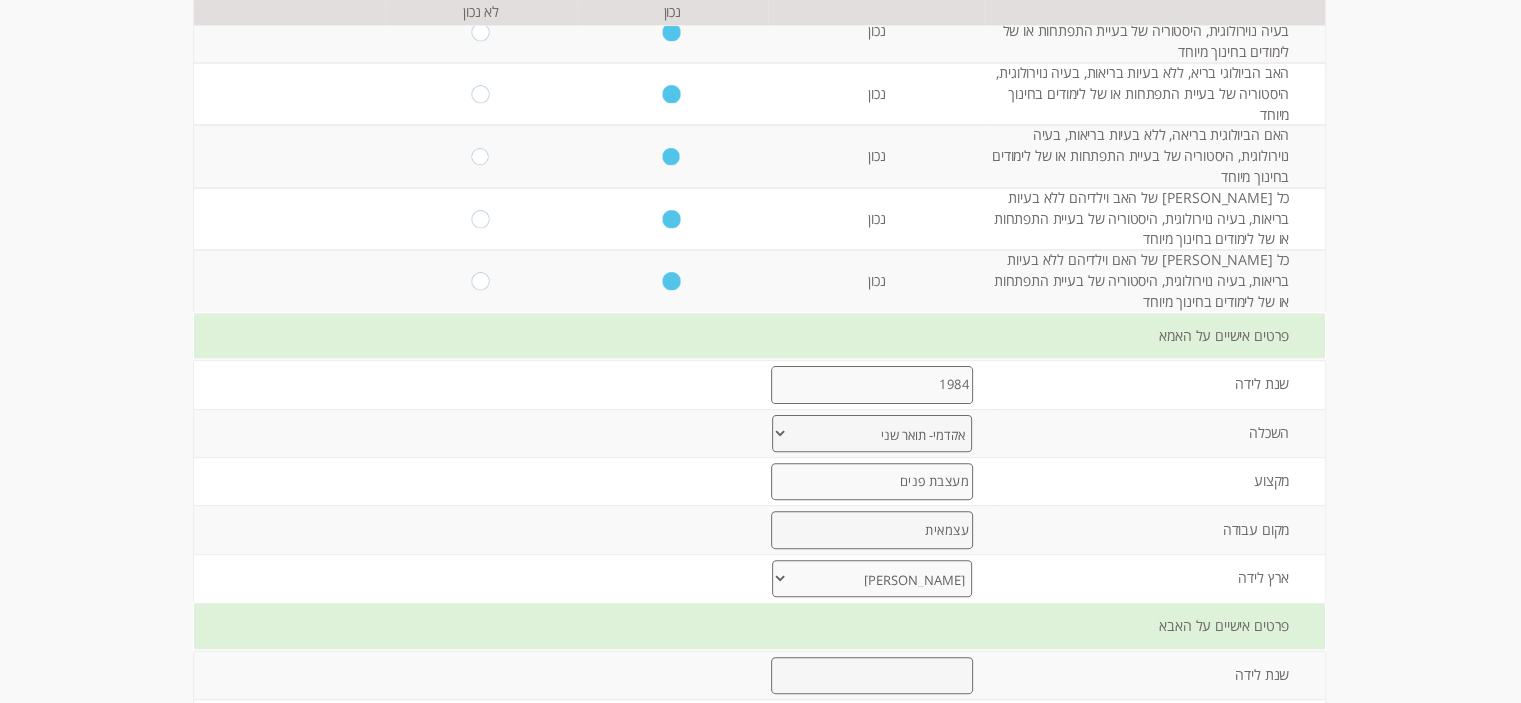 click on "[PERSON_NAME] ברית המועצות לשעבר אתיופיה צפון אמריקה [GEOGRAPHIC_DATA] אפריקה אחר" at bounding box center [872, 578] 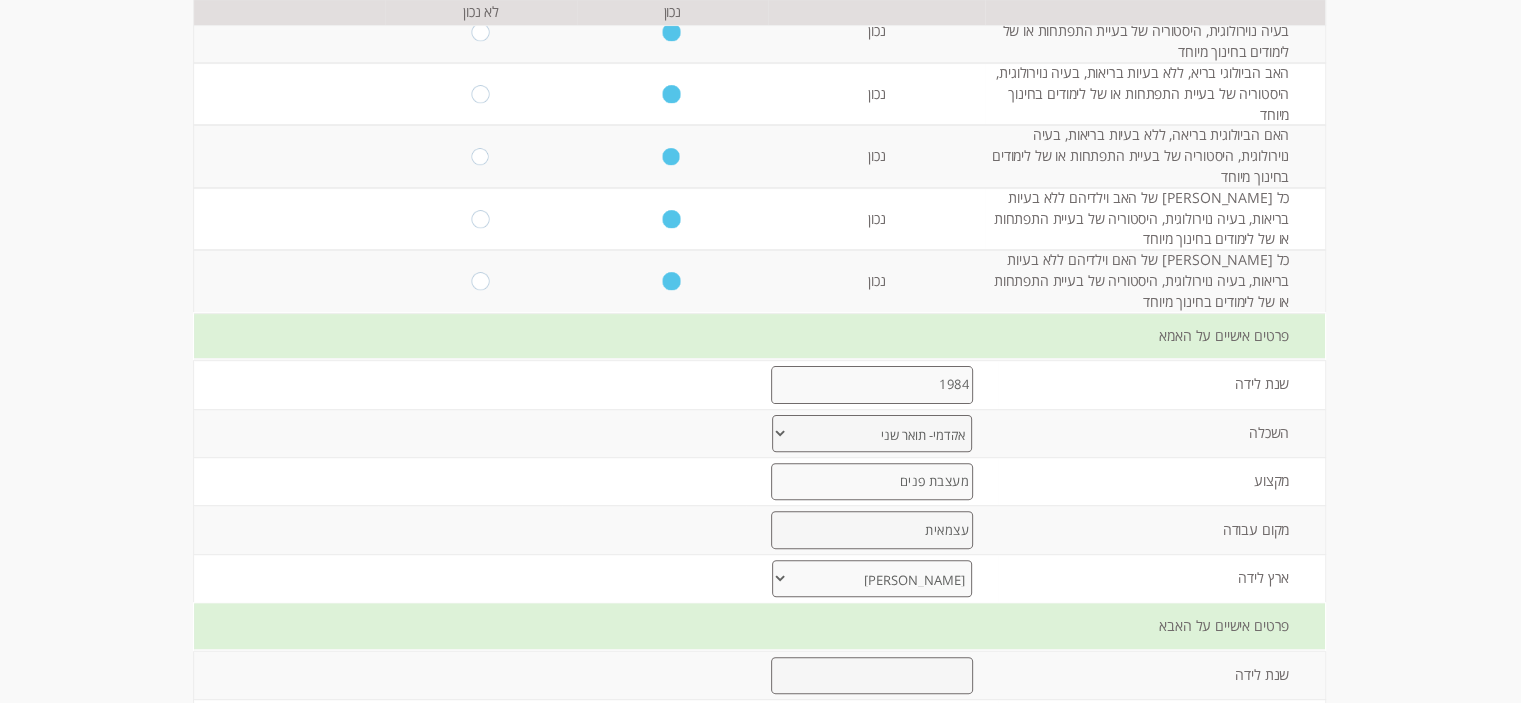 scroll, scrollTop: 800, scrollLeft: 0, axis: vertical 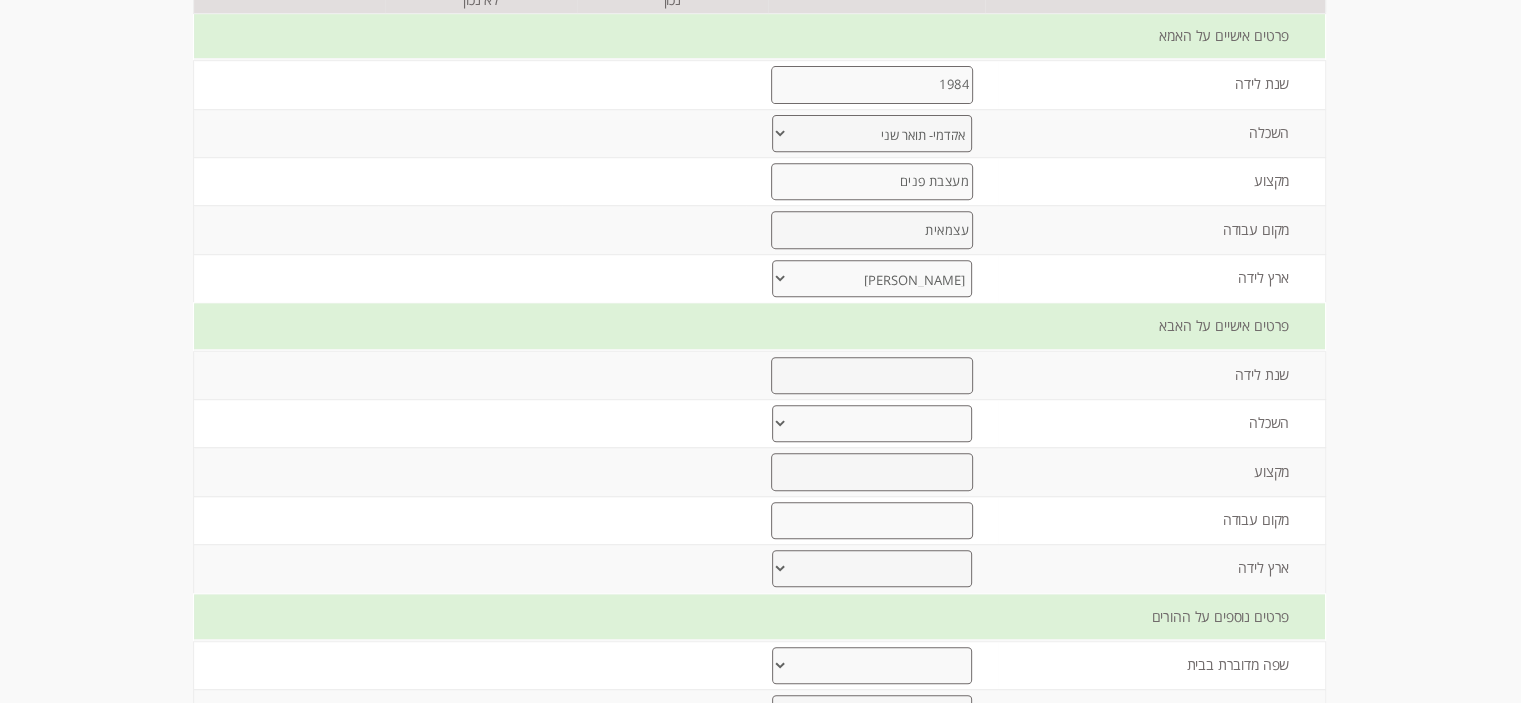 click at bounding box center (871, 375) 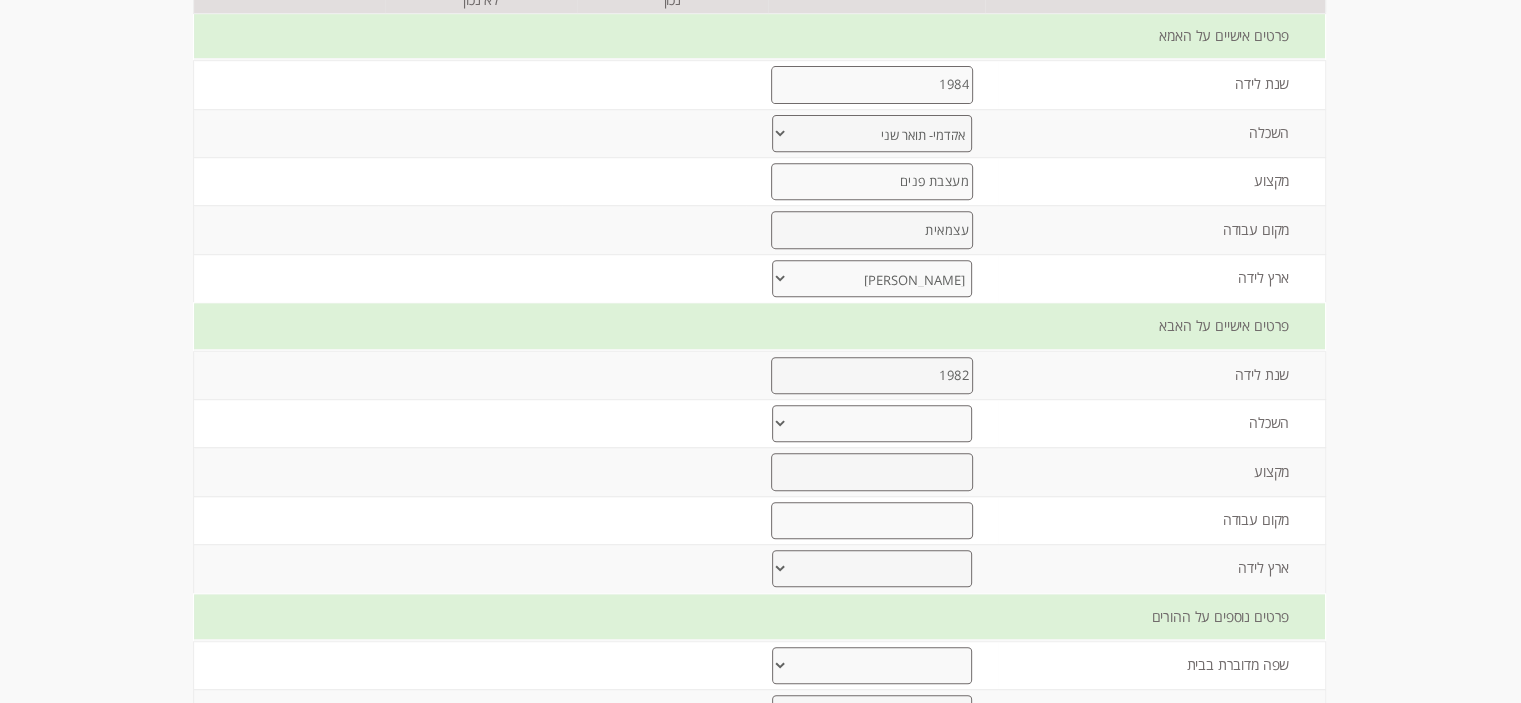 type on "1982" 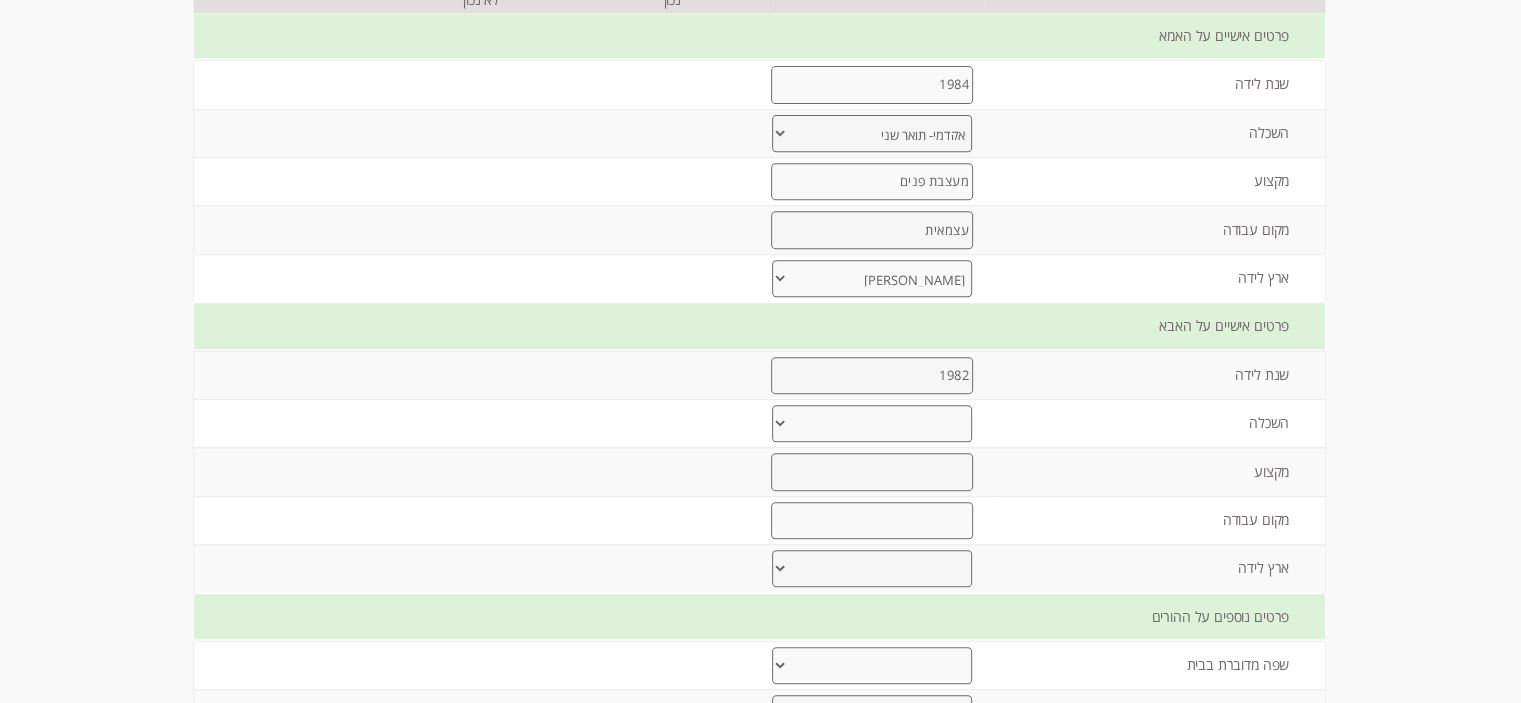 click on "יסודי עד 8 שנות לימוד תיכוני עד 12 שנות לימוד על תיכוני מסלול מקצועי אקדמי- תואר ראשון אקדמי- תואר שני אקדמי- תואר שלישי" at bounding box center (872, 423) 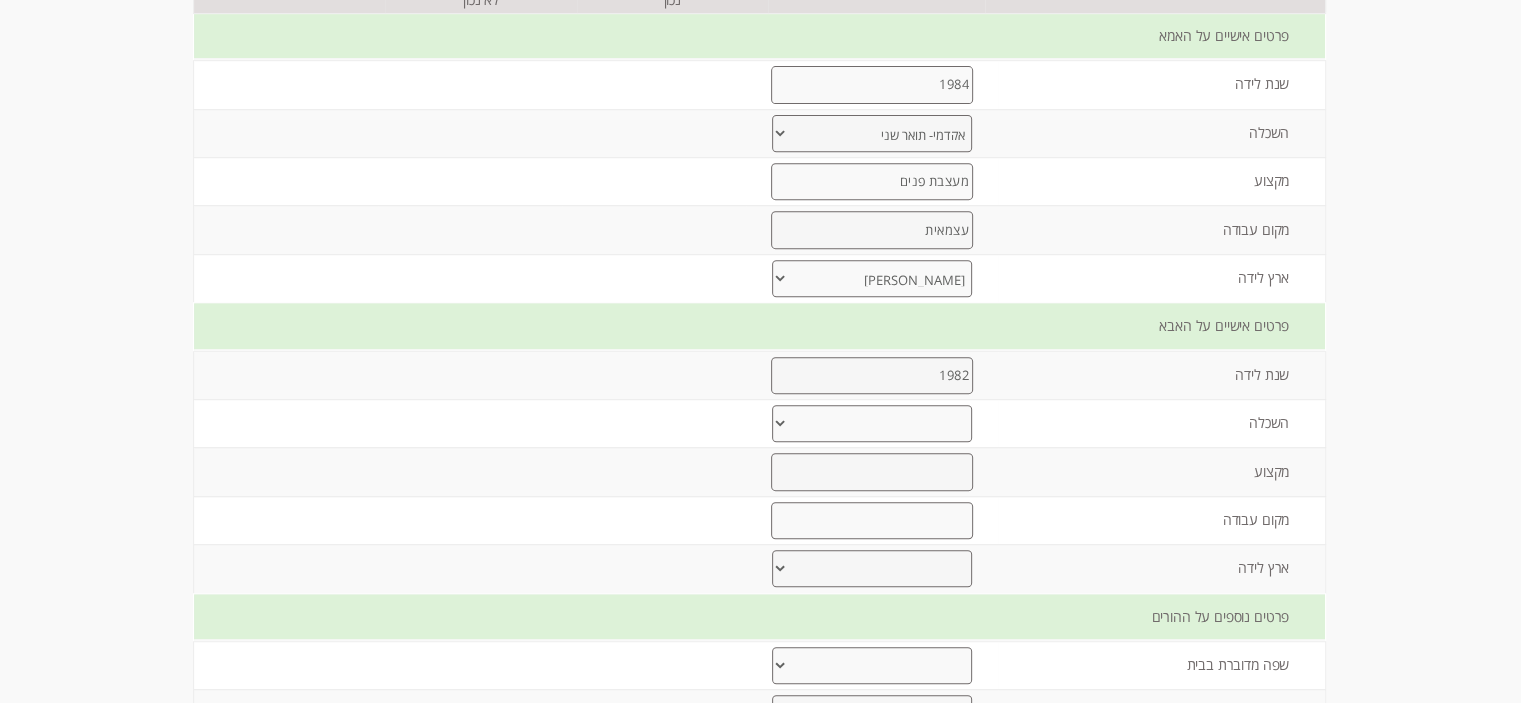 select on "3" 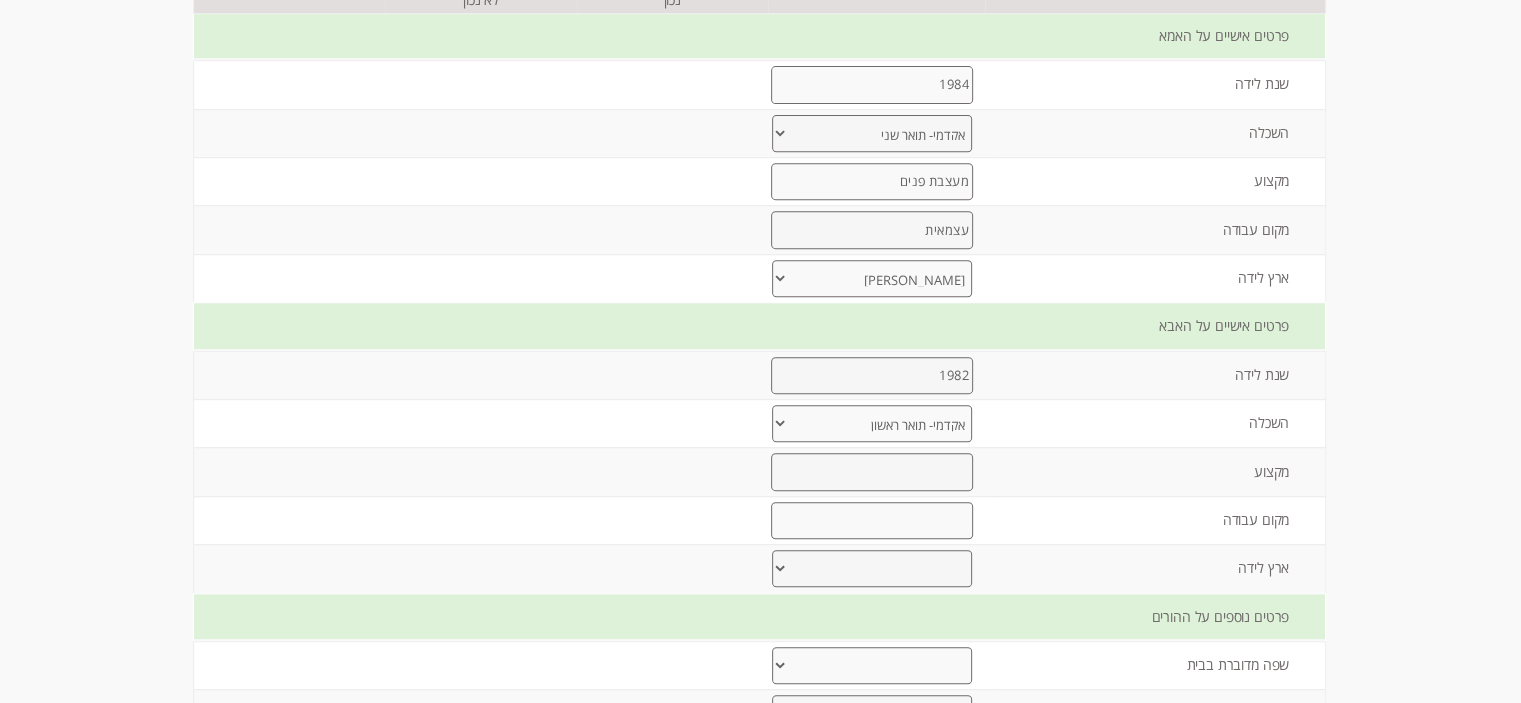 click on "יסודי עד 8 שנות לימוד תיכוני עד 12 שנות לימוד על תיכוני מסלול מקצועי אקדמי- תואר ראשון אקדמי- תואר שני אקדמי- תואר שלישי" at bounding box center [872, 423] 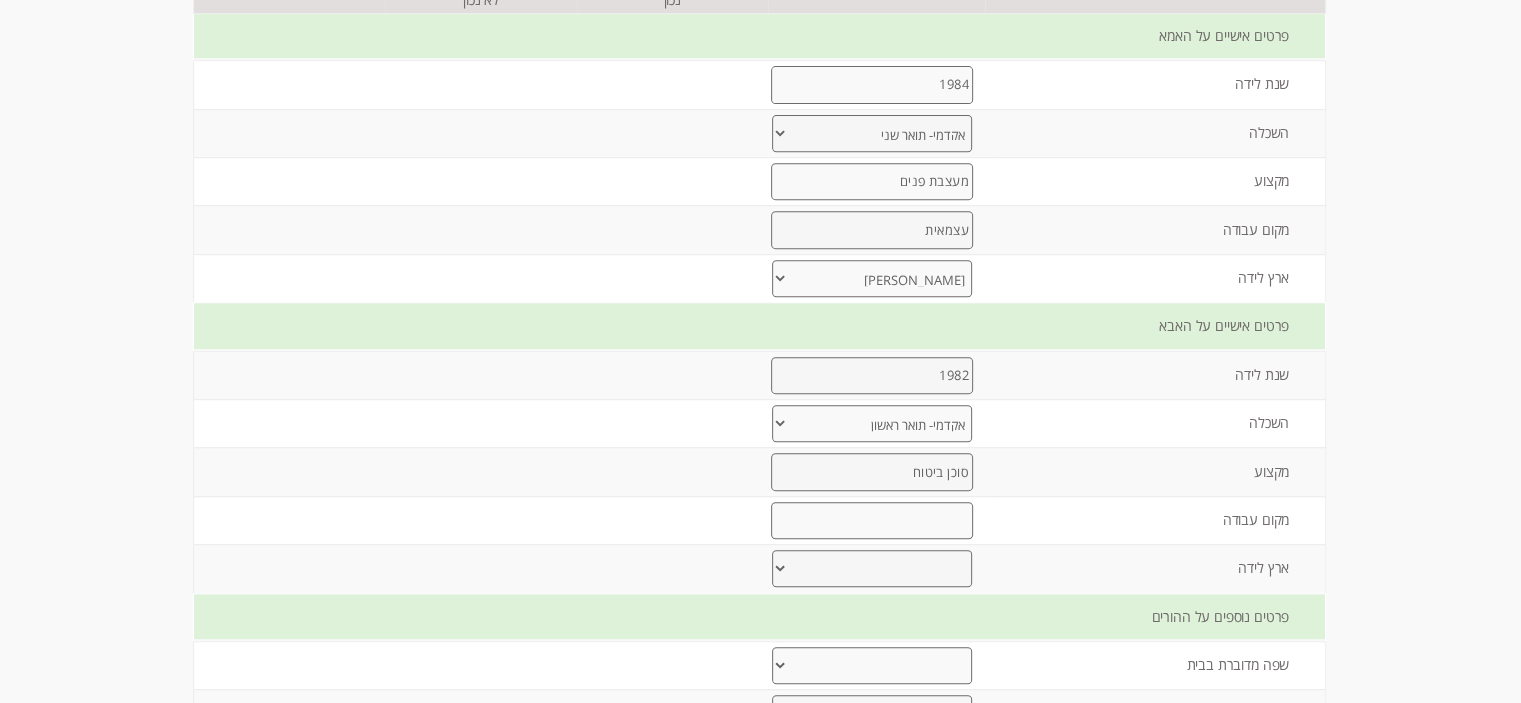 type on "סוכן ביטוח" 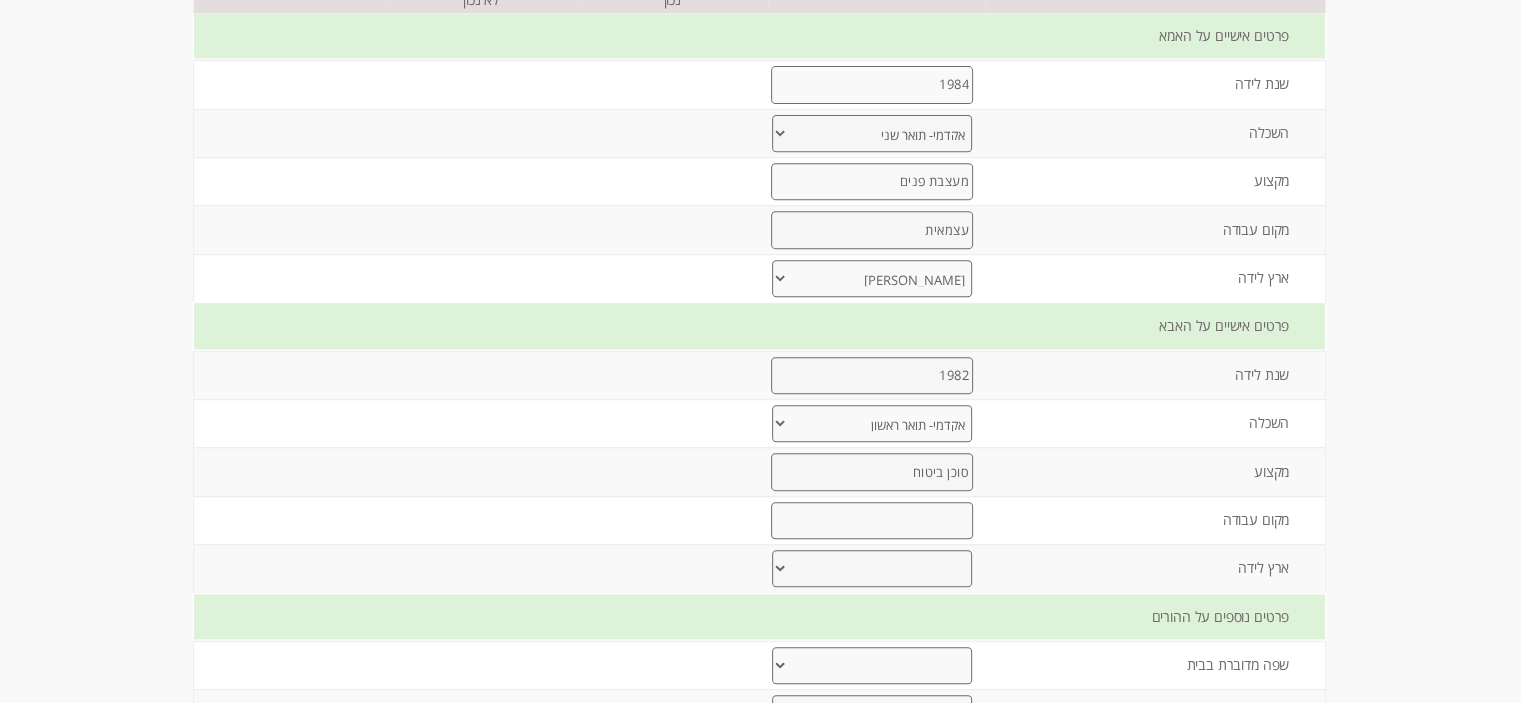 click at bounding box center [871, 520] 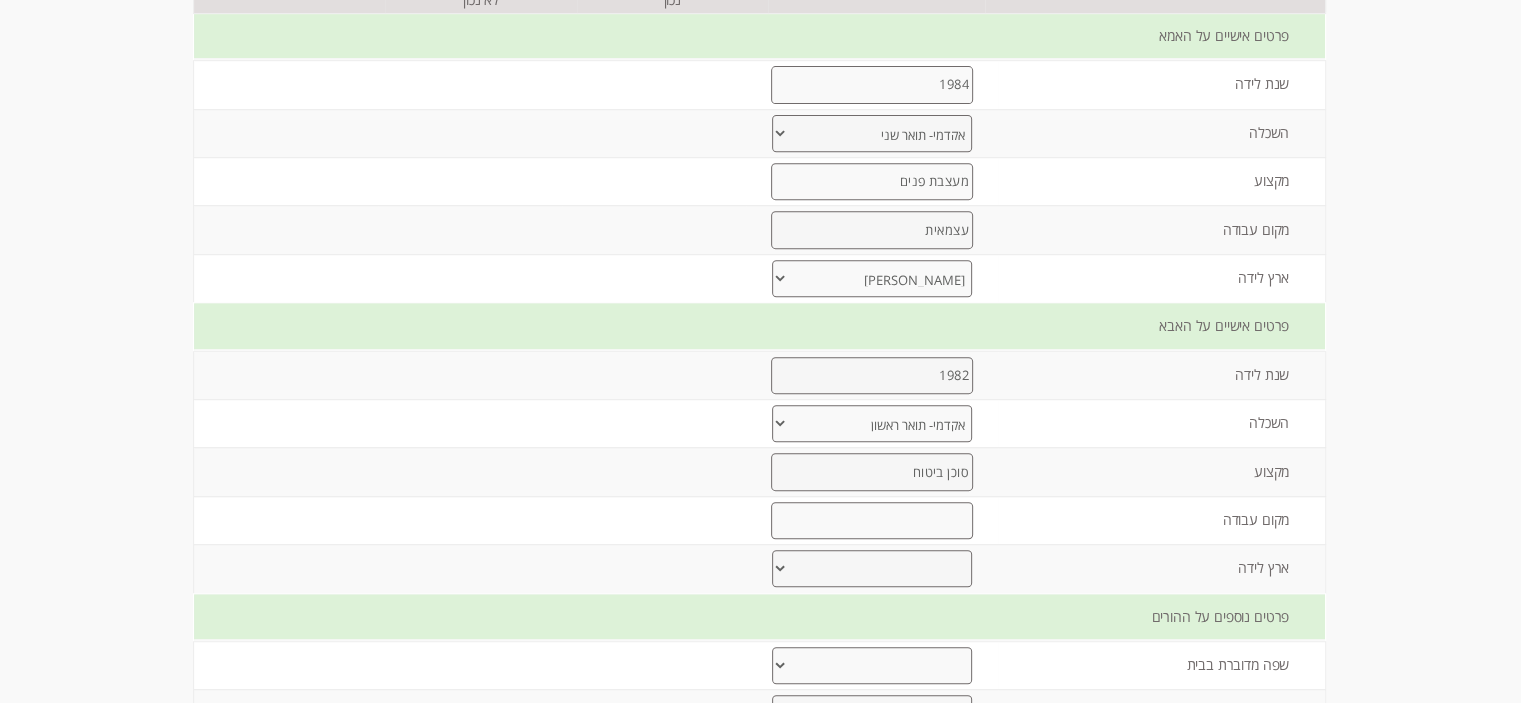 scroll, scrollTop: 1000, scrollLeft: 0, axis: vertical 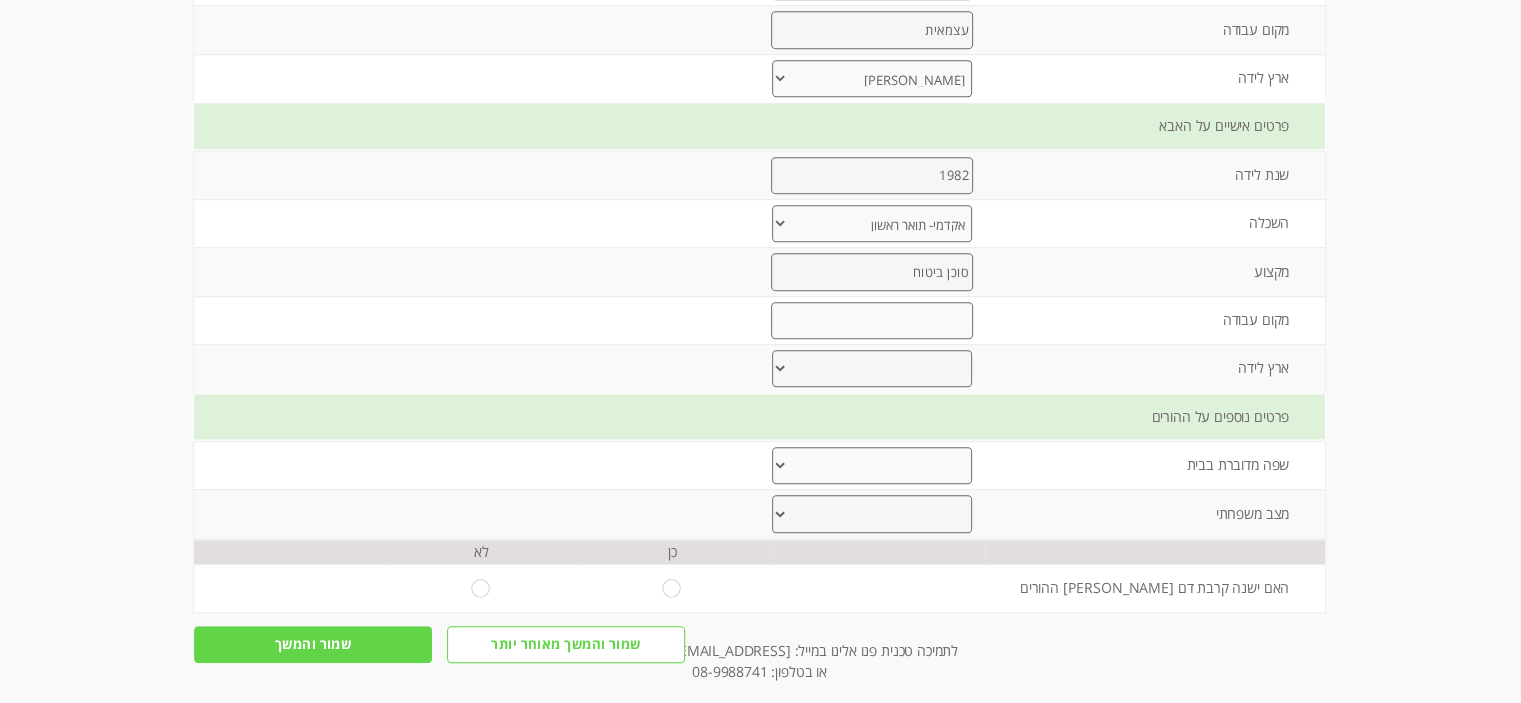 click on "[PERSON_NAME] ברית המועצות לשעבר אתיופיה צפון אמריקה [GEOGRAPHIC_DATA] אפריקה אחר" at bounding box center [872, 368] 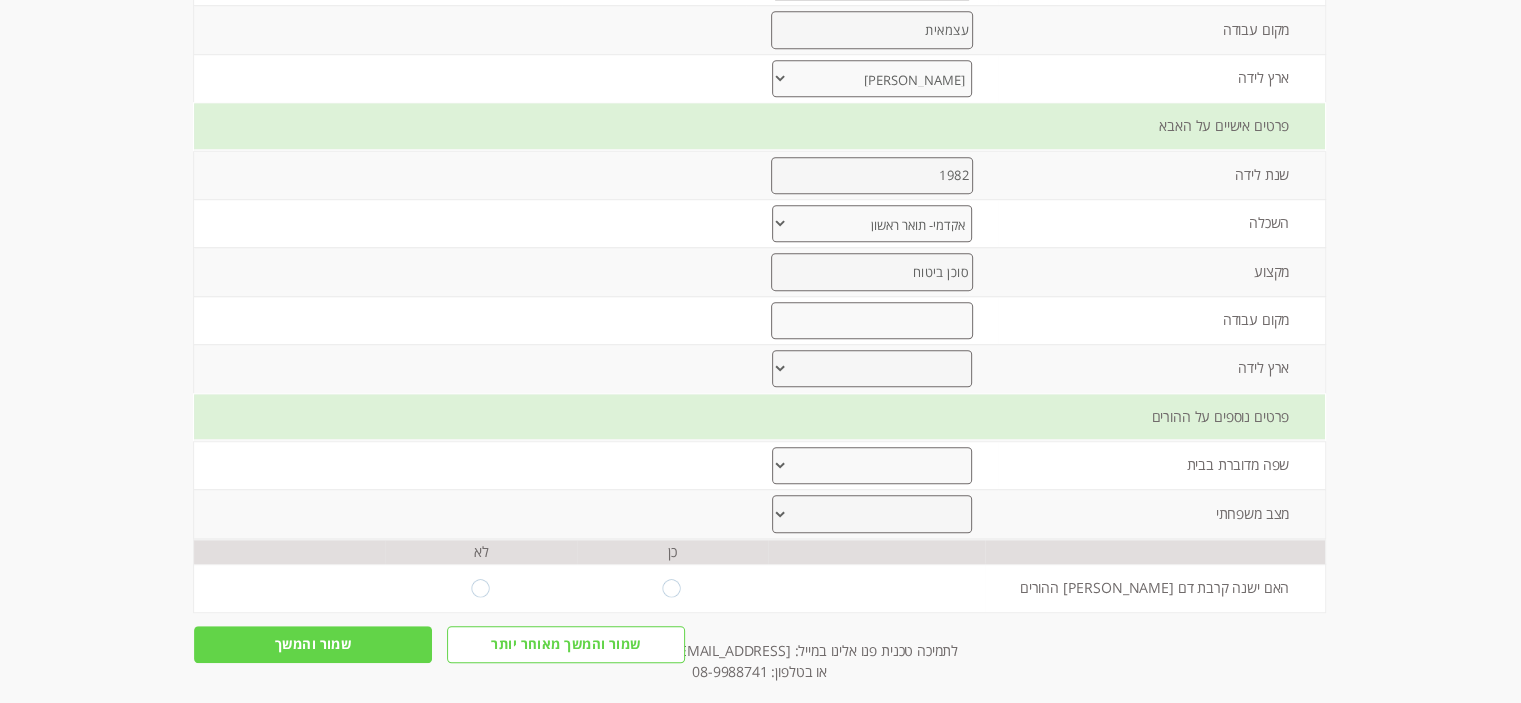 select on "0" 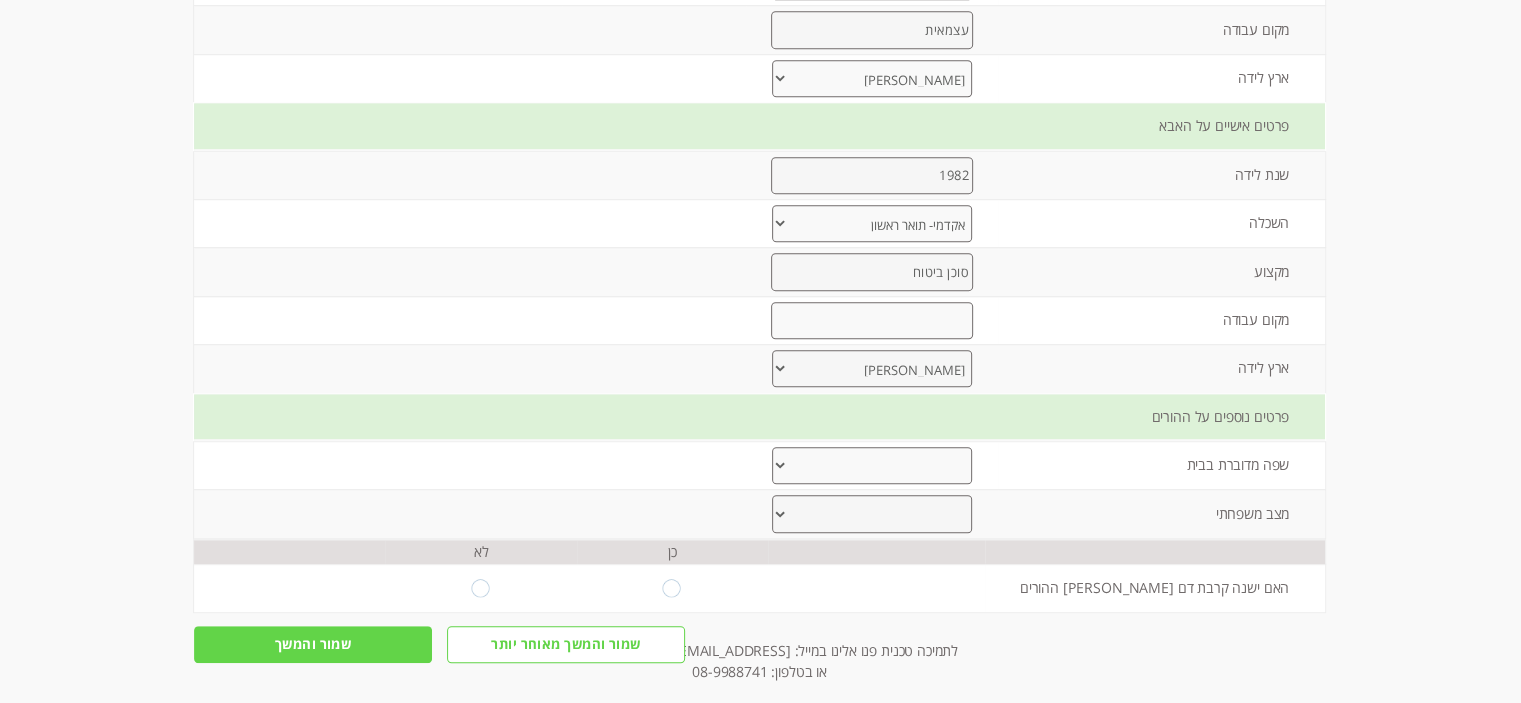click on "[PERSON_NAME] ברית המועצות לשעבר אתיופיה צפון אמריקה [GEOGRAPHIC_DATA] אפריקה אחר" at bounding box center (872, 368) 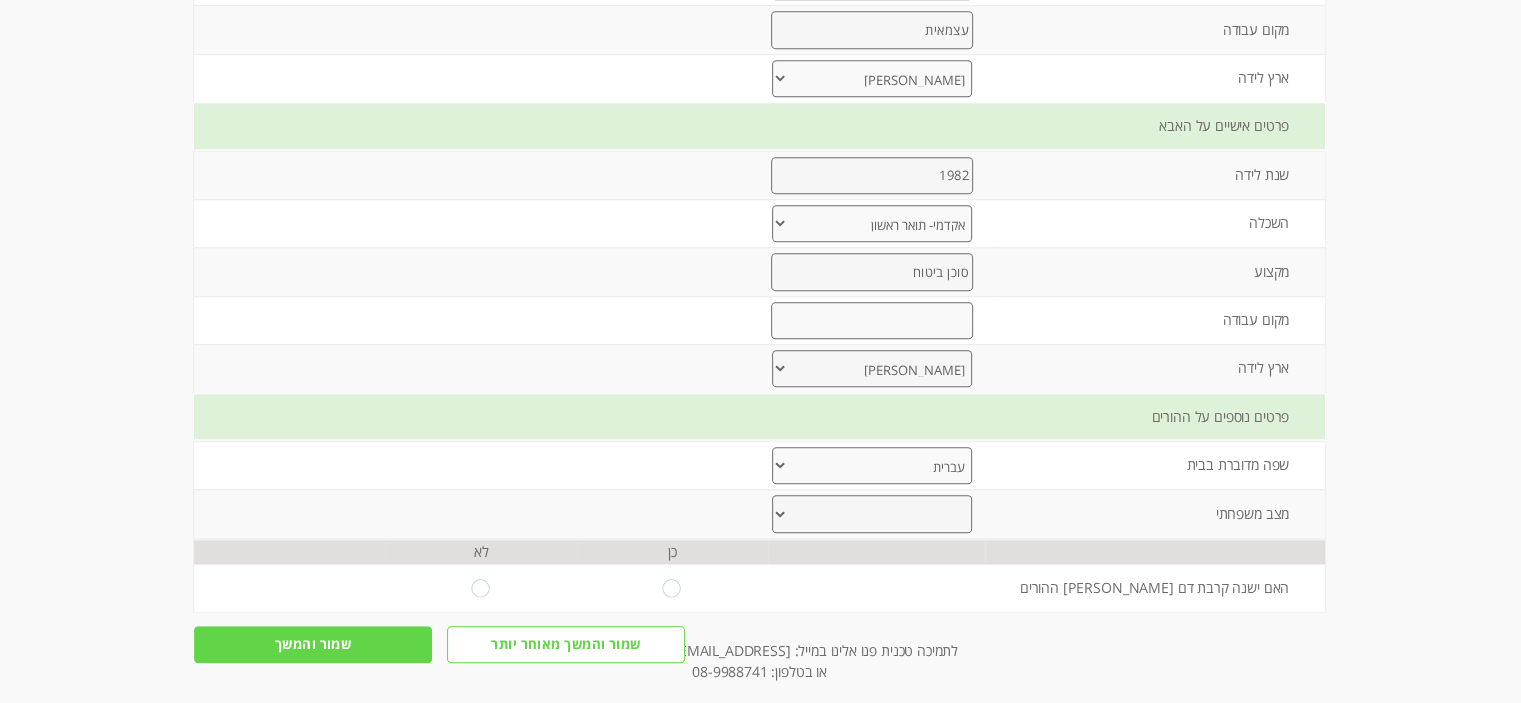 click on "עברית ערבית רוסית אמהרית אנגלית אחר" at bounding box center (872, 465) 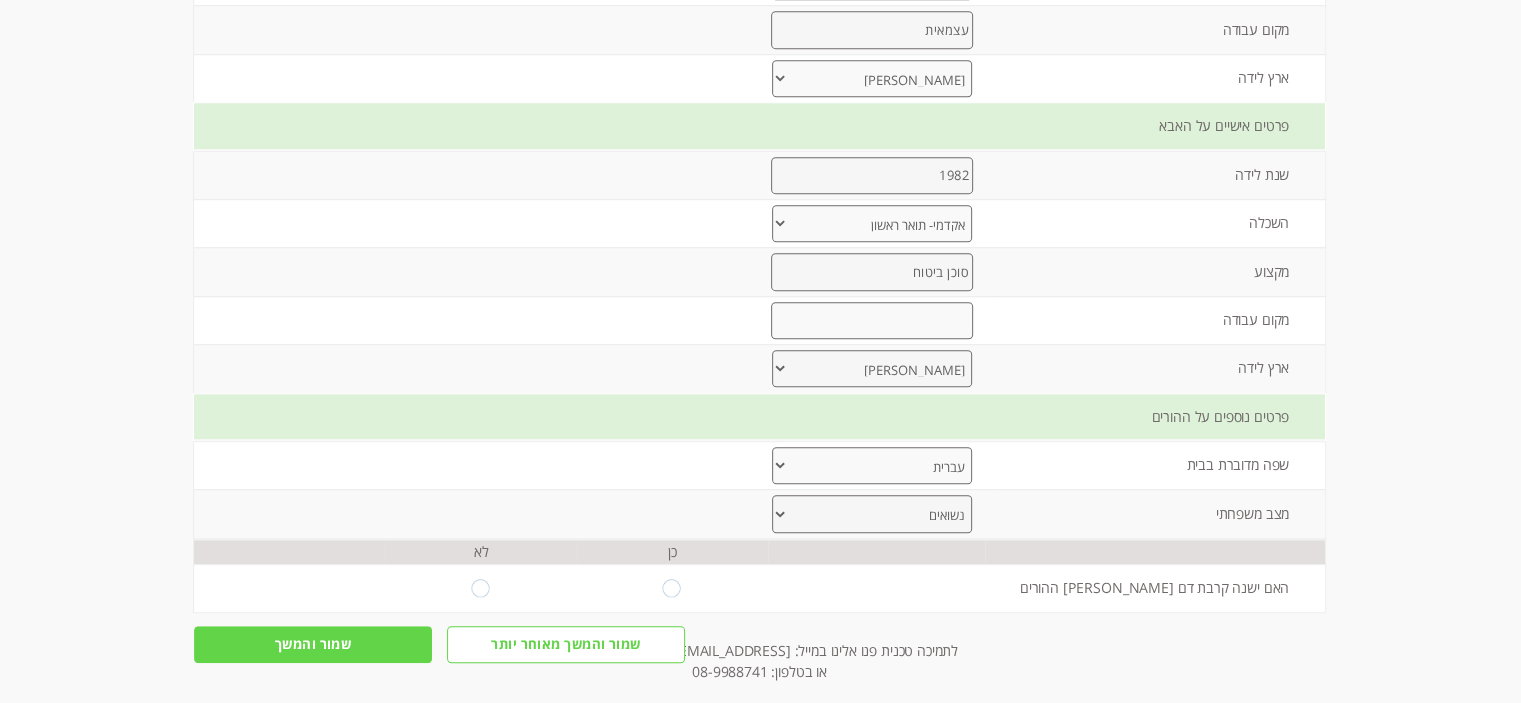 click on "נשואים גרושים אחר" at bounding box center [872, 513] 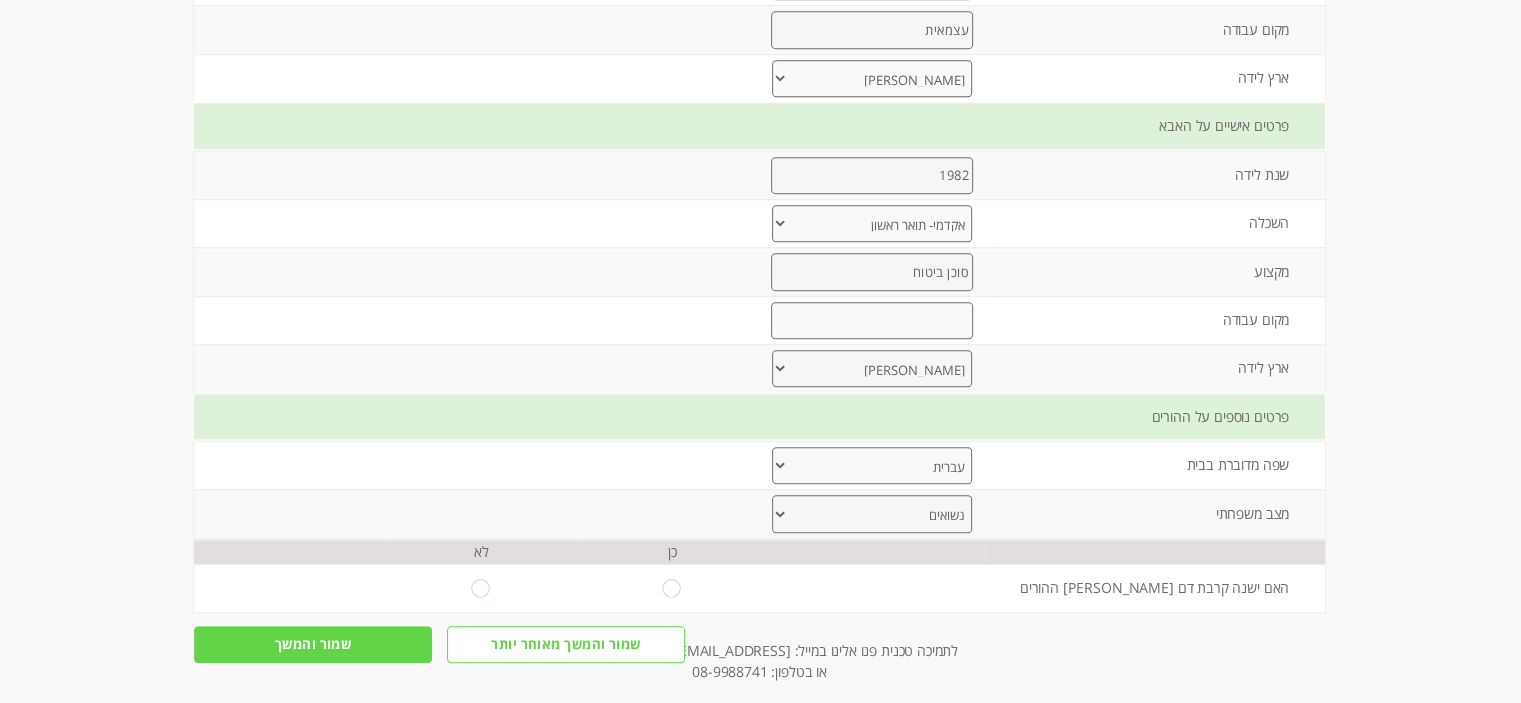 scroll, scrollTop: 1076, scrollLeft: 0, axis: vertical 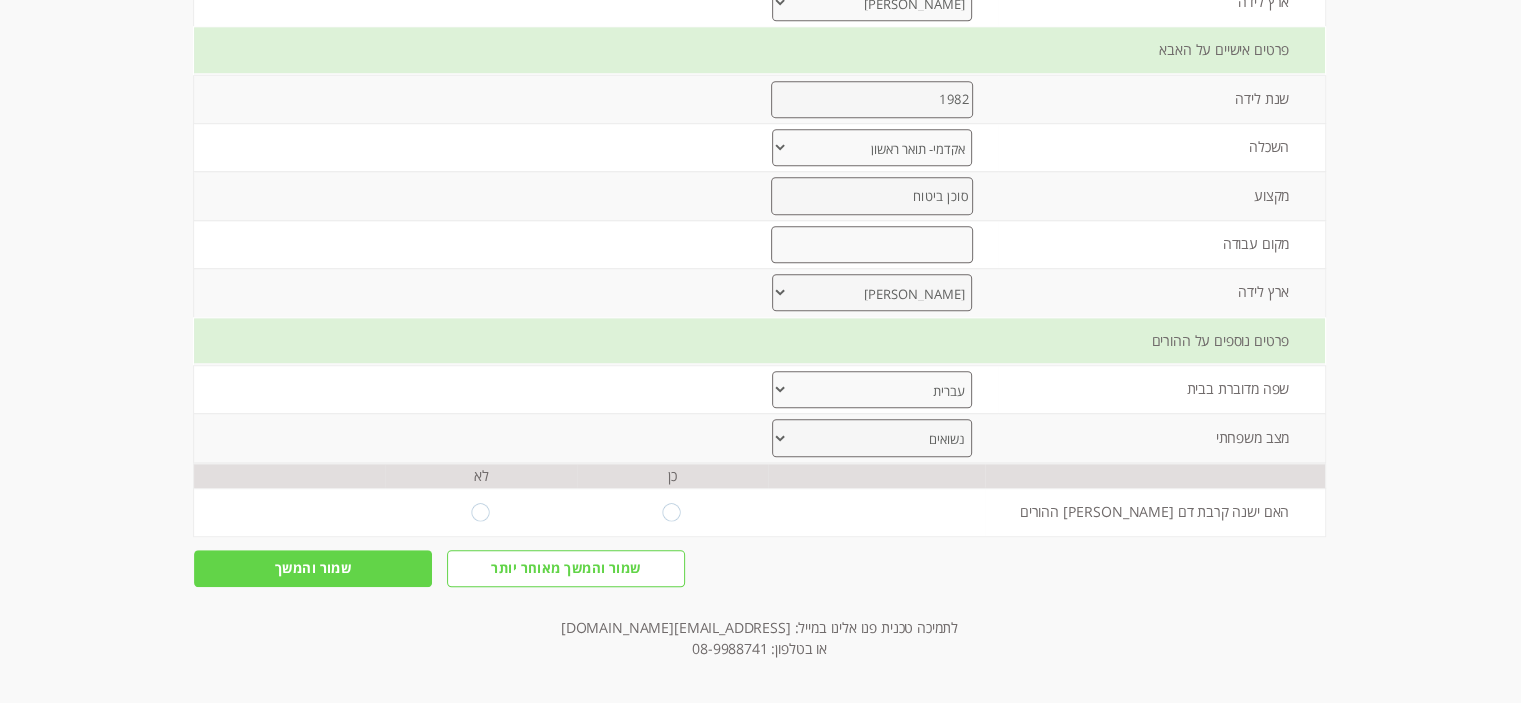 click at bounding box center (480, 512) 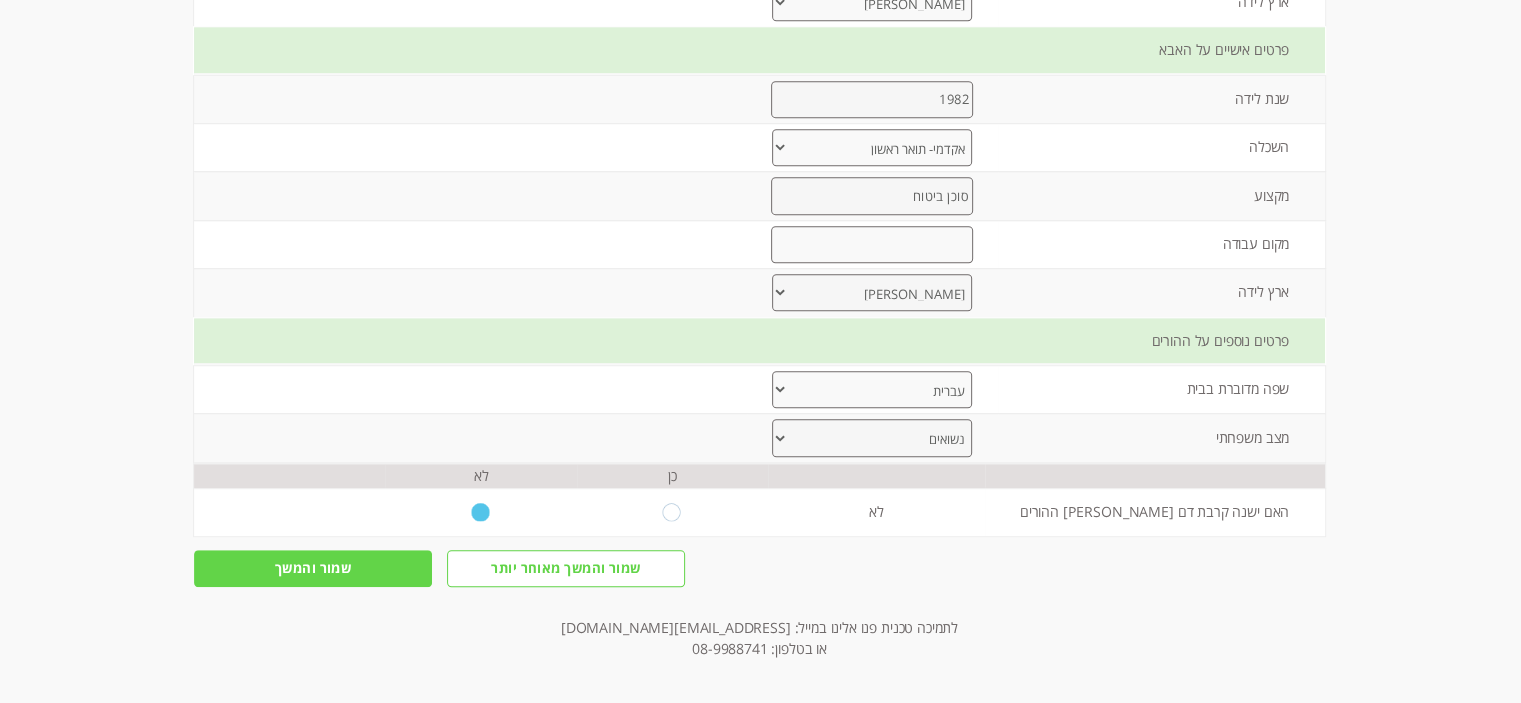 click on "שמור והמשך" at bounding box center (313, 568) 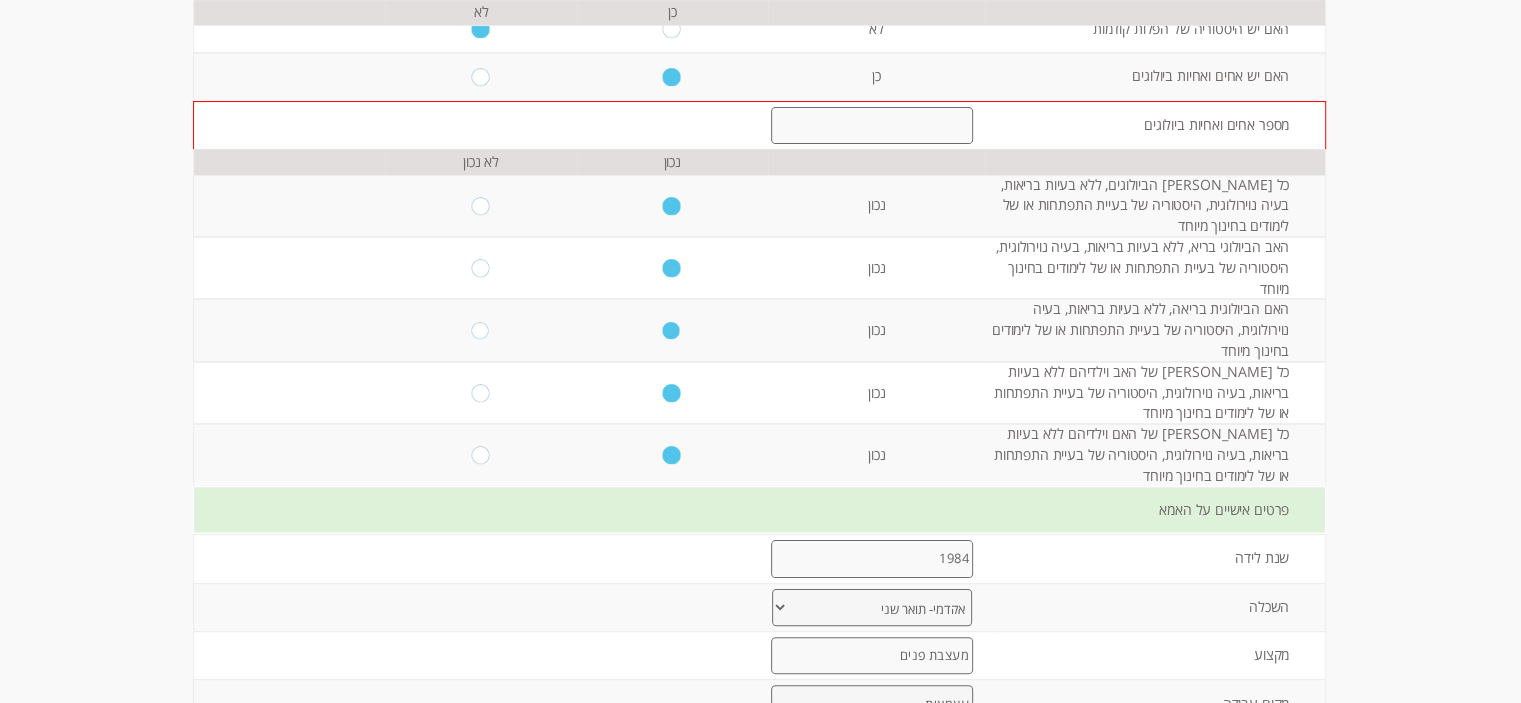scroll, scrollTop: 226, scrollLeft: 0, axis: vertical 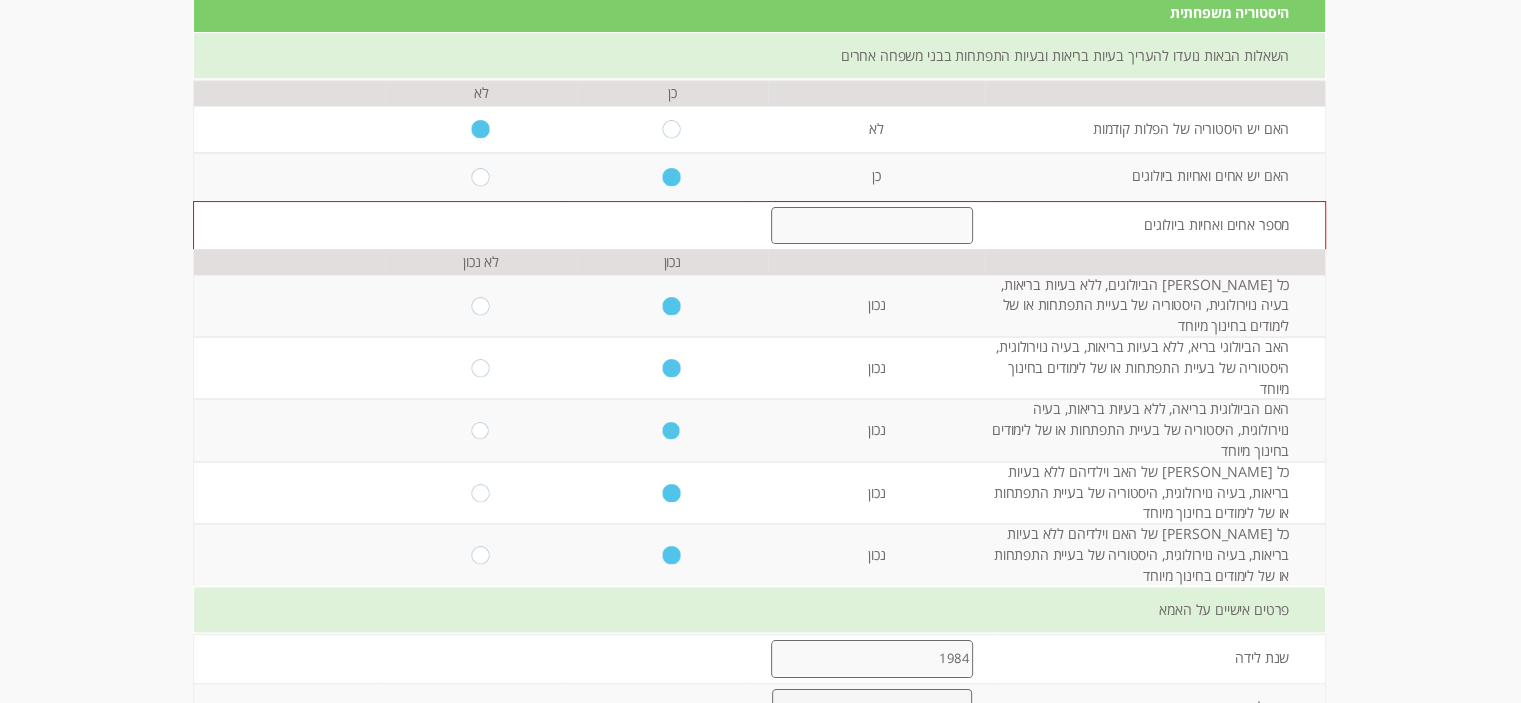 click at bounding box center [871, 225] 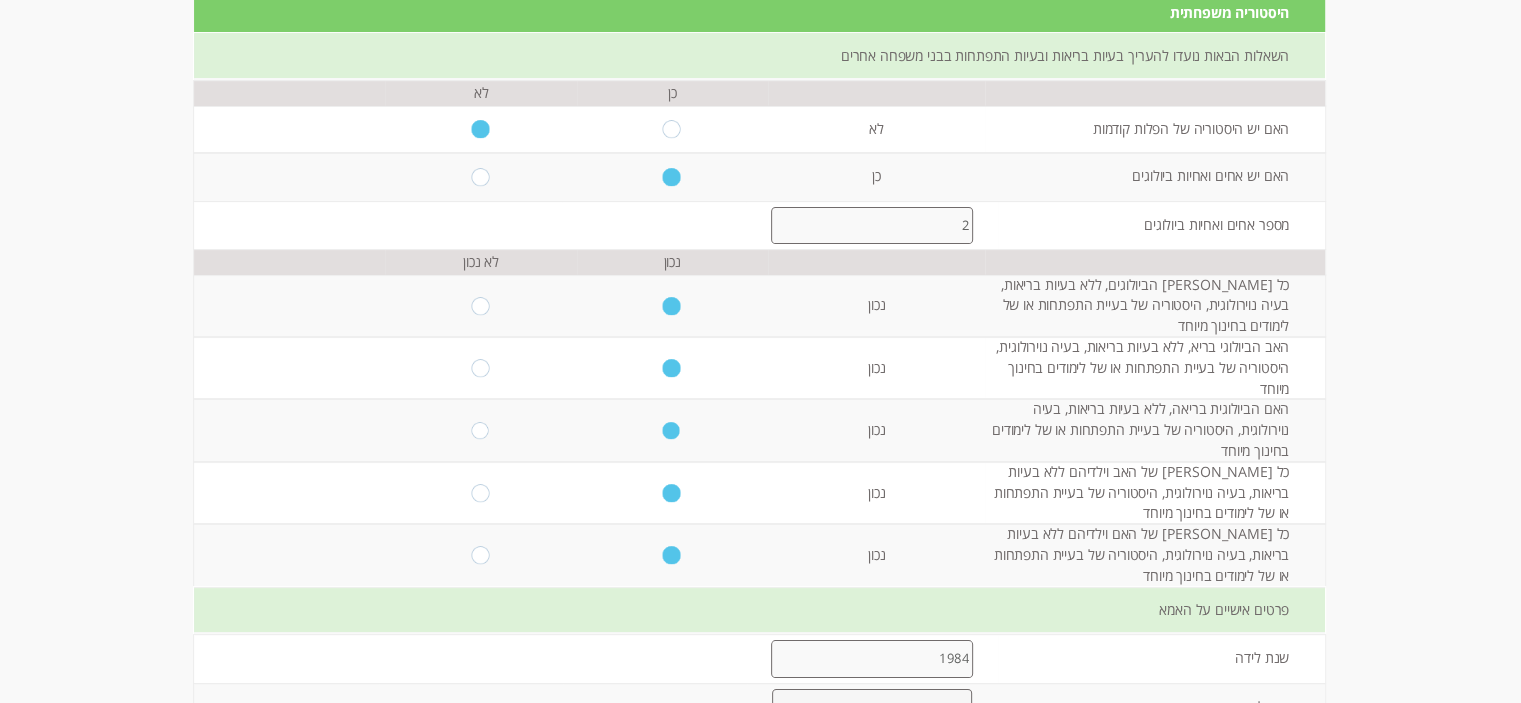 type on "2" 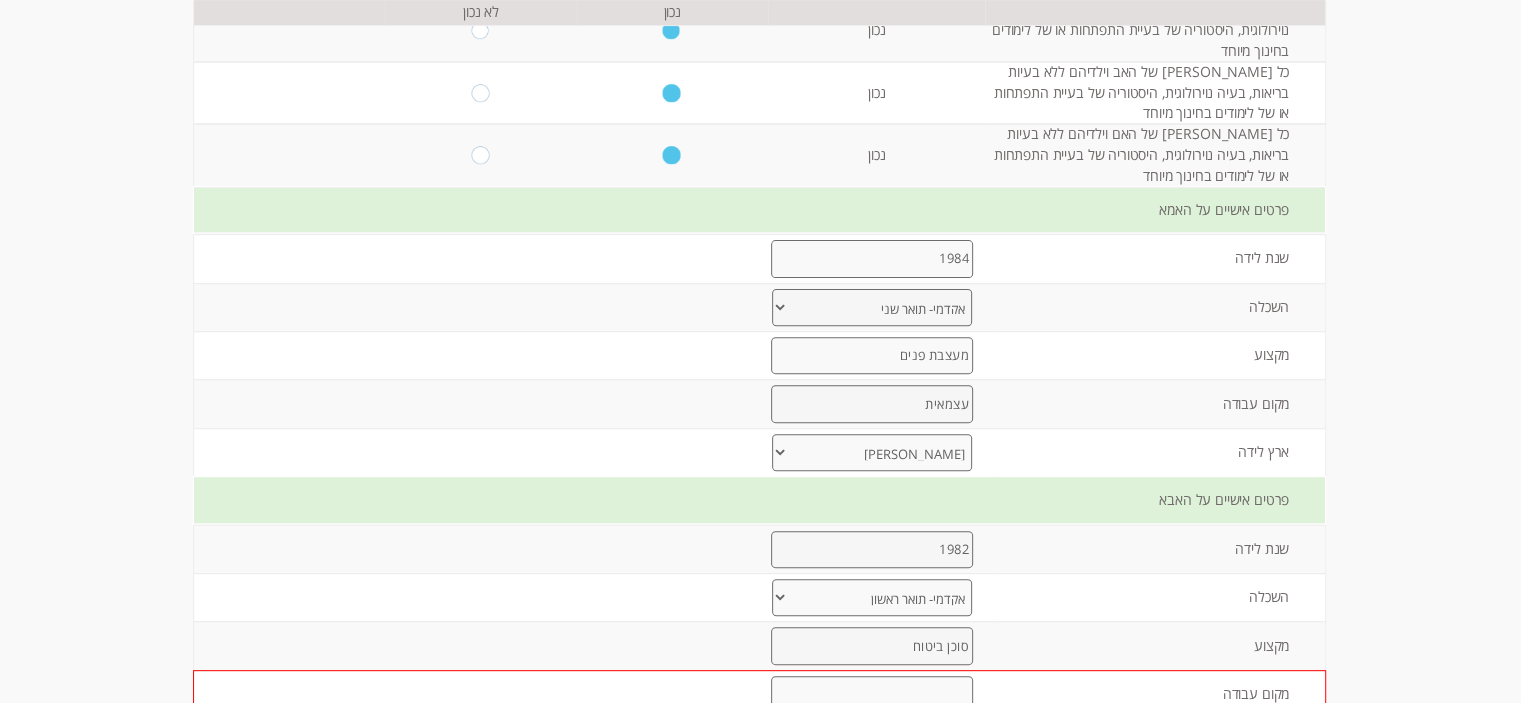 scroll, scrollTop: 1026, scrollLeft: 0, axis: vertical 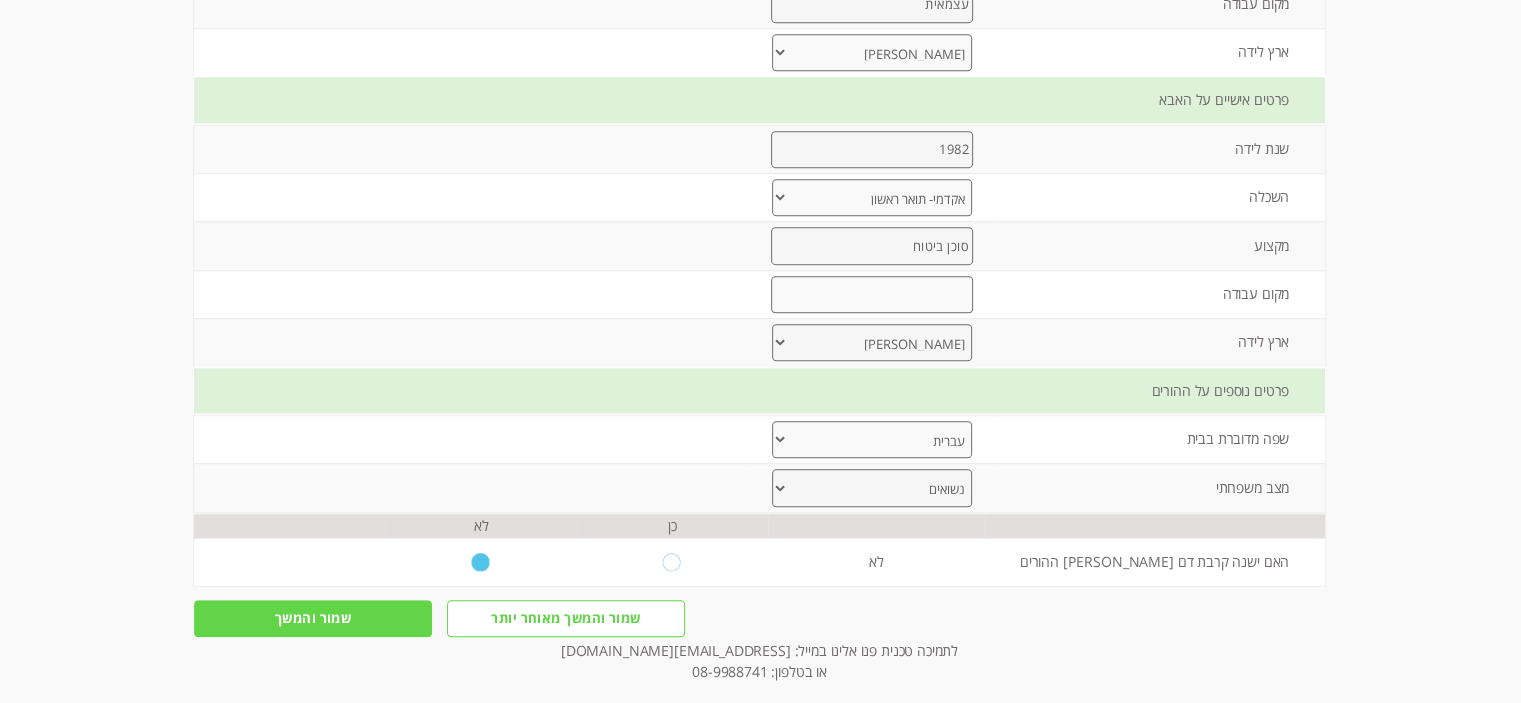 click at bounding box center (871, 294) 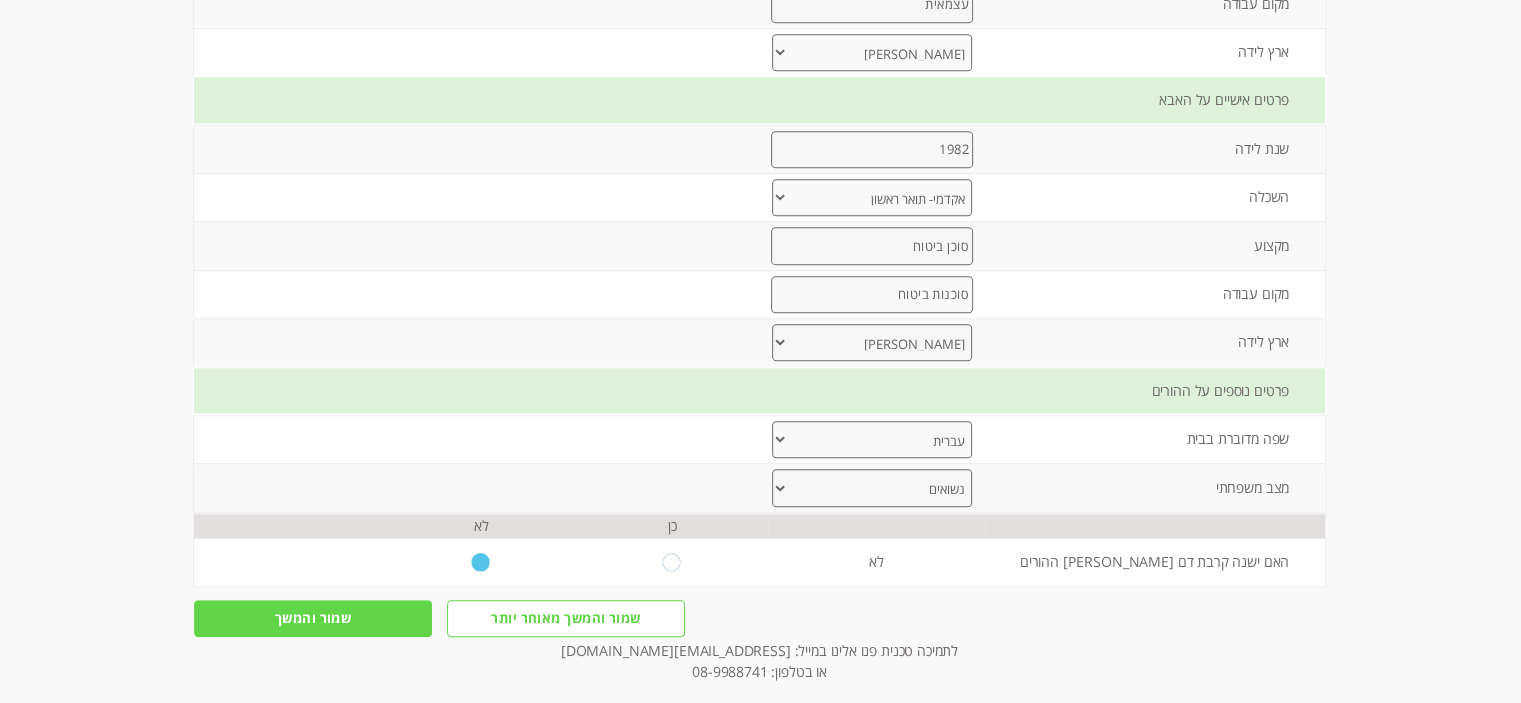 type on "סוכנות ביטוח" 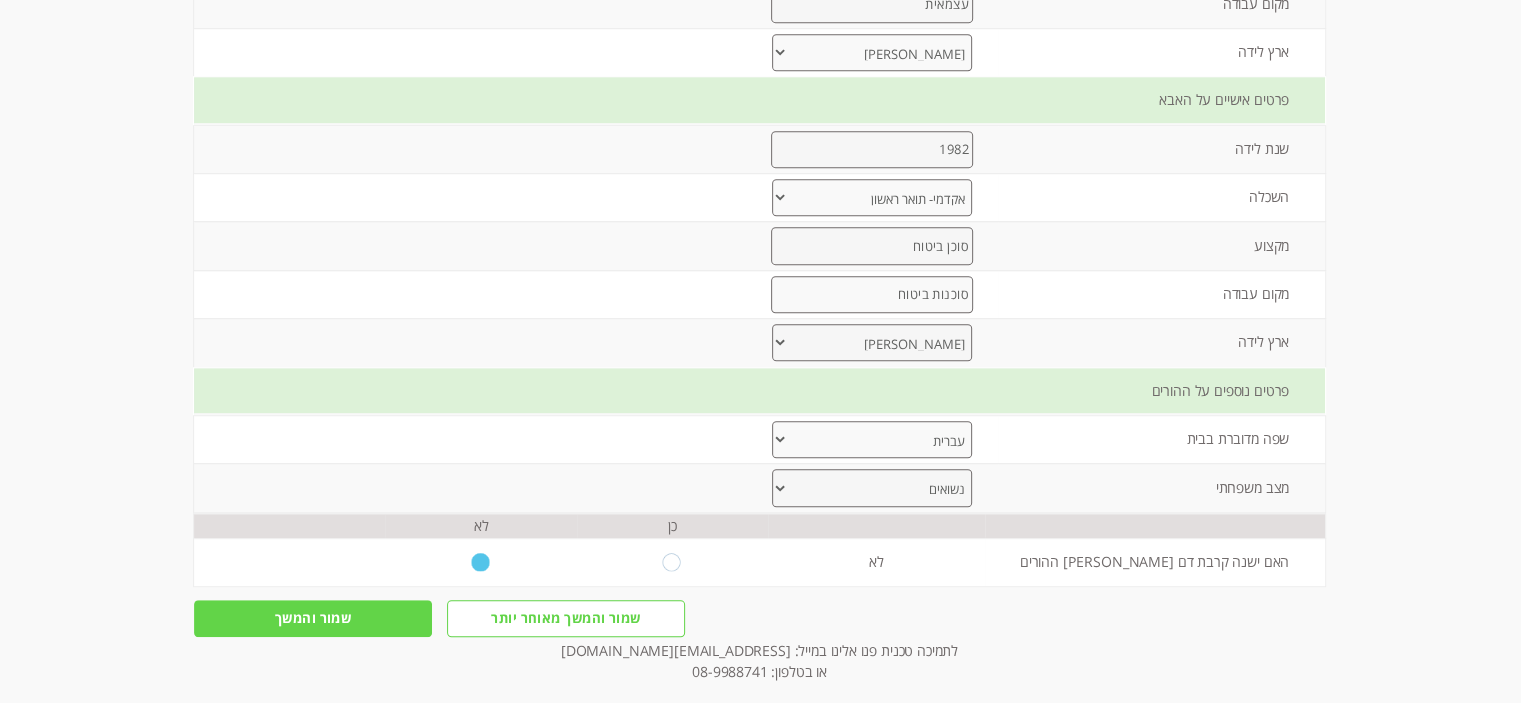 click on "שמור והמשך" at bounding box center [313, 618] 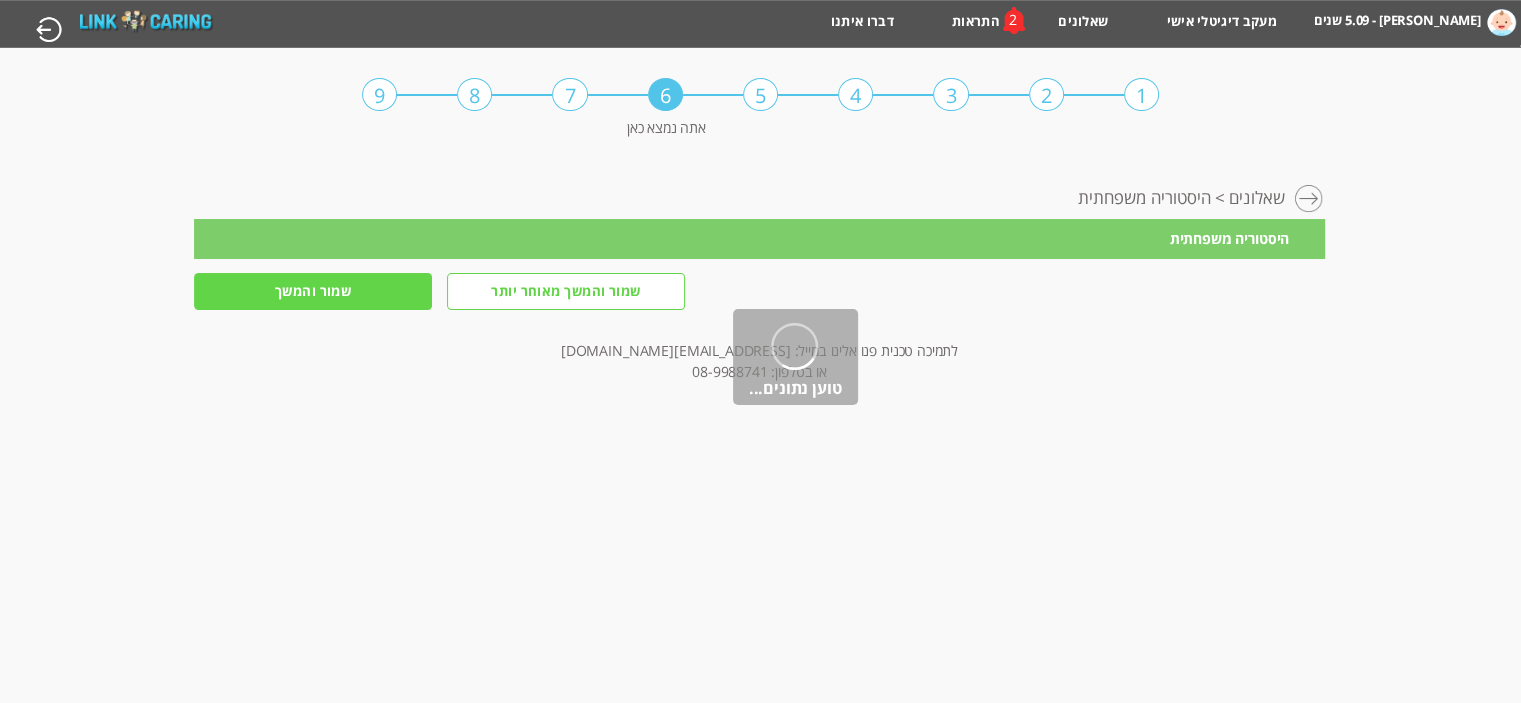 scroll, scrollTop: 0, scrollLeft: 0, axis: both 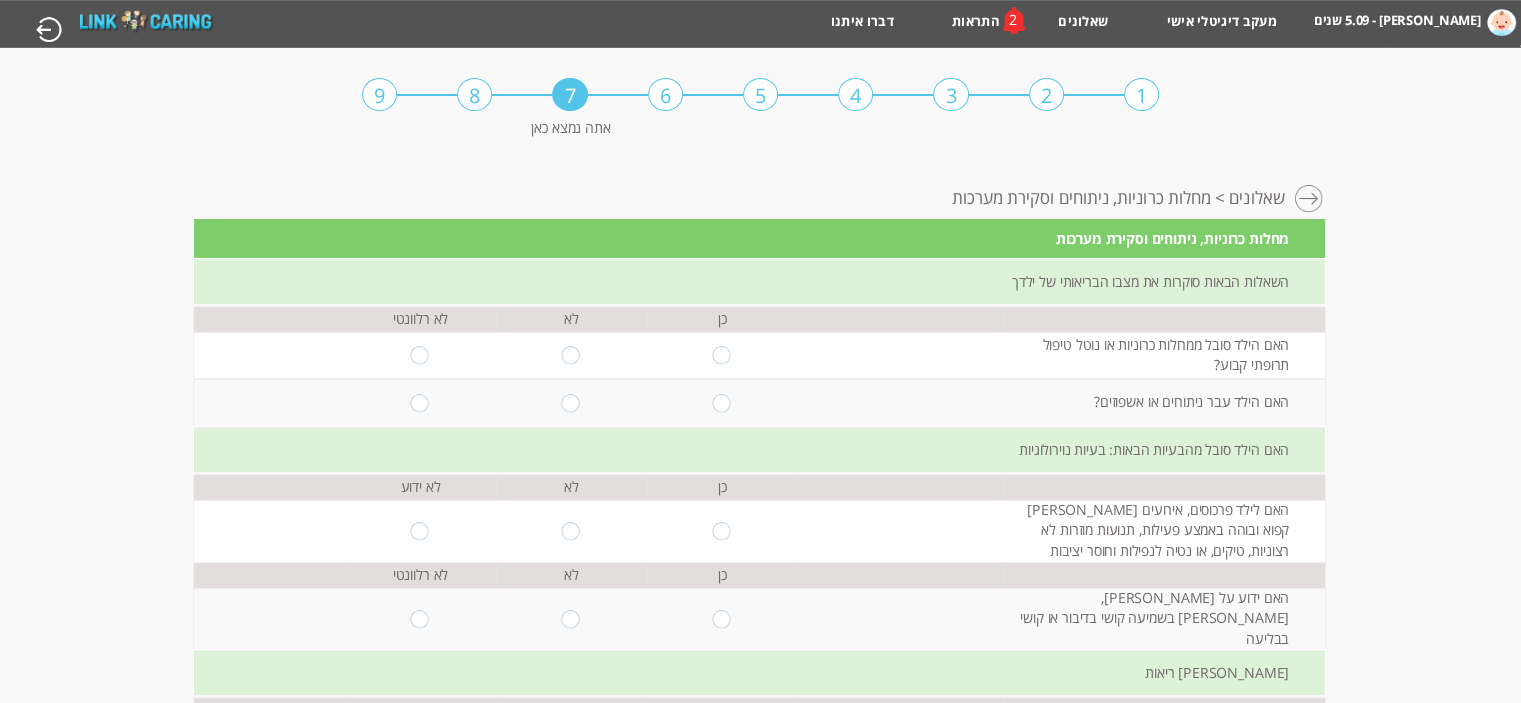 click at bounding box center (571, 355) 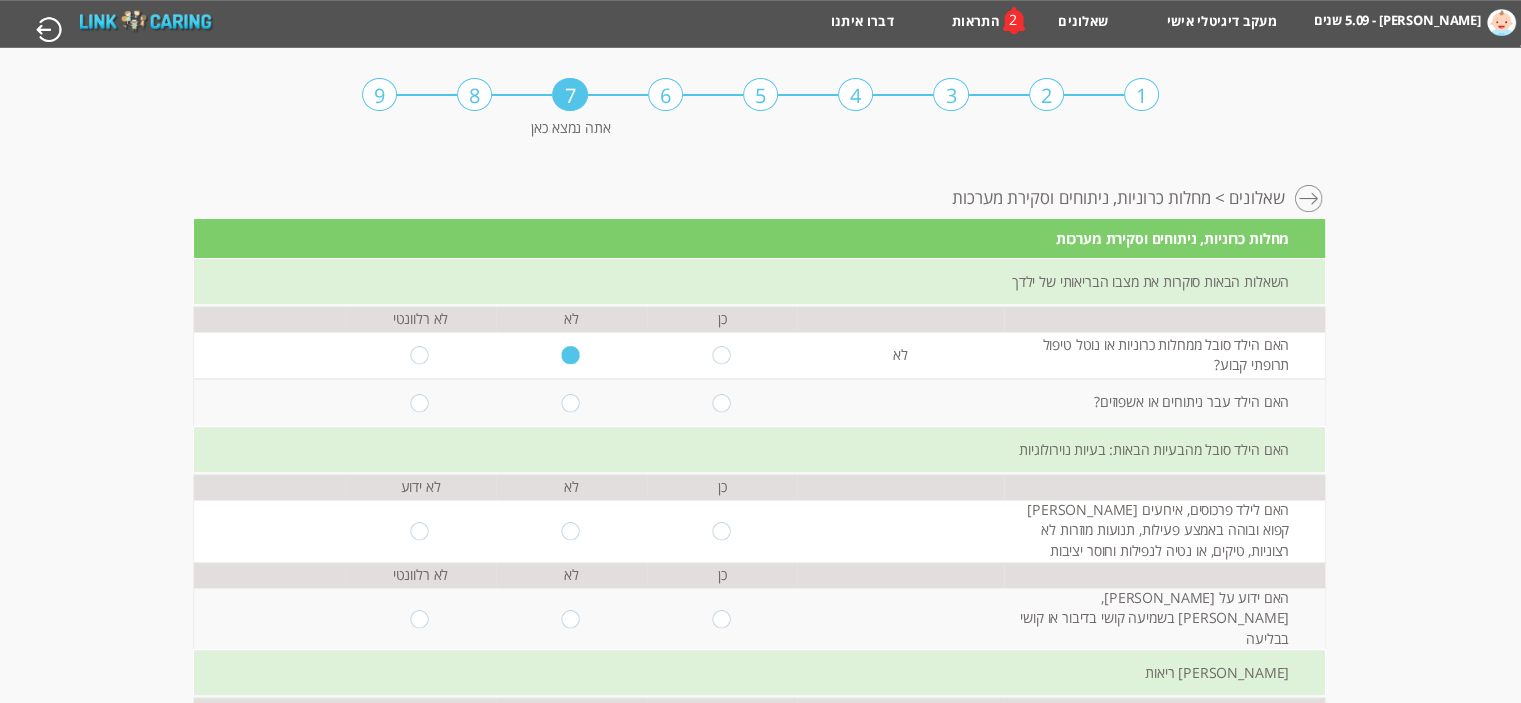 click at bounding box center (571, 403) 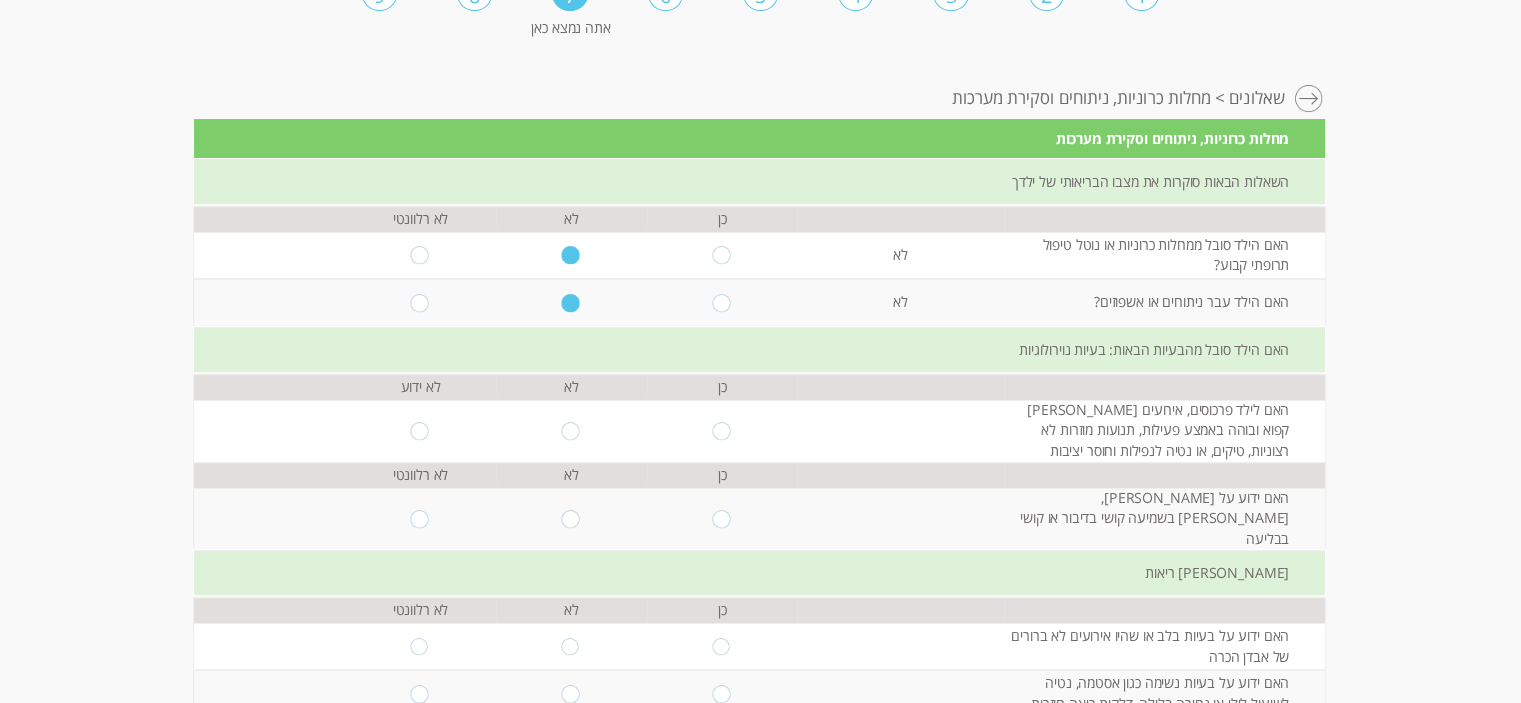 scroll, scrollTop: 200, scrollLeft: 0, axis: vertical 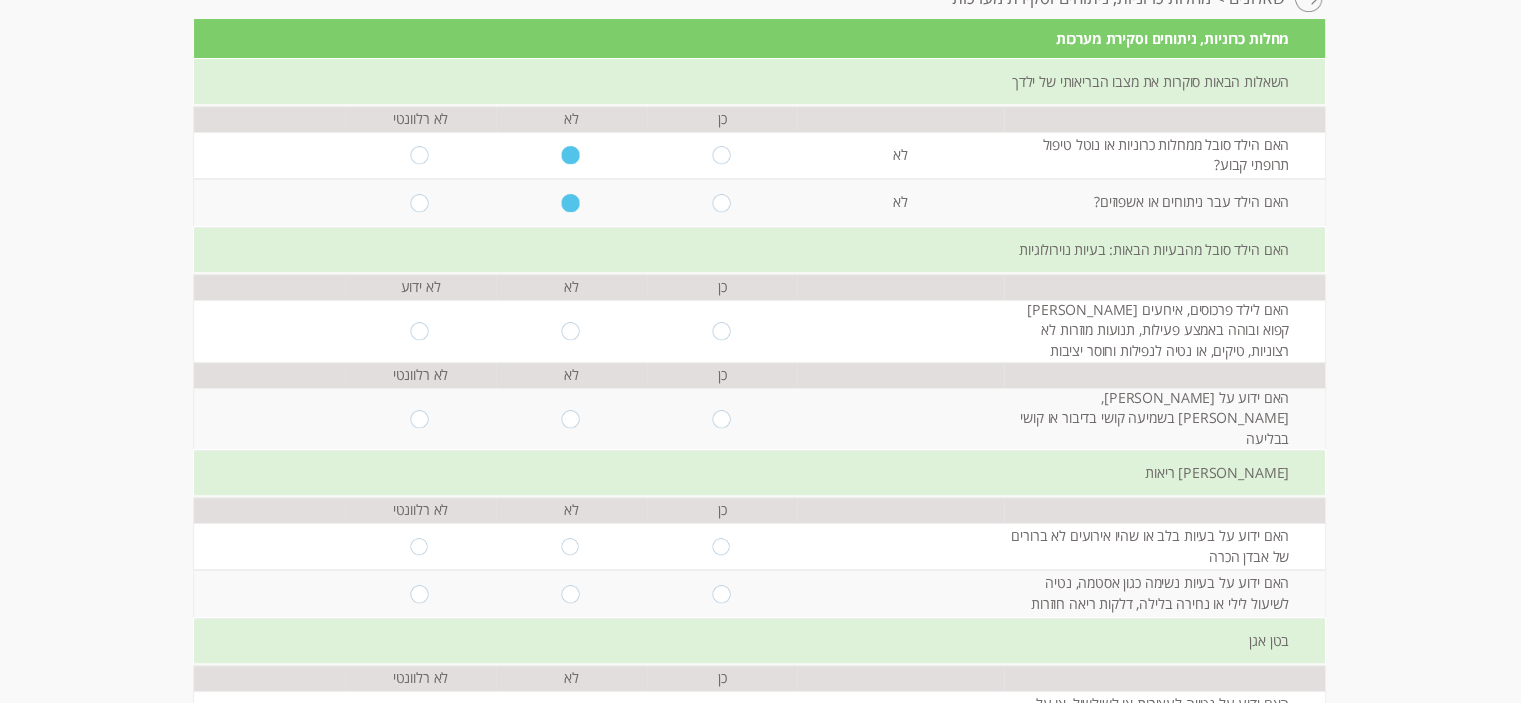 click at bounding box center (571, 331) 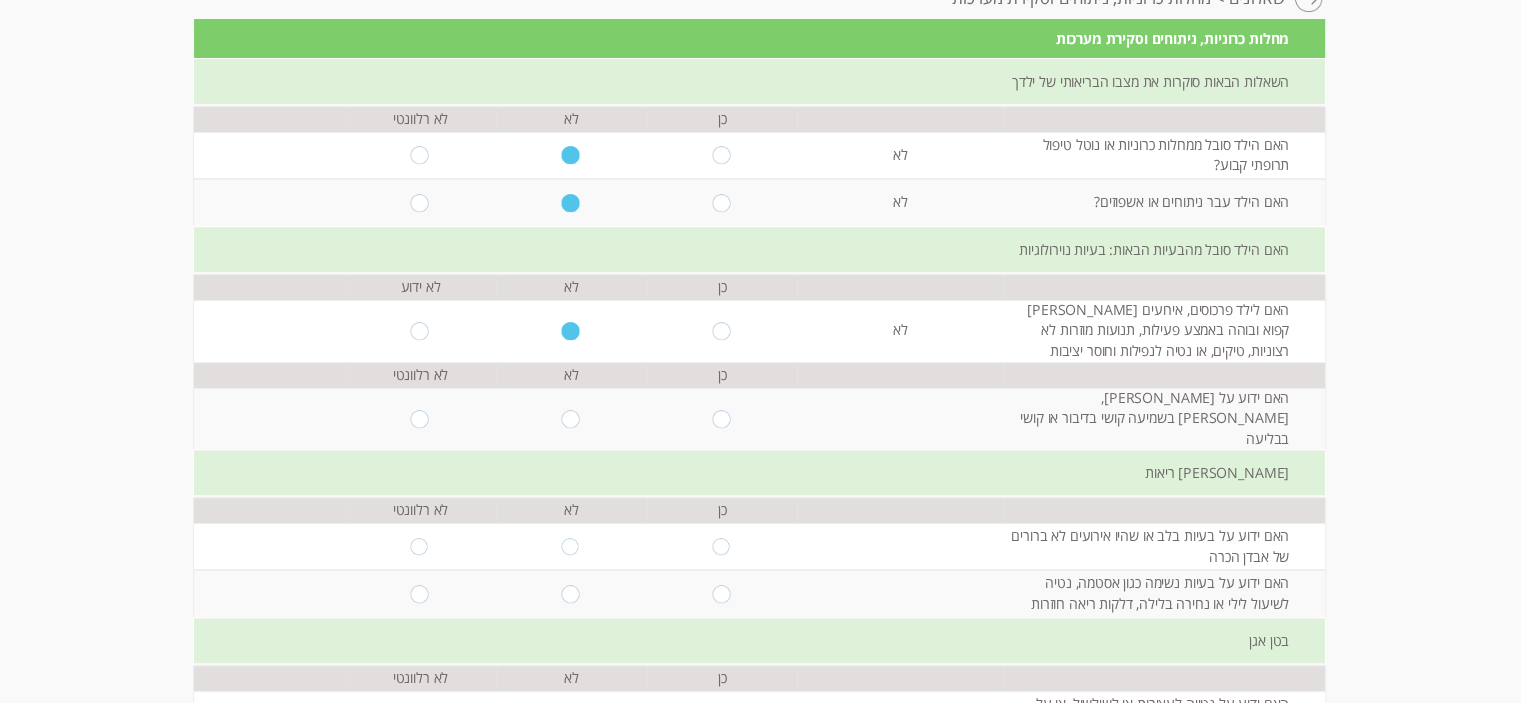click at bounding box center (571, 419) 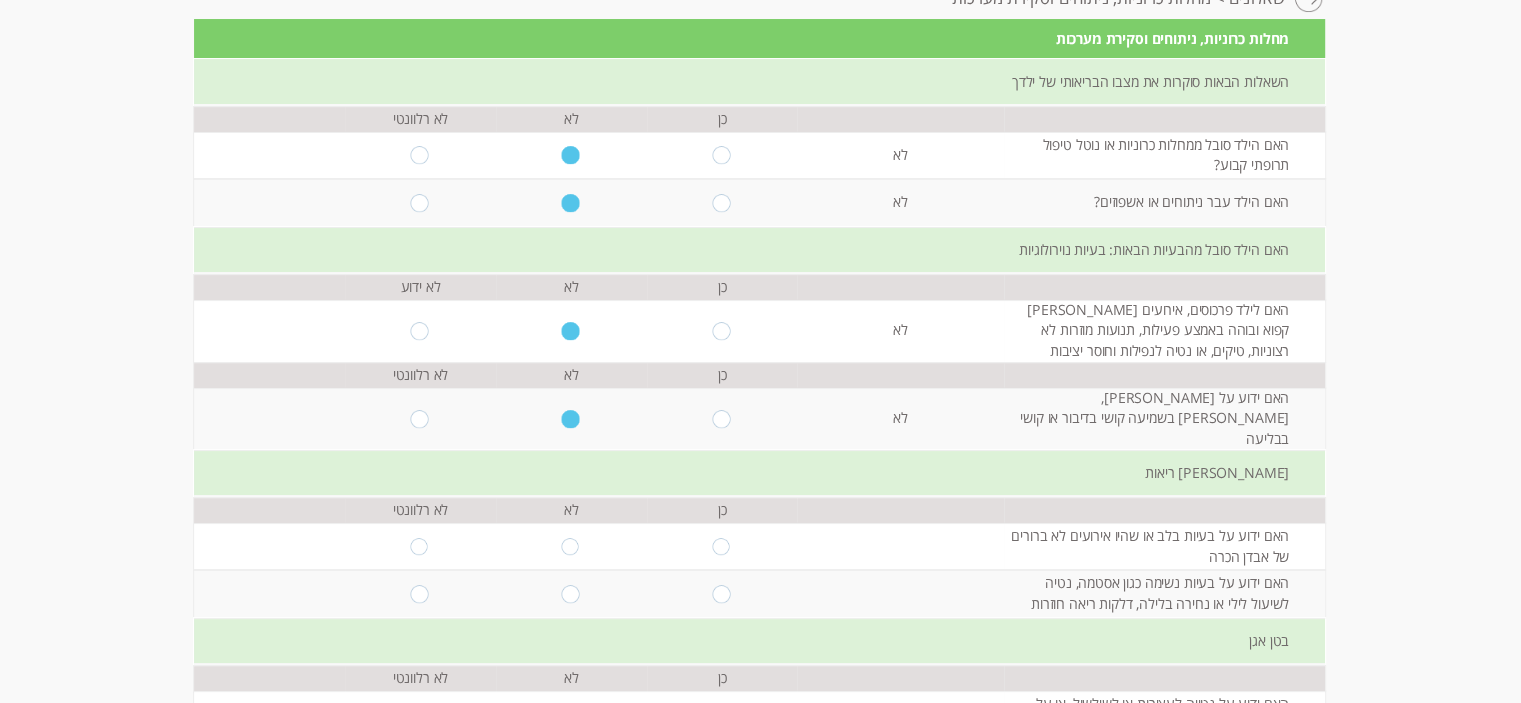scroll, scrollTop: 400, scrollLeft: 0, axis: vertical 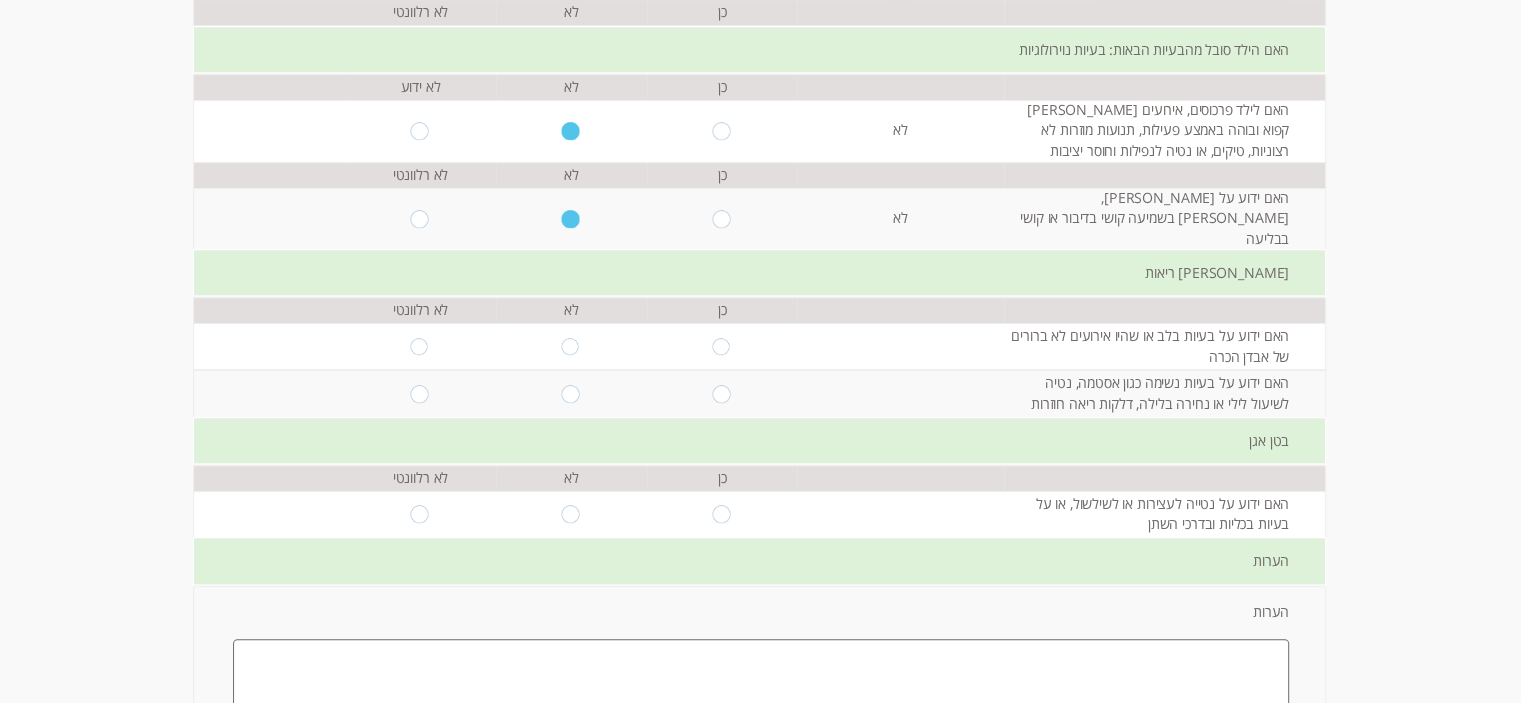 click at bounding box center (571, 347) 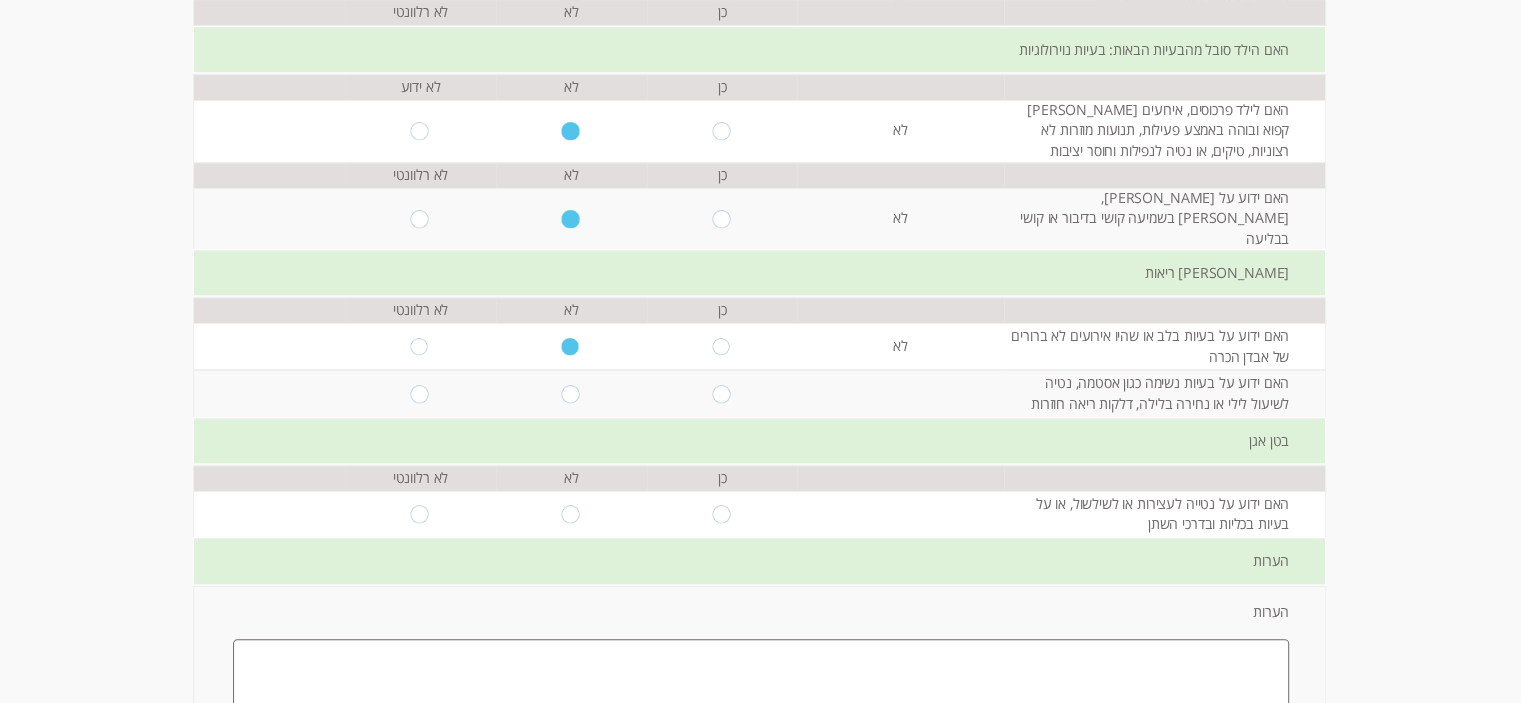 click at bounding box center (571, 394) 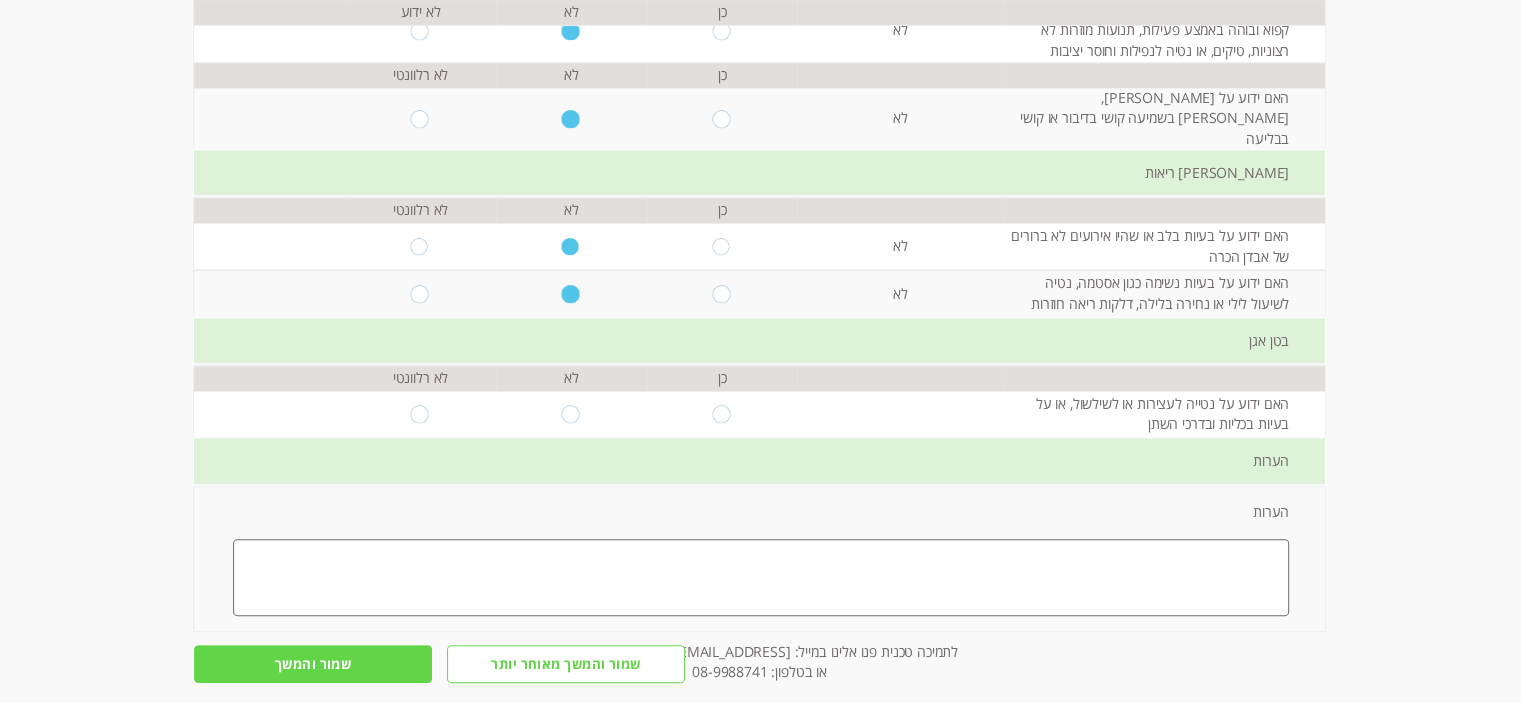 scroll, scrollTop: 583, scrollLeft: 0, axis: vertical 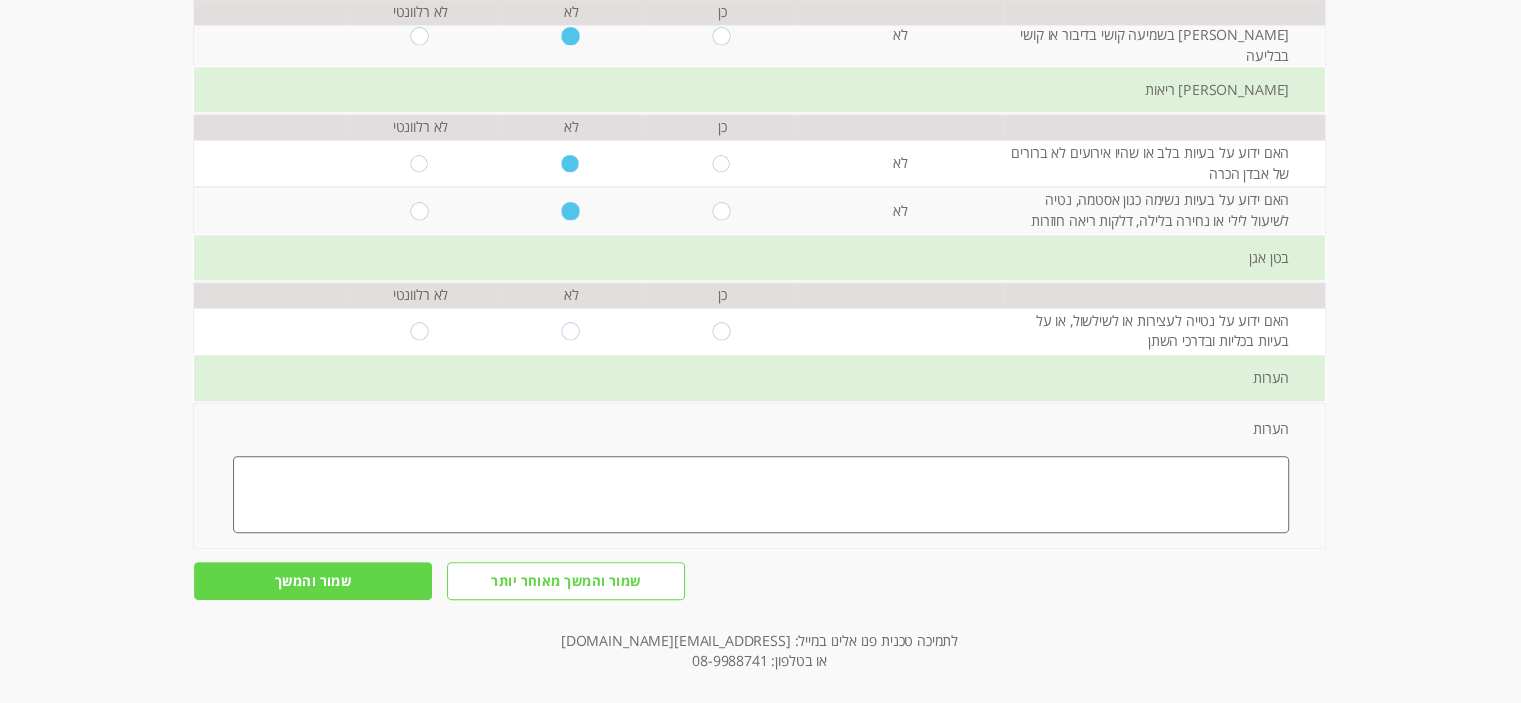 click at bounding box center (571, 331) 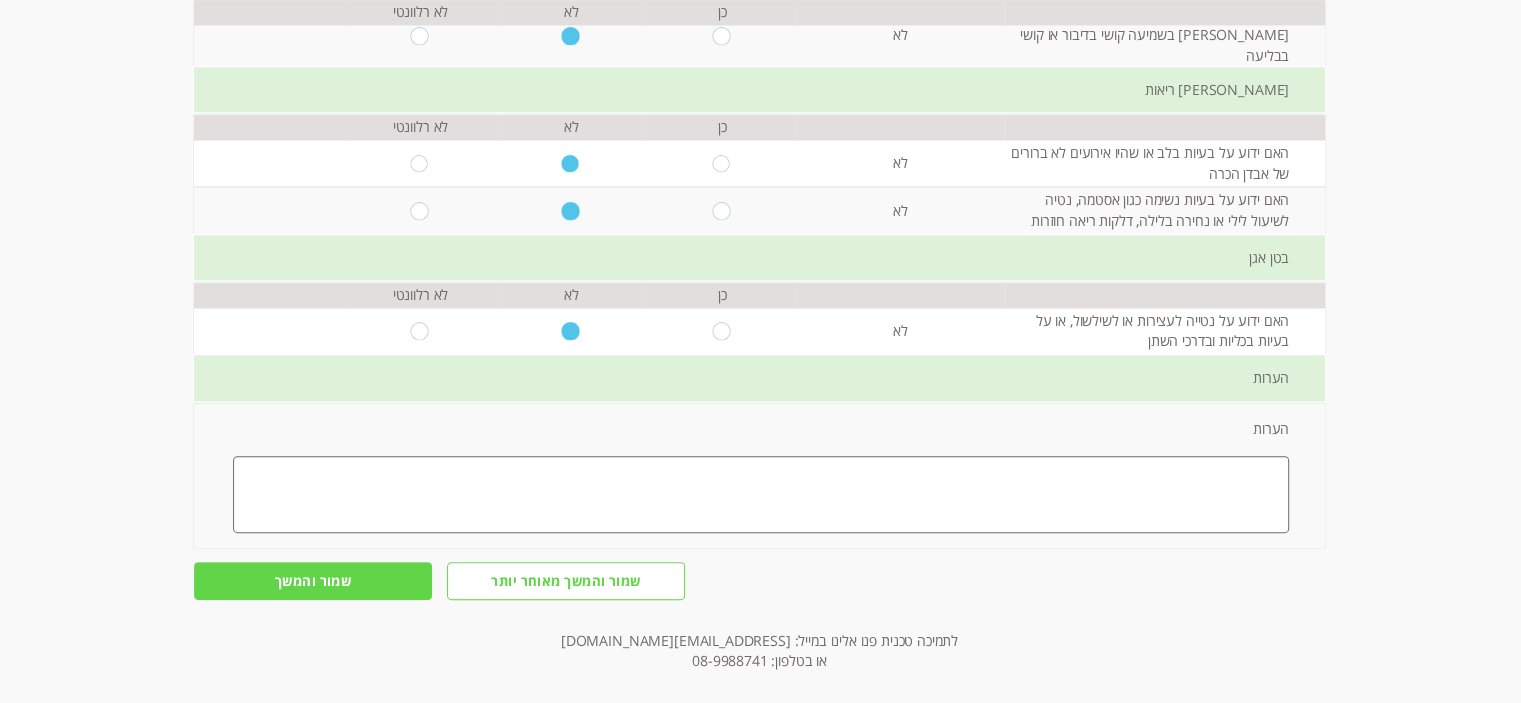 click on "שמור והמשך" at bounding box center (313, 580) 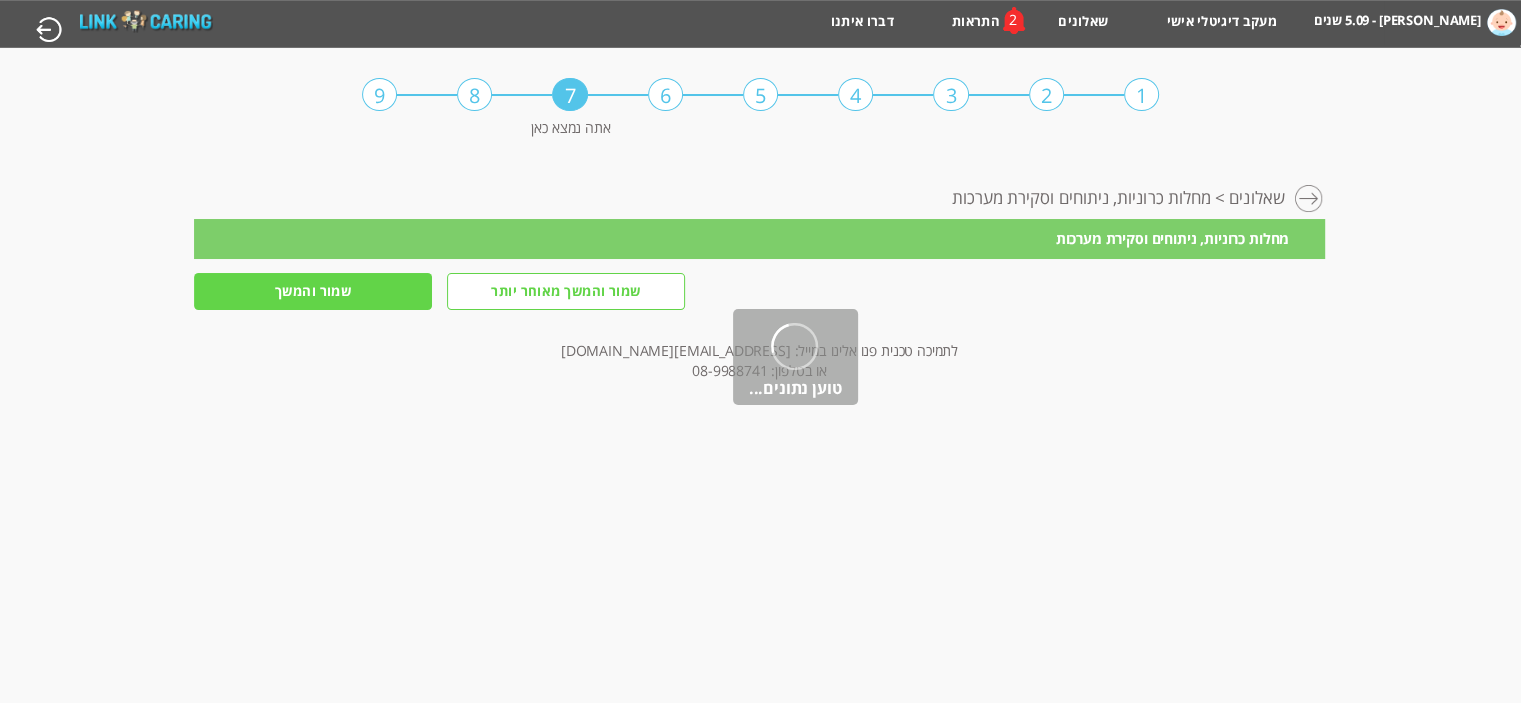 scroll, scrollTop: 0, scrollLeft: 0, axis: both 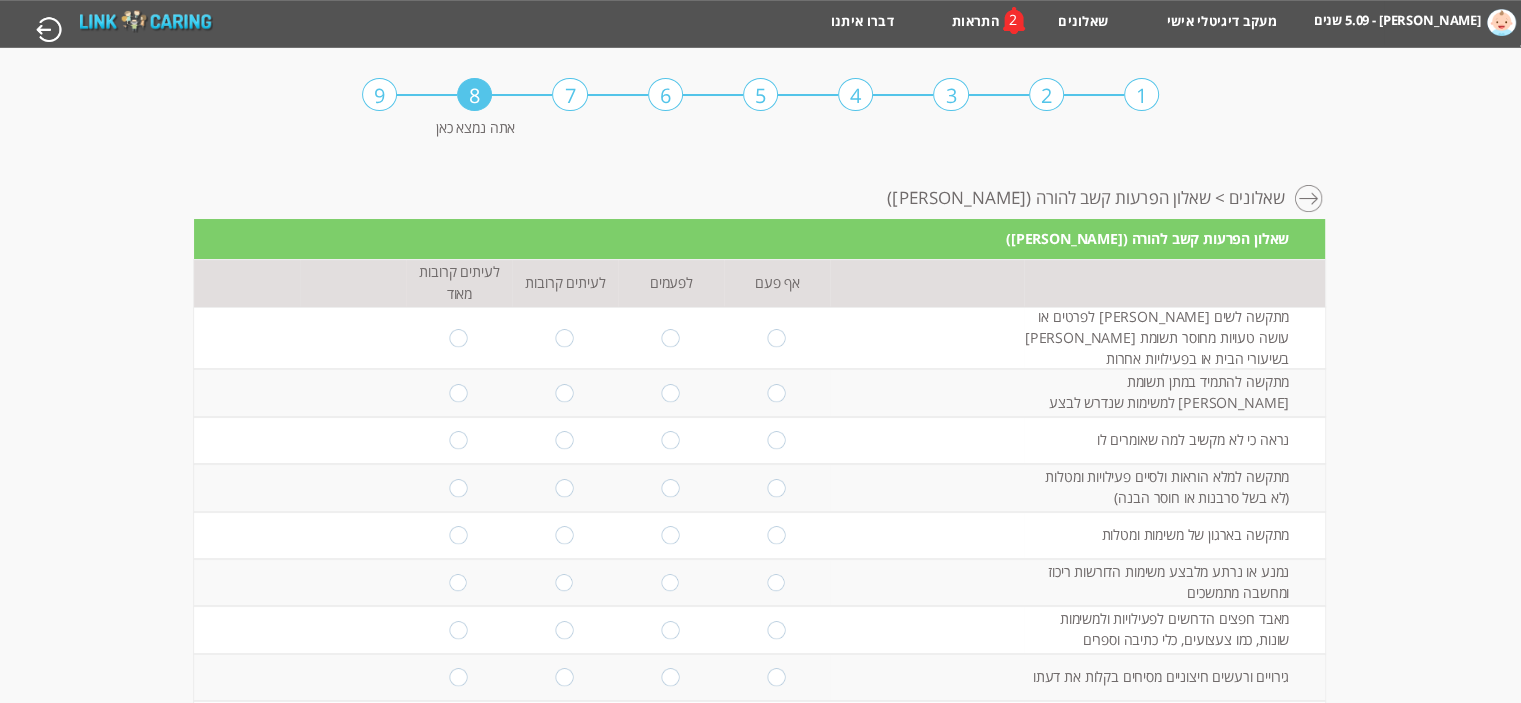 click at bounding box center [565, 338] 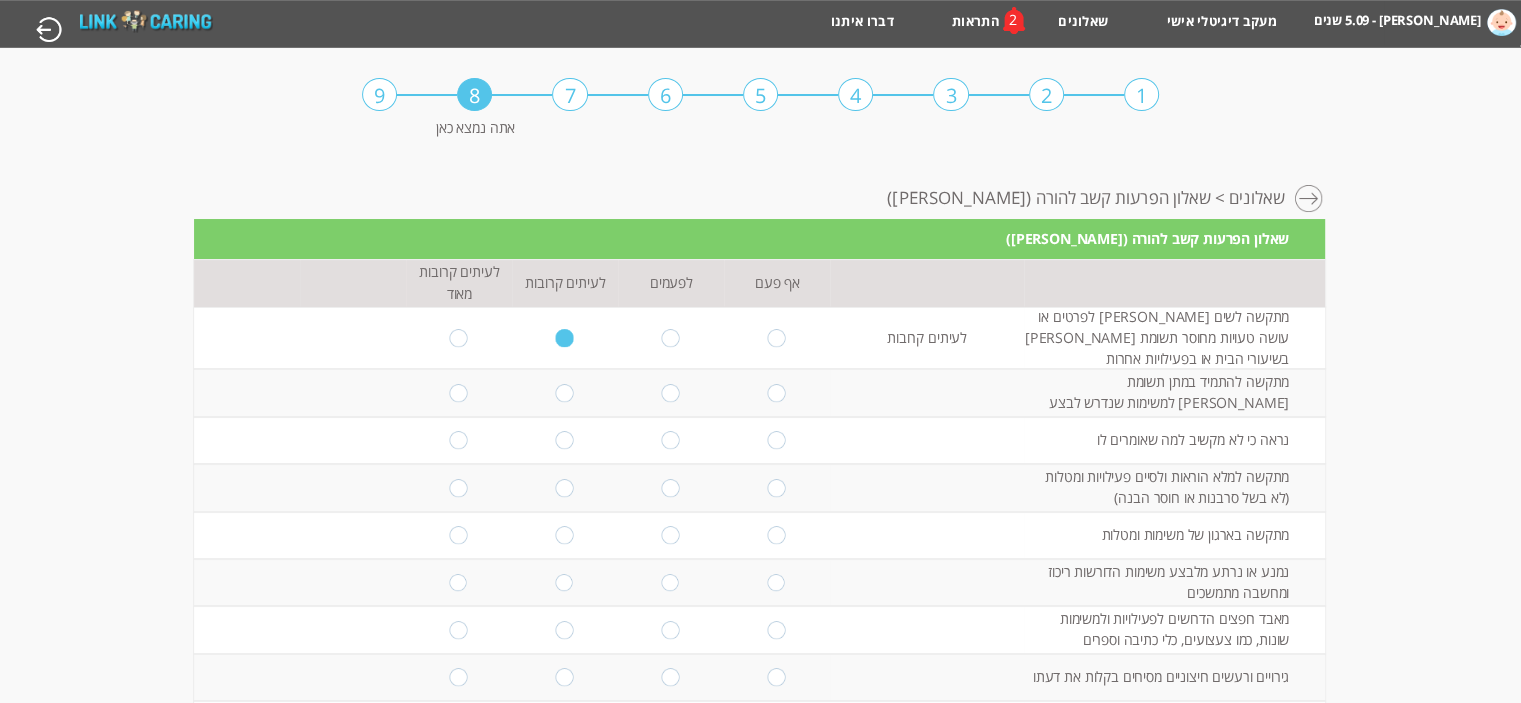 click at bounding box center [565, 393] 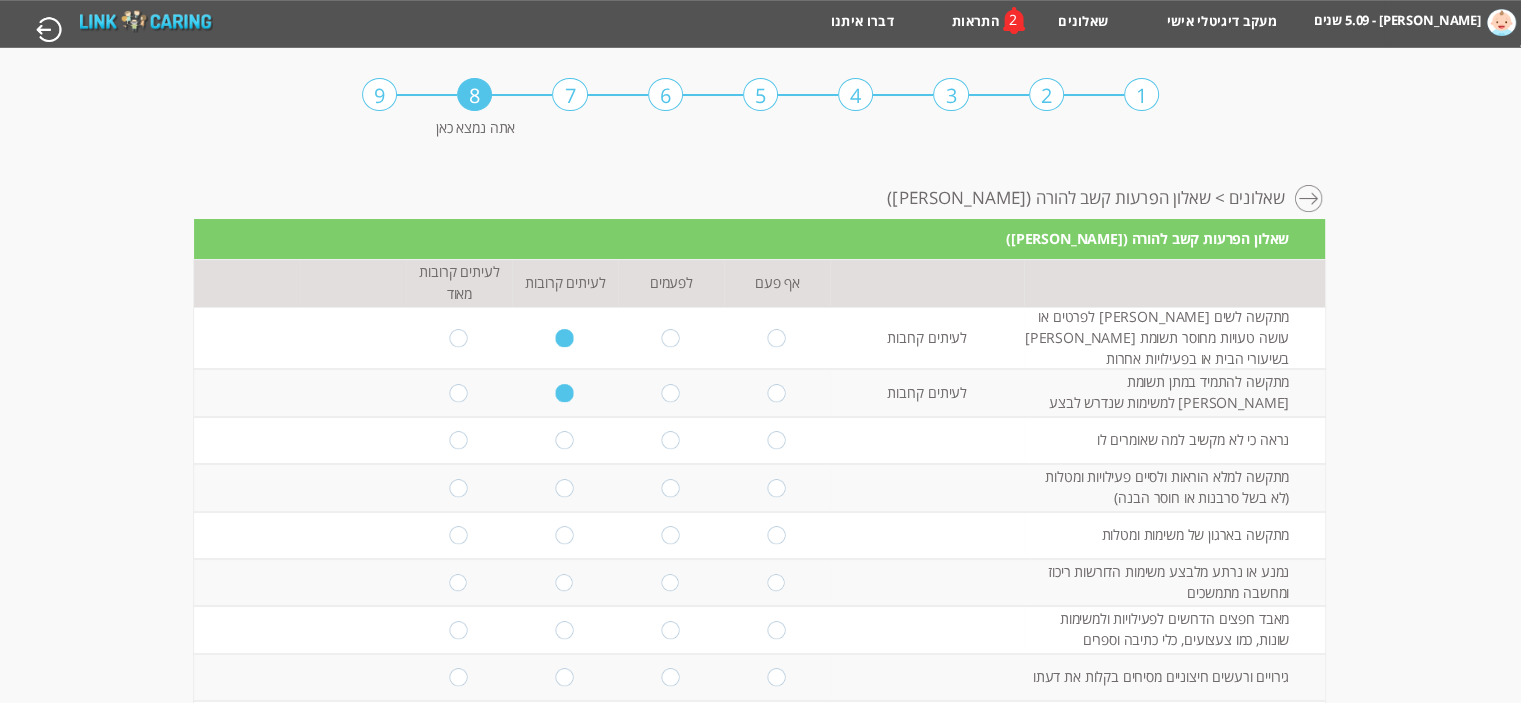click at bounding box center (565, 441) 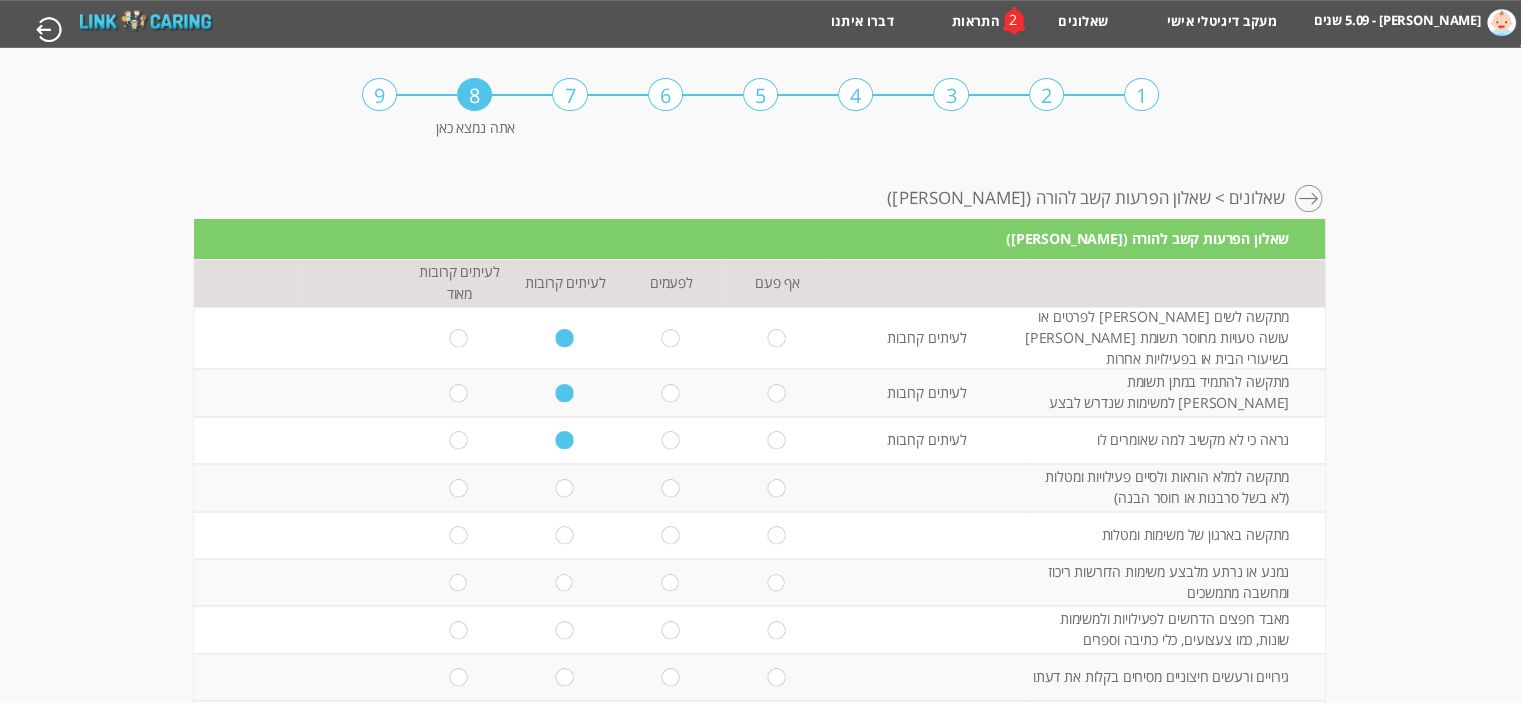 scroll, scrollTop: 100, scrollLeft: 0, axis: vertical 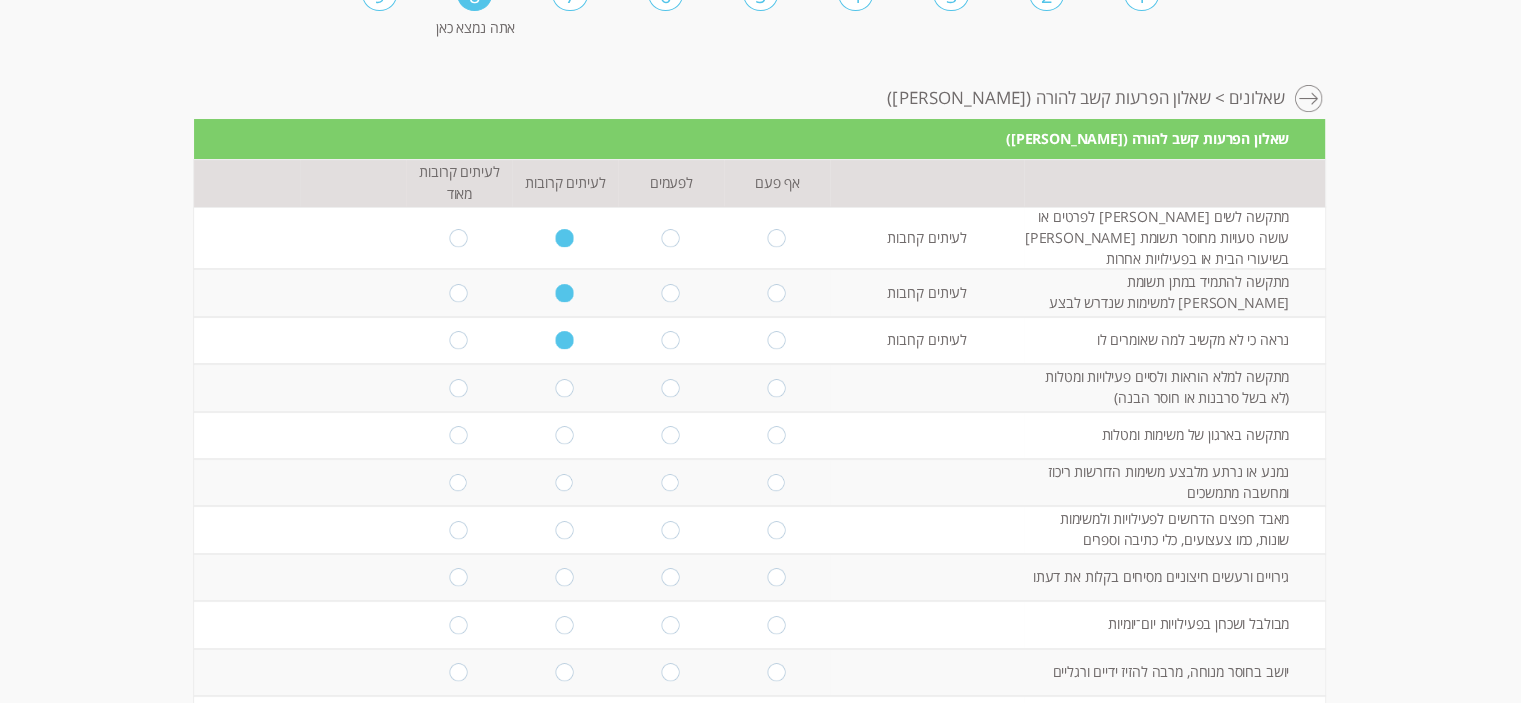click at bounding box center [671, 388] 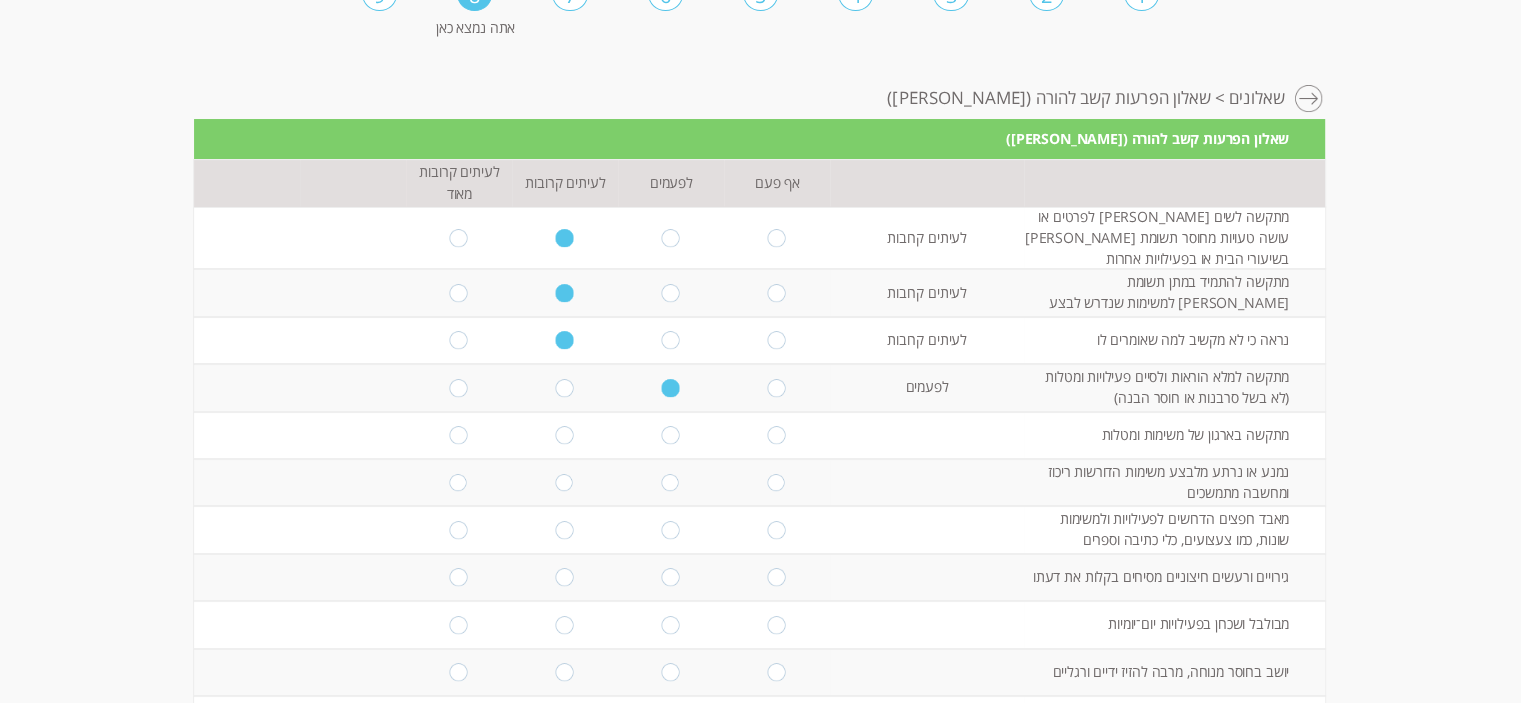 click at bounding box center [671, 435] 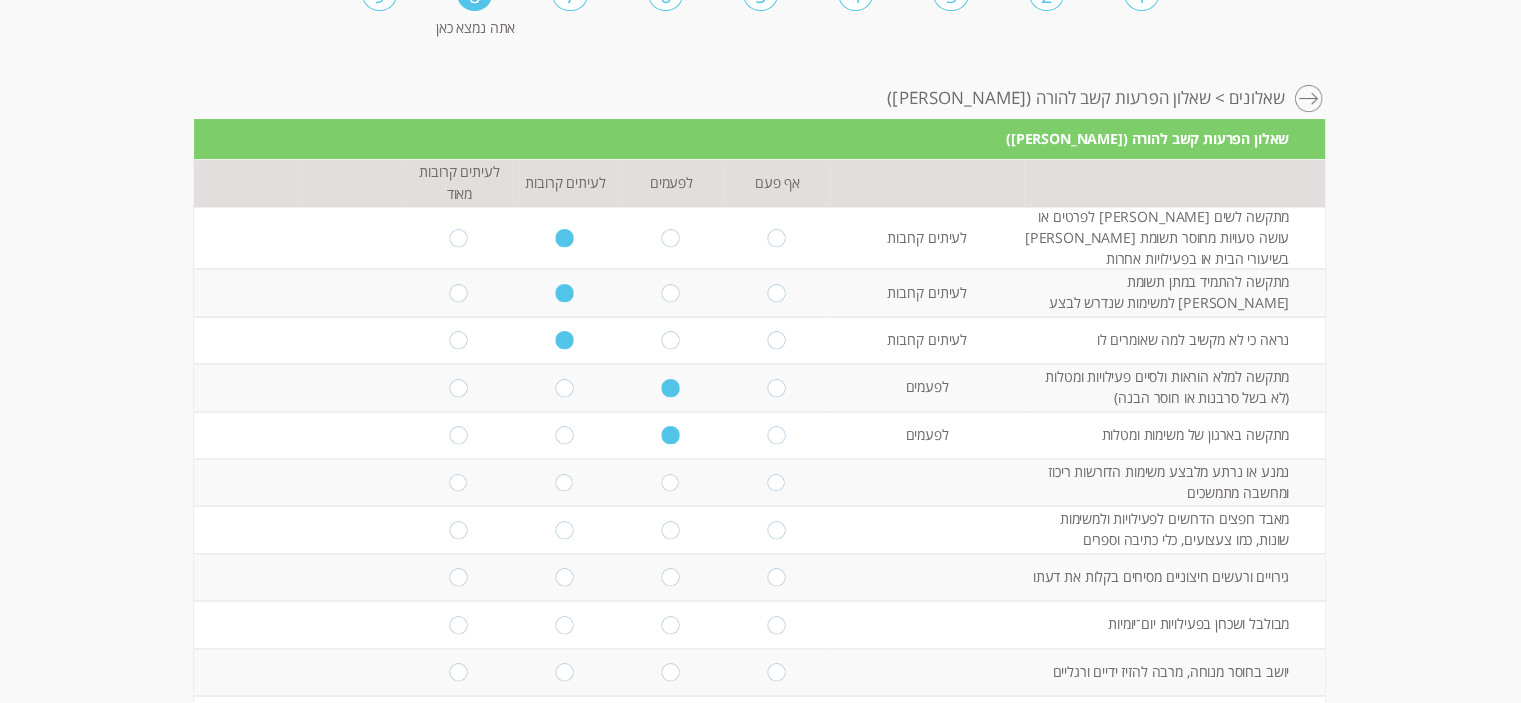 click at bounding box center (671, 482) 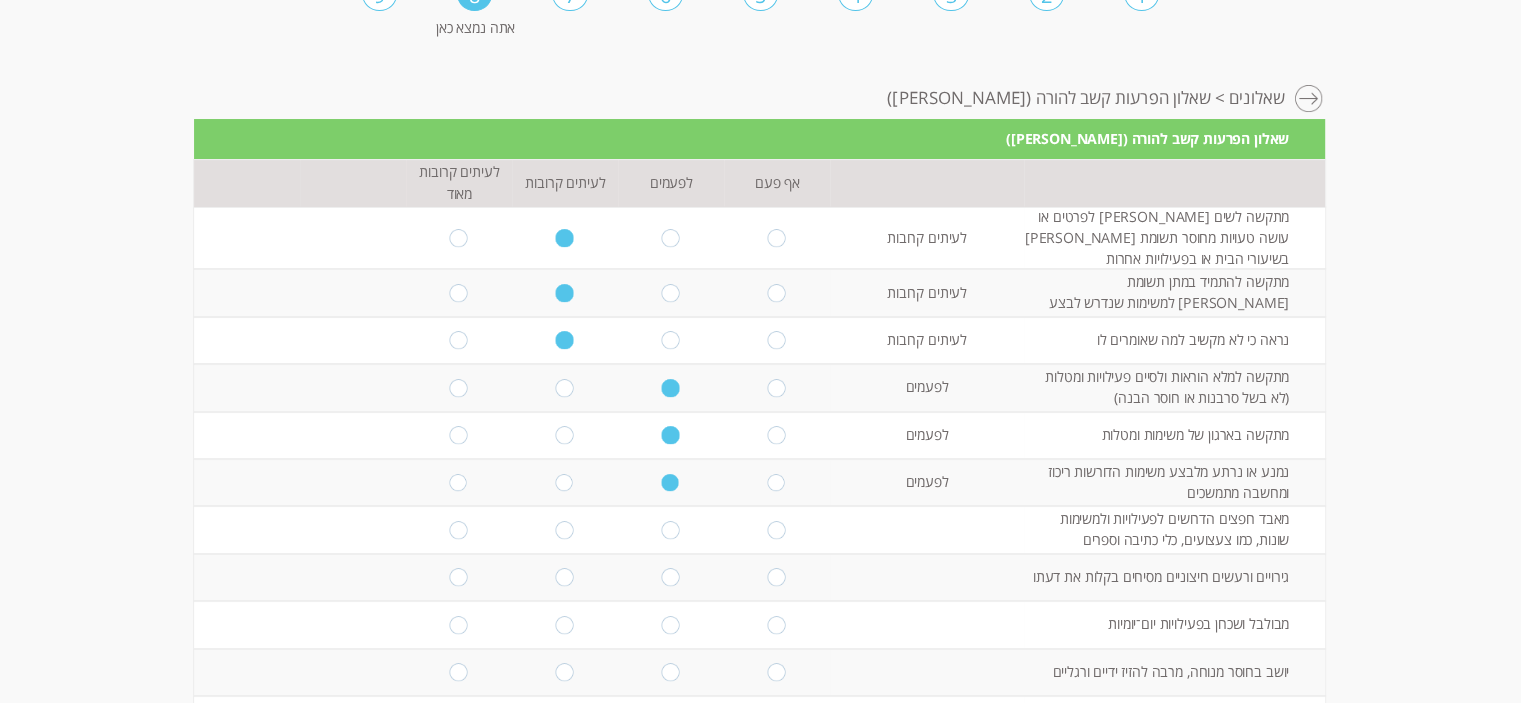 click at bounding box center (671, 530) 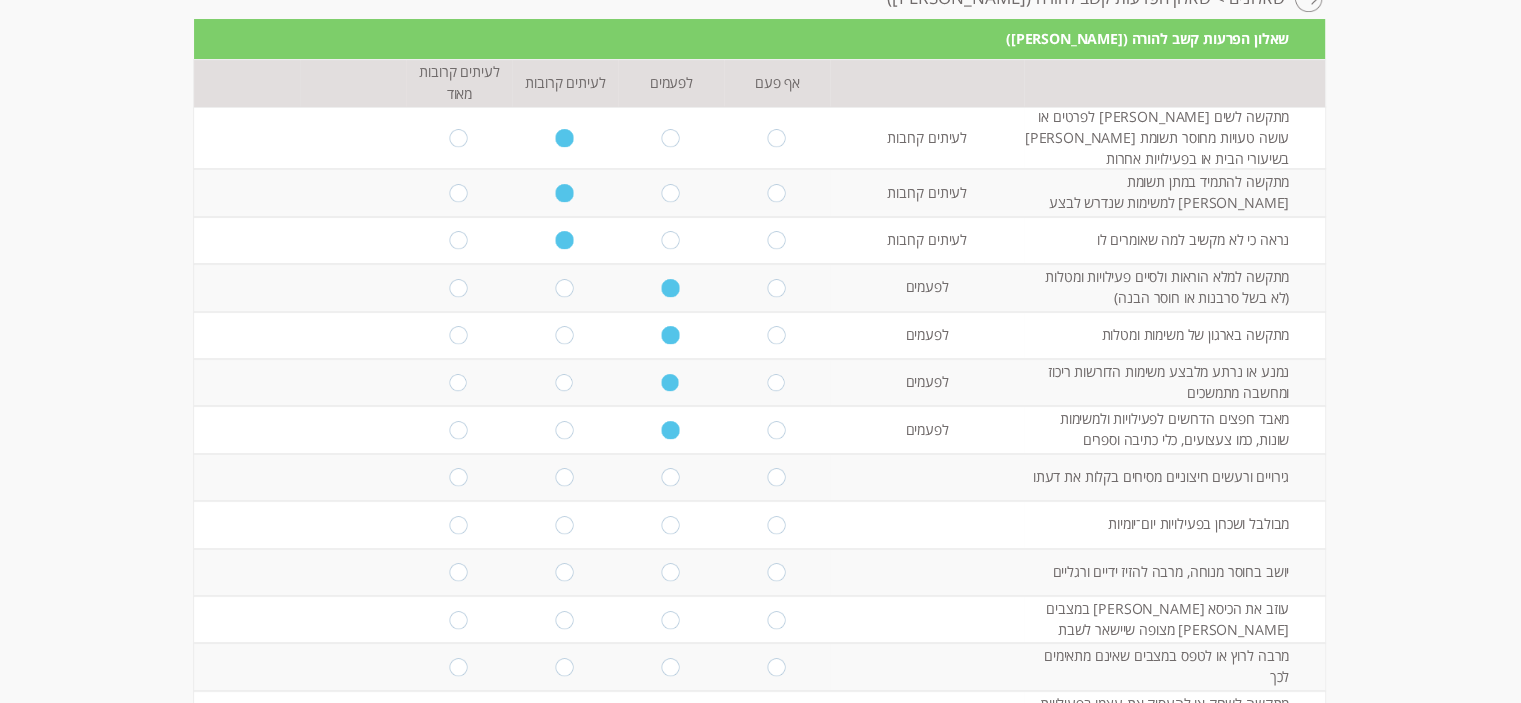 scroll, scrollTop: 300, scrollLeft: 0, axis: vertical 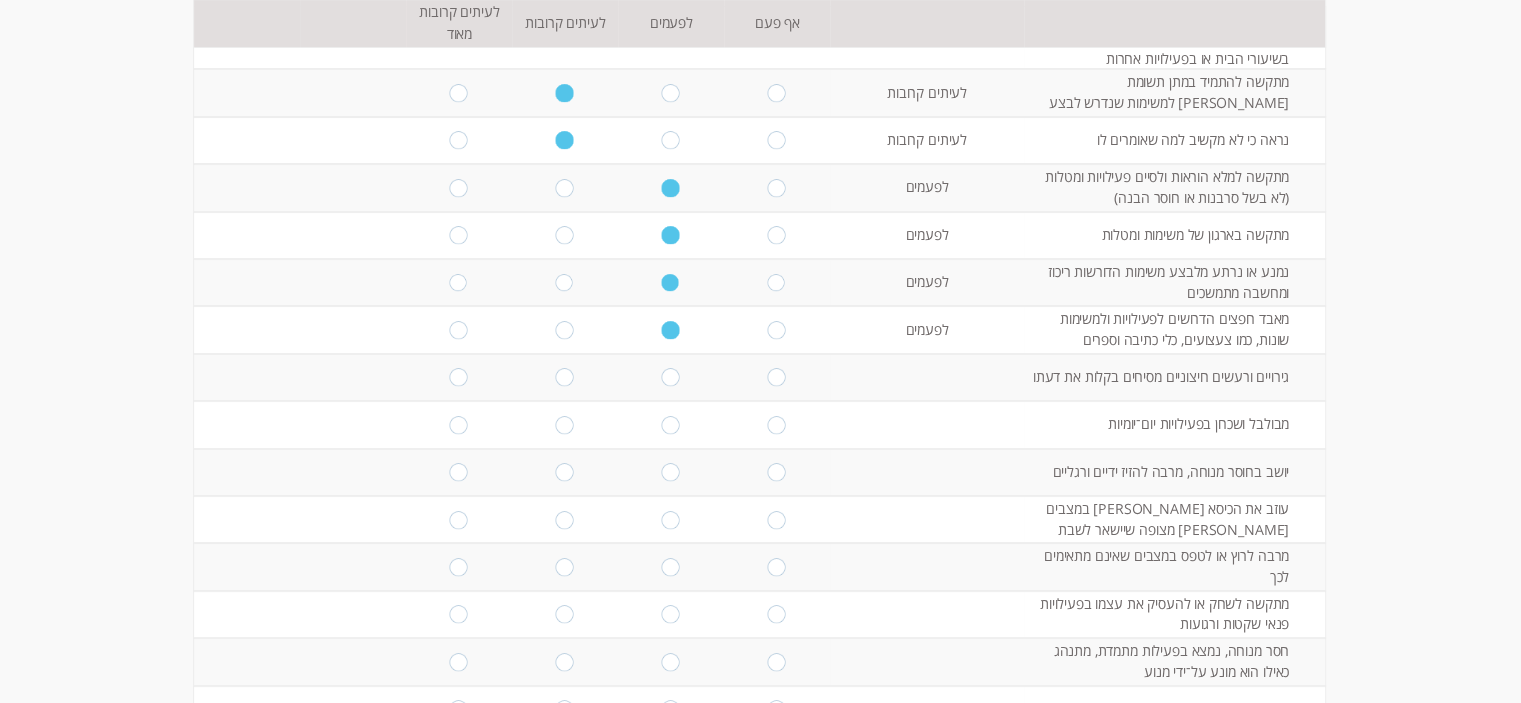 click at bounding box center [671, 378] 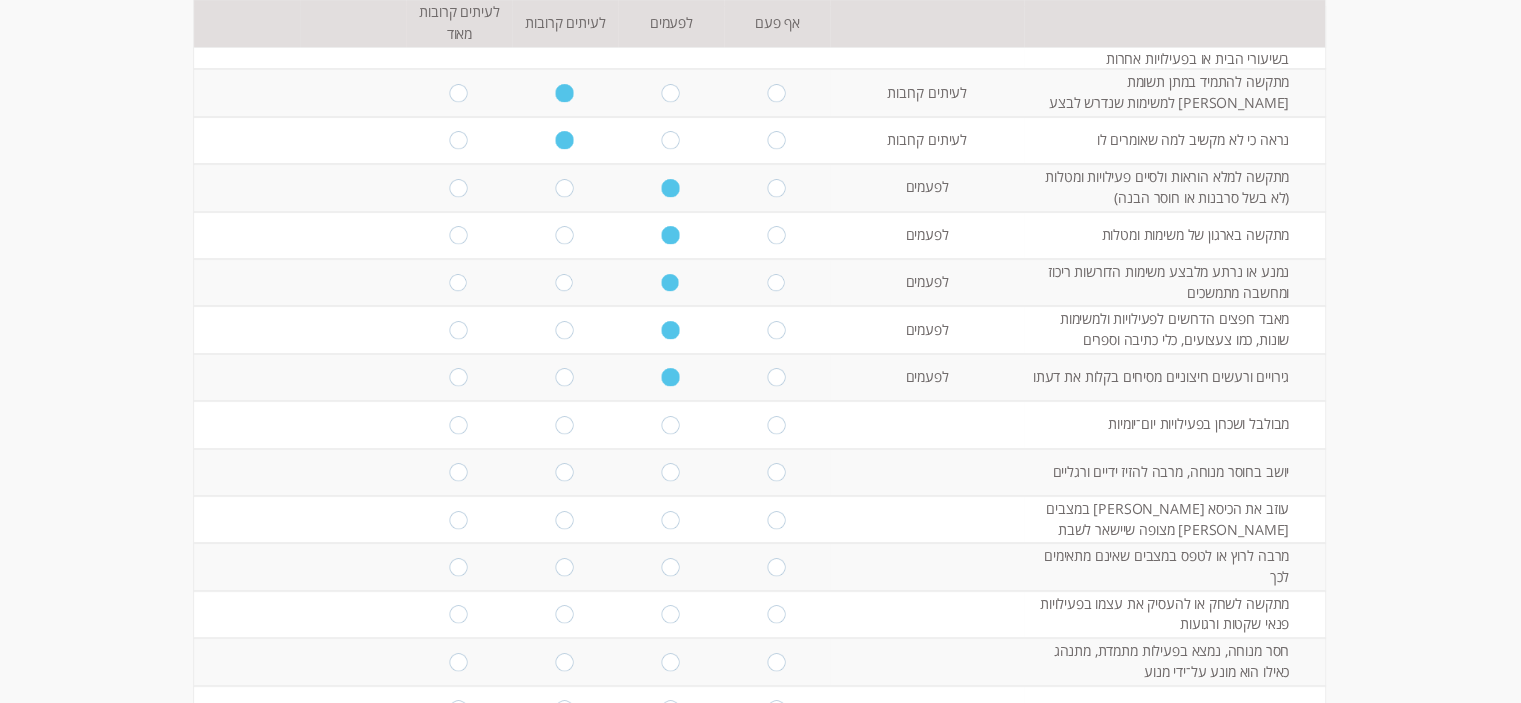 click at bounding box center [671, 425] 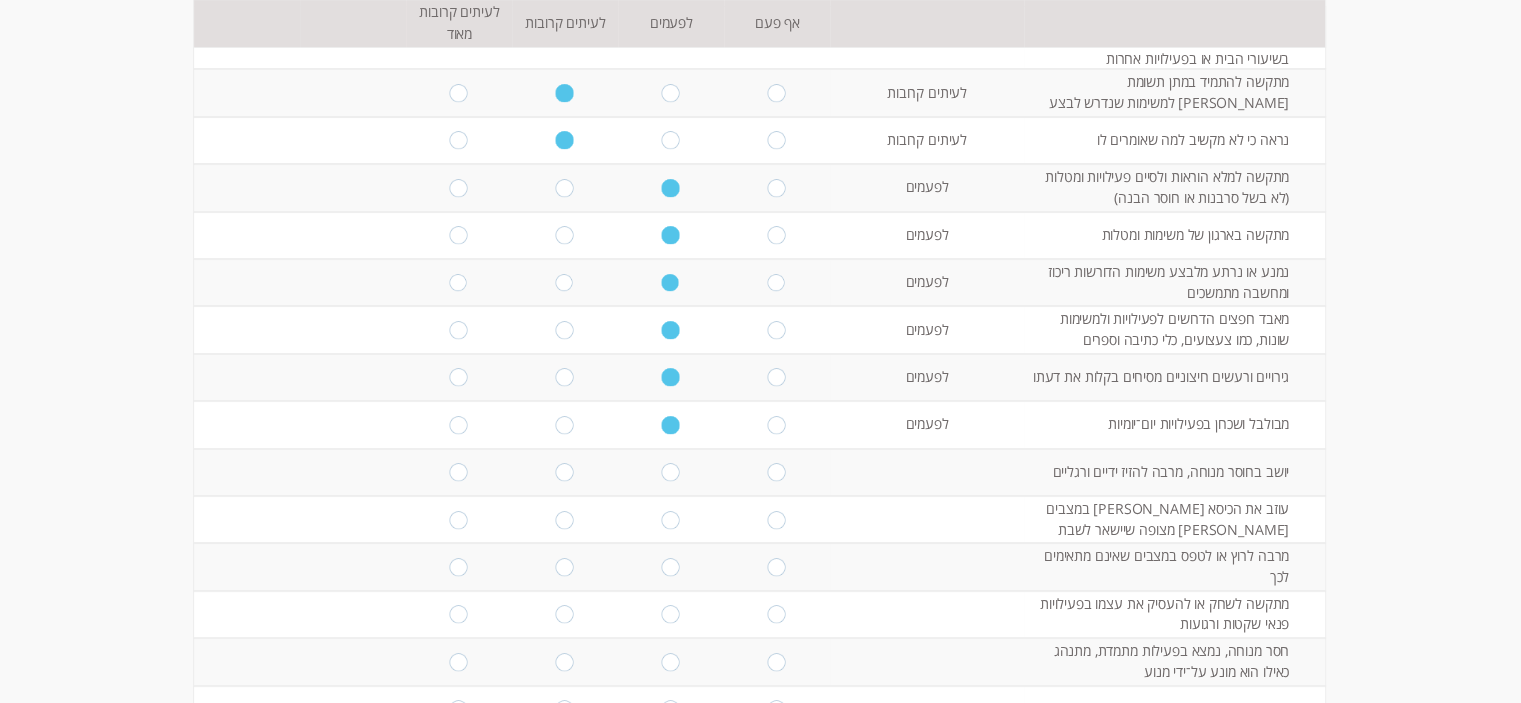click at bounding box center (777, 472) 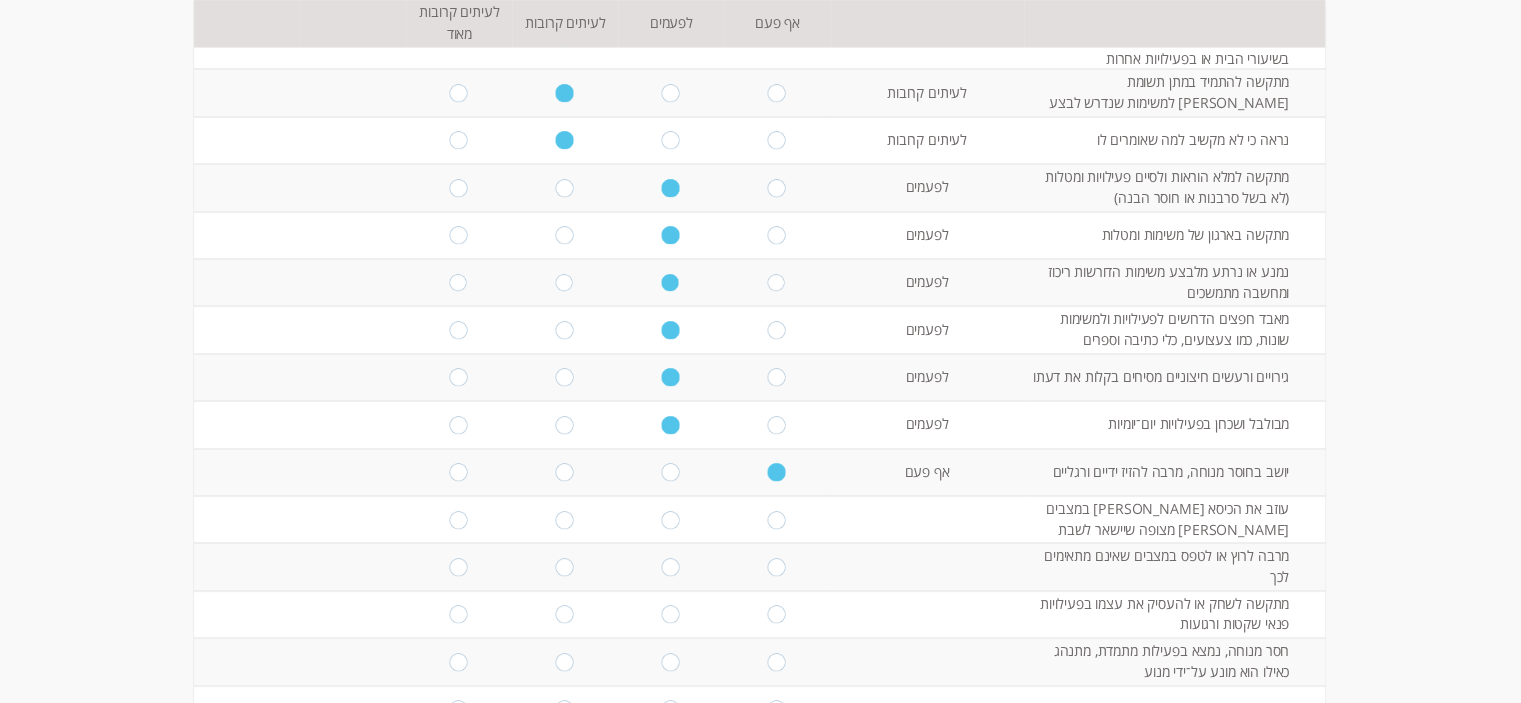 click at bounding box center (671, 472) 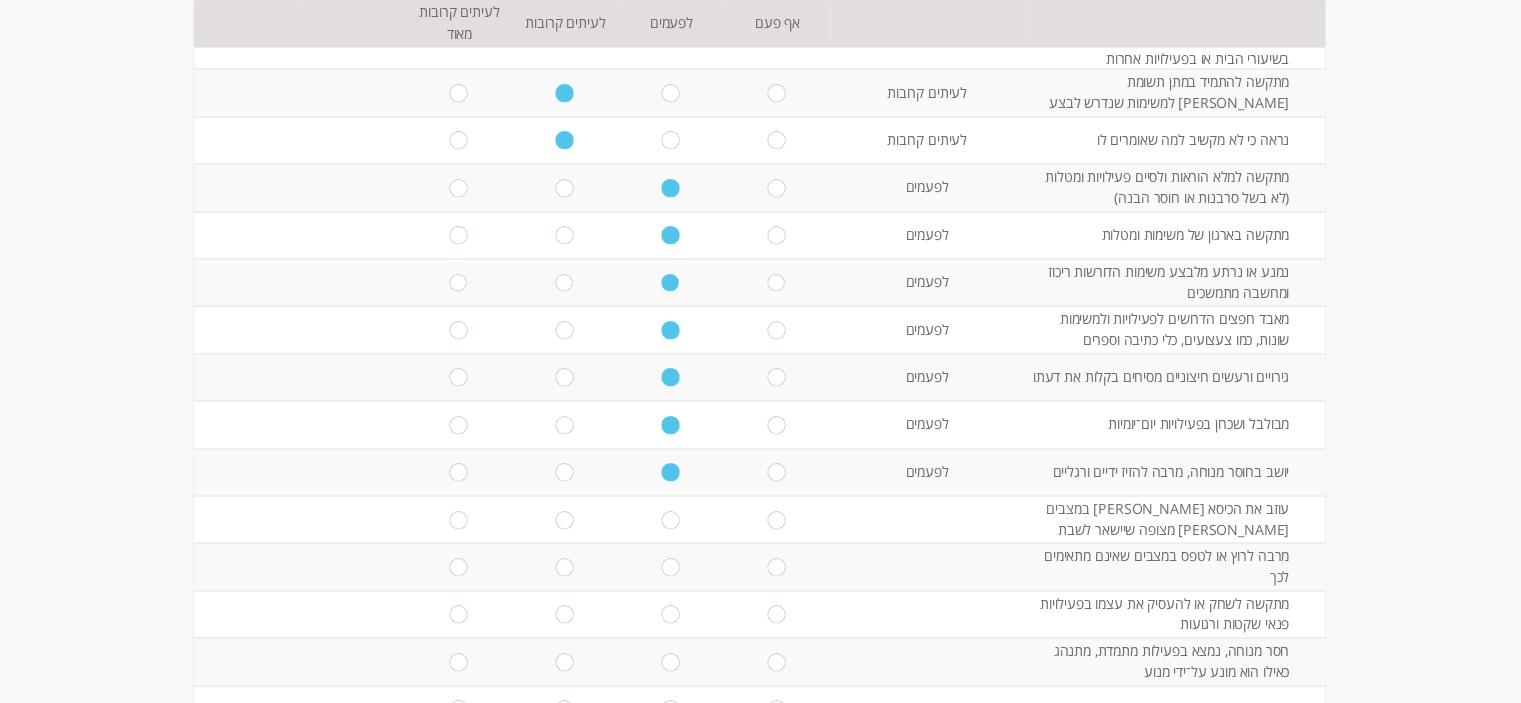 click at bounding box center (565, 472) 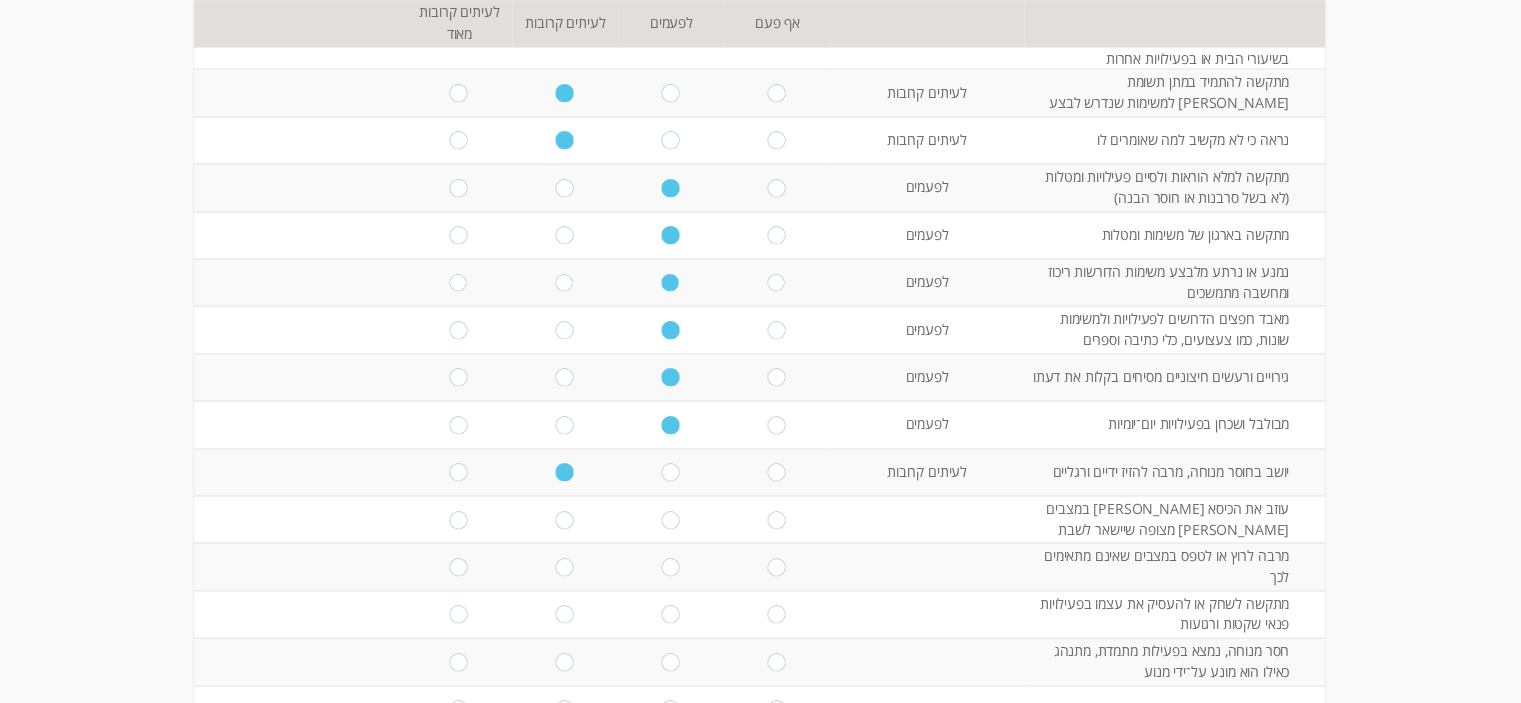click at bounding box center [565, 520] 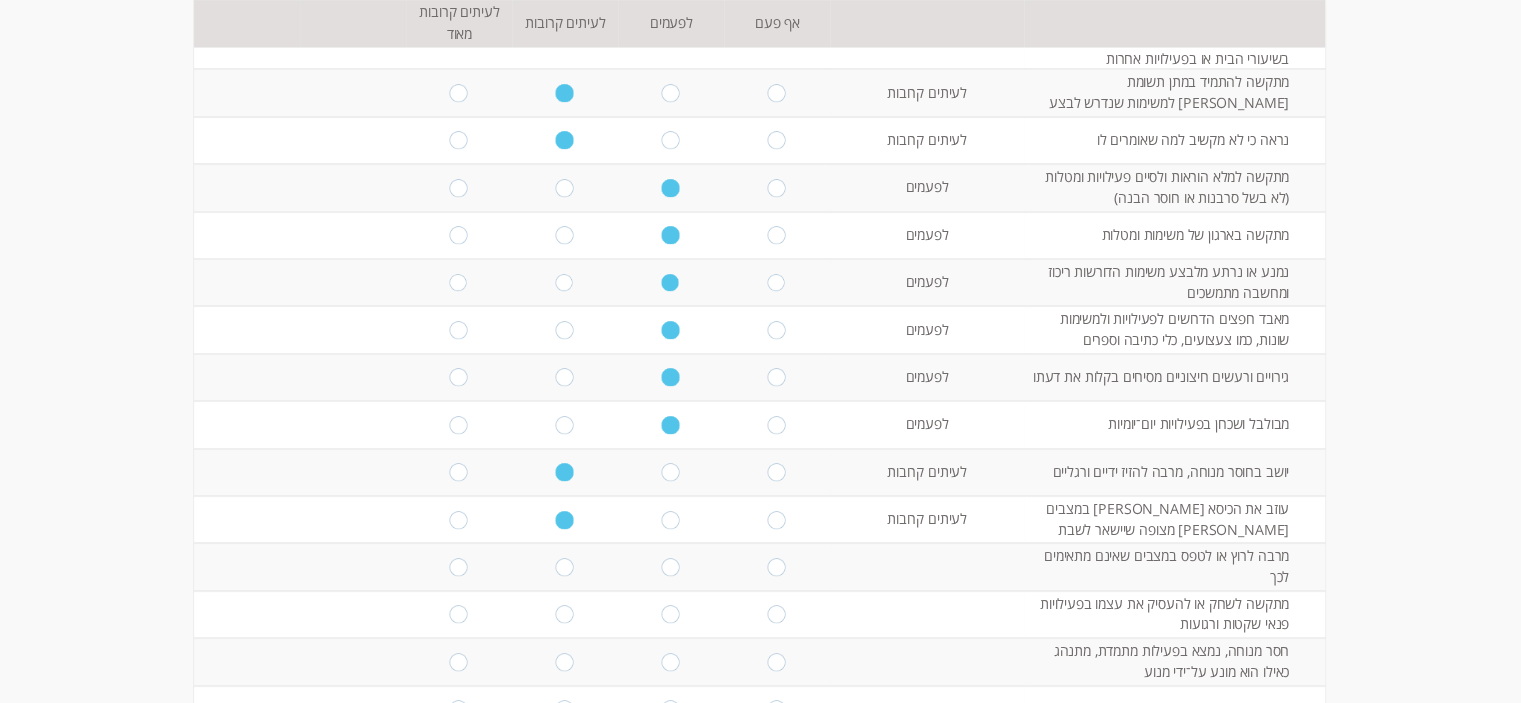 click at bounding box center [777, 567] 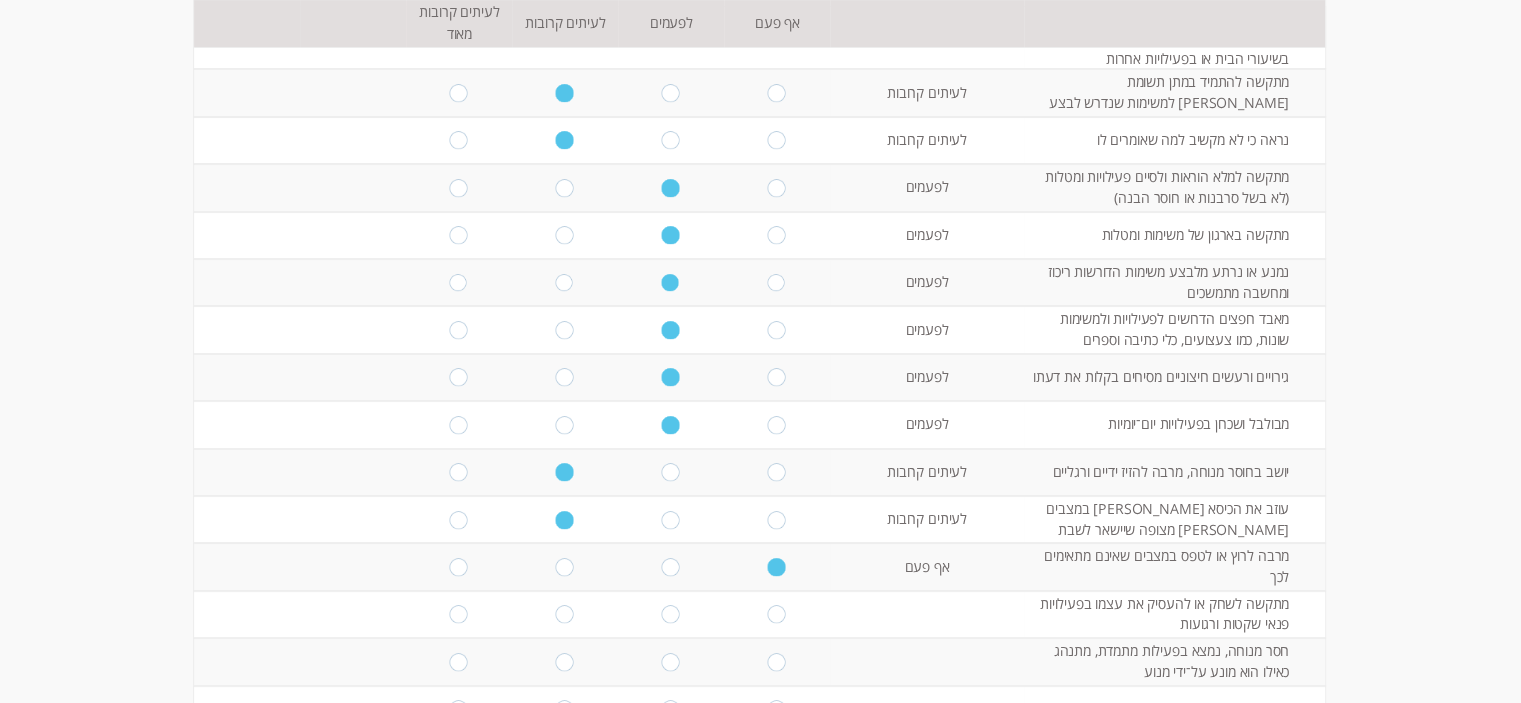 click at bounding box center [777, 615] 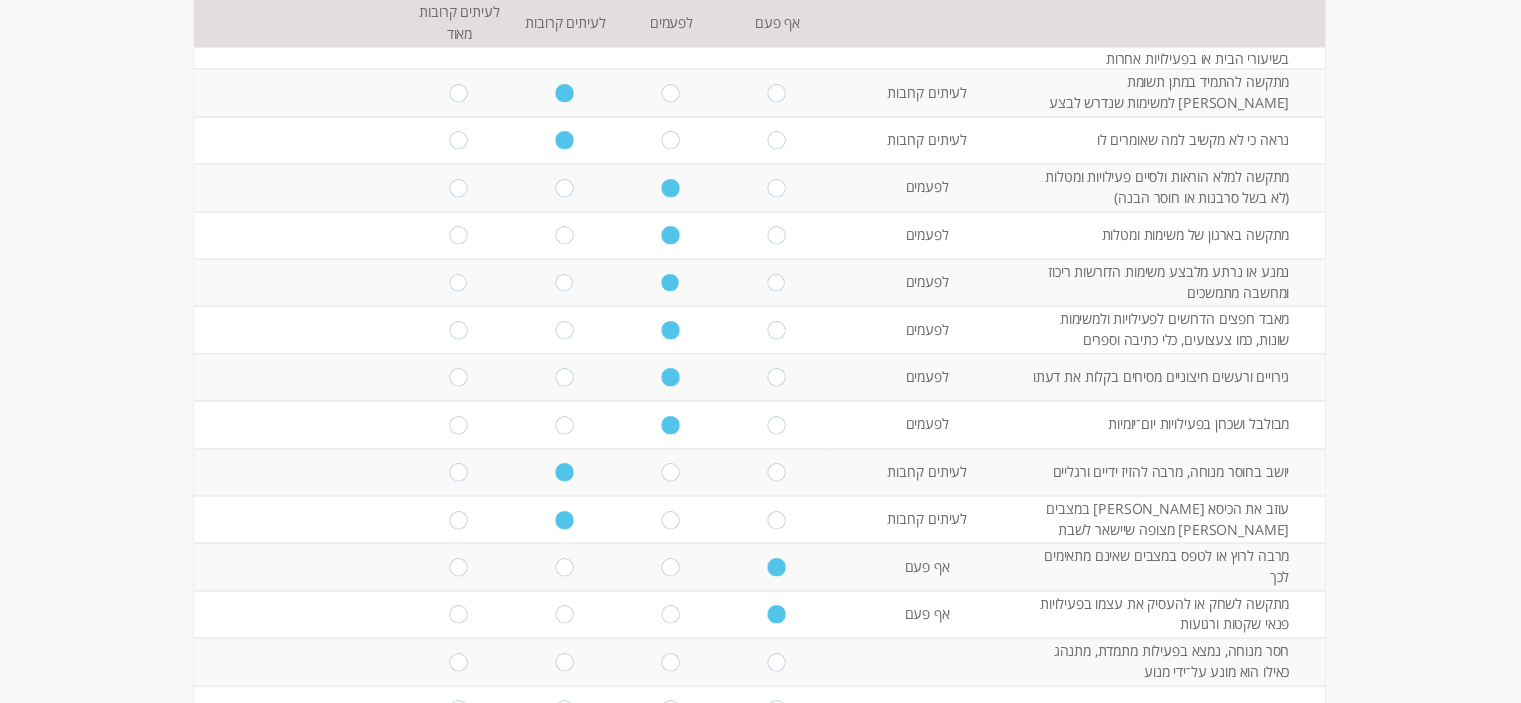 scroll, scrollTop: 400, scrollLeft: 0, axis: vertical 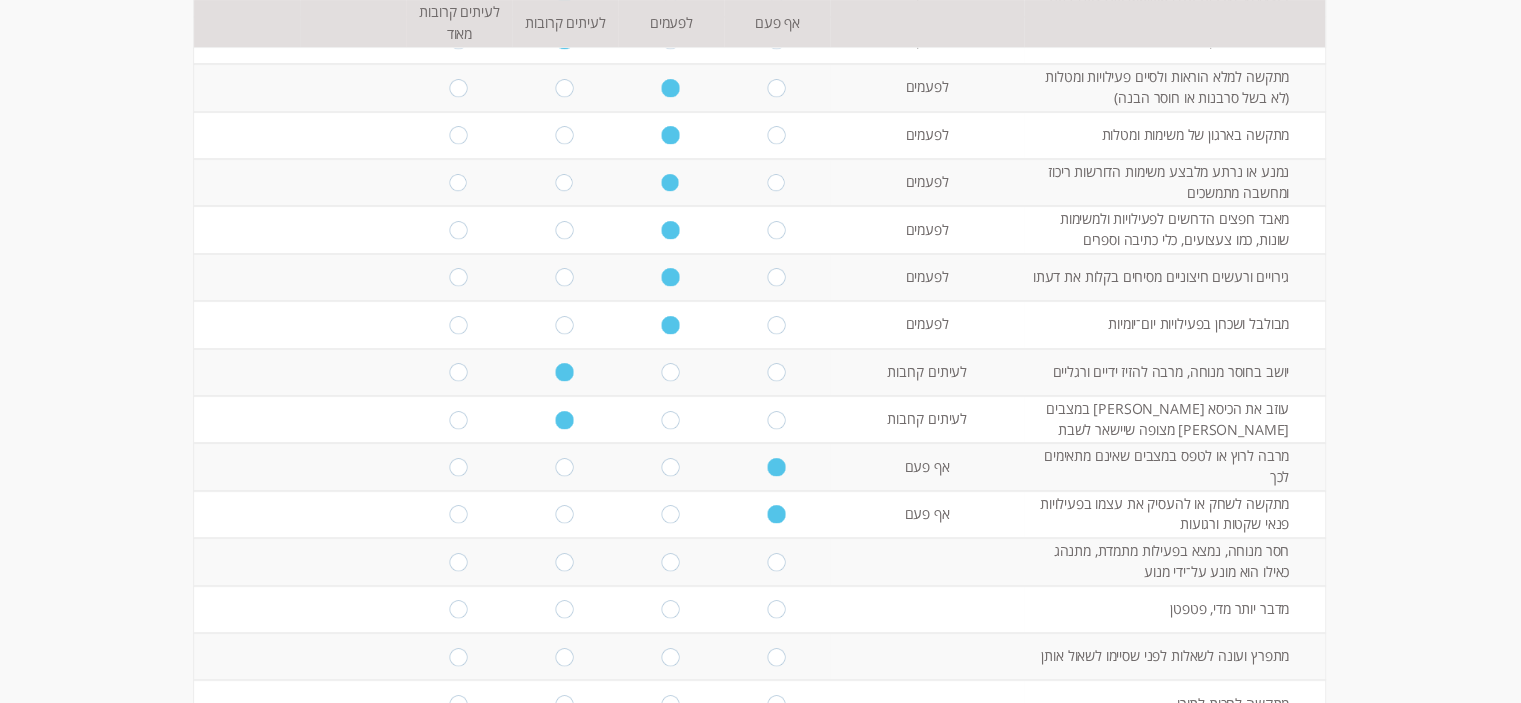 click at bounding box center [777, 562] 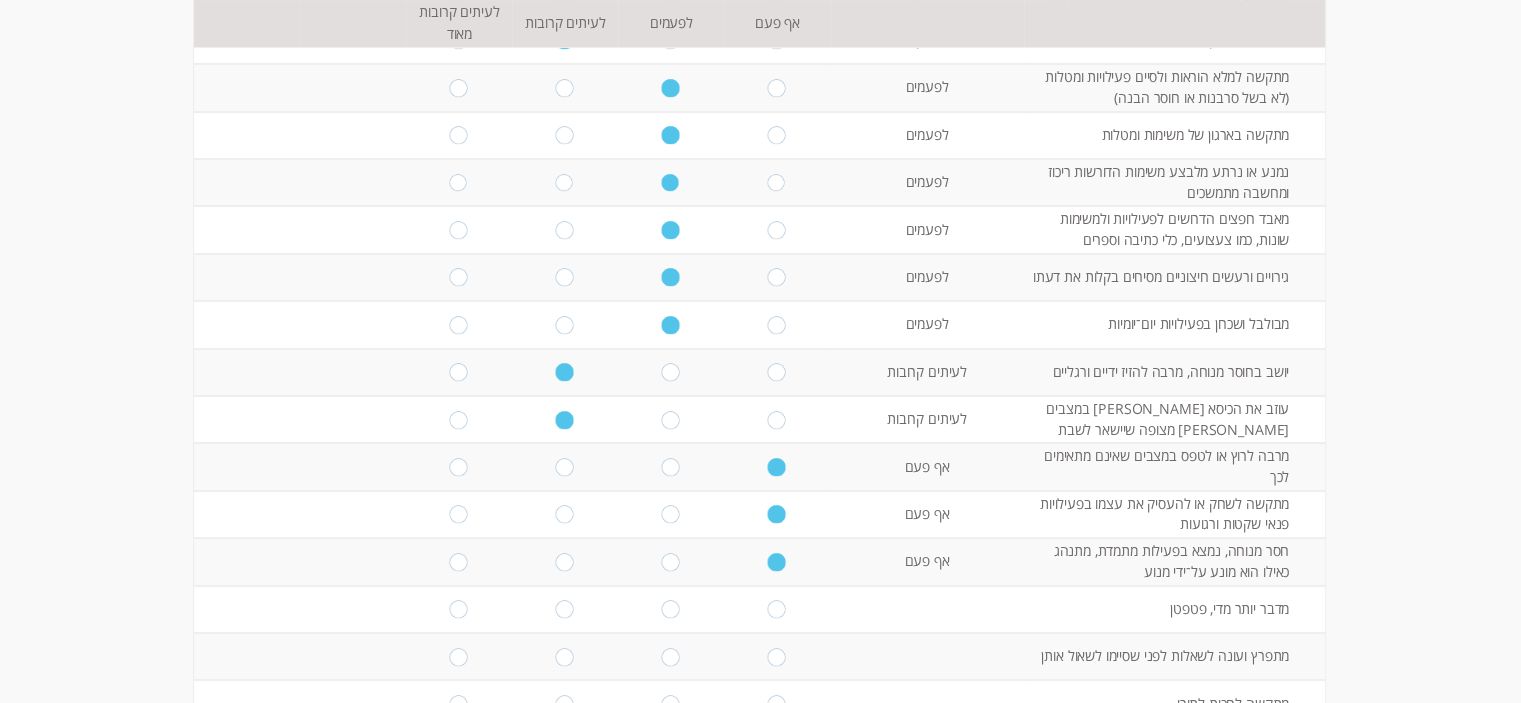 click at bounding box center (777, 609) 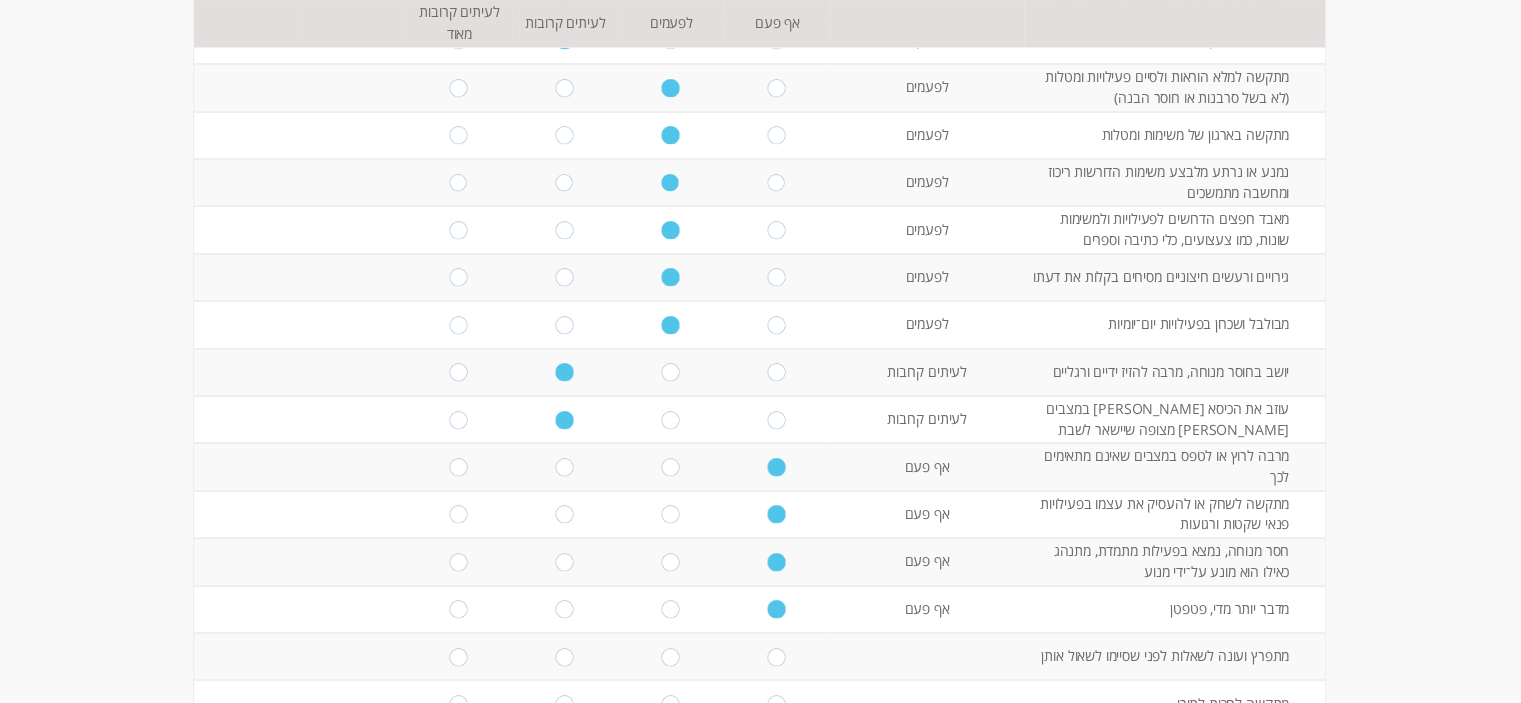 scroll, scrollTop: 500, scrollLeft: 0, axis: vertical 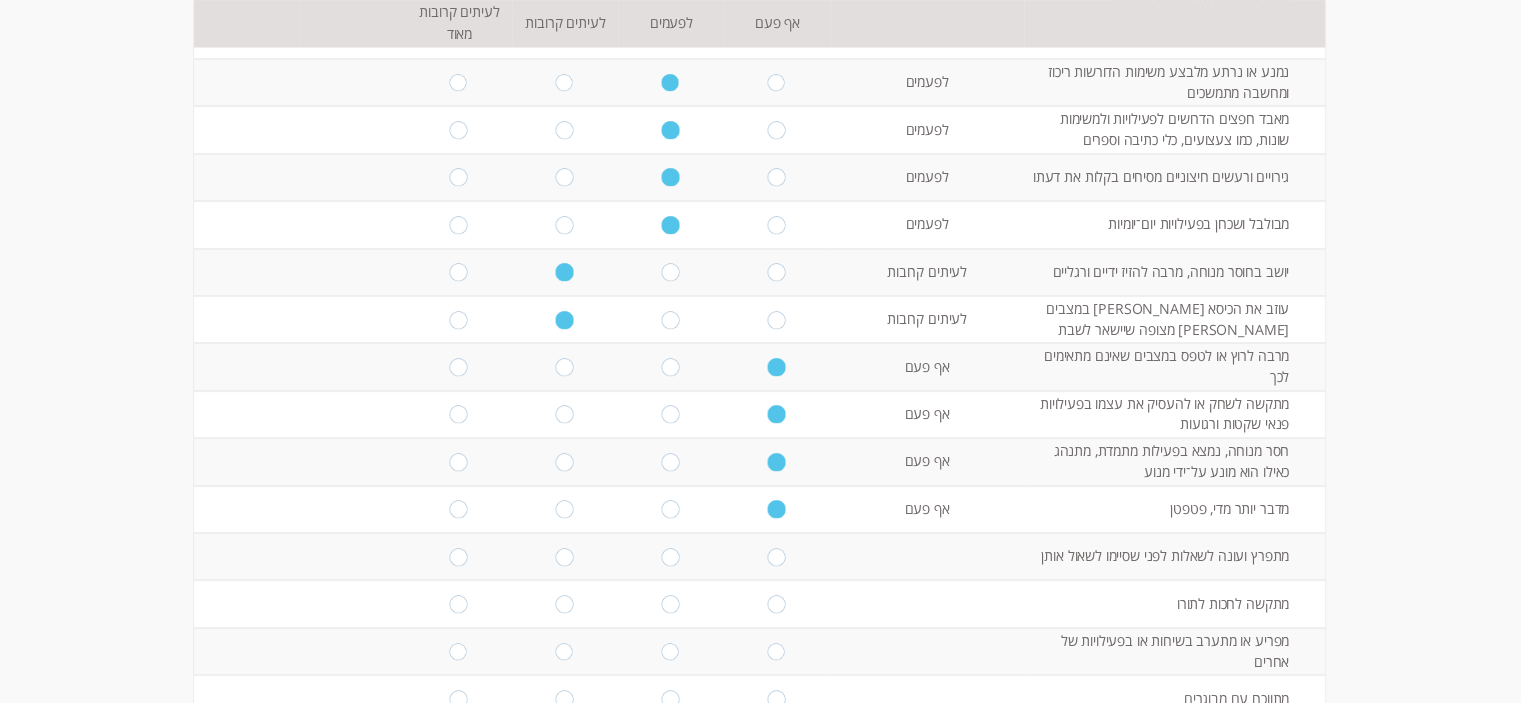 click at bounding box center [671, 556] 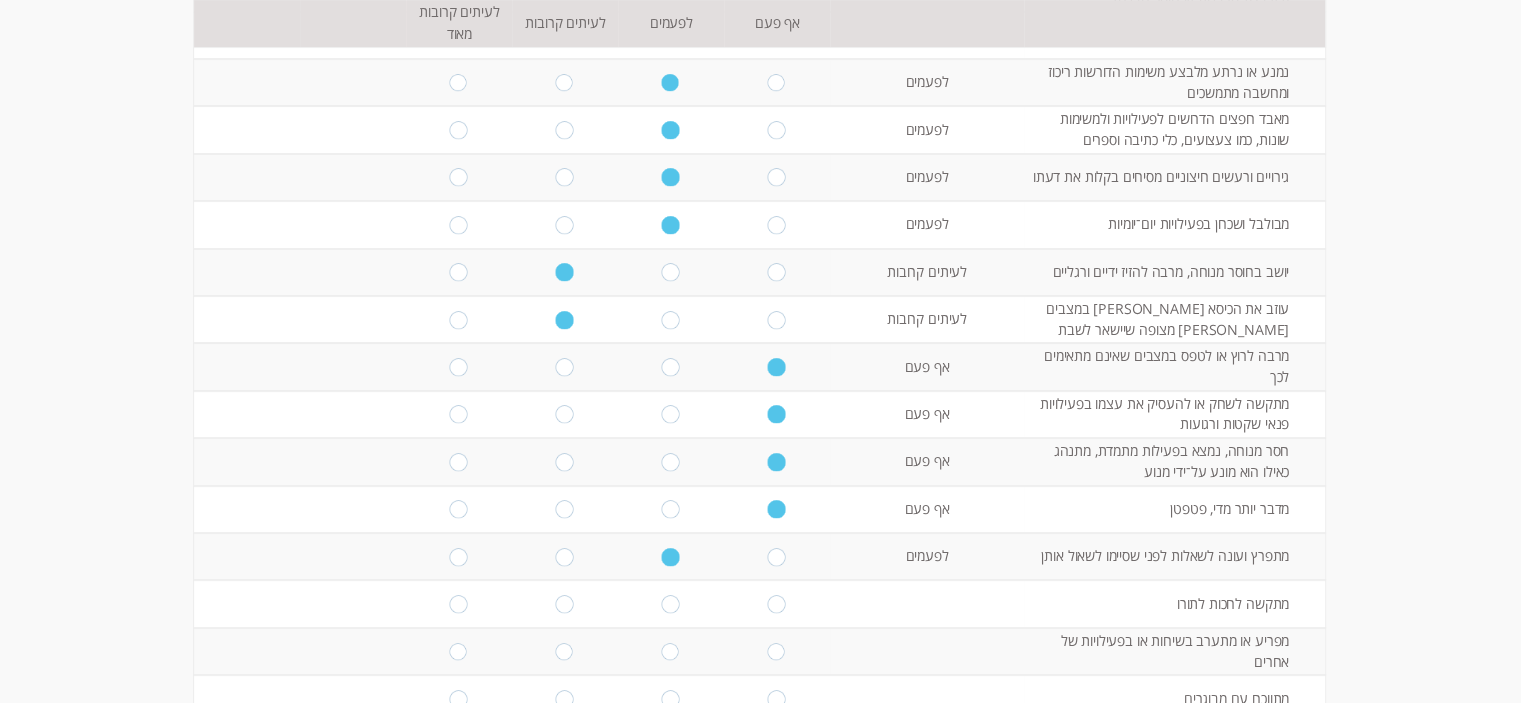 click at bounding box center [671, 604] 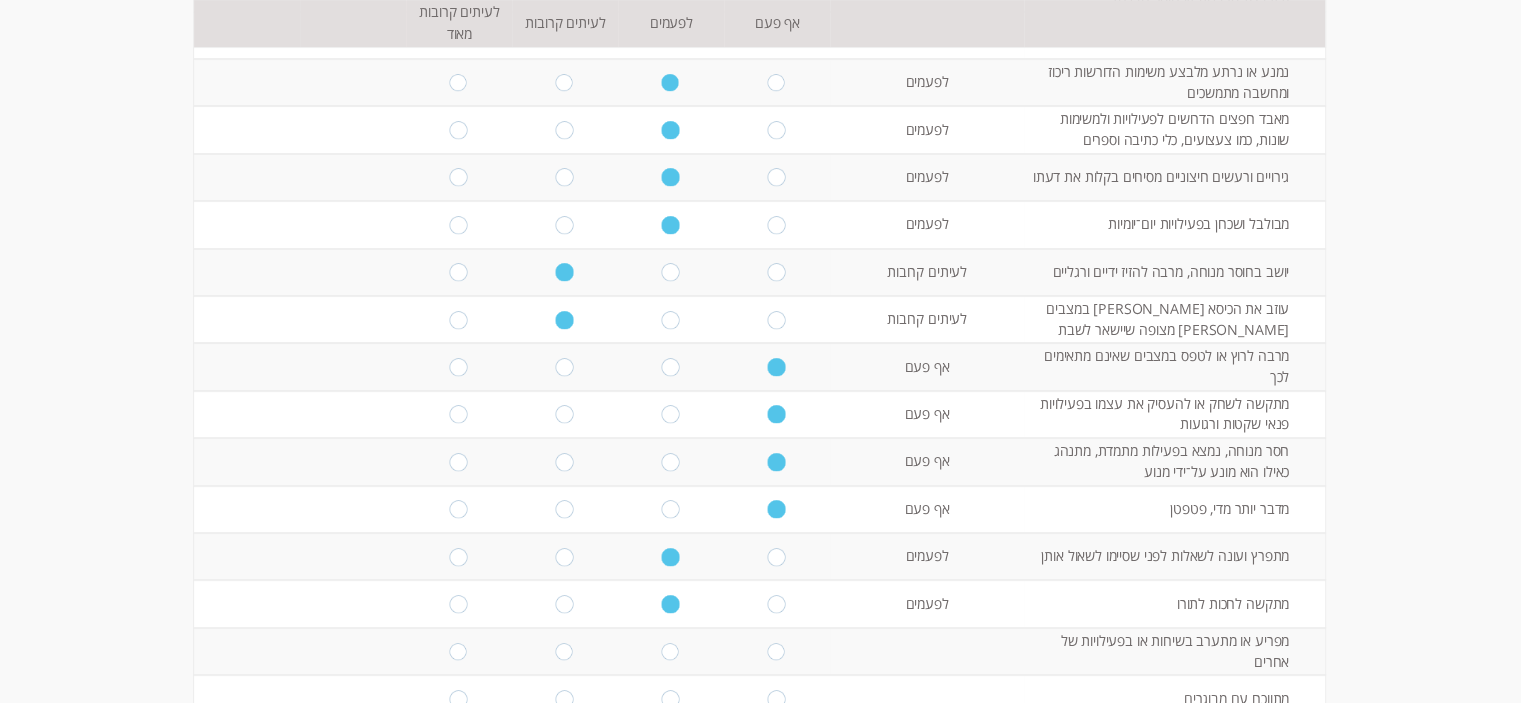 click at bounding box center [565, 604] 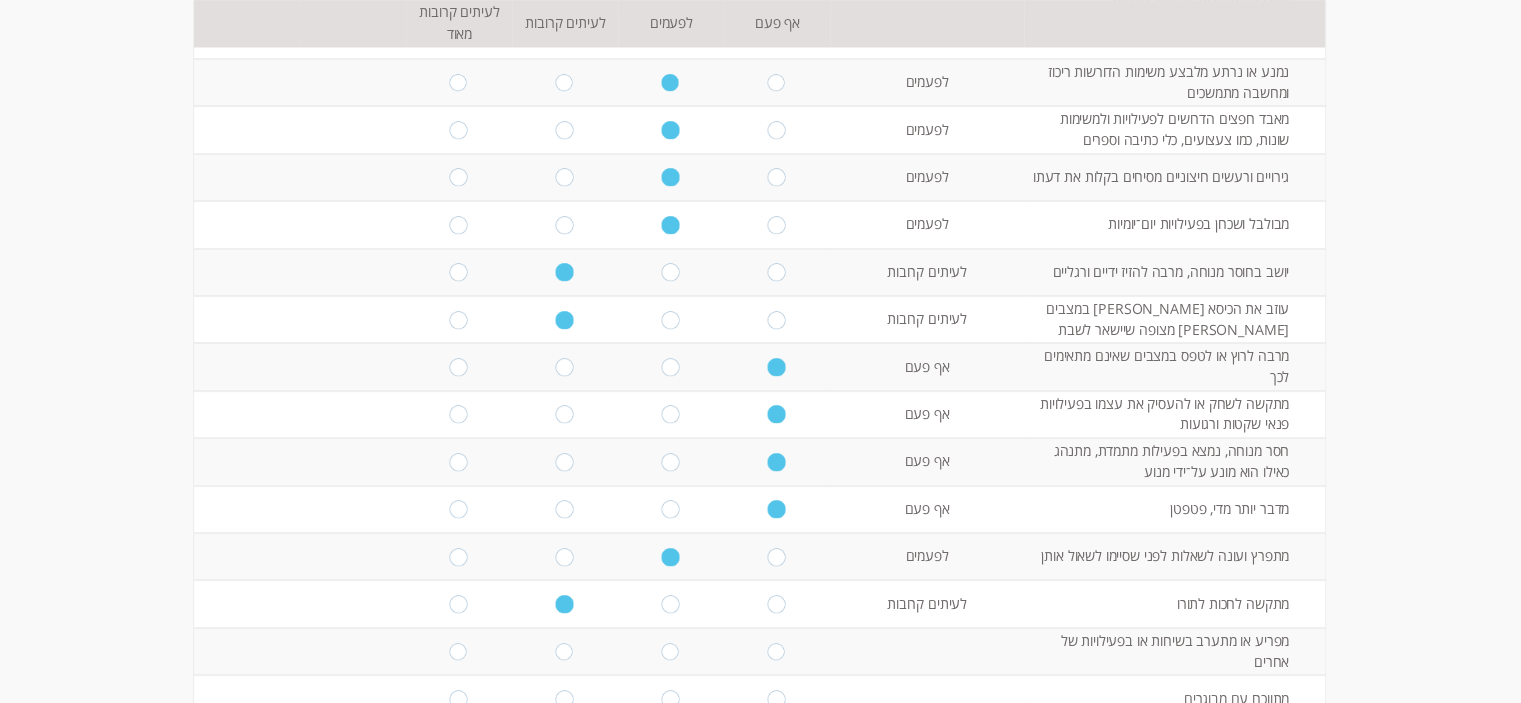 scroll, scrollTop: 600, scrollLeft: 0, axis: vertical 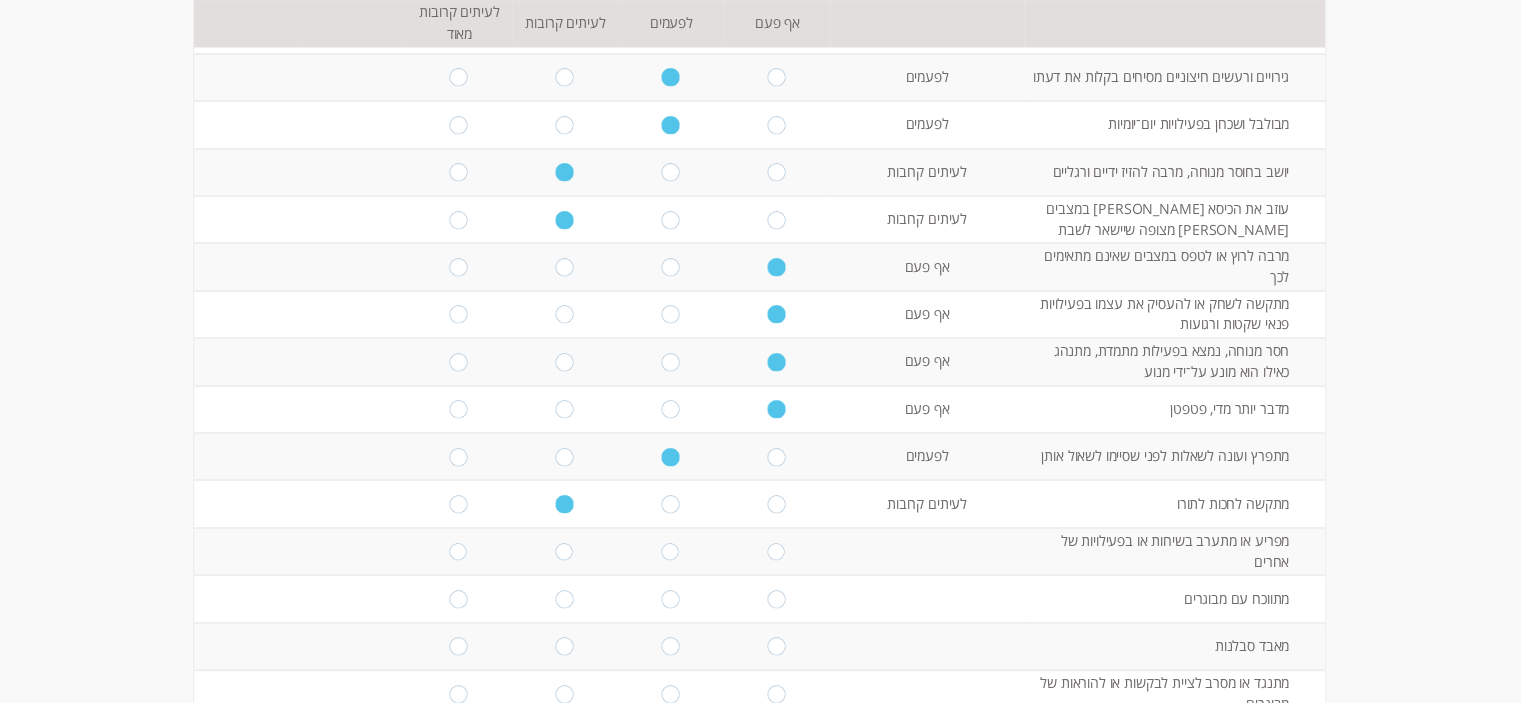click at bounding box center (671, 552) 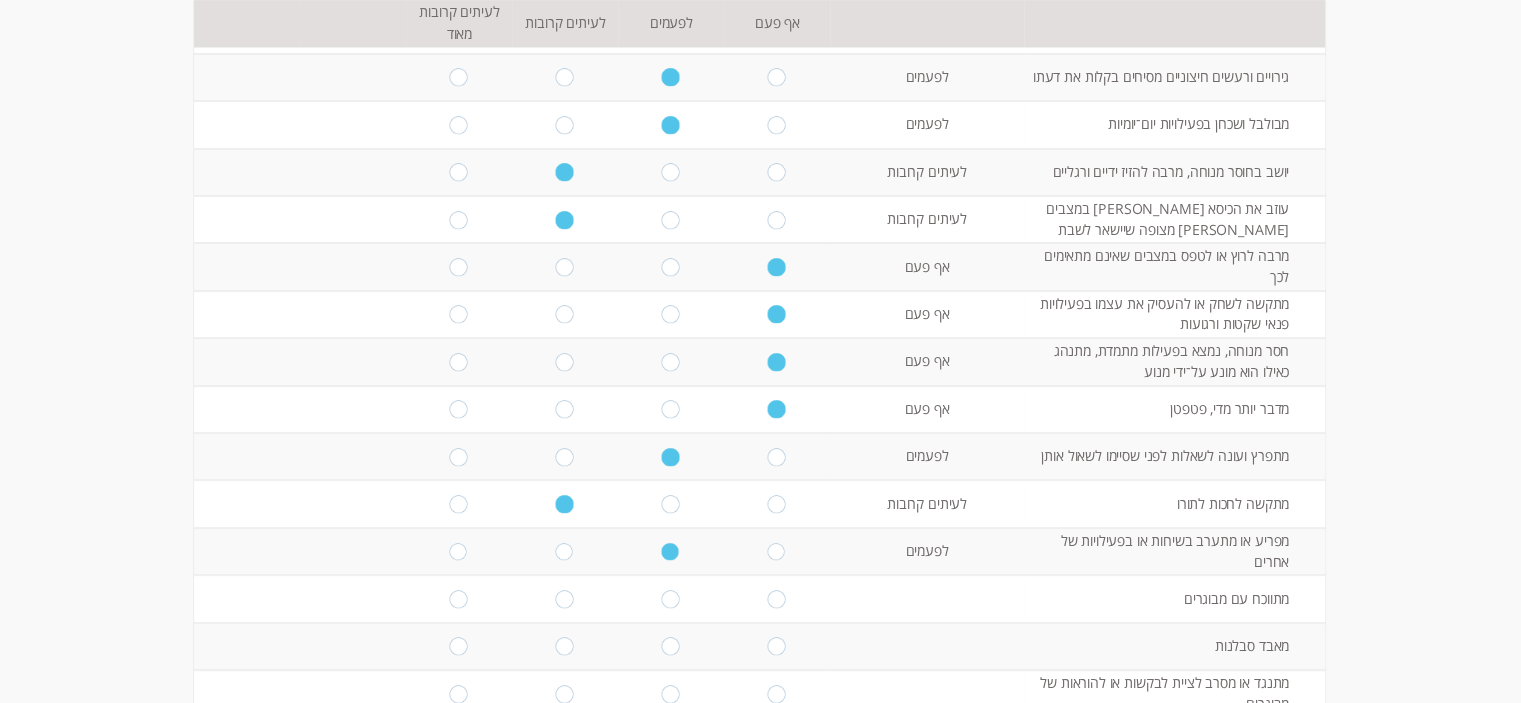 click at bounding box center (777, 599) 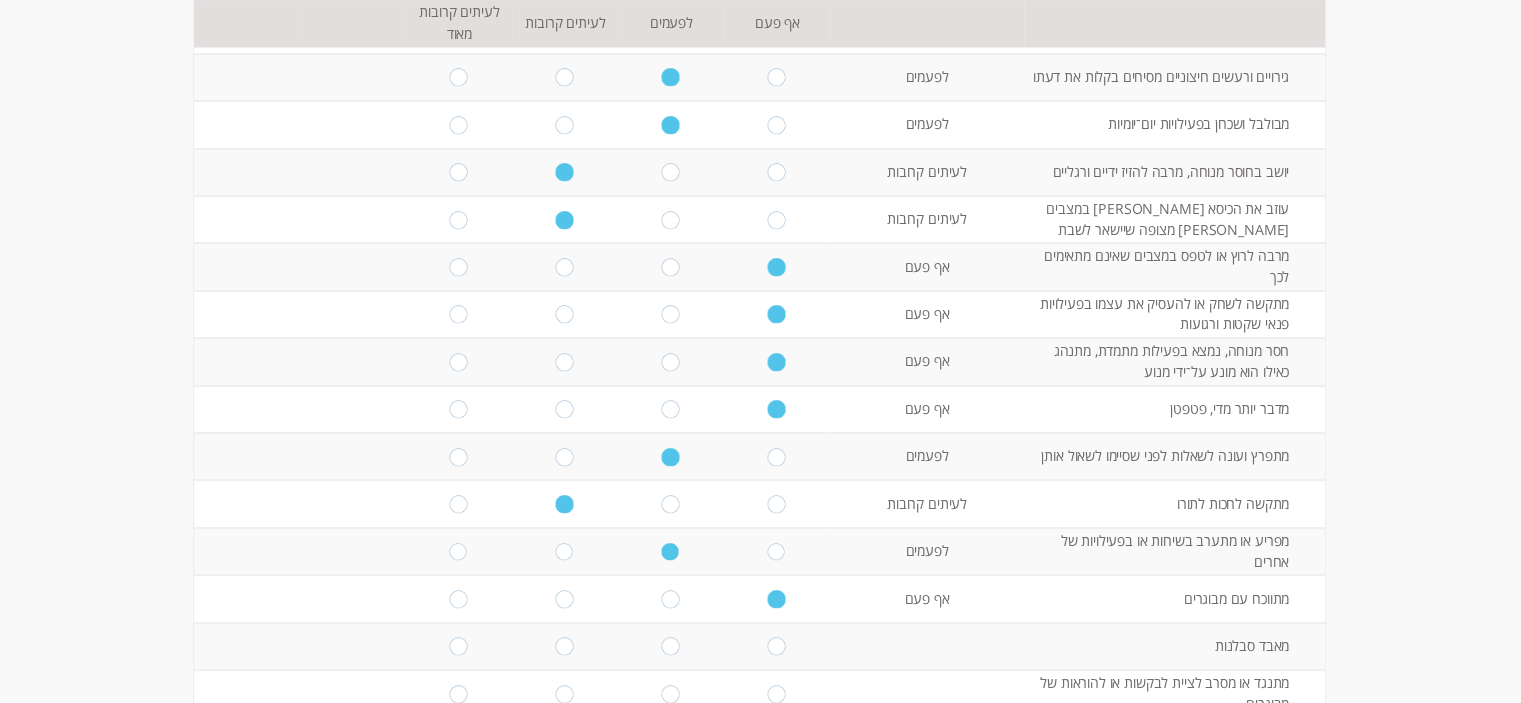click at bounding box center [671, 646] 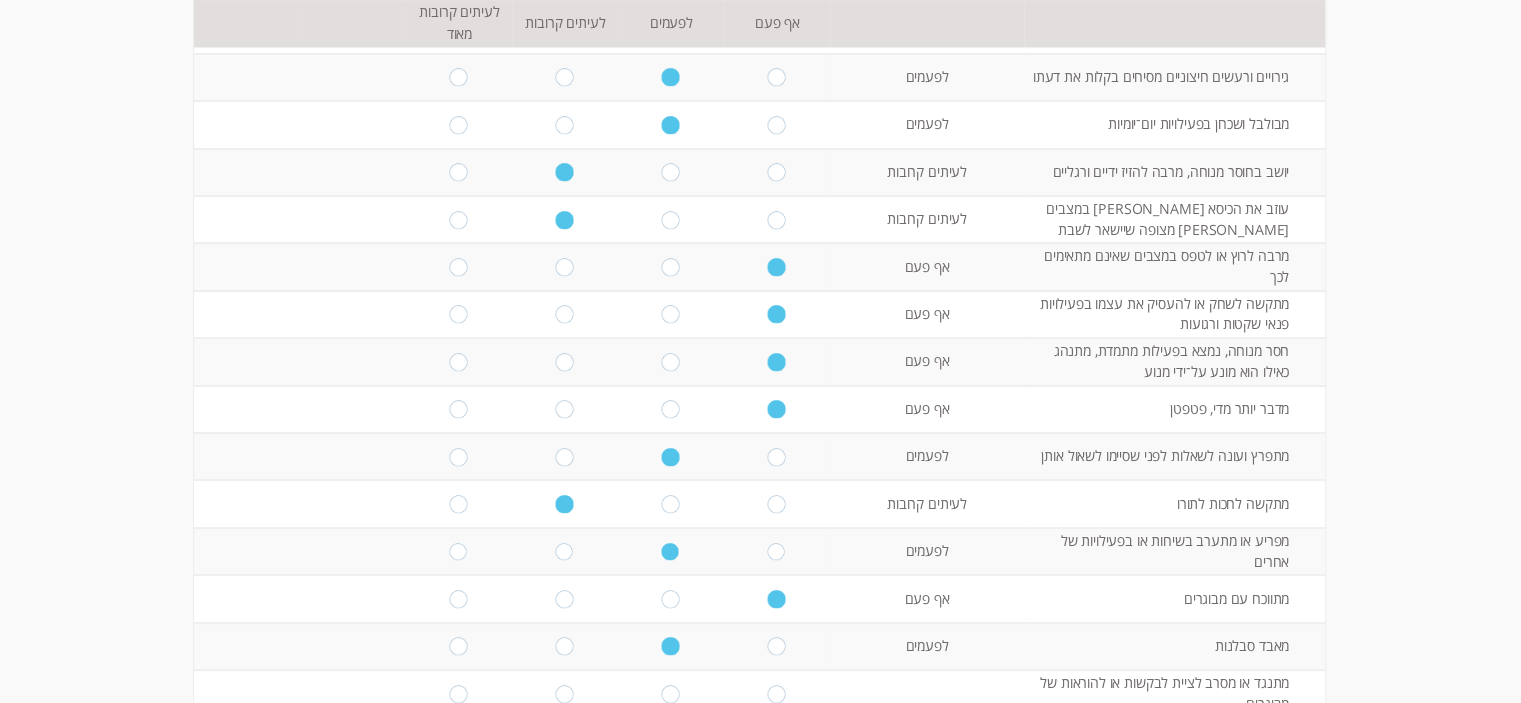 scroll, scrollTop: 700, scrollLeft: 0, axis: vertical 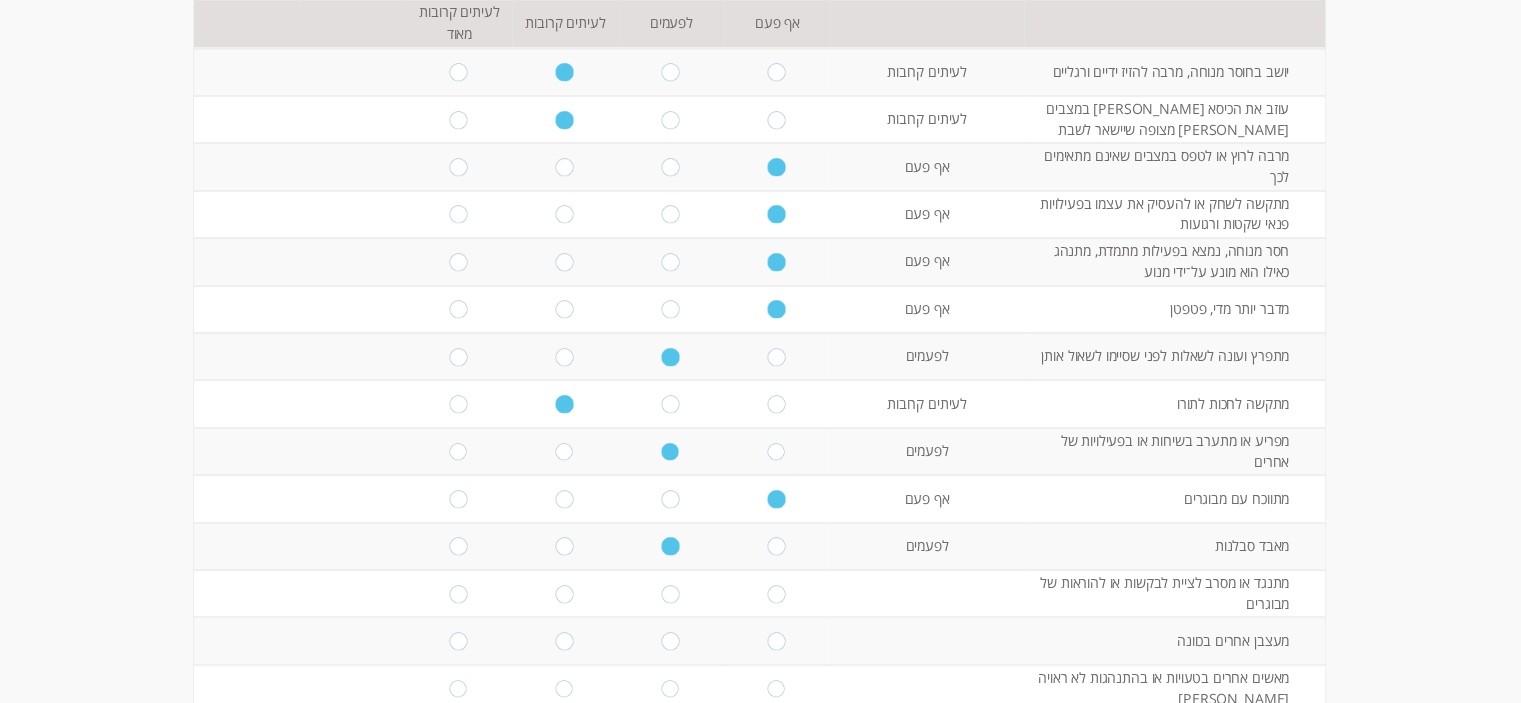 click at bounding box center [565, 594] 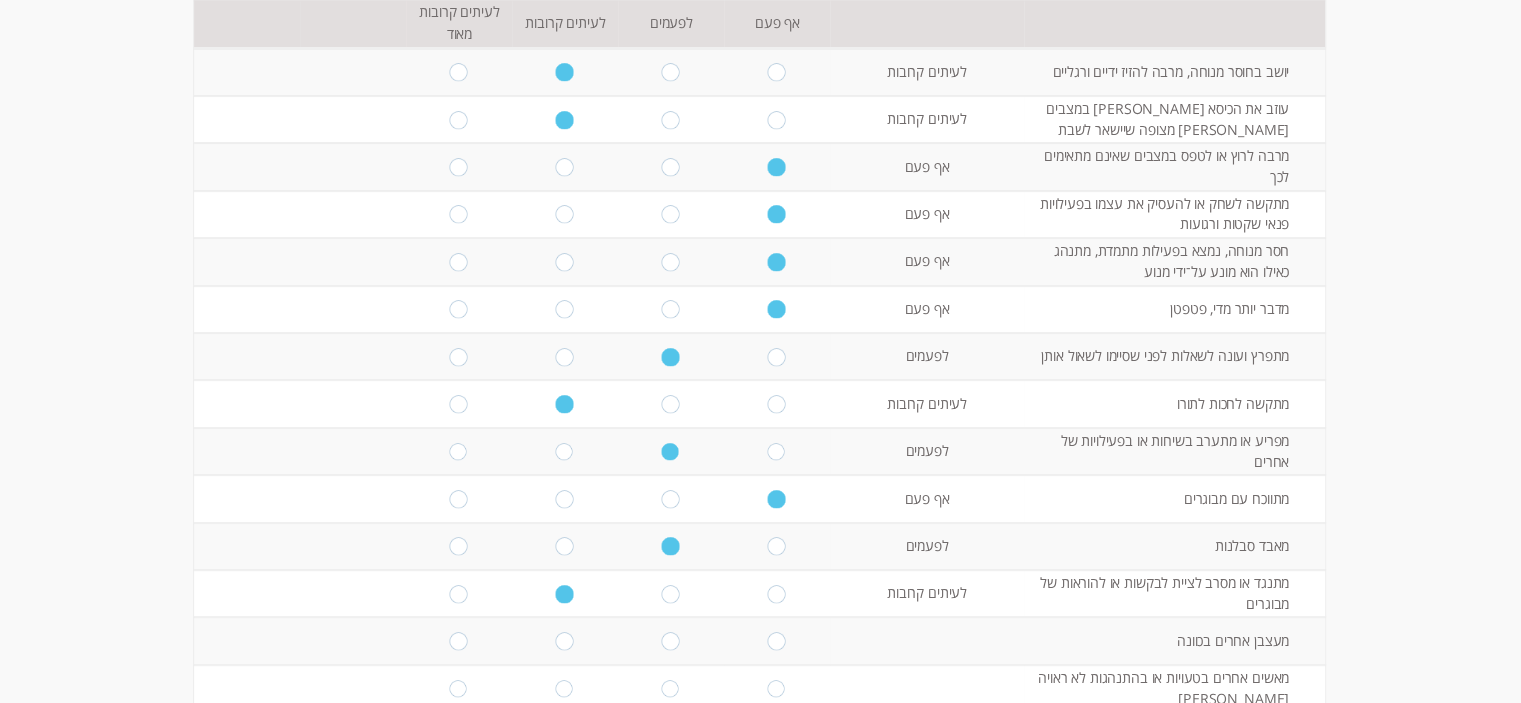 click at bounding box center (671, 594) 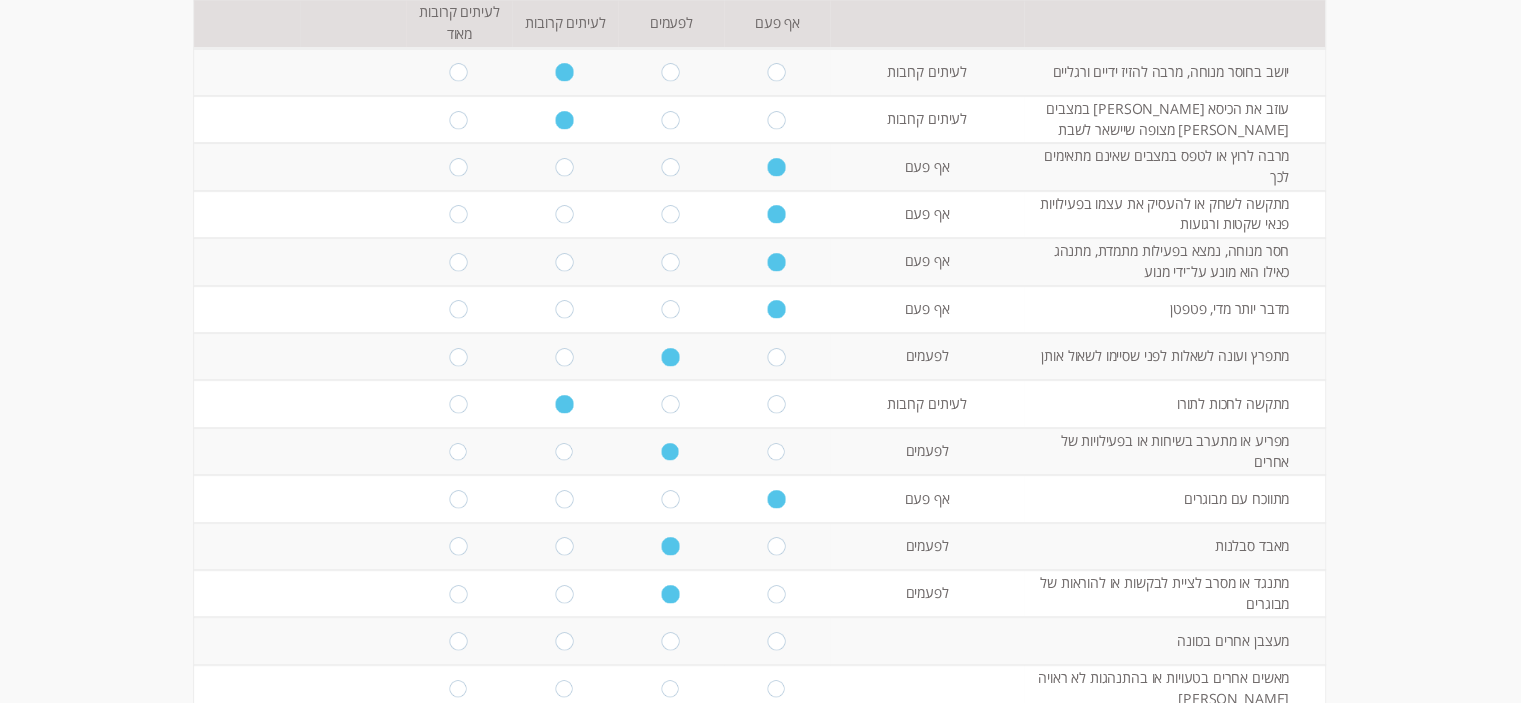 scroll, scrollTop: 800, scrollLeft: 0, axis: vertical 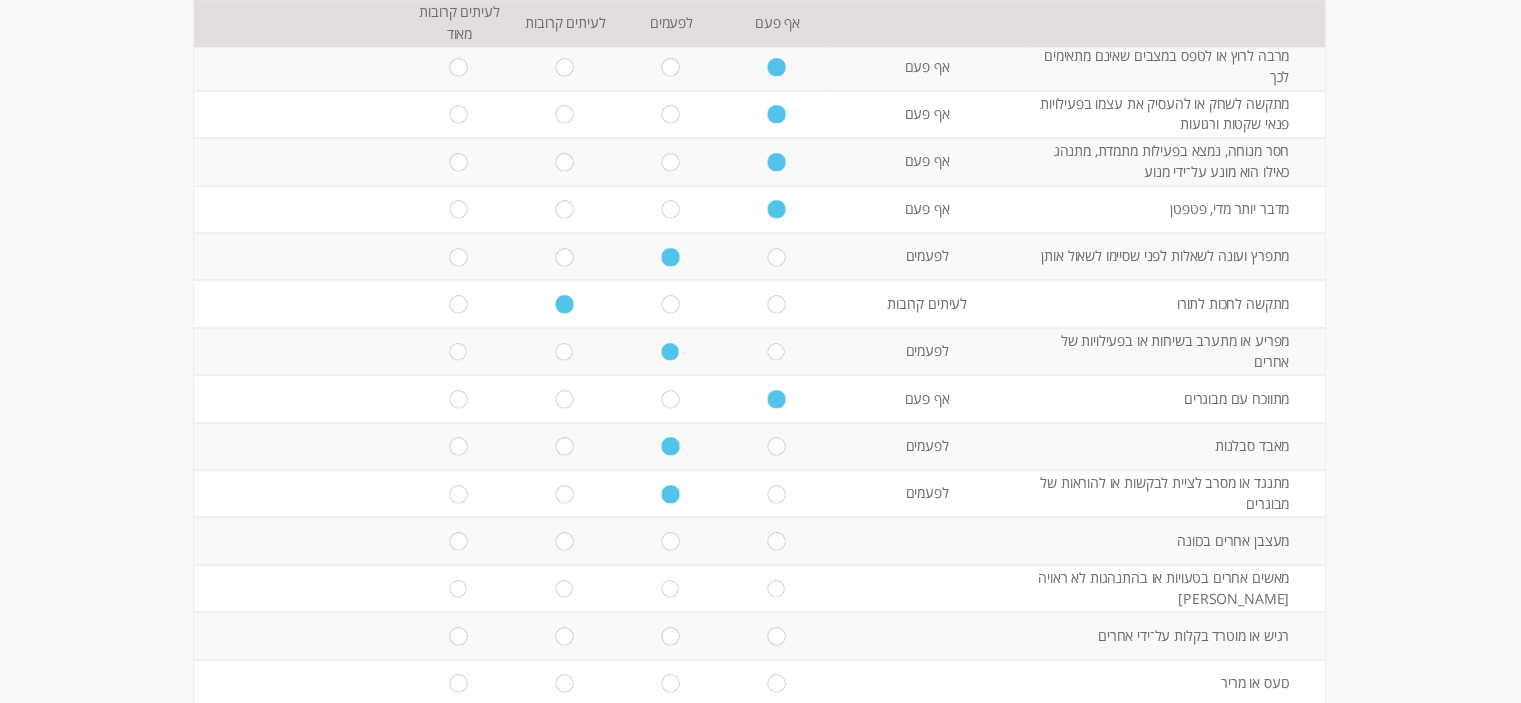 click at bounding box center [671, 541] 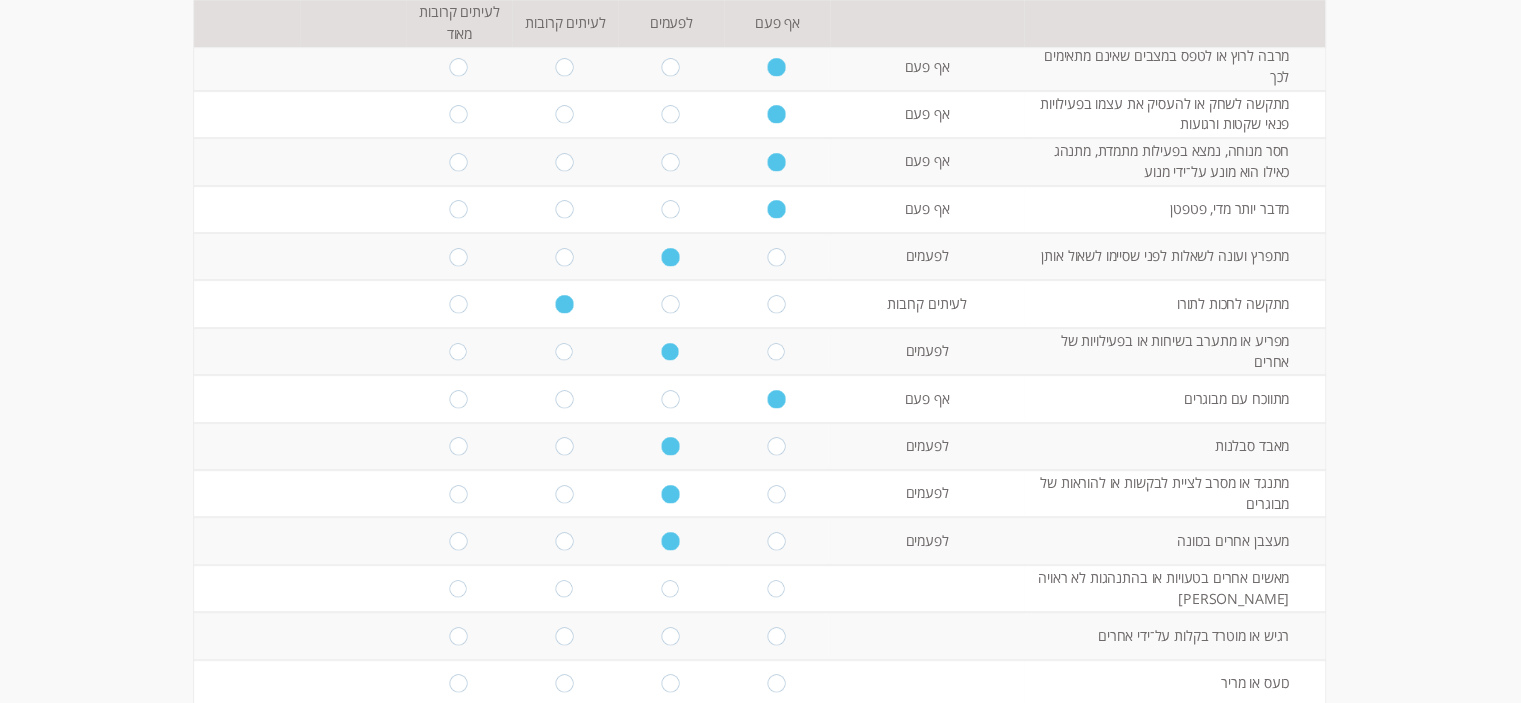 click at bounding box center [777, 589] 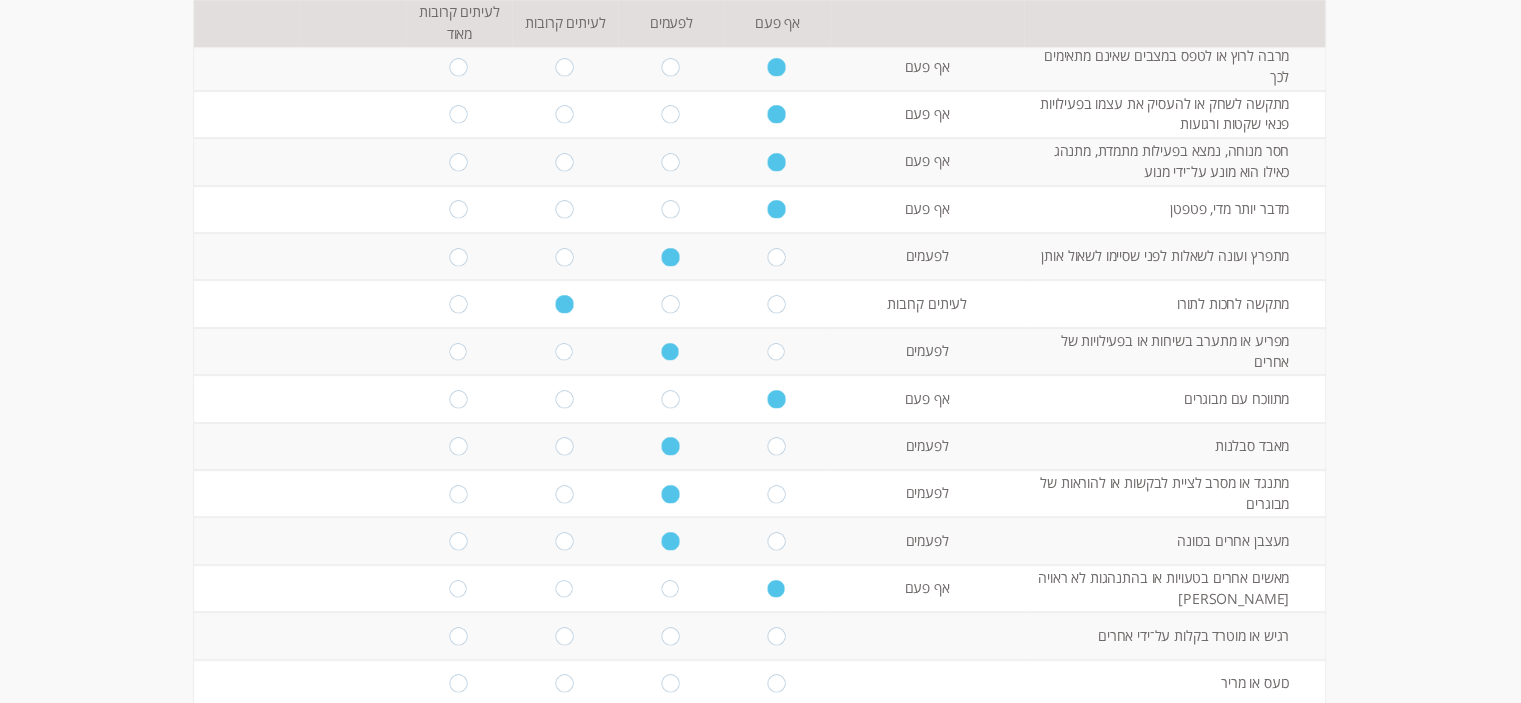 drag, startPoint x: 770, startPoint y: 615, endPoint x: 825, endPoint y: 611, distance: 55.145264 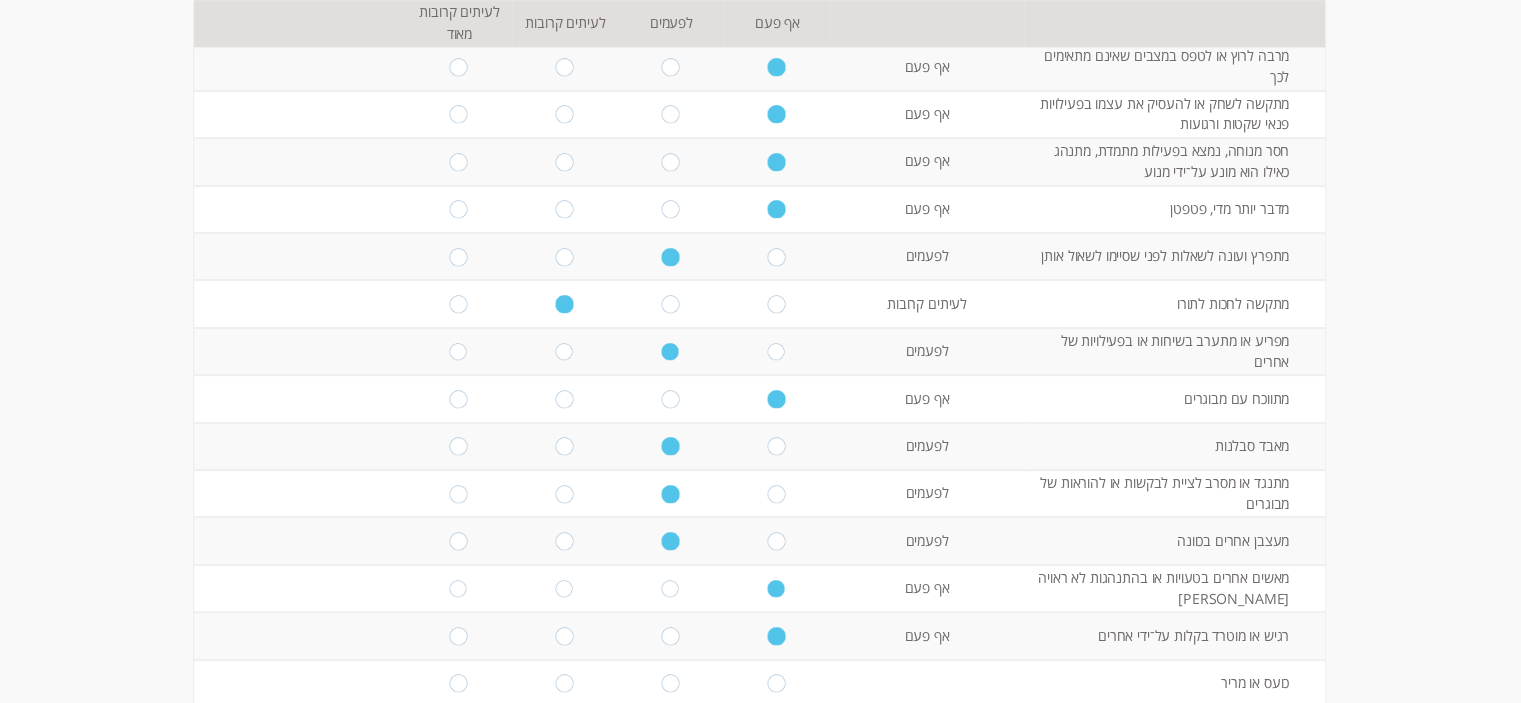 scroll, scrollTop: 900, scrollLeft: 0, axis: vertical 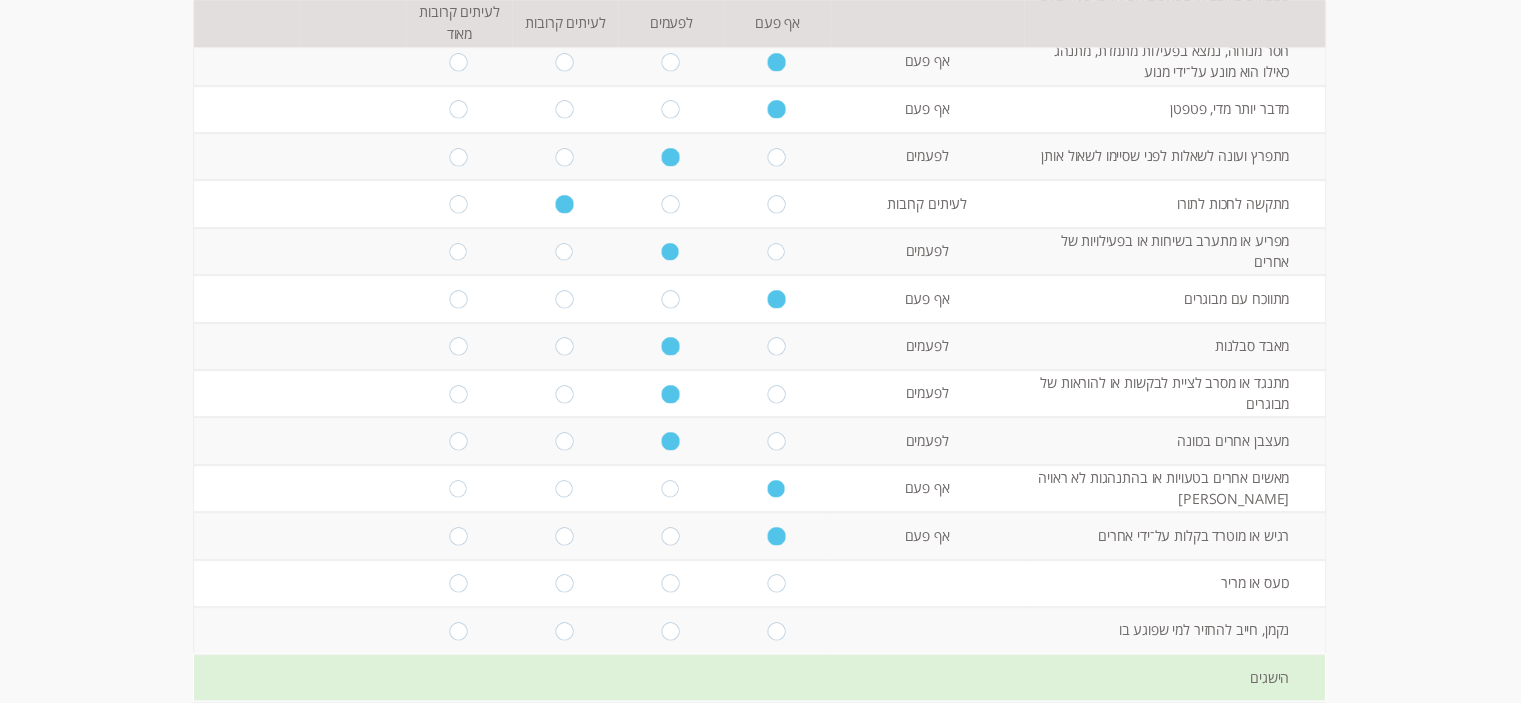 click at bounding box center [777, 583] 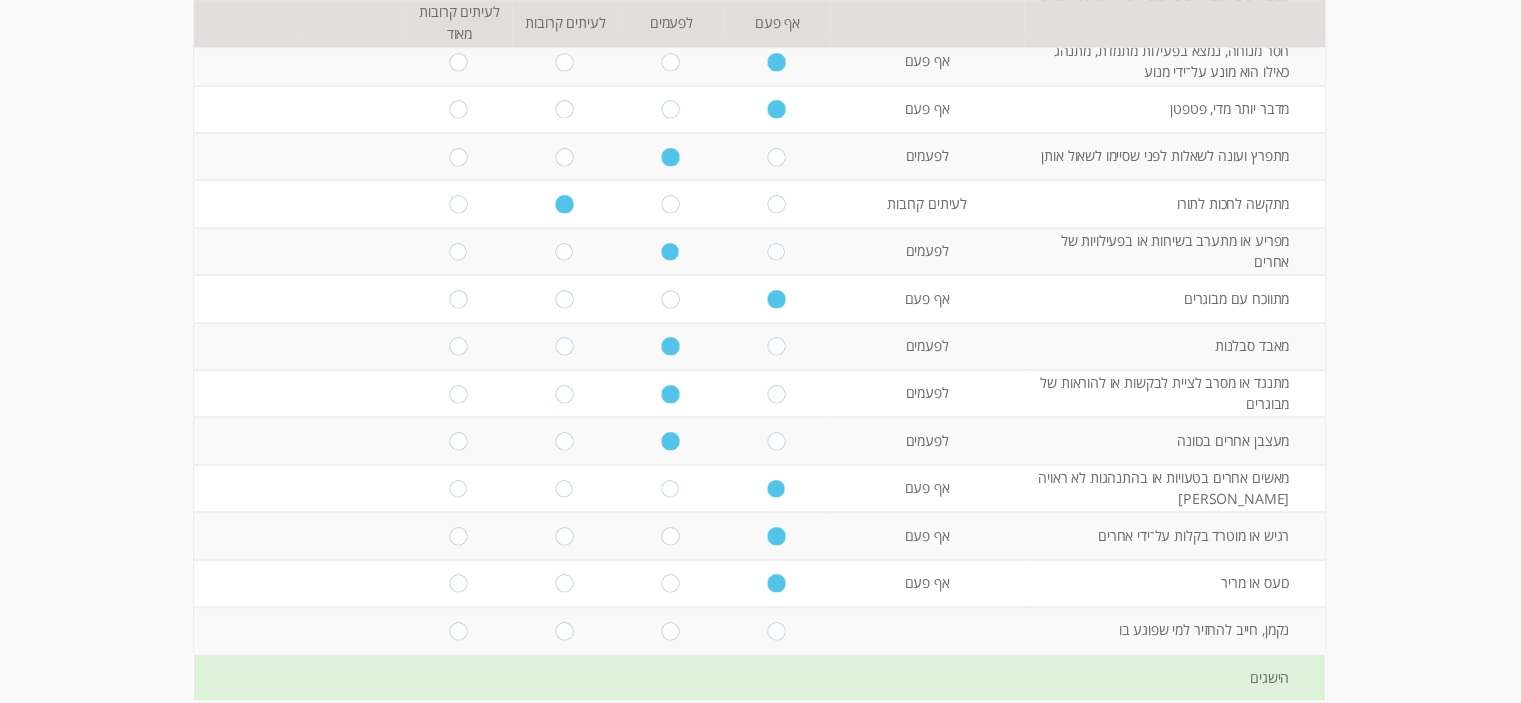 click at bounding box center (777, 631) 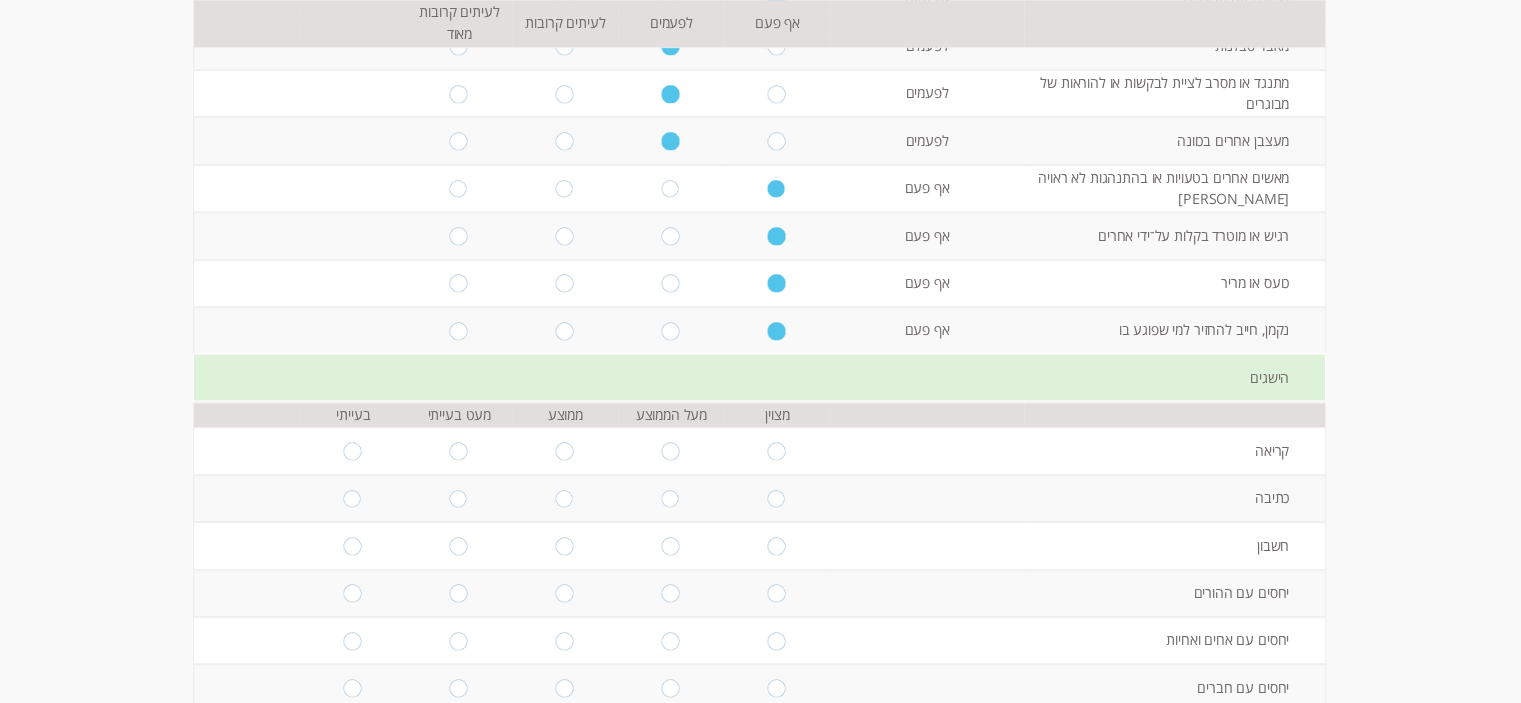 scroll, scrollTop: 1300, scrollLeft: 0, axis: vertical 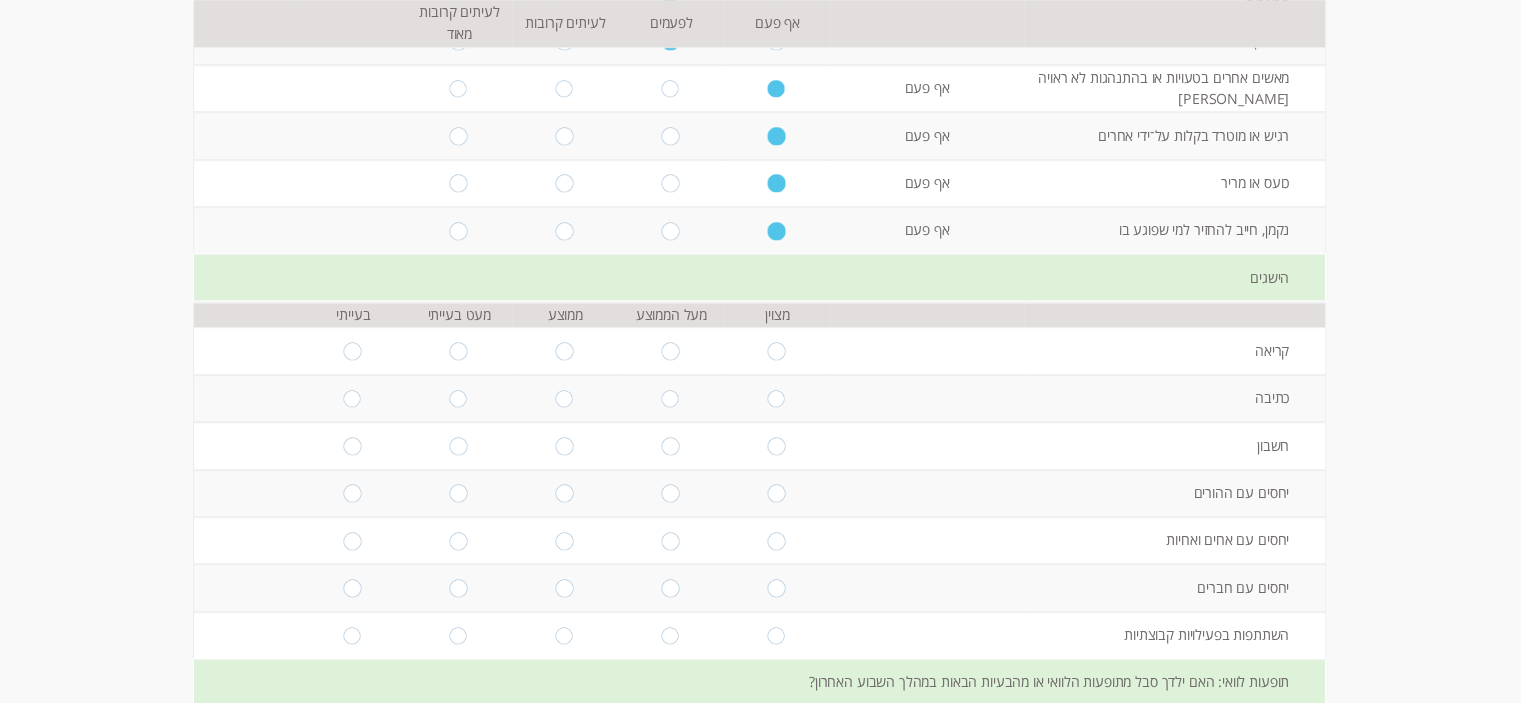 click at bounding box center [459, 351] 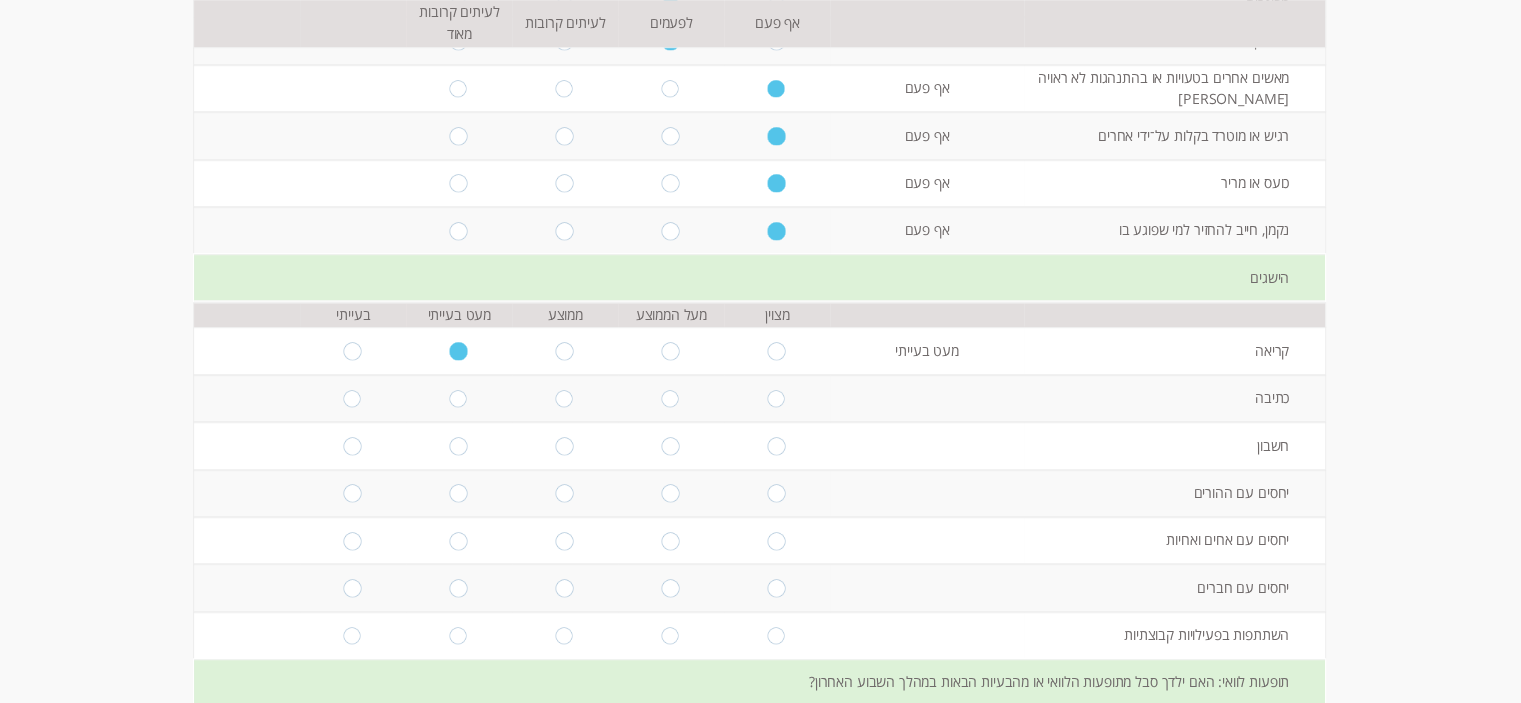 click at bounding box center [459, 399] 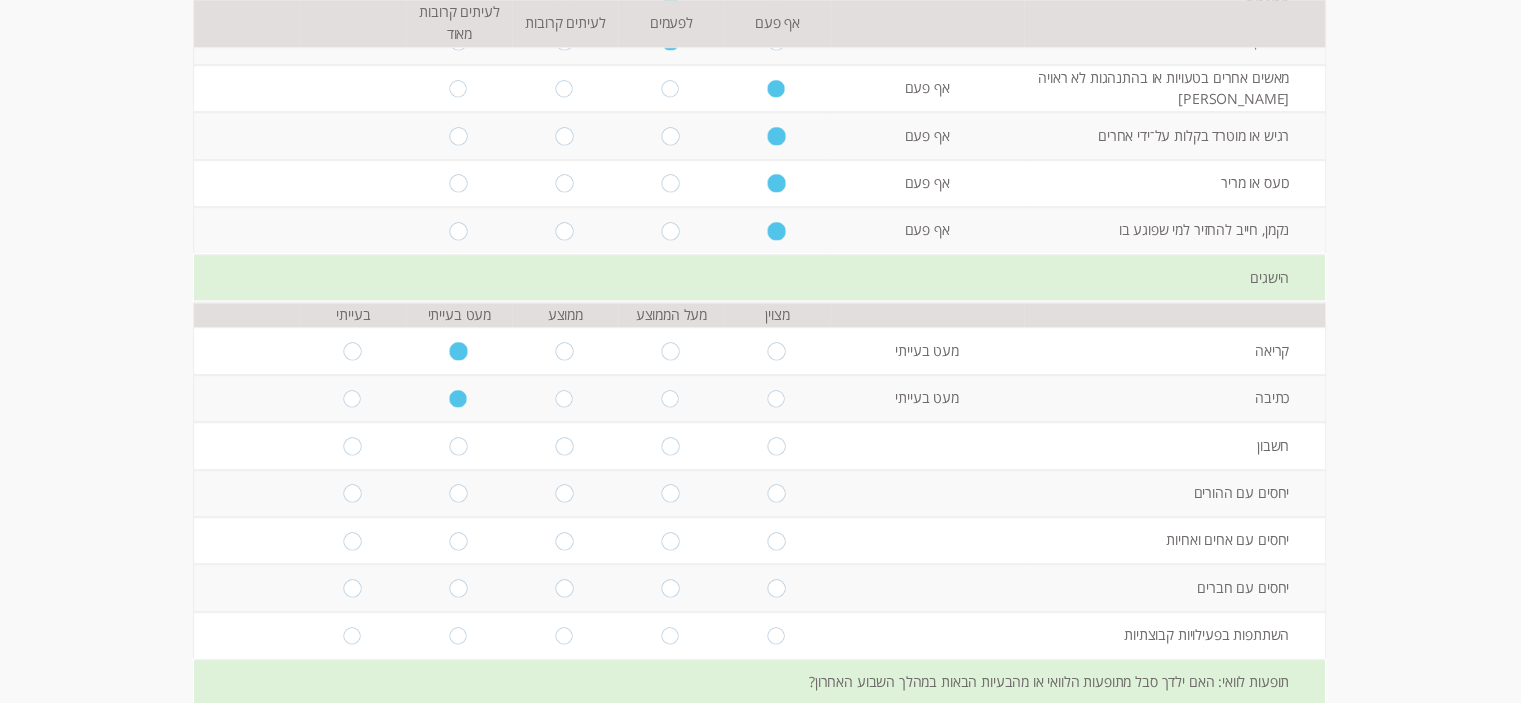 click at bounding box center [353, 399] 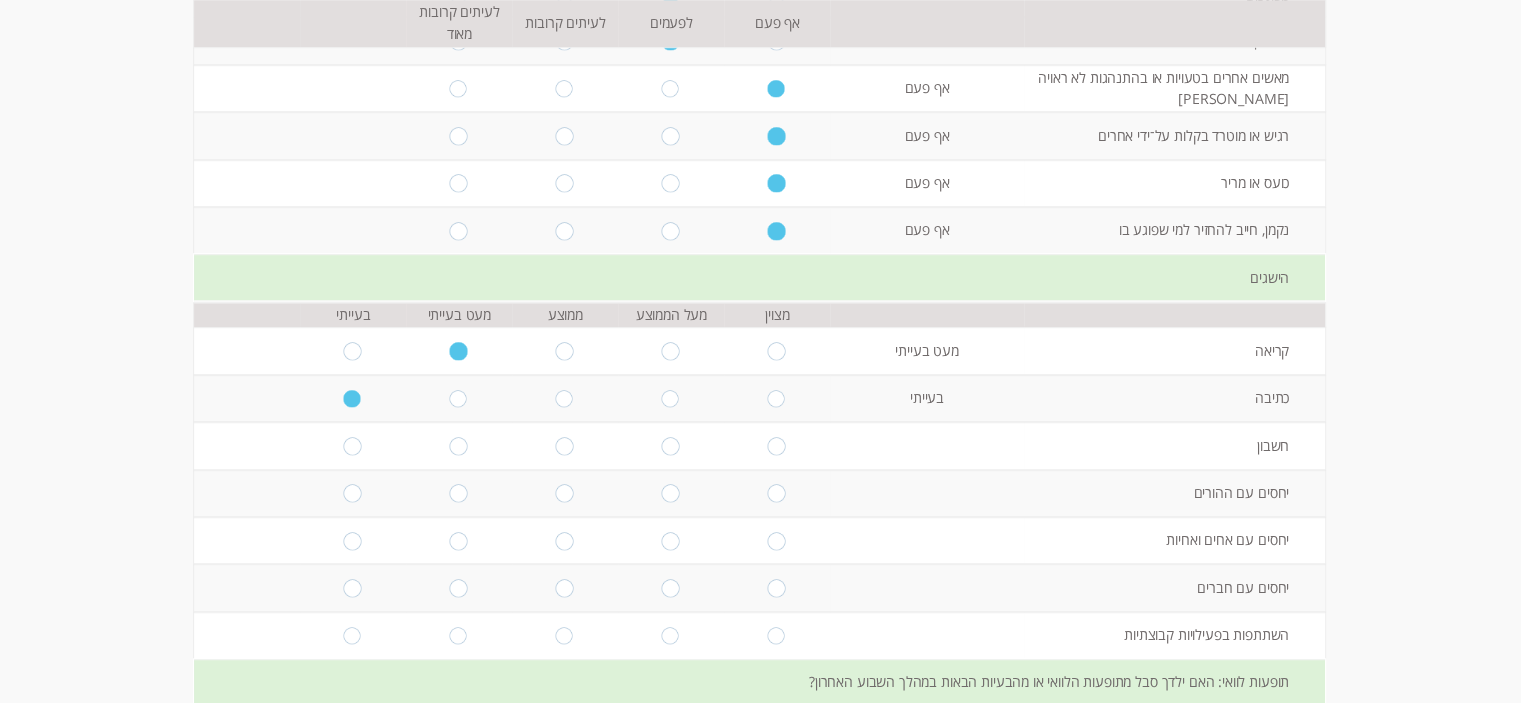 click at bounding box center [671, 446] 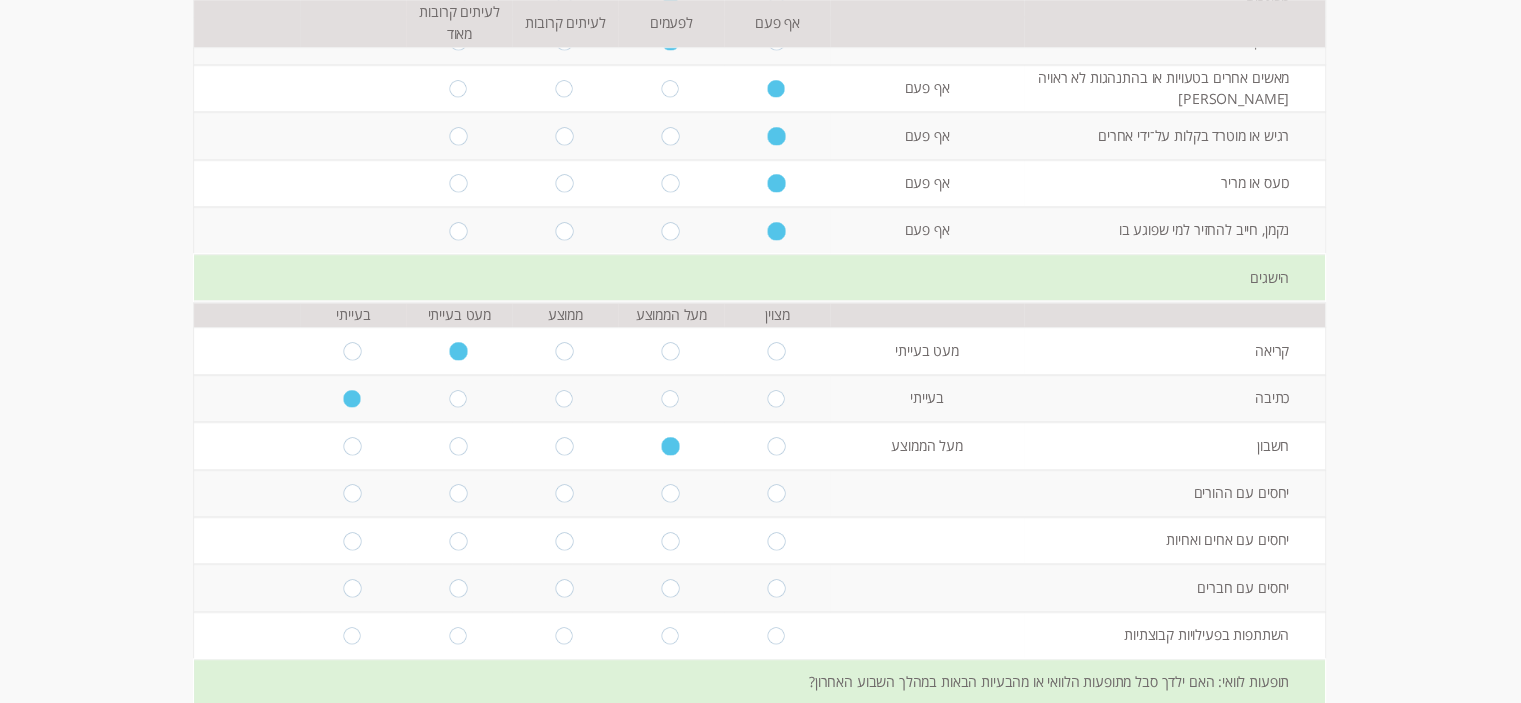 click at bounding box center (777, 493) 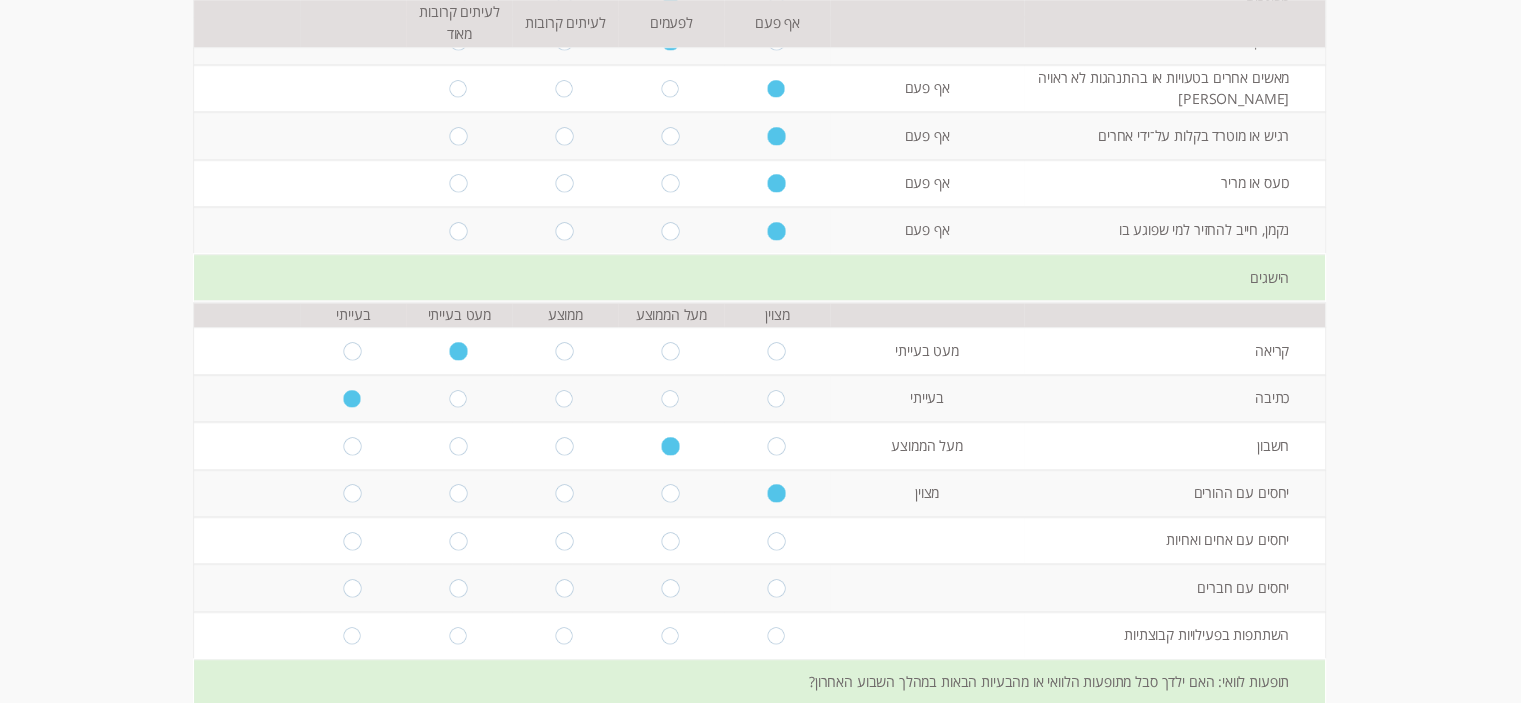 click at bounding box center (777, 541) 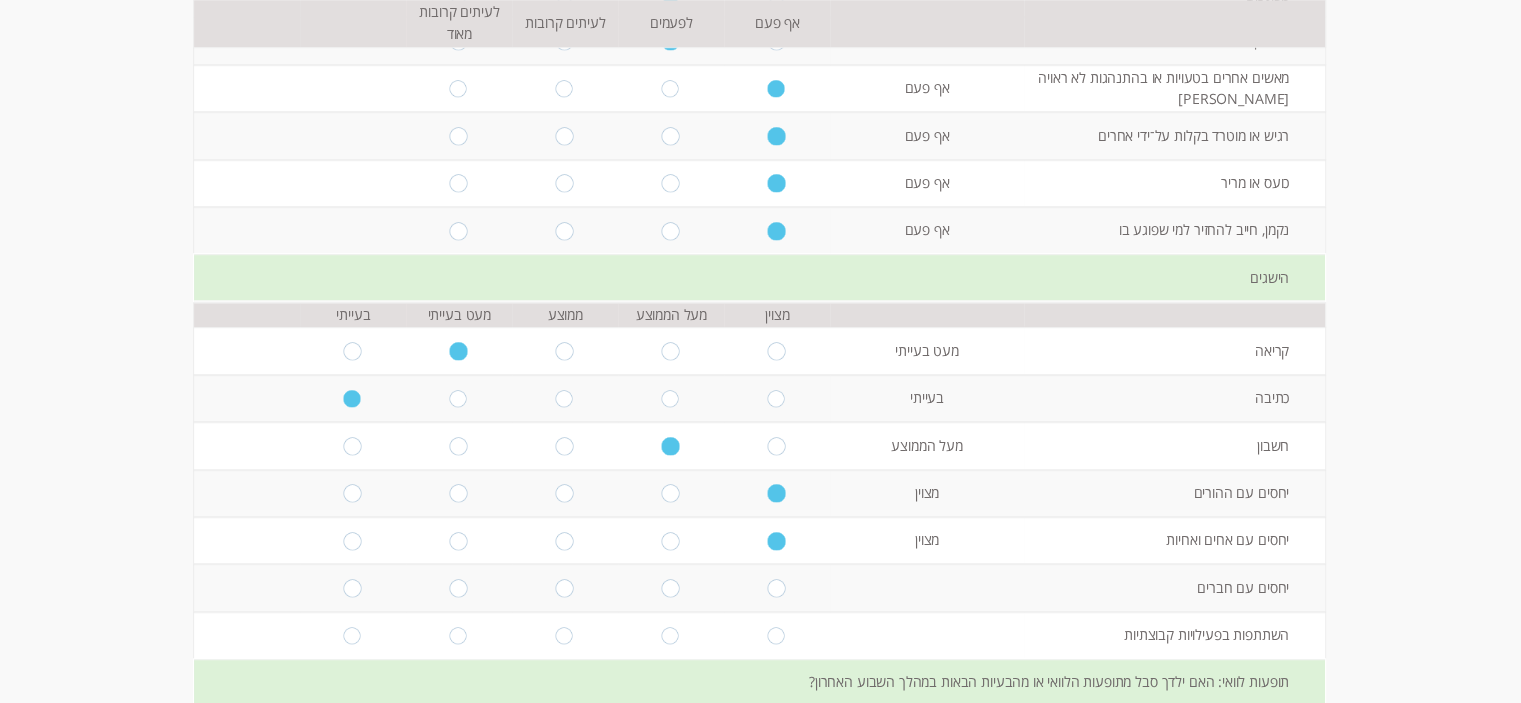 click at bounding box center (777, 588) 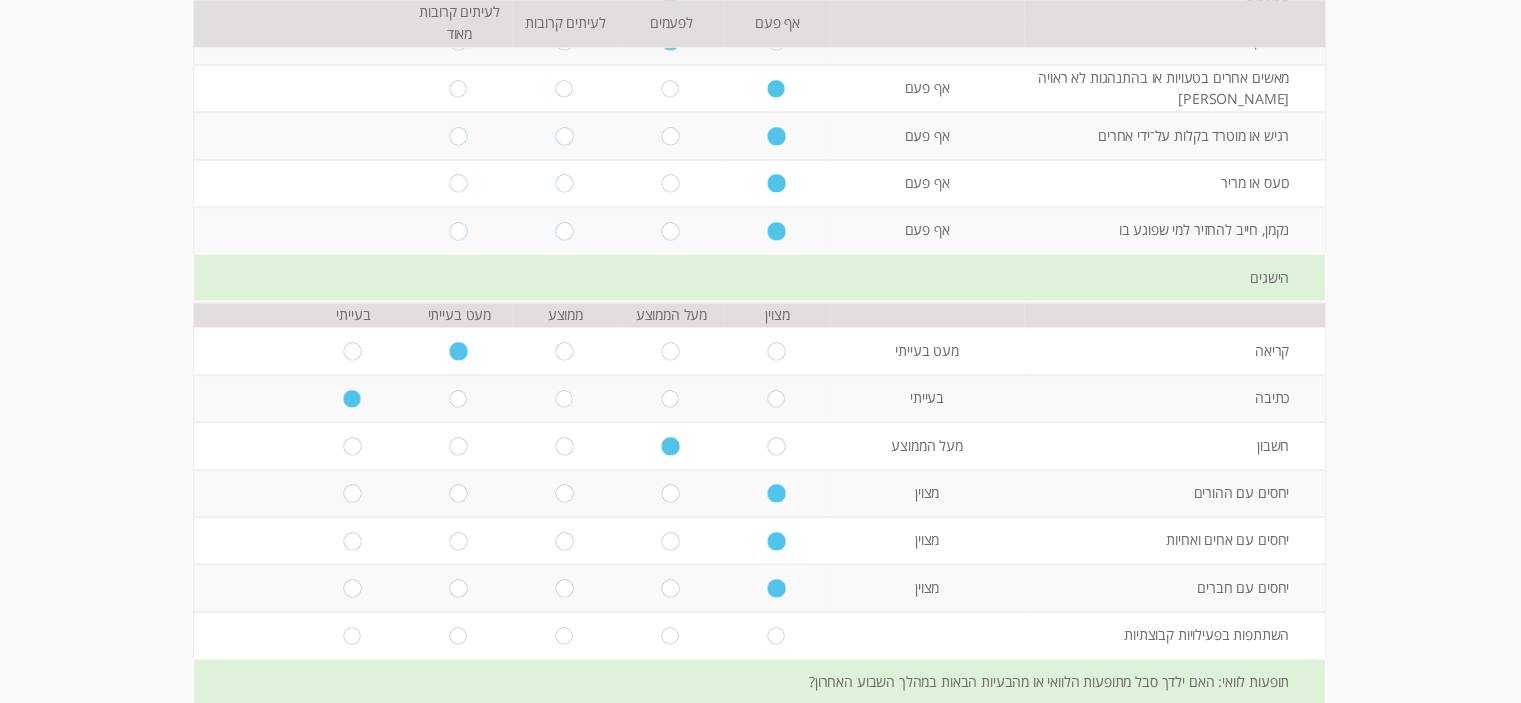 scroll, scrollTop: 1400, scrollLeft: 0, axis: vertical 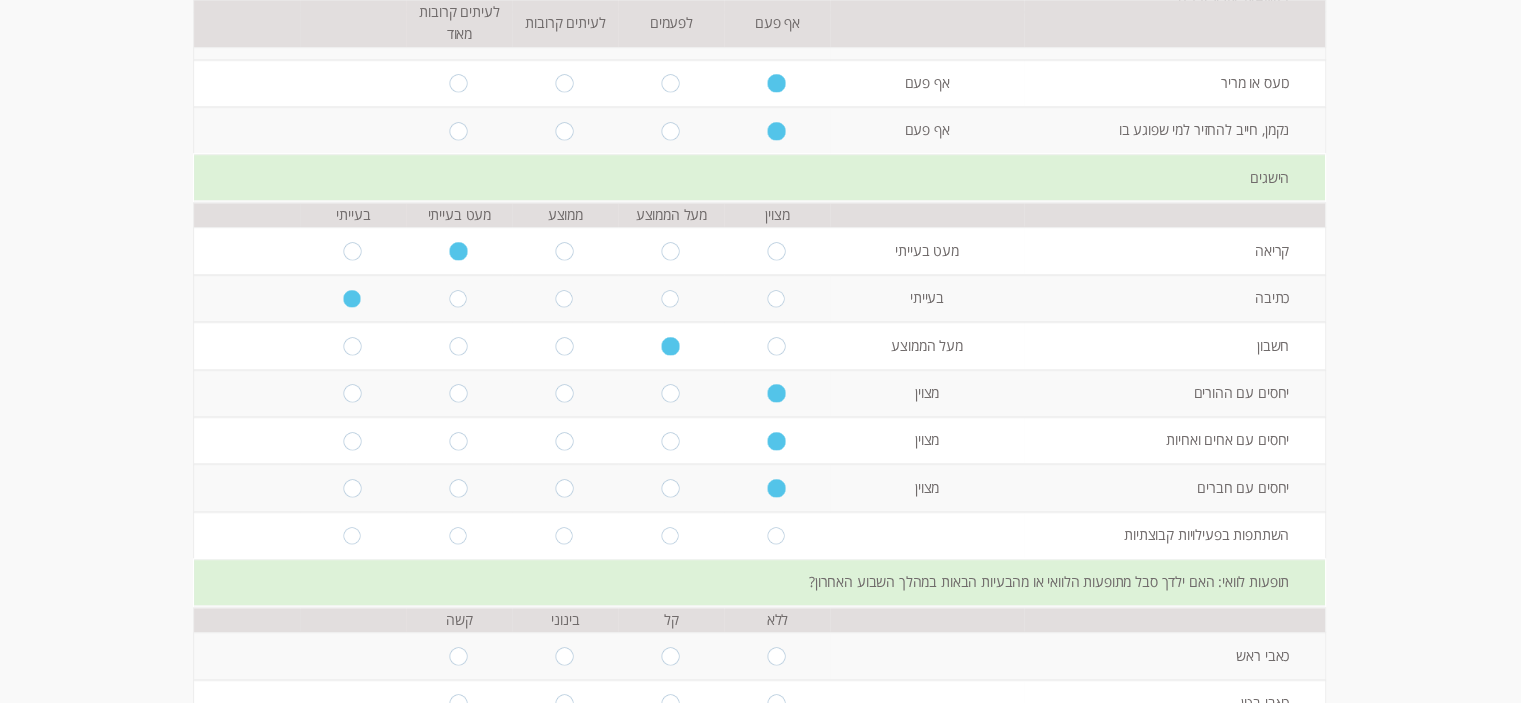 click at bounding box center [777, 536] 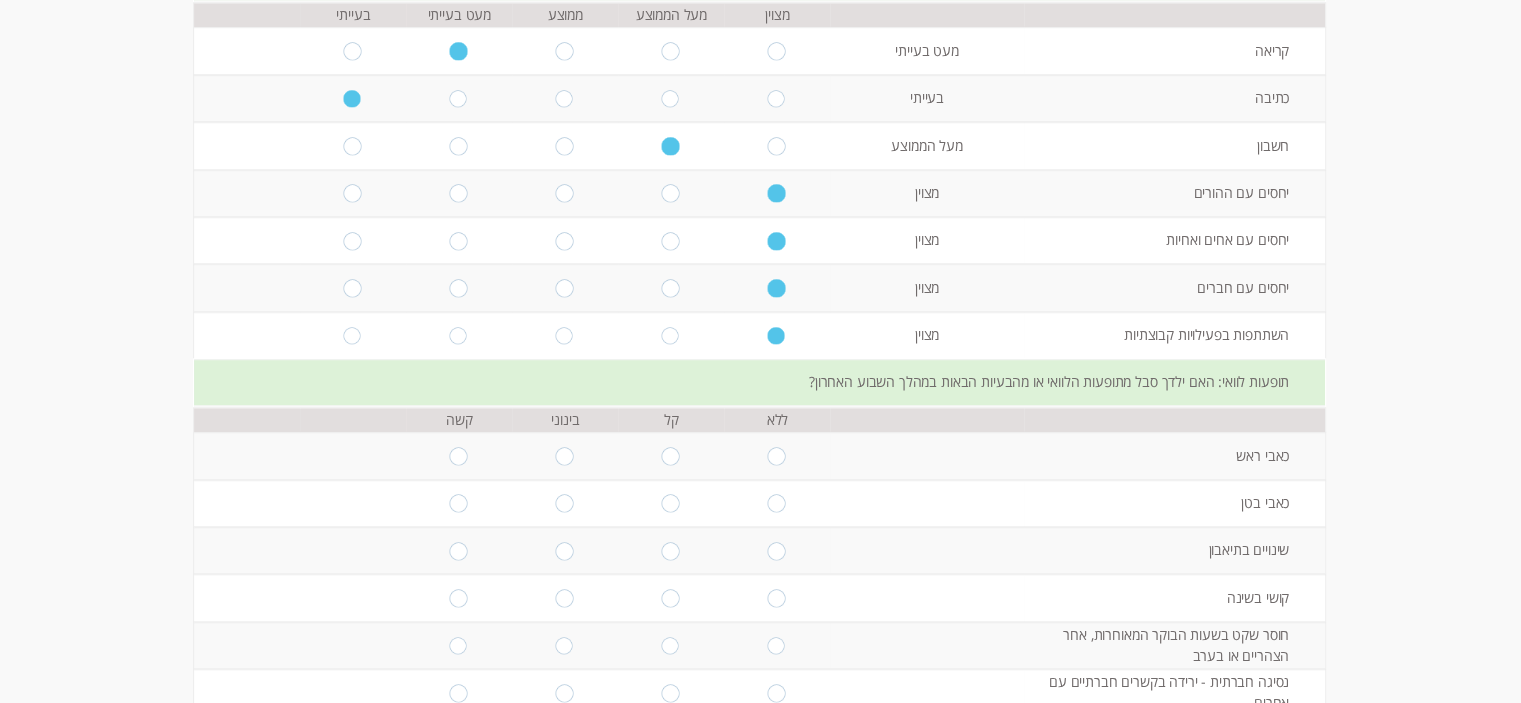 scroll, scrollTop: 1700, scrollLeft: 0, axis: vertical 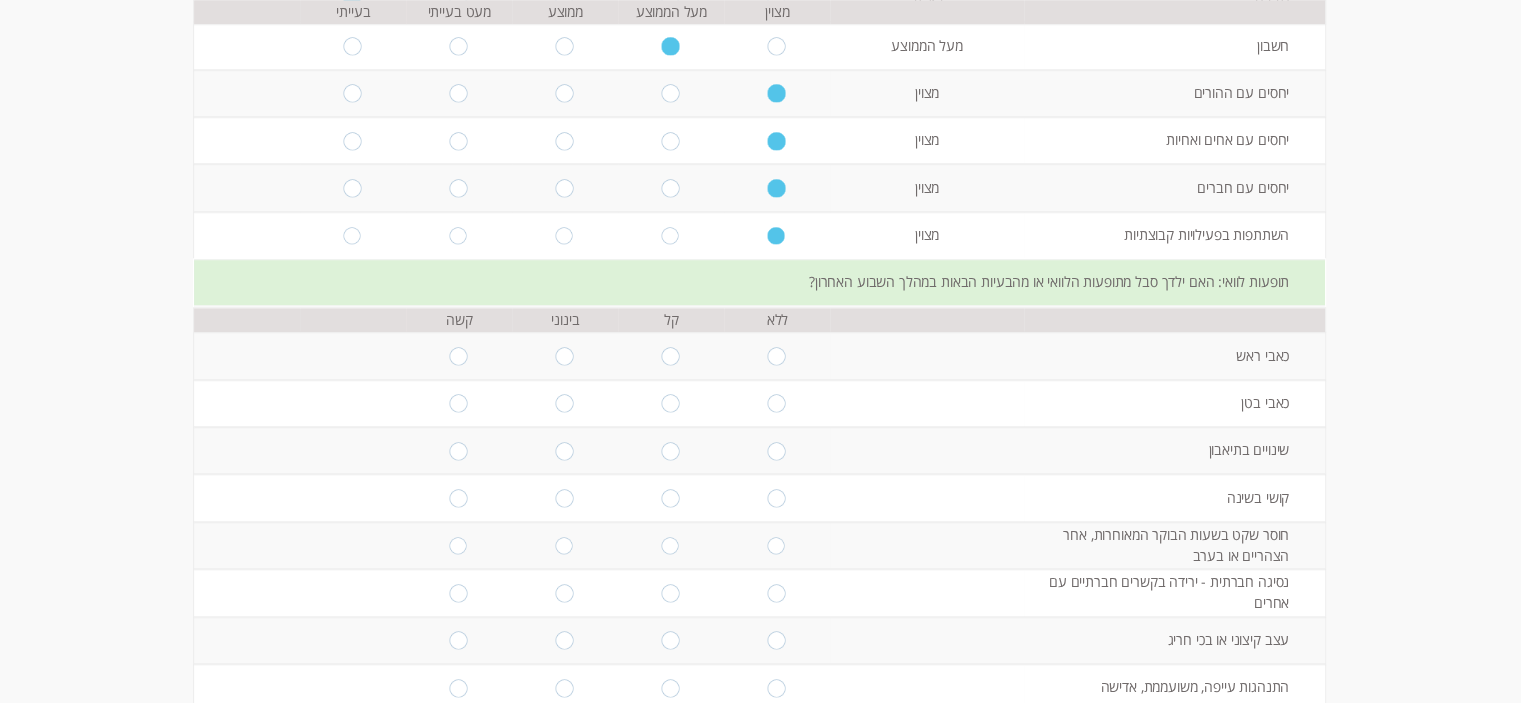click at bounding box center (777, 356) 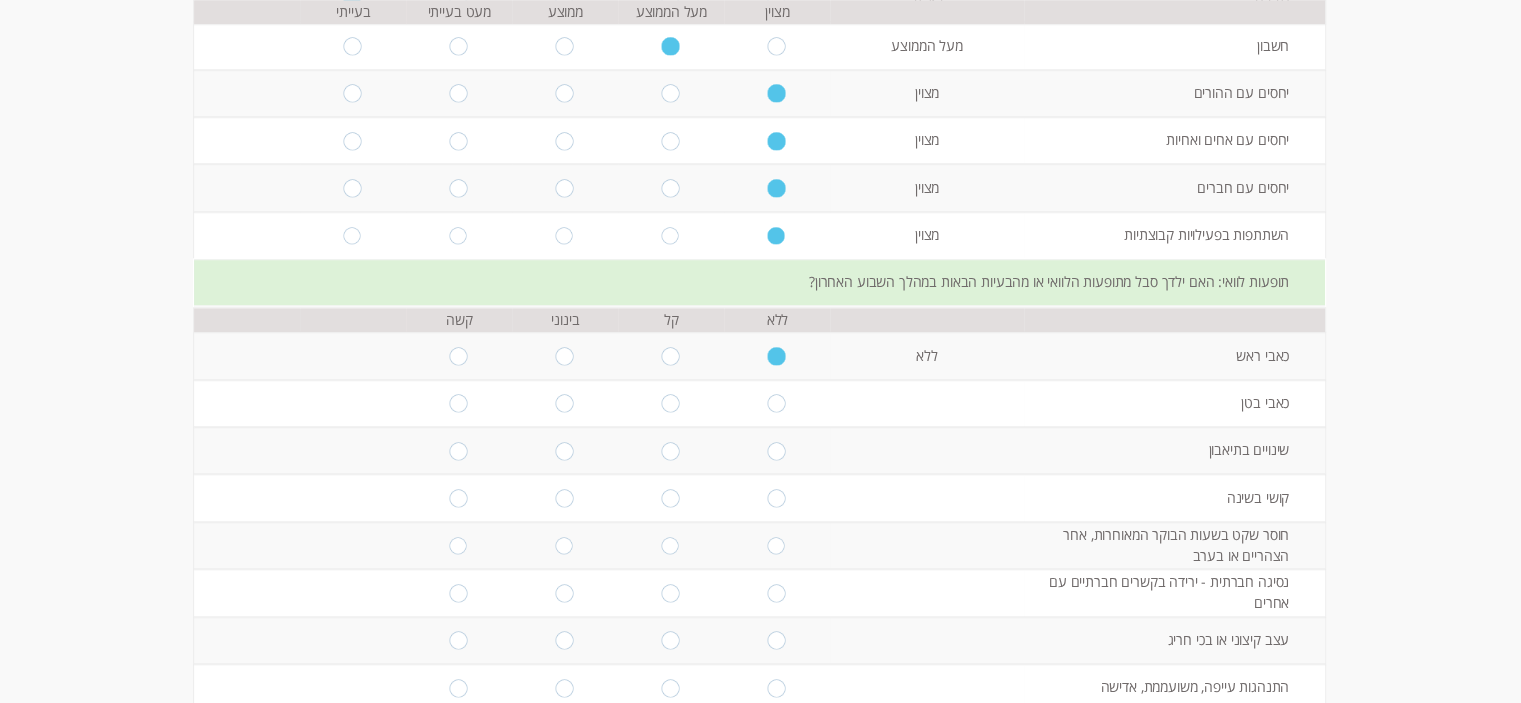 click at bounding box center [777, 403] 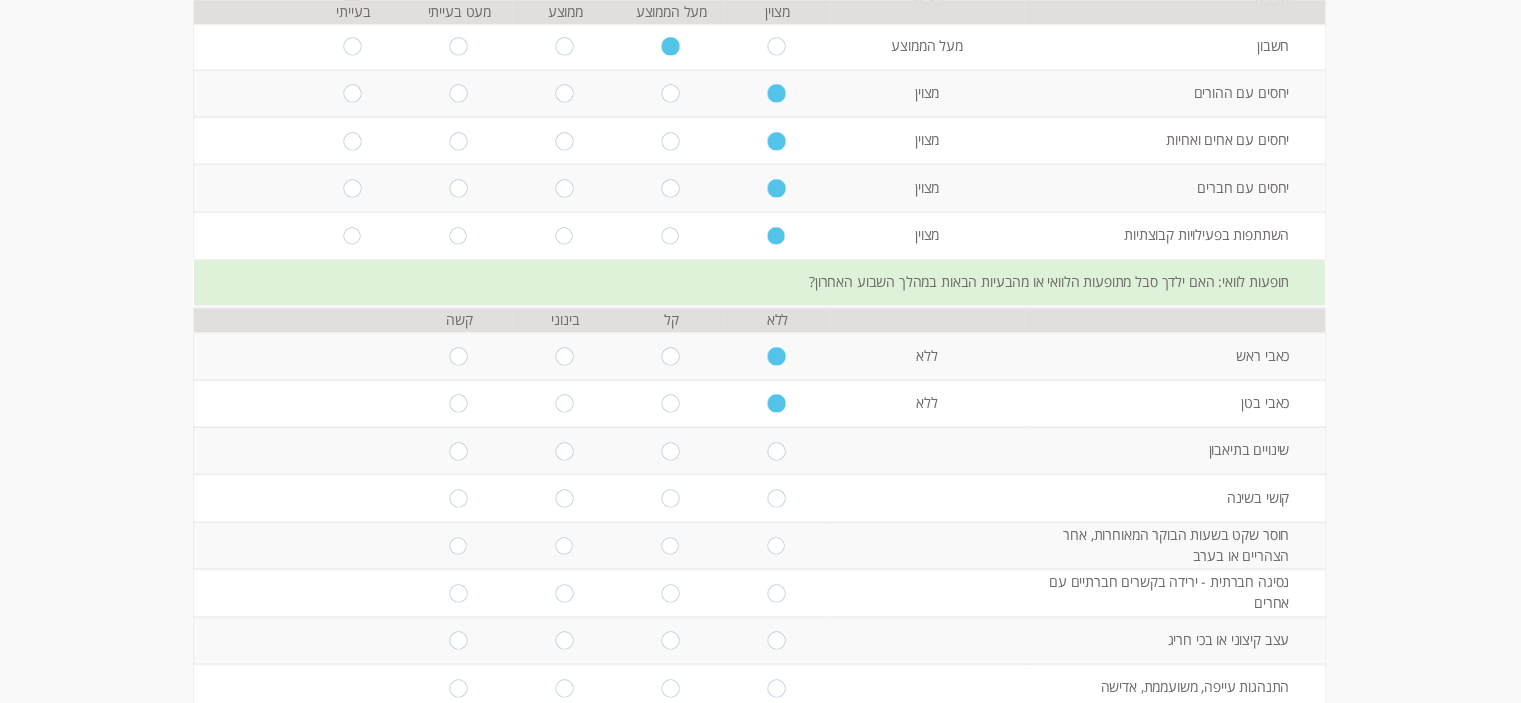 click at bounding box center (777, 451) 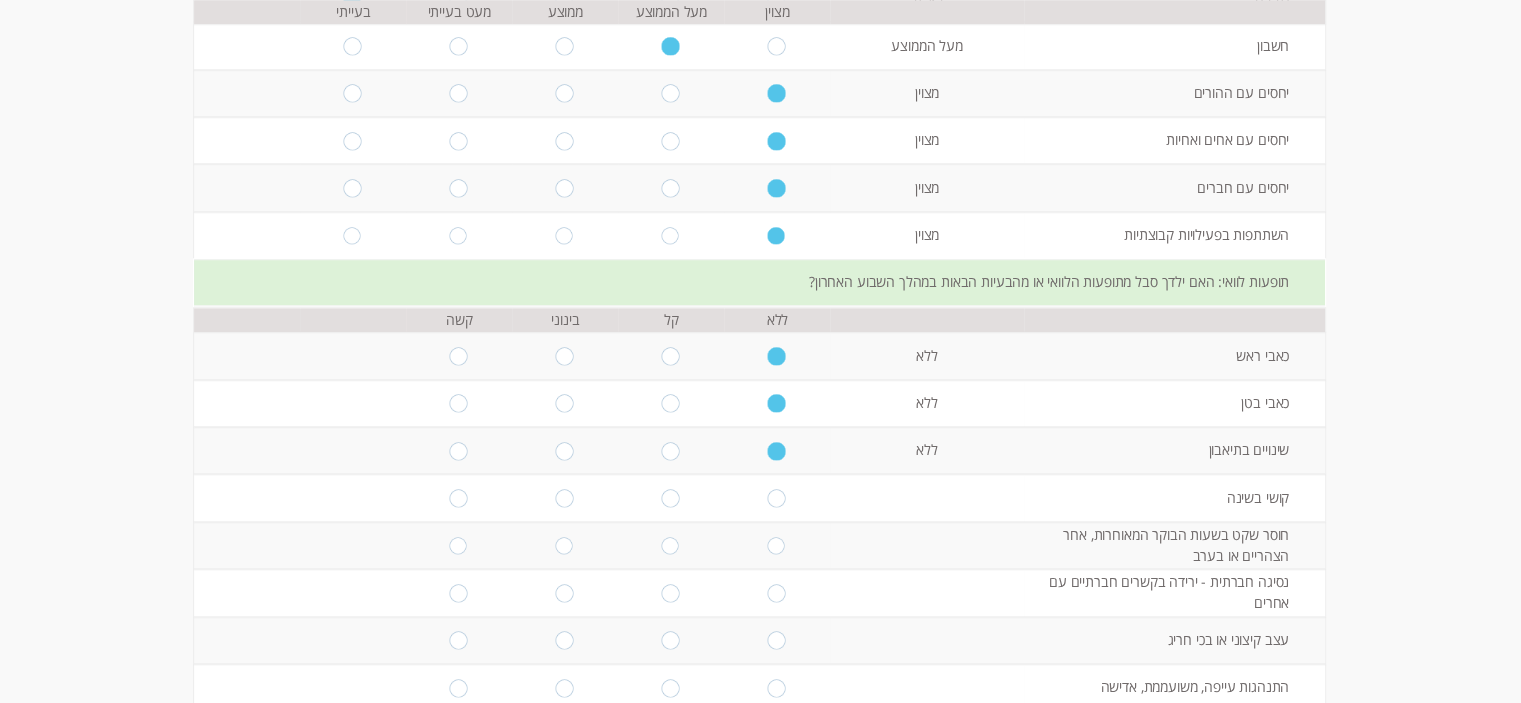 click at bounding box center [777, 498] 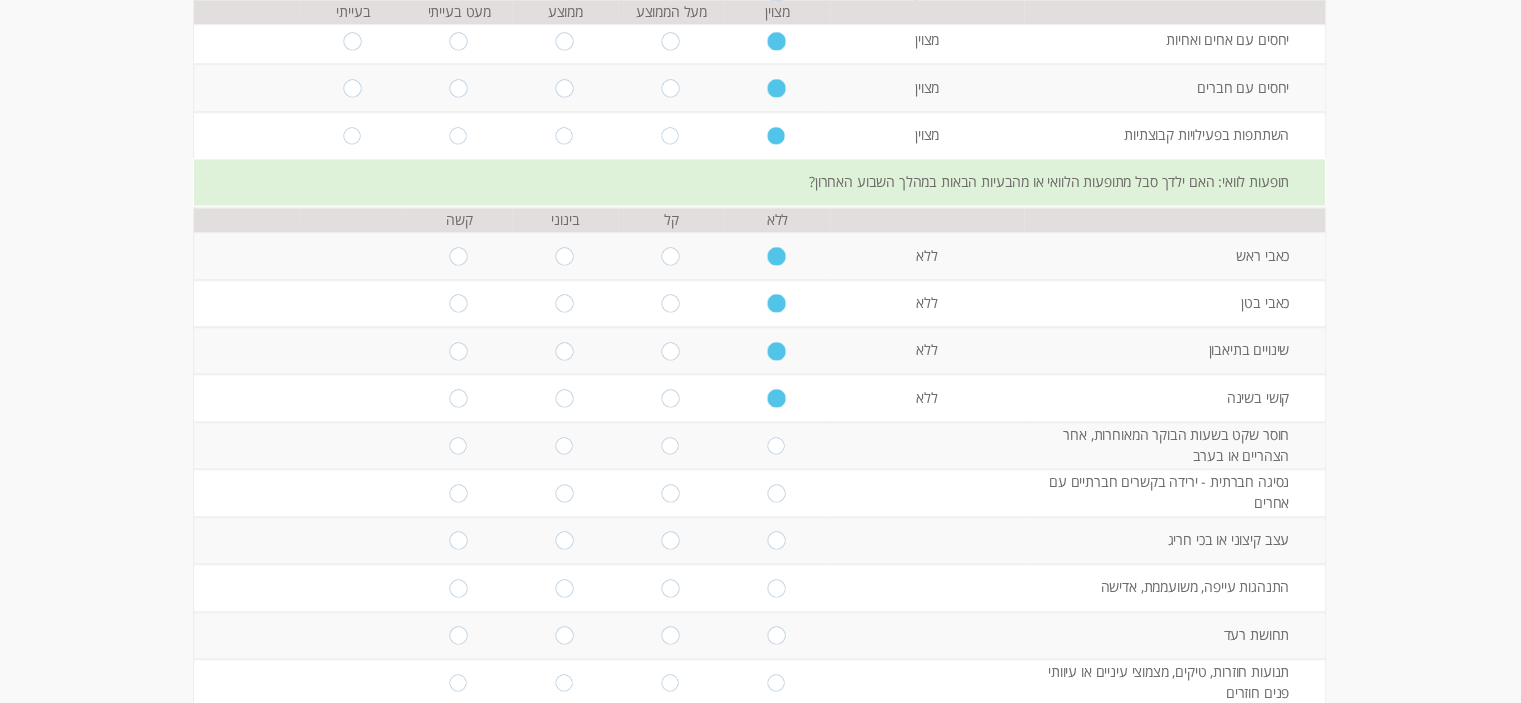 scroll, scrollTop: 1900, scrollLeft: 0, axis: vertical 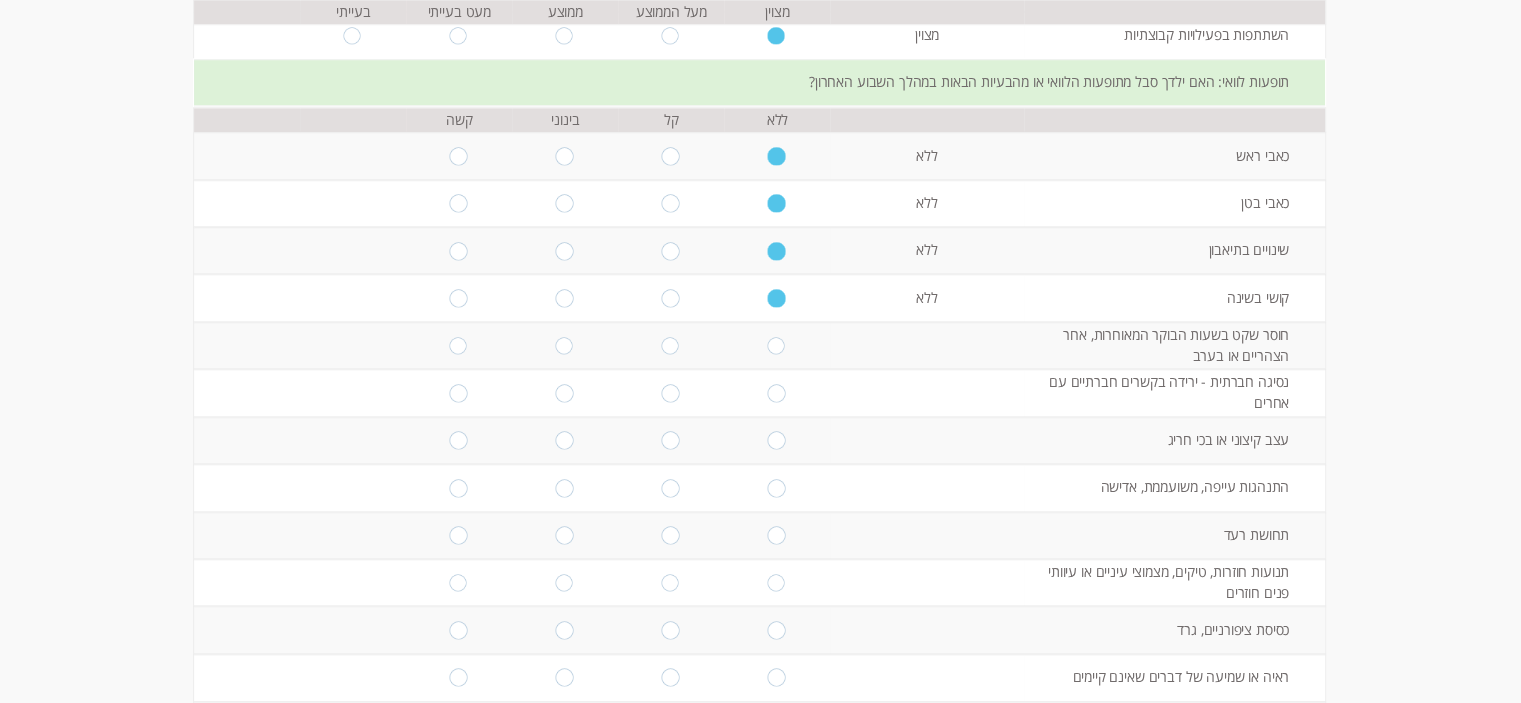 click at bounding box center [777, 346] 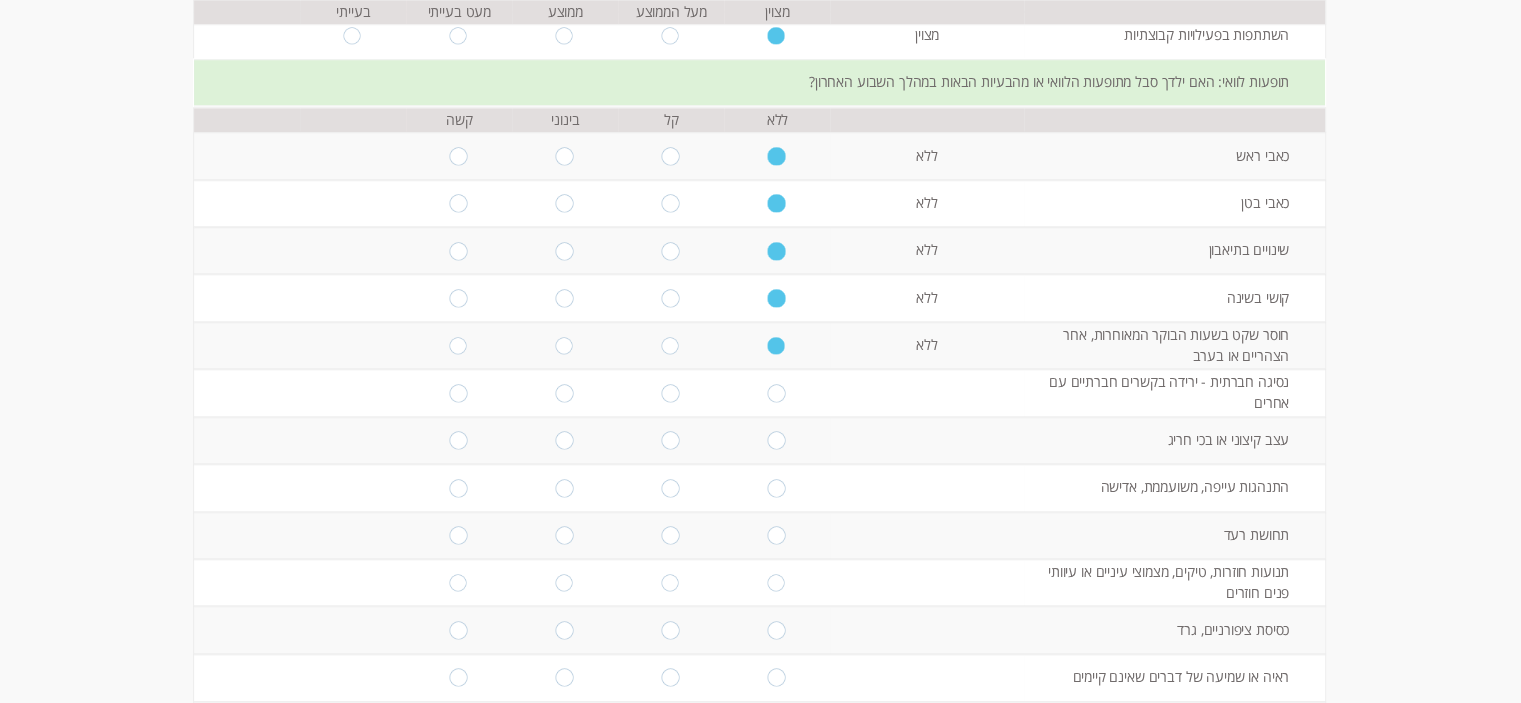 click at bounding box center (777, 393) 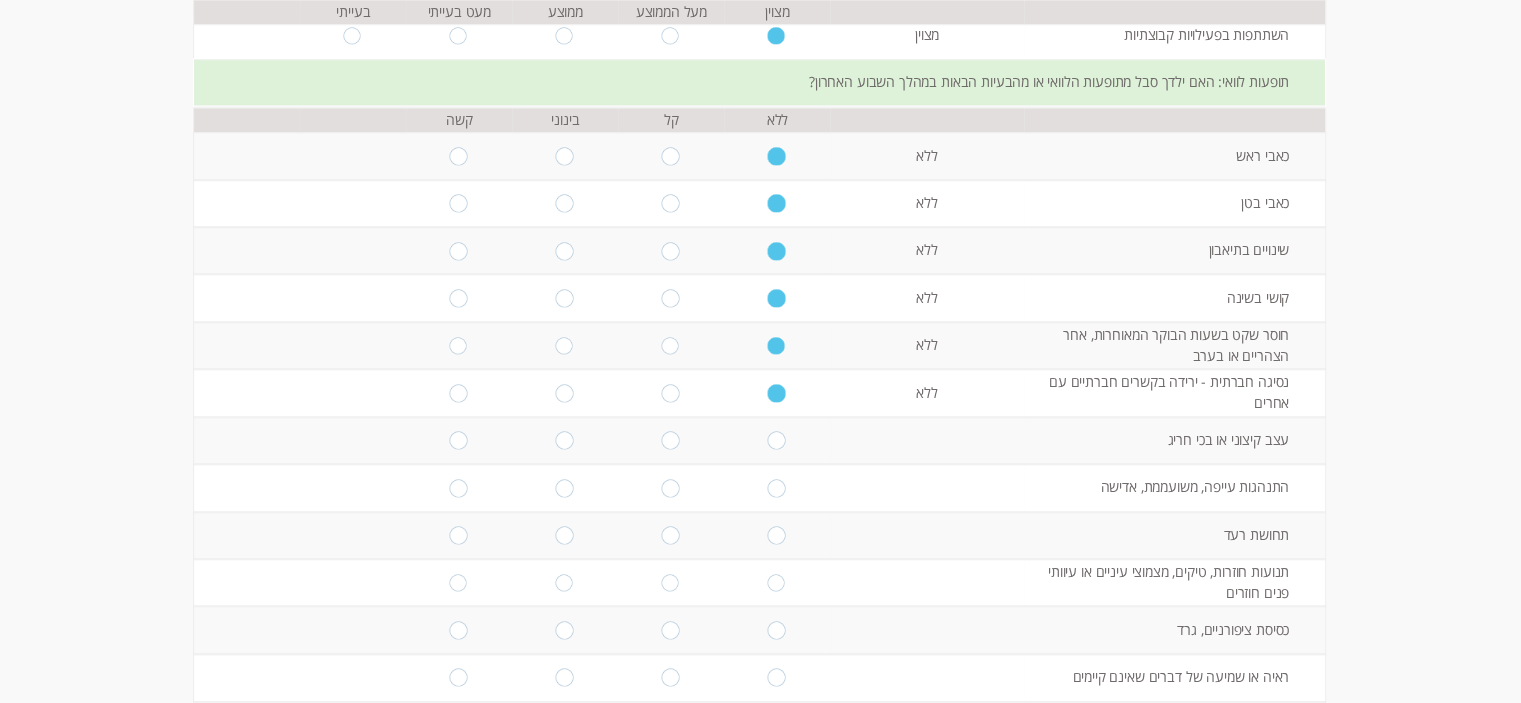 click at bounding box center (777, 440) 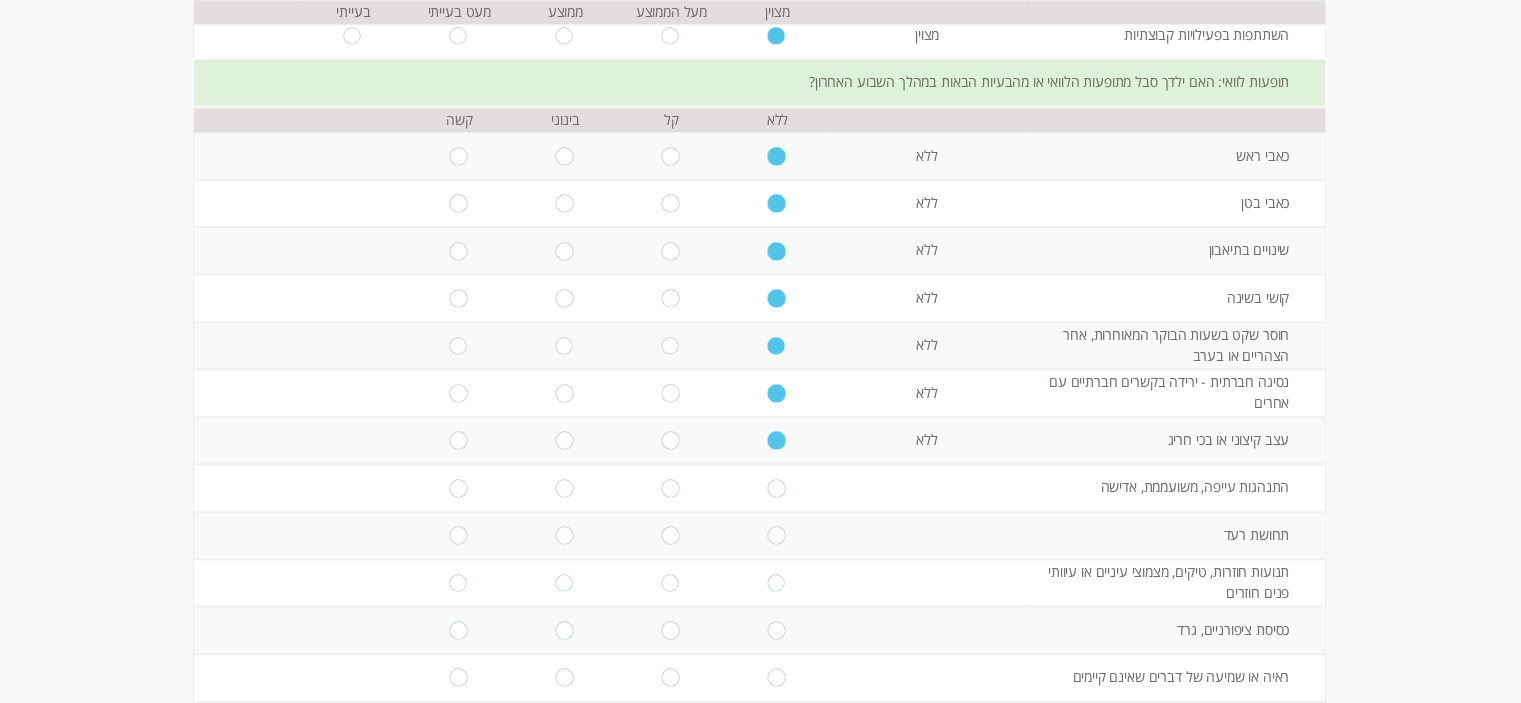 click at bounding box center [777, 488] 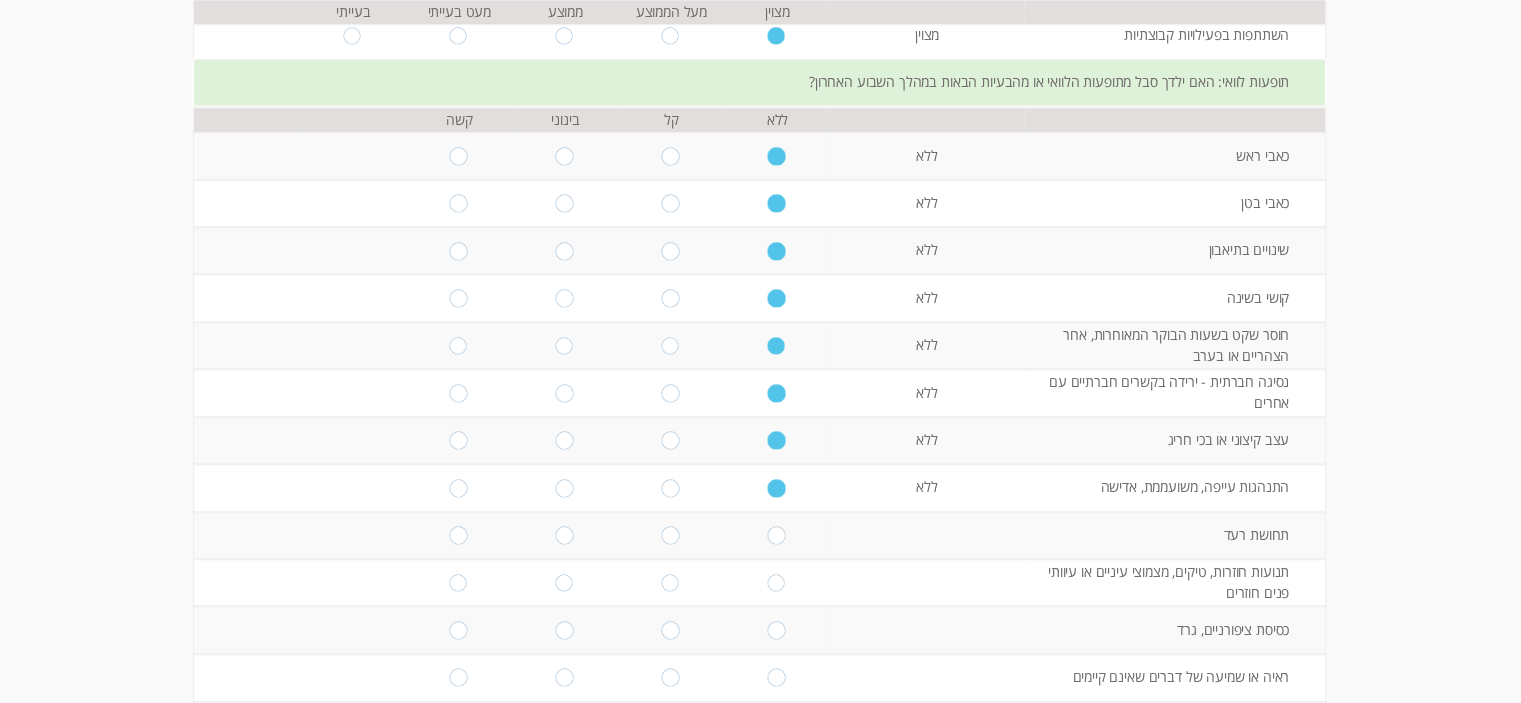 click at bounding box center [777, 535] 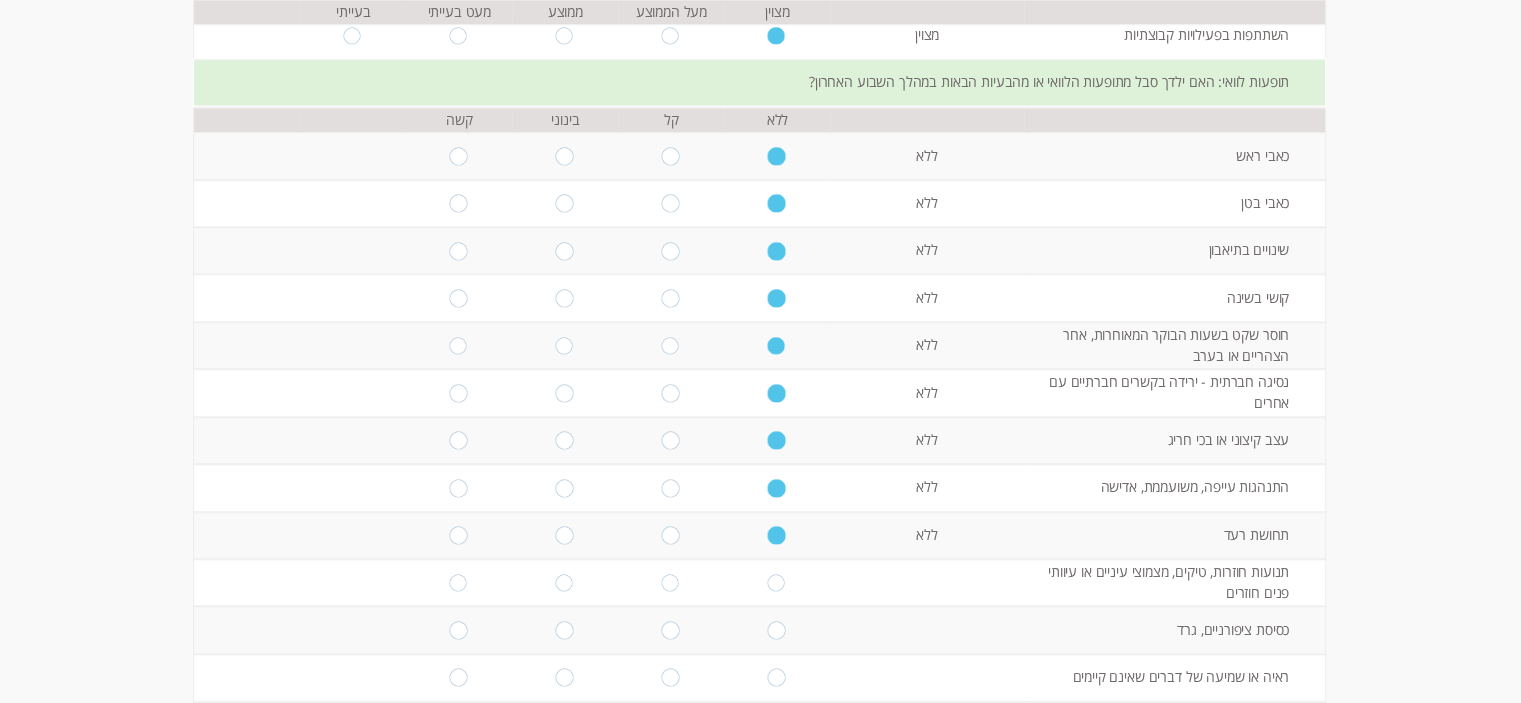 click at bounding box center (777, 583) 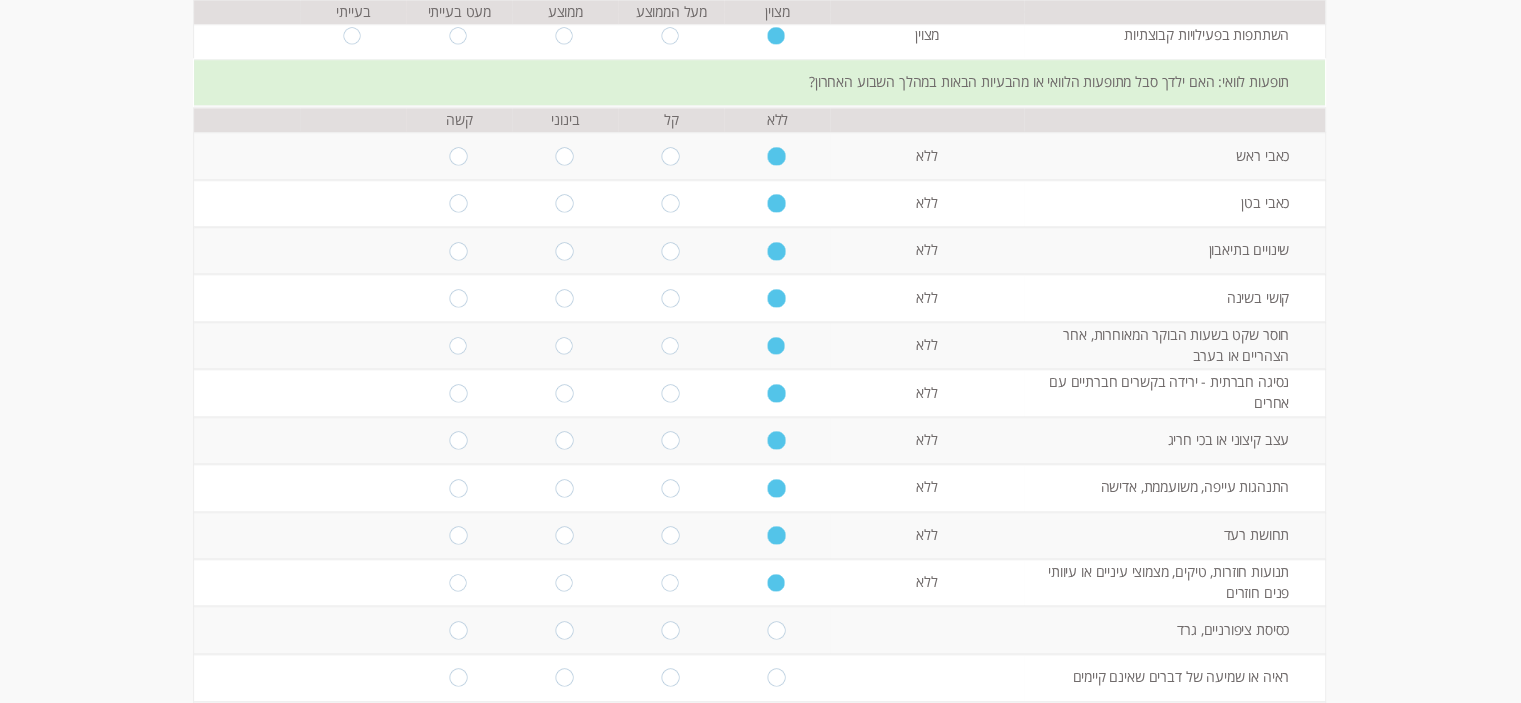 scroll, scrollTop: 2000, scrollLeft: 0, axis: vertical 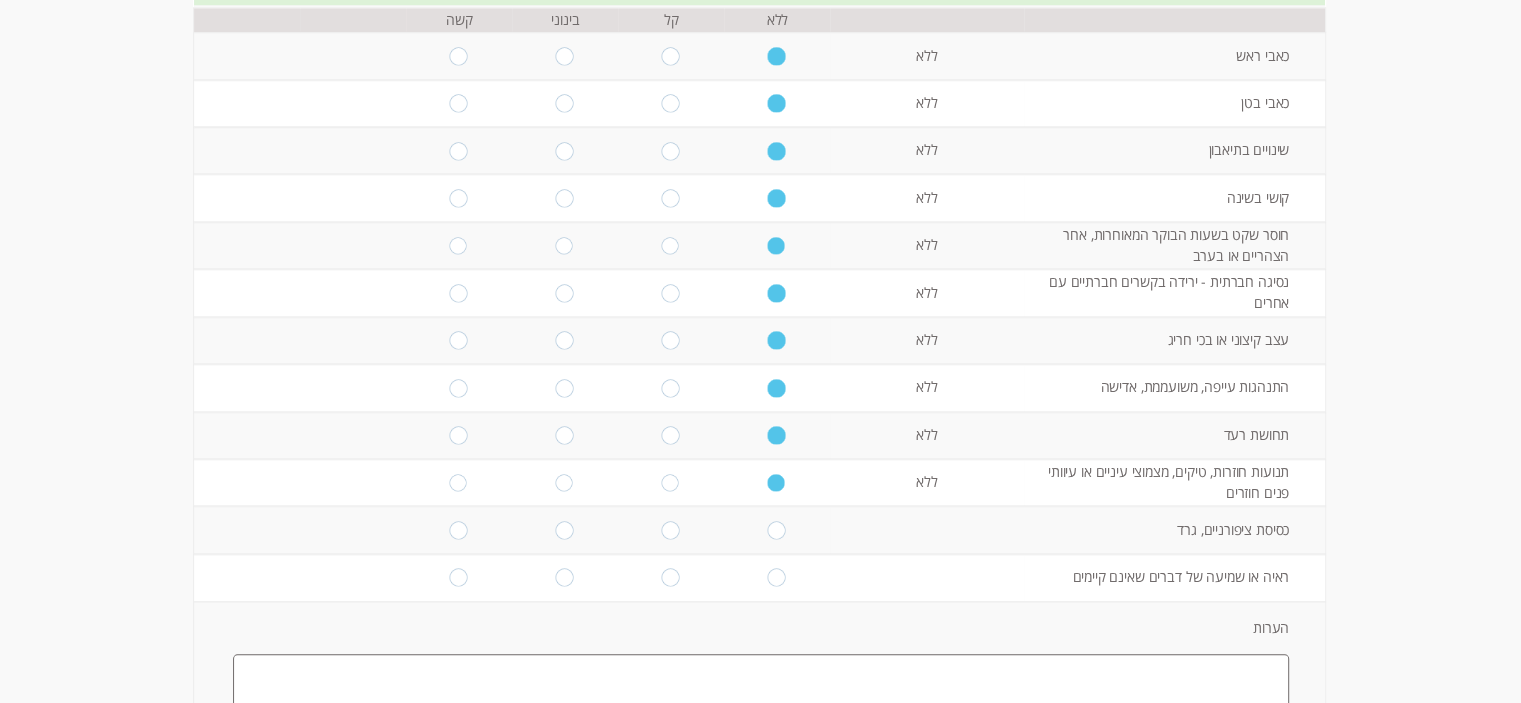 click at bounding box center (671, 530) 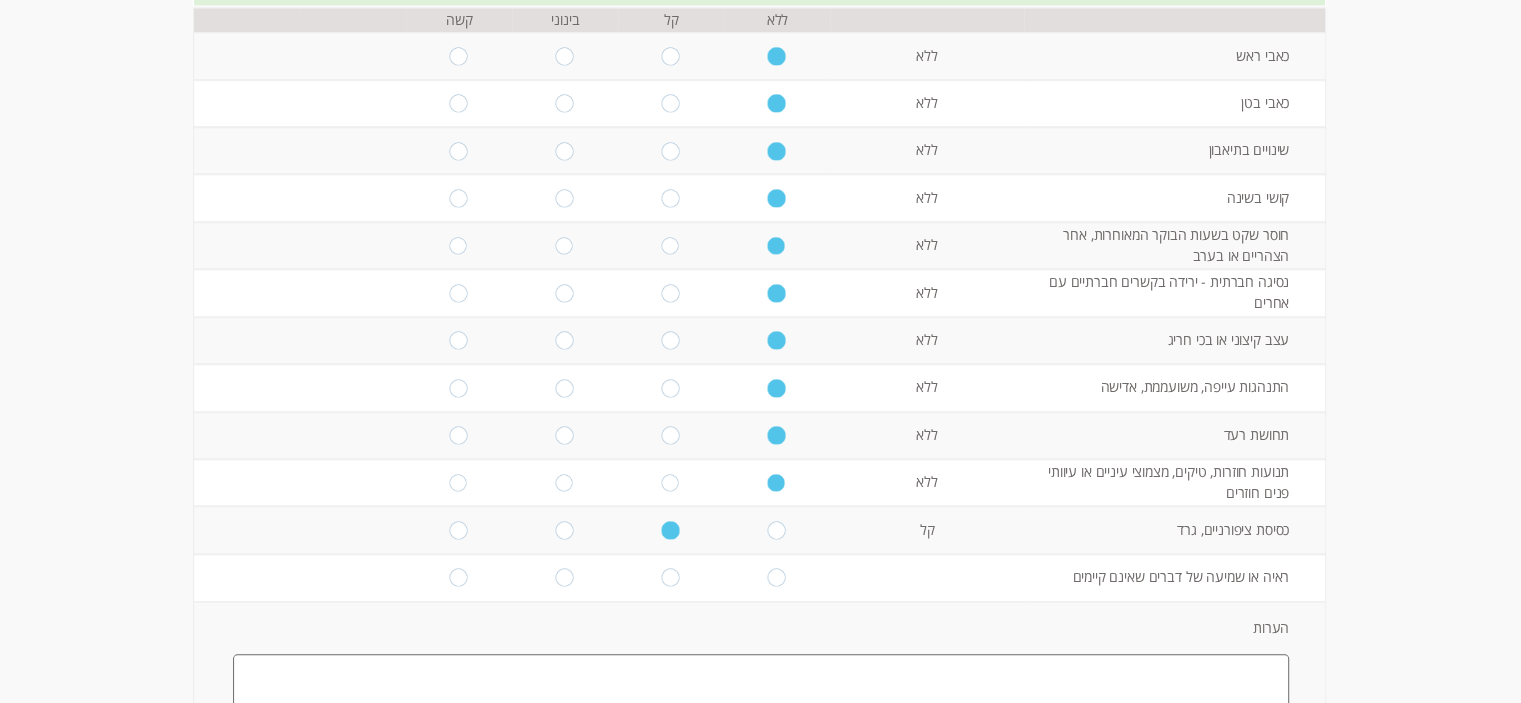 click at bounding box center [565, 530] 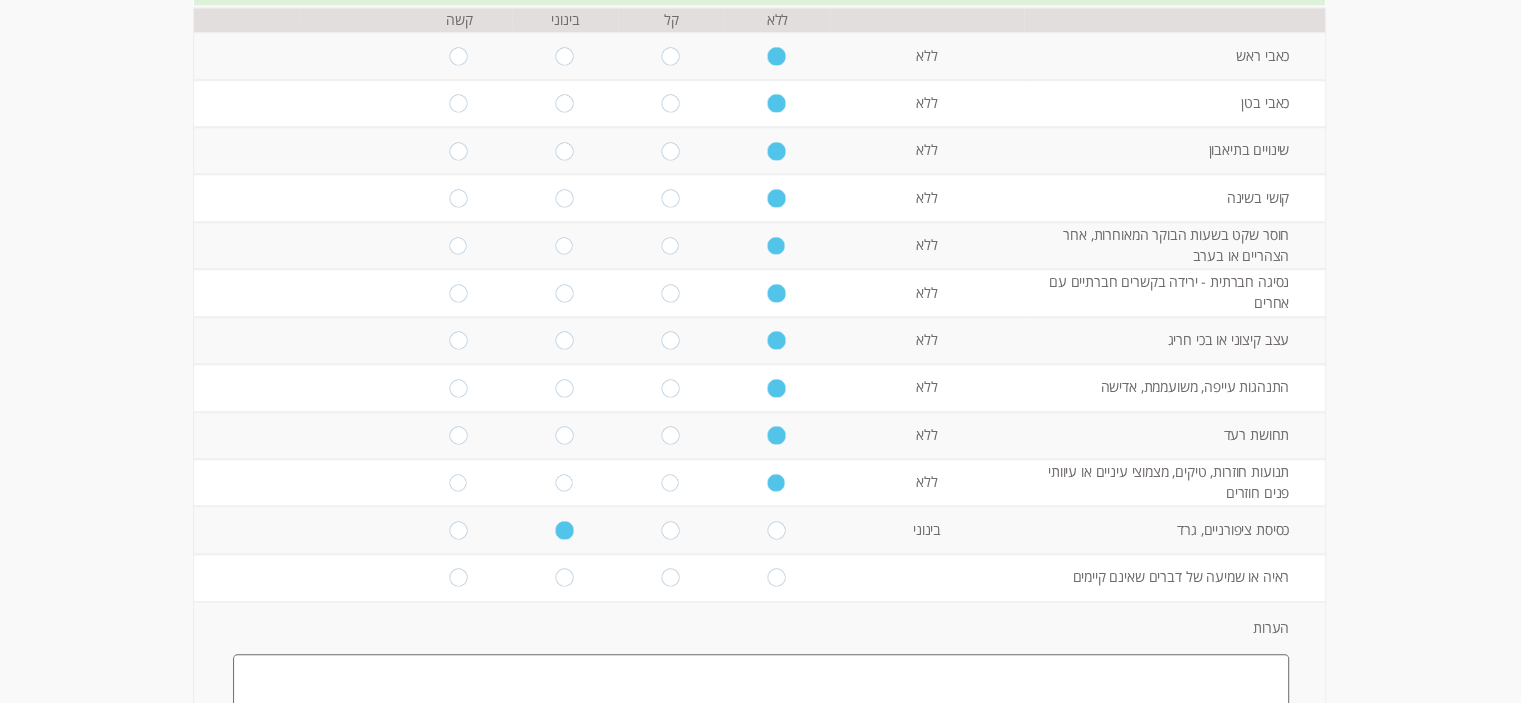 scroll, scrollTop: 2100, scrollLeft: 0, axis: vertical 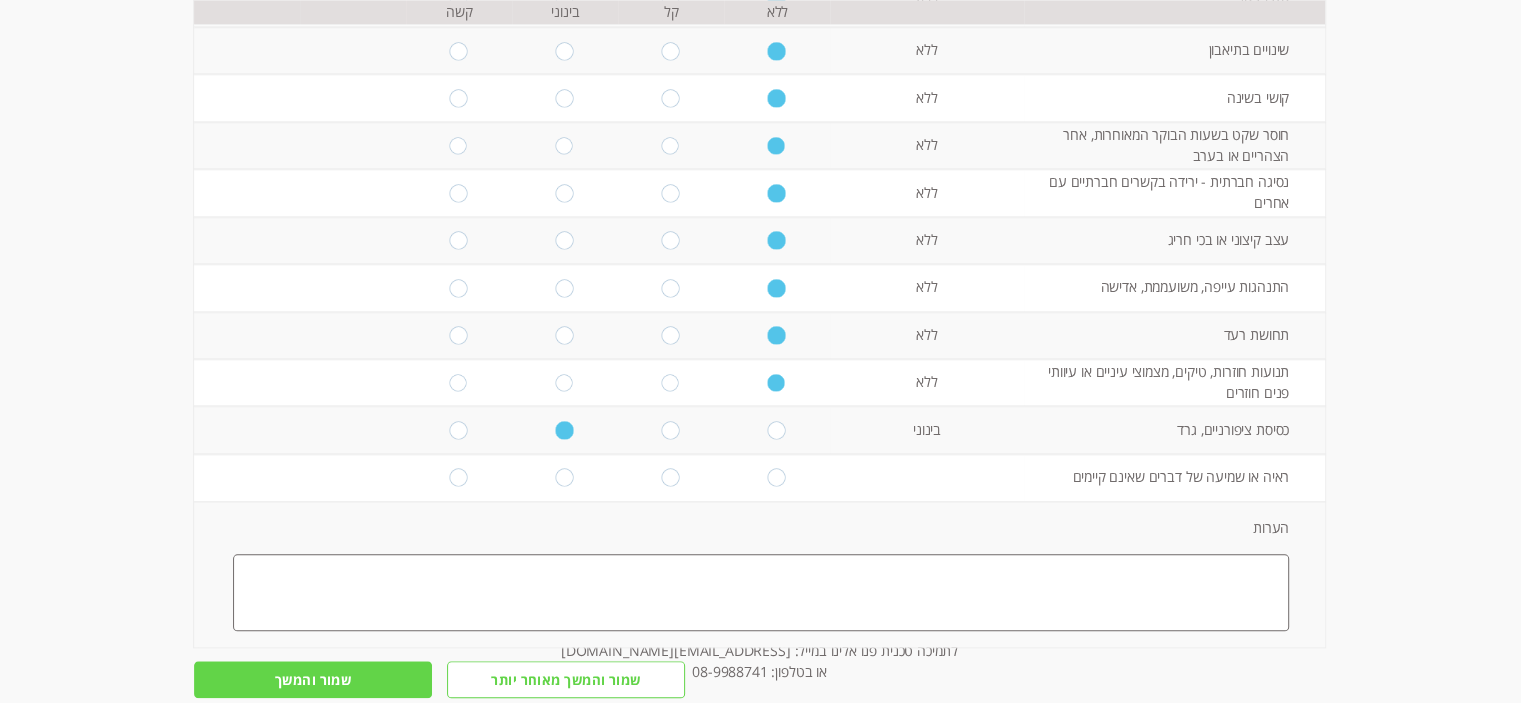 click at bounding box center (777, 478) 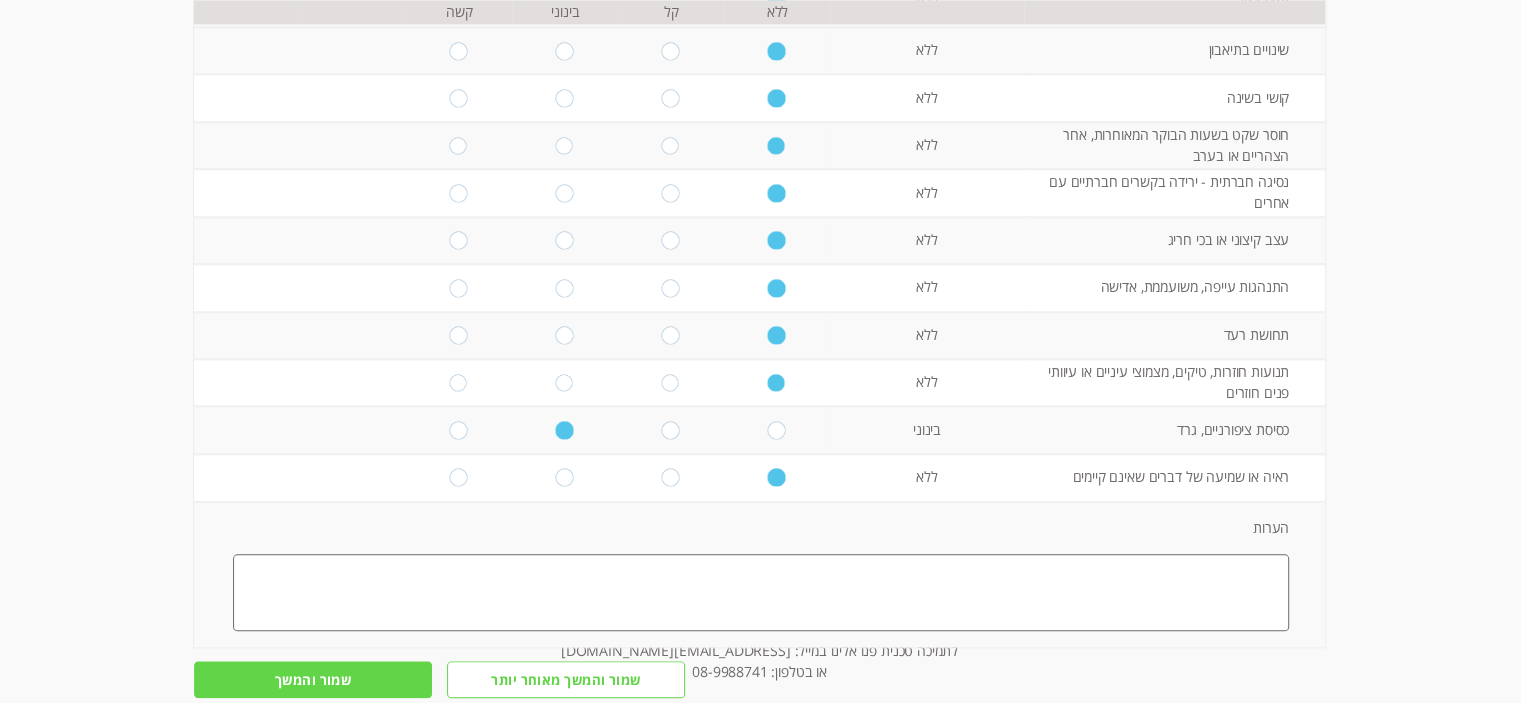 scroll, scrollTop: 2200, scrollLeft: 0, axis: vertical 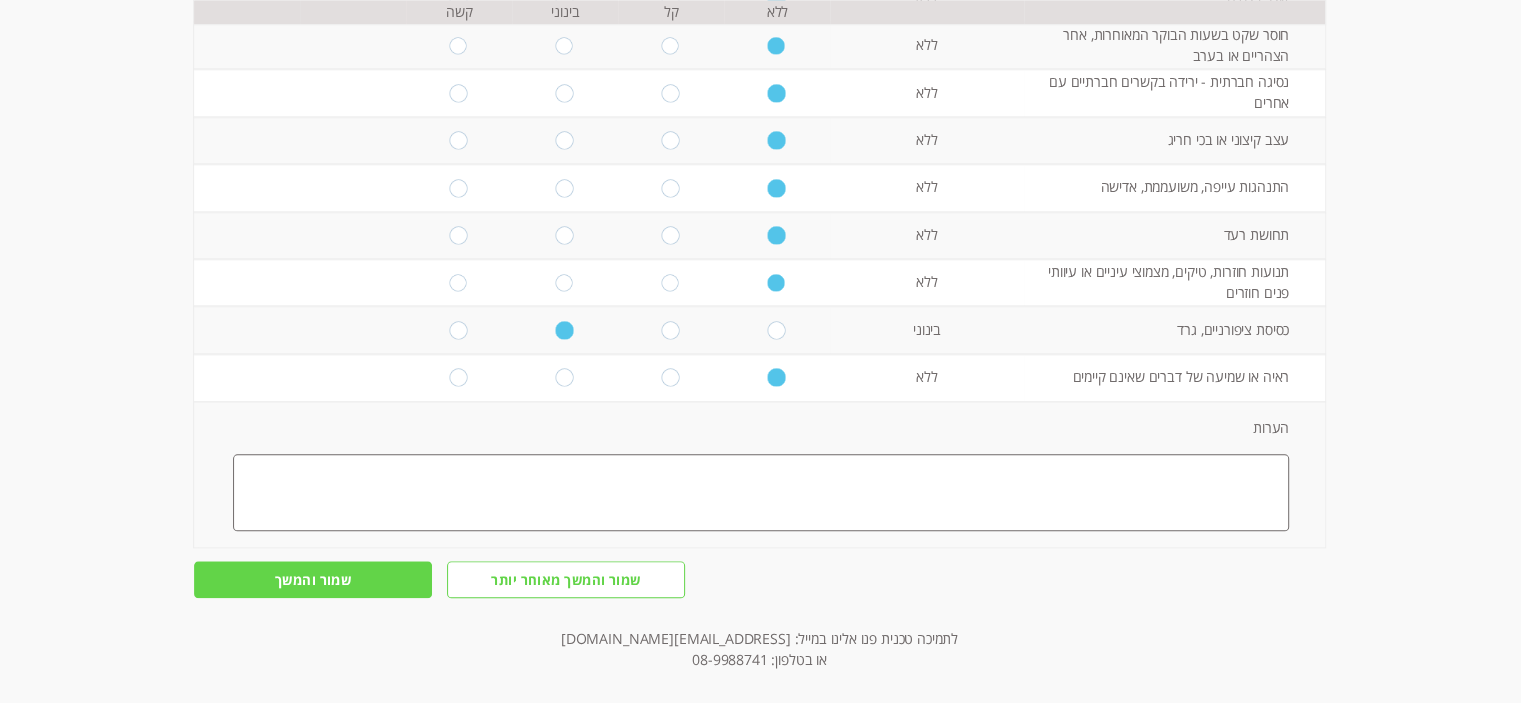 click on "שמור והמשך" at bounding box center [313, 579] 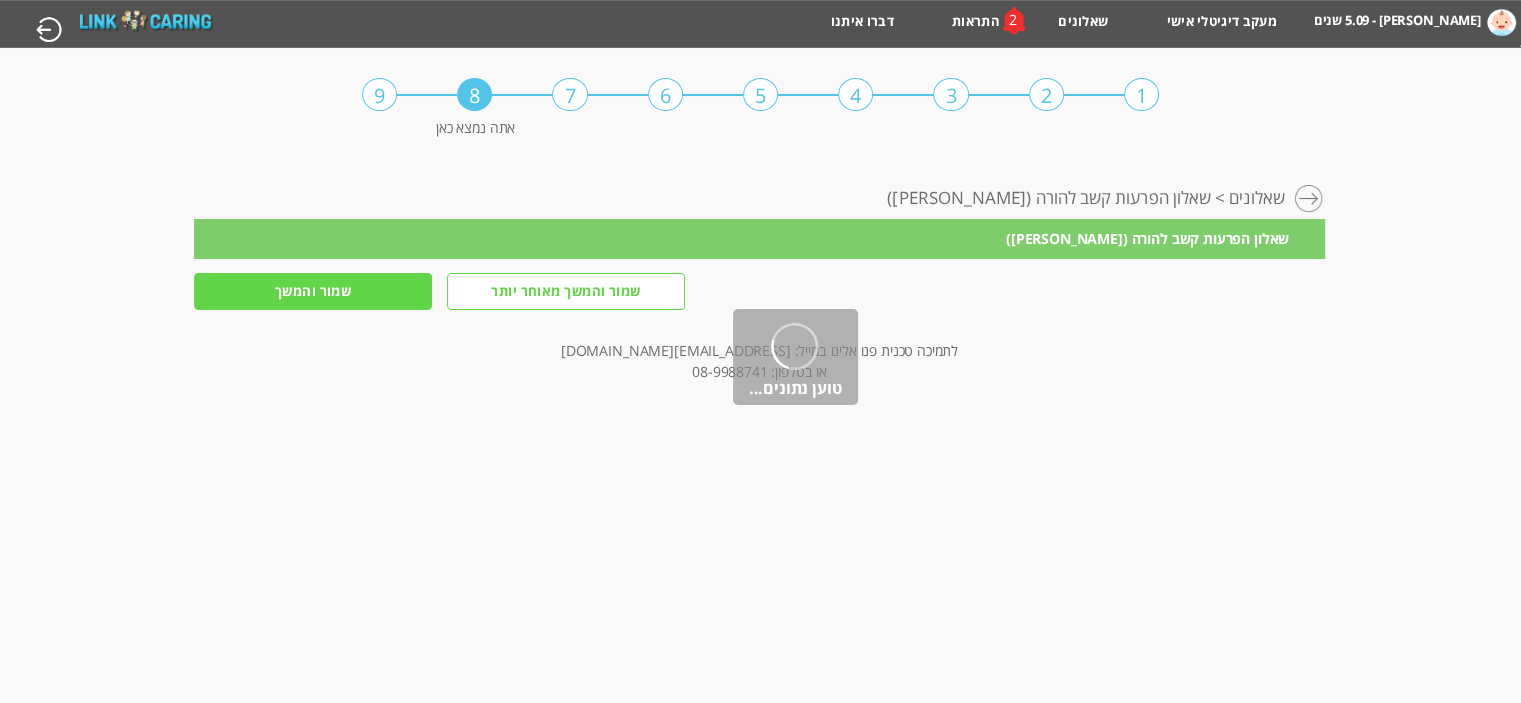 scroll, scrollTop: 0, scrollLeft: 0, axis: both 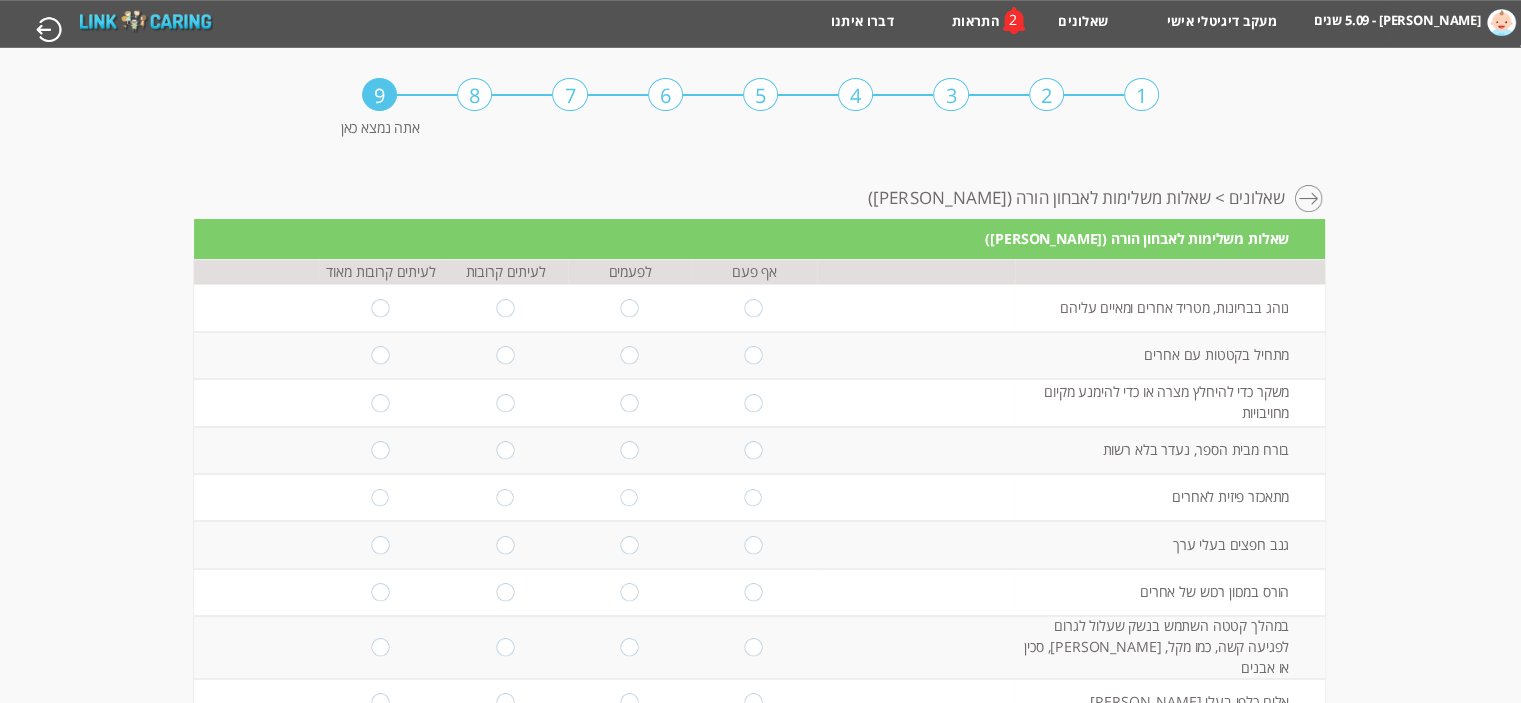 click at bounding box center [754, 308] 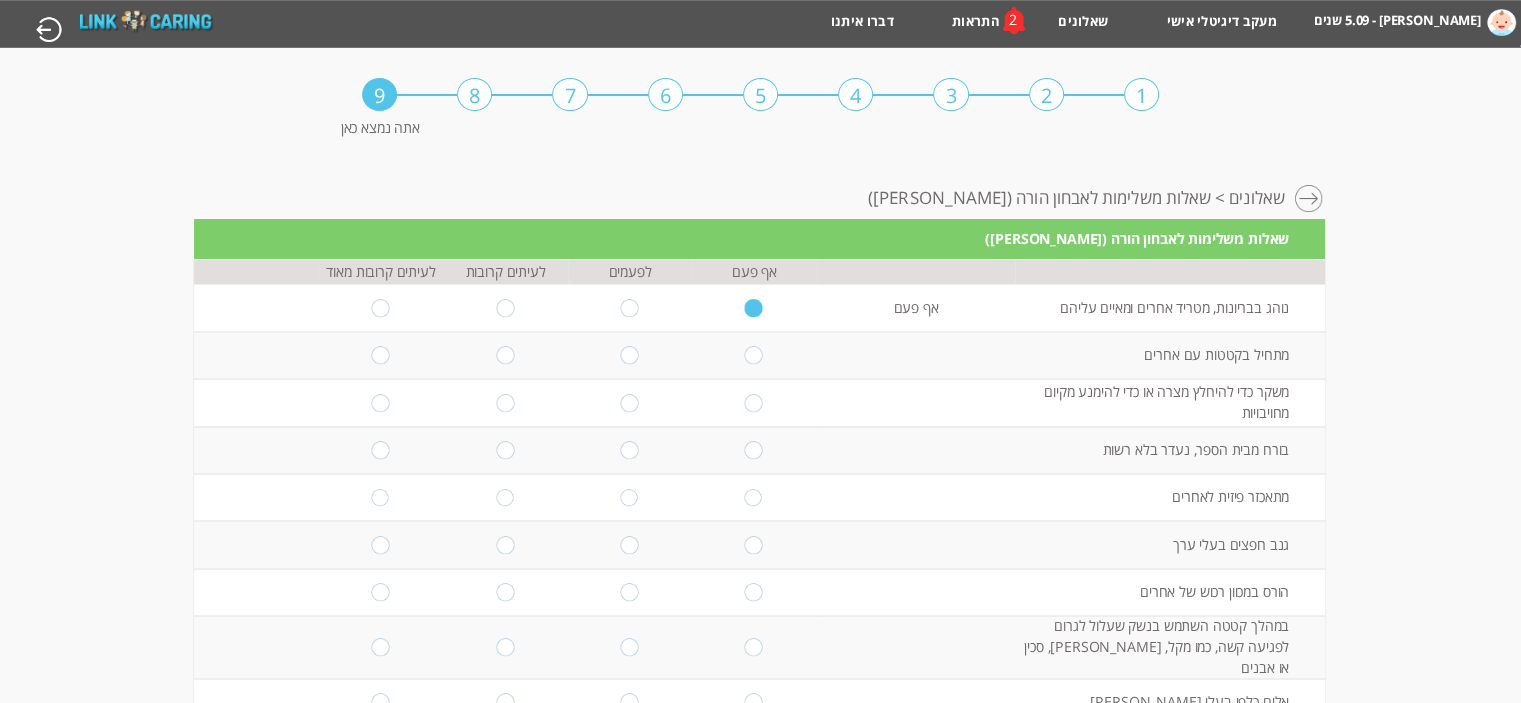 click at bounding box center (754, 356) 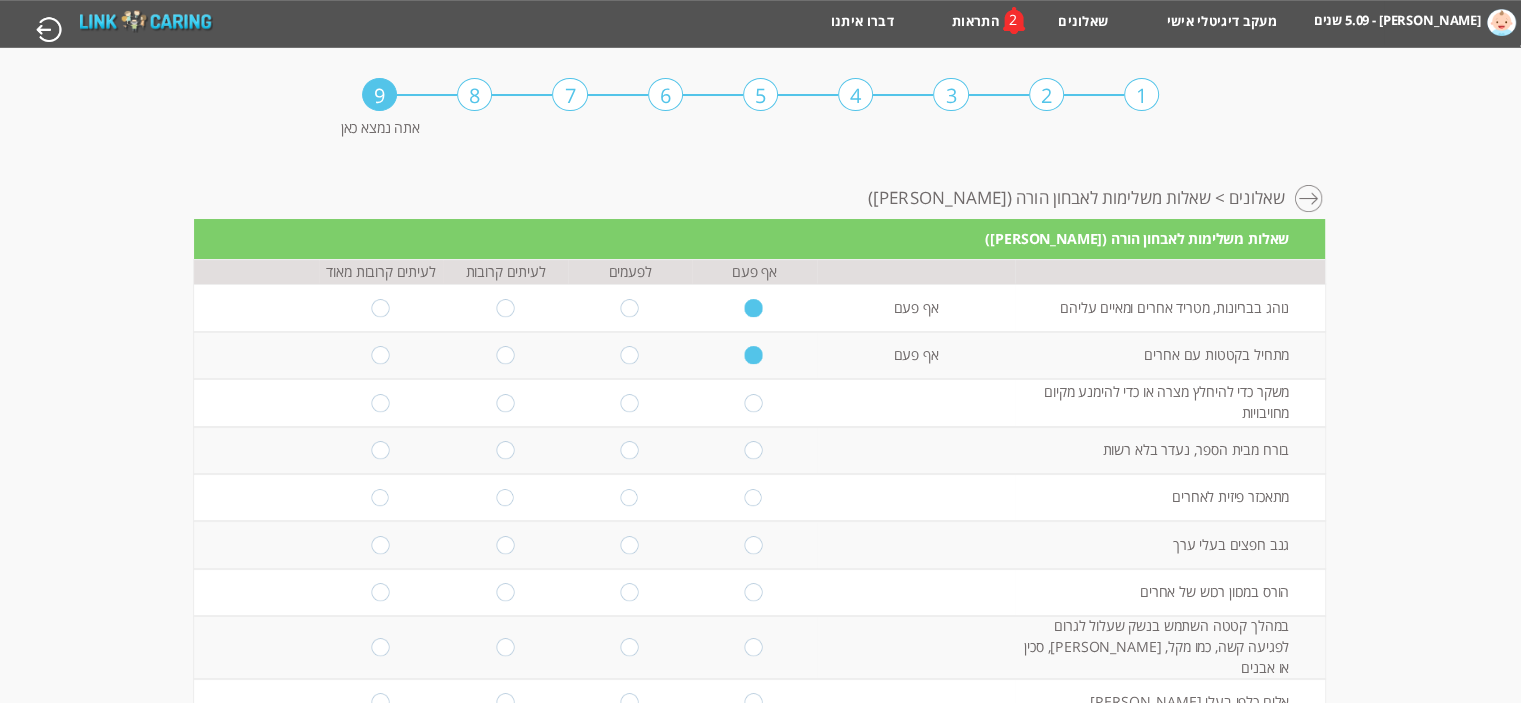 click at bounding box center [754, 403] 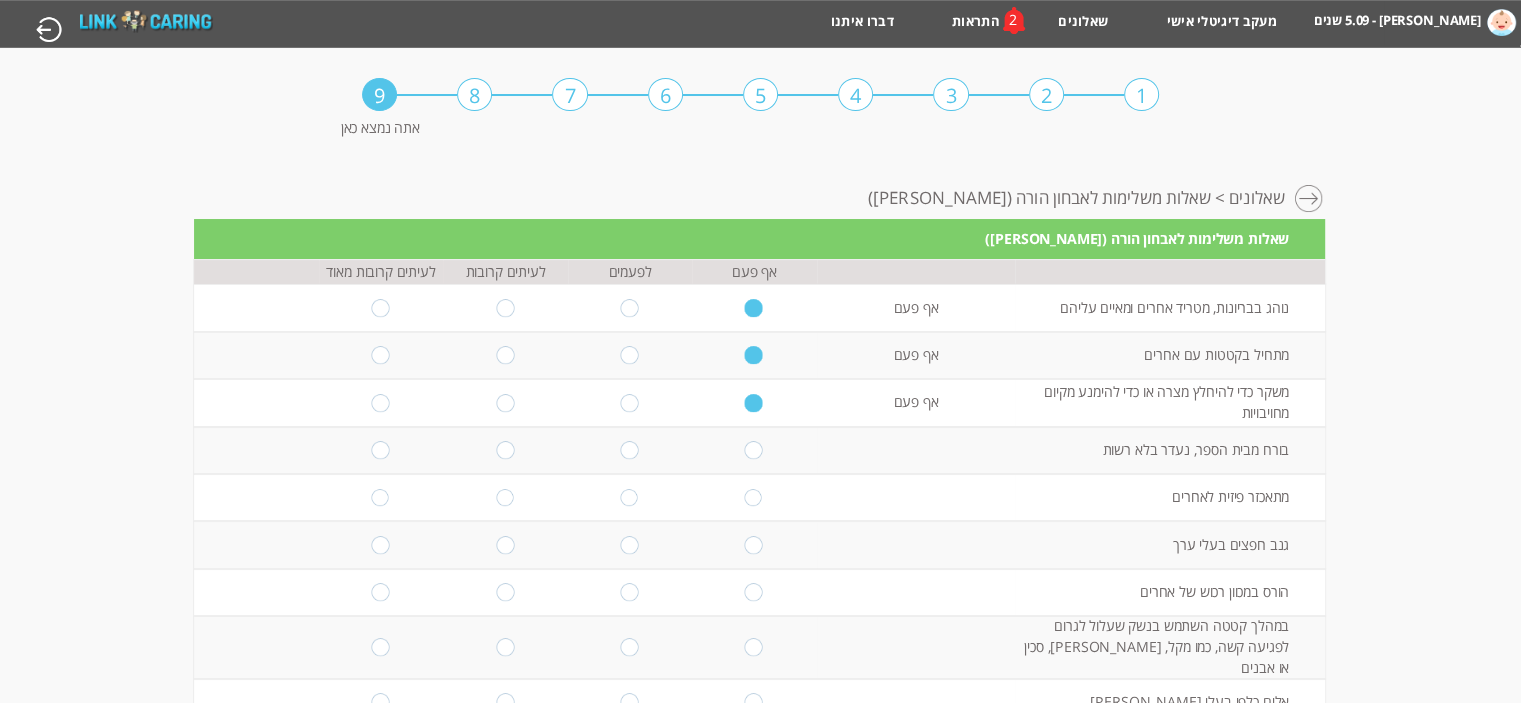 click at bounding box center [630, 450] 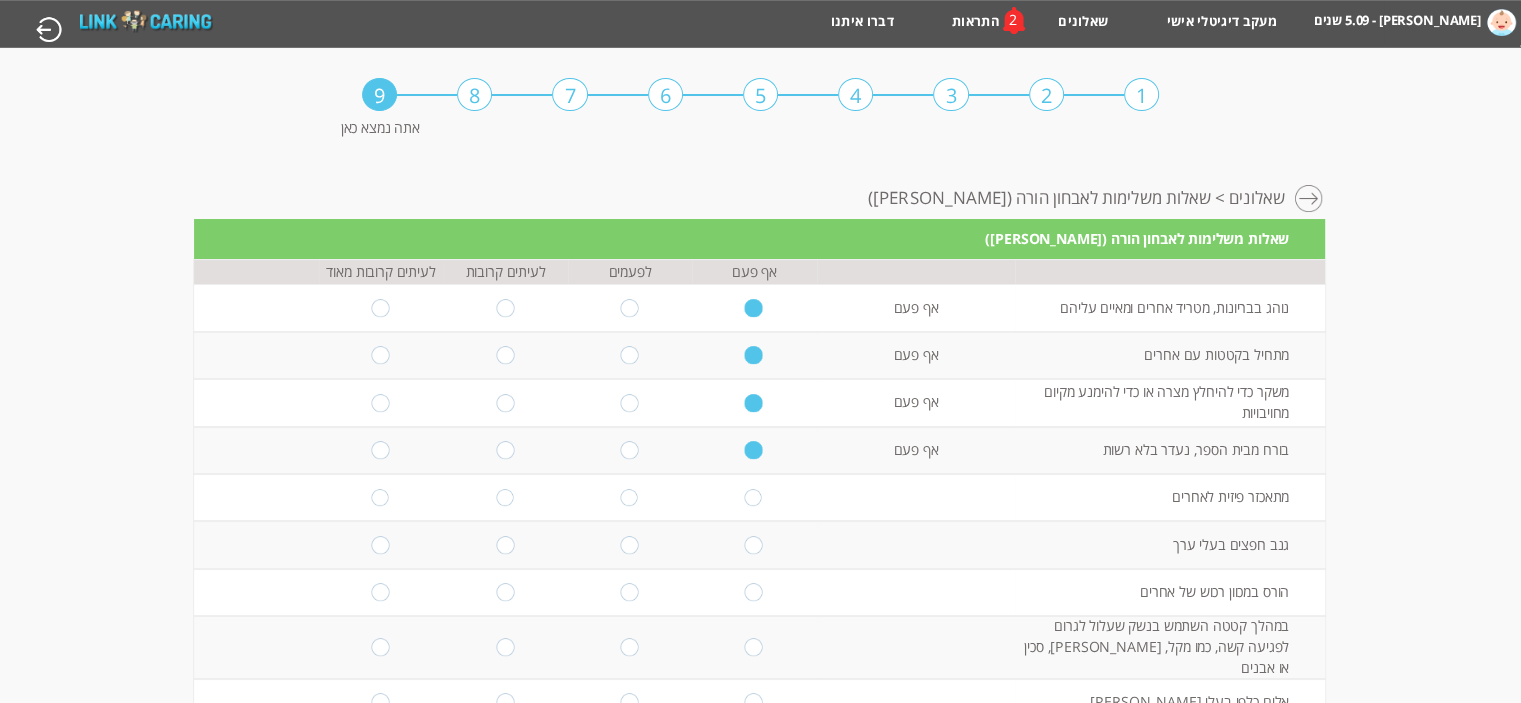 click at bounding box center (754, 498) 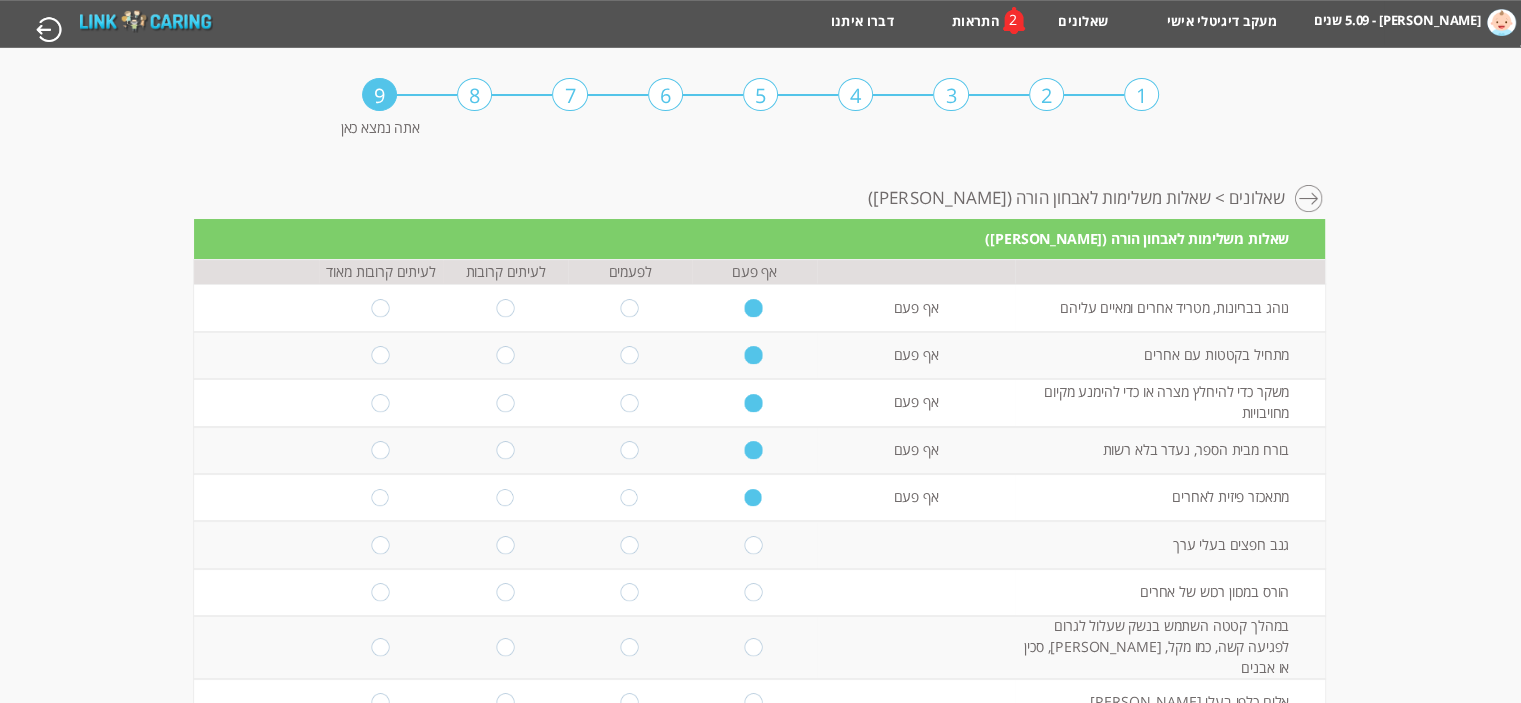 click at bounding box center (754, 544) 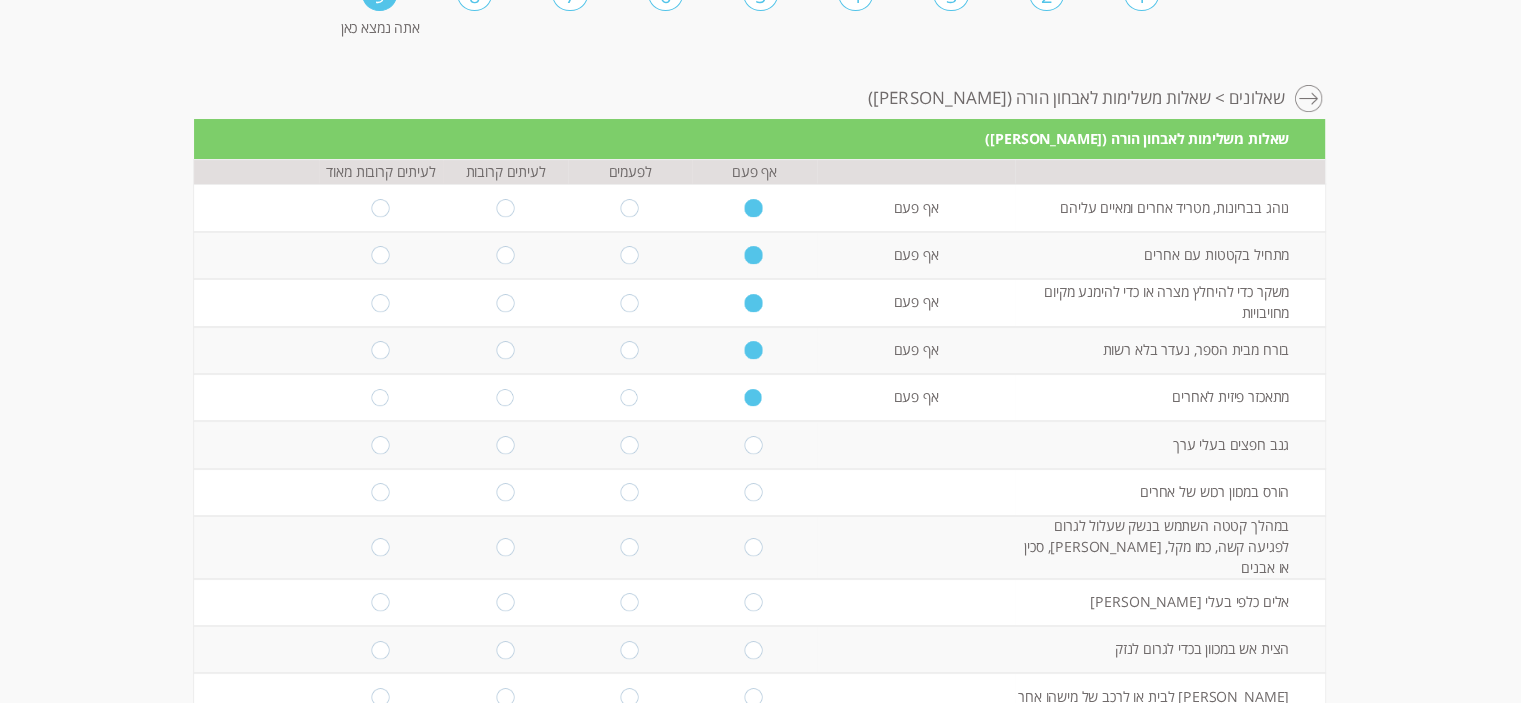 click at bounding box center (754, 444) 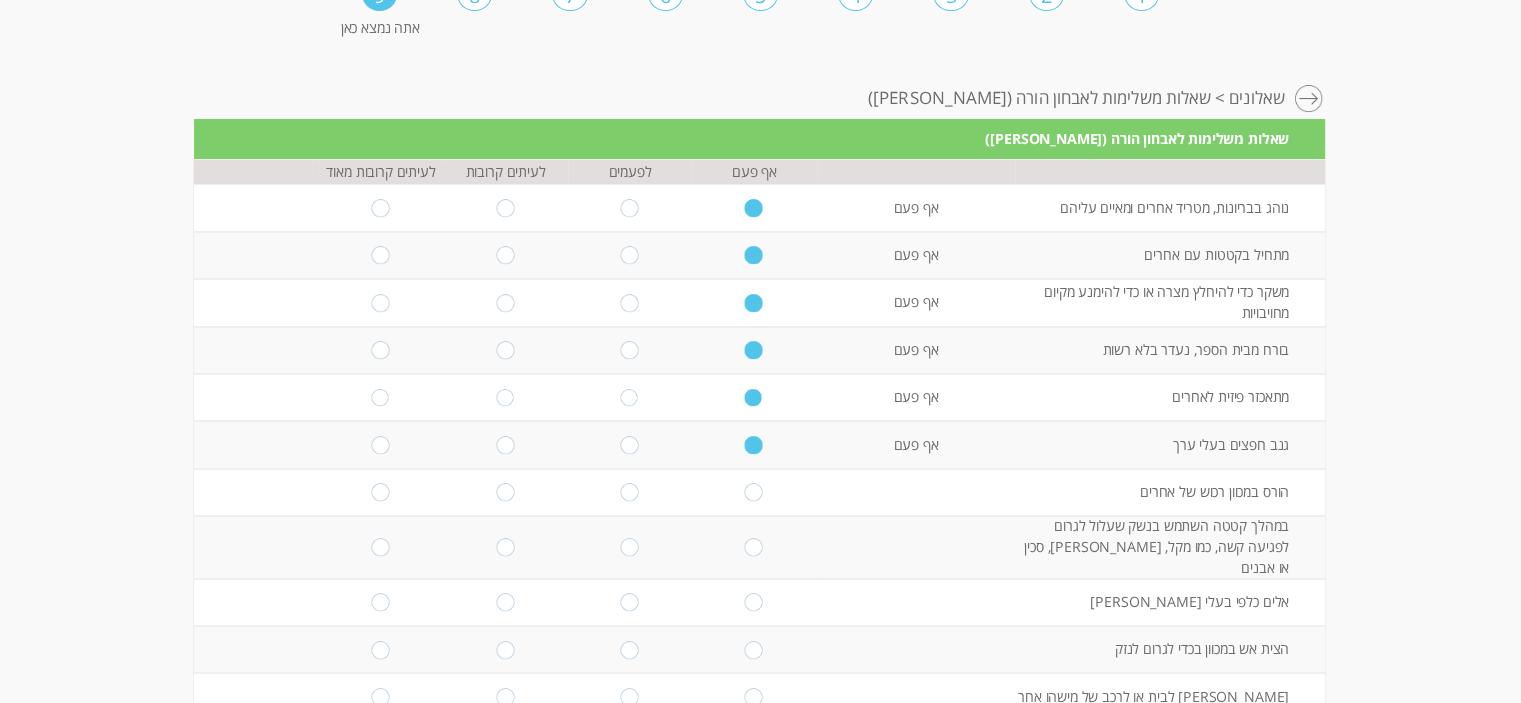 click at bounding box center [629, 445] 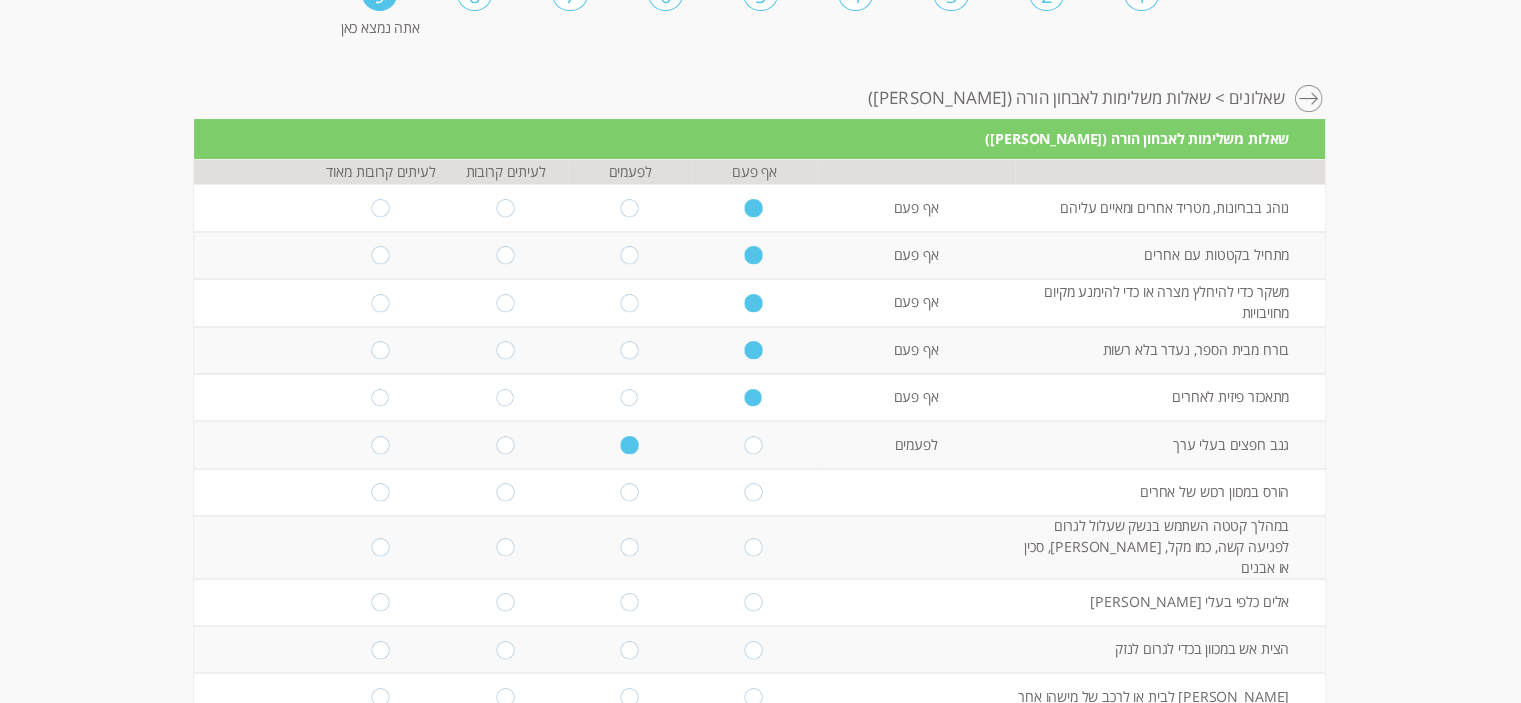 drag, startPoint x: 731, startPoint y: 439, endPoint x: 742, endPoint y: 442, distance: 11.401754 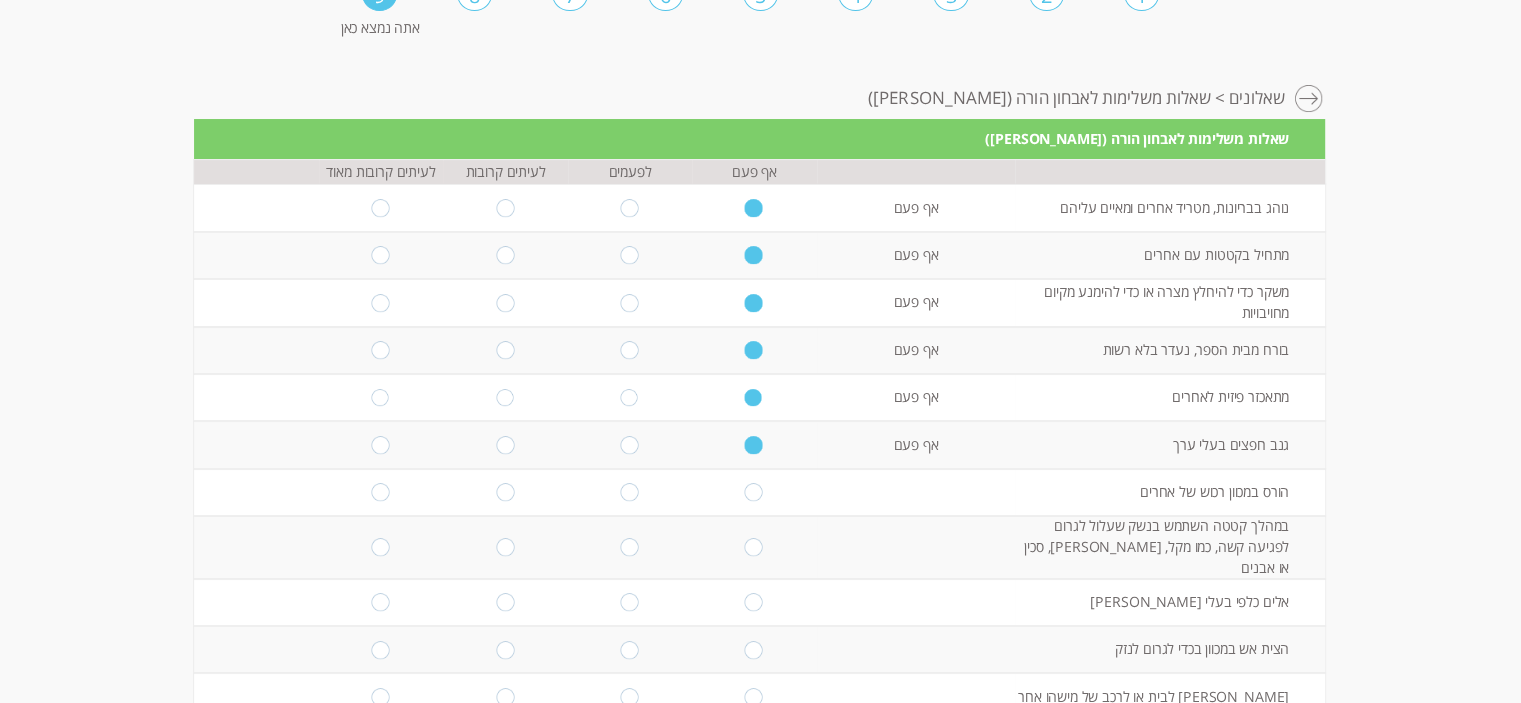 click at bounding box center (629, 493) 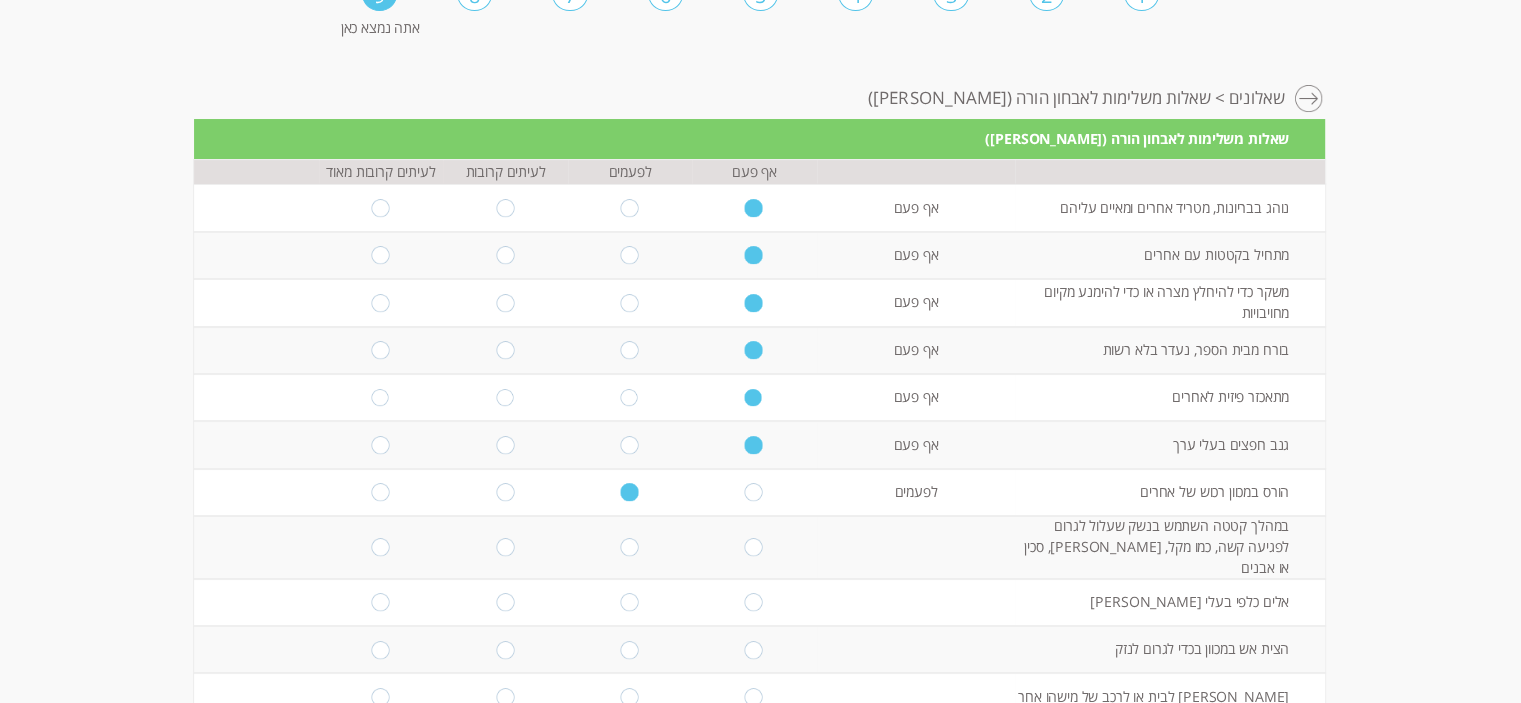 scroll, scrollTop: 300, scrollLeft: 0, axis: vertical 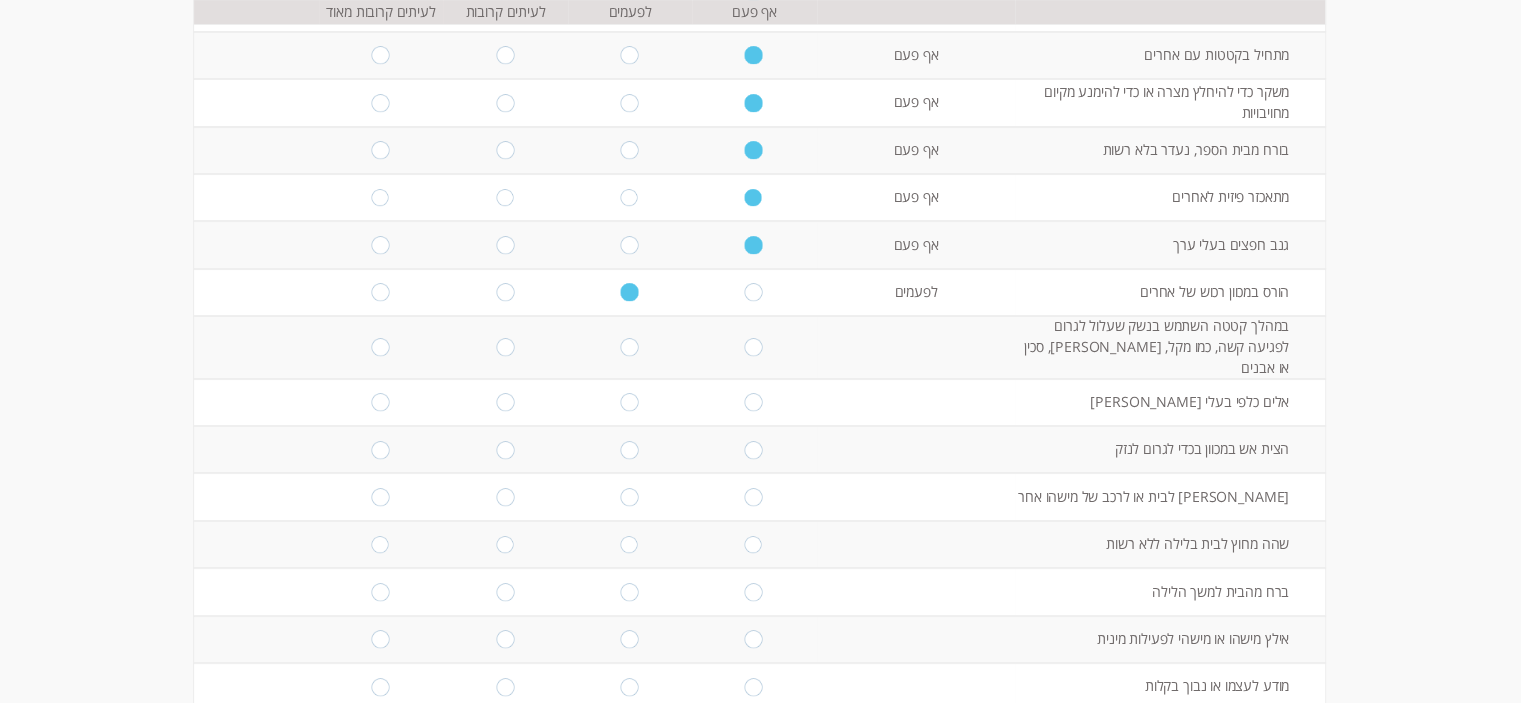 click at bounding box center (754, 347) 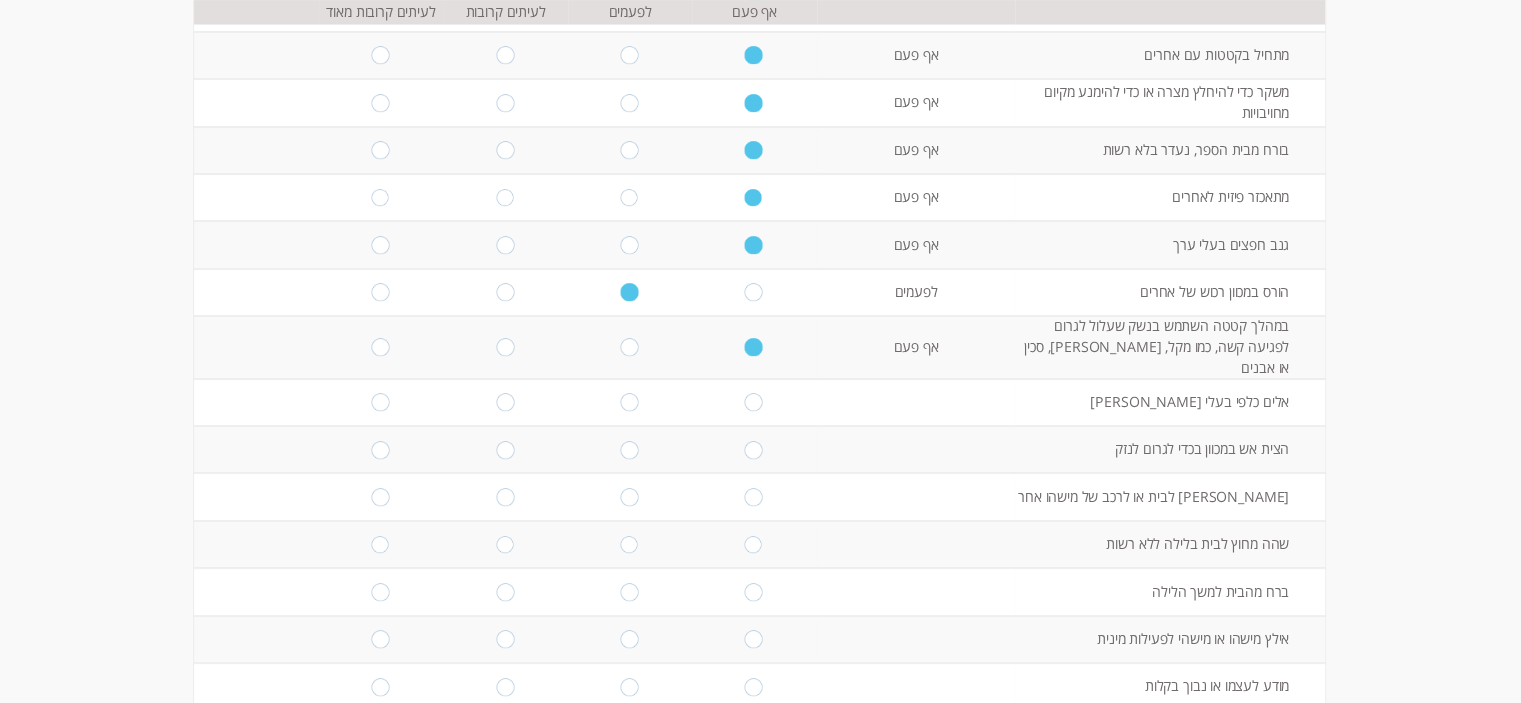 click at bounding box center [754, 402] 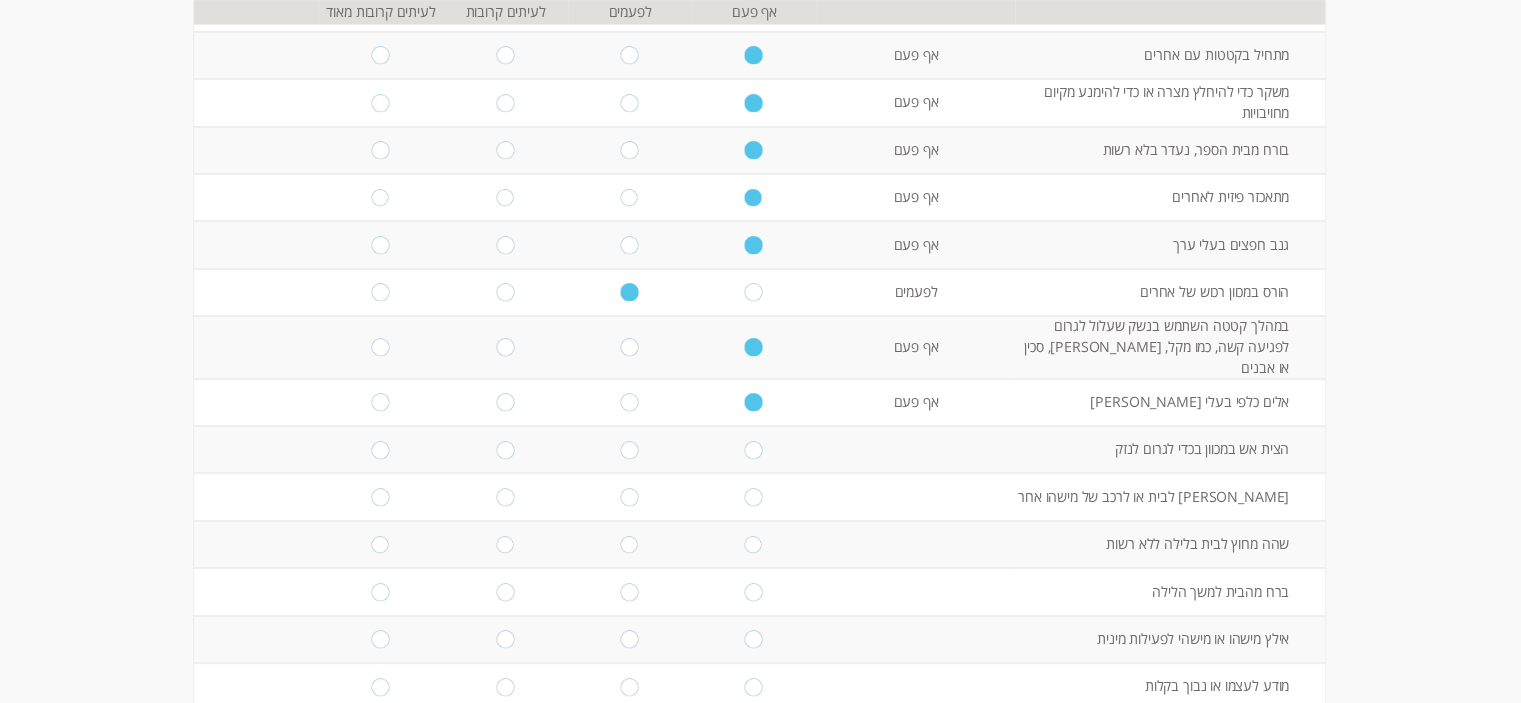 click at bounding box center [754, 450] 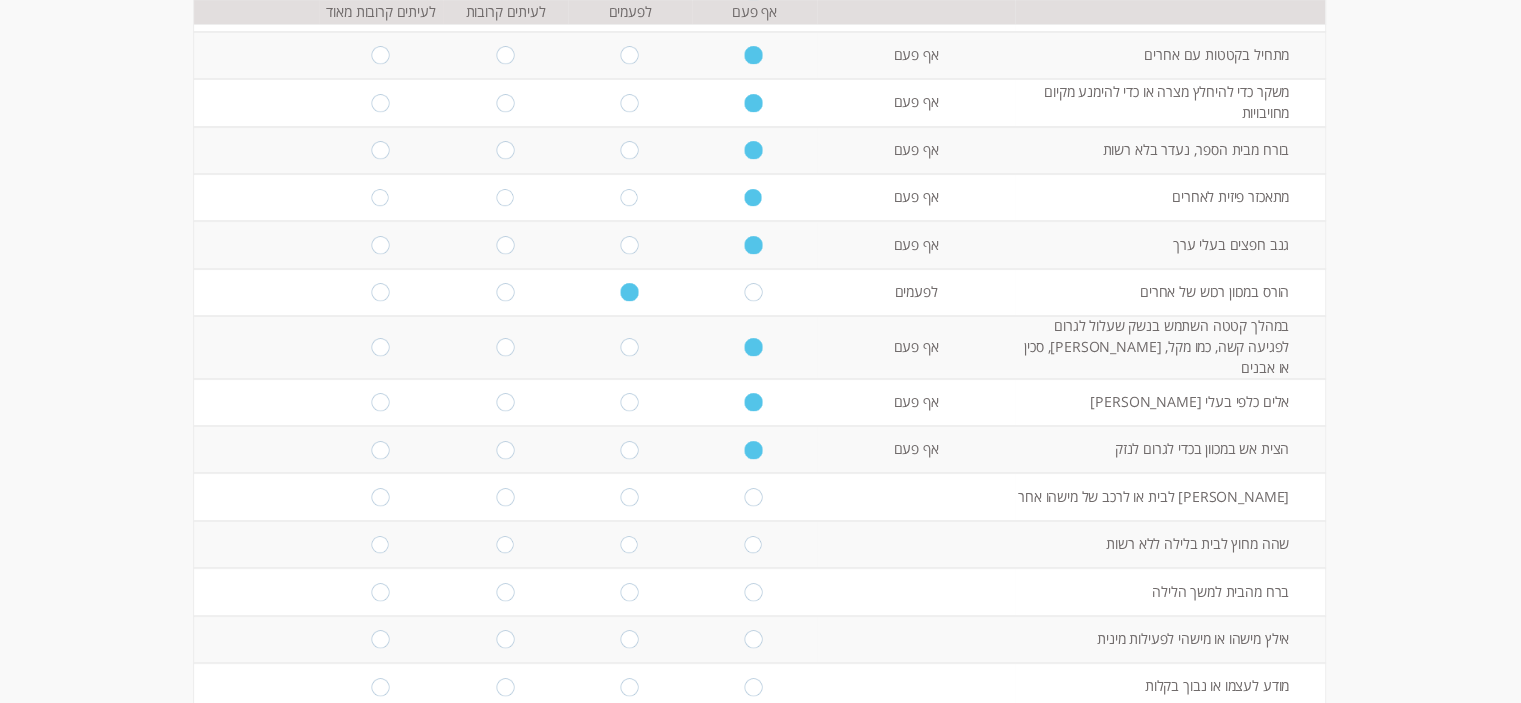 click at bounding box center (754, 496) 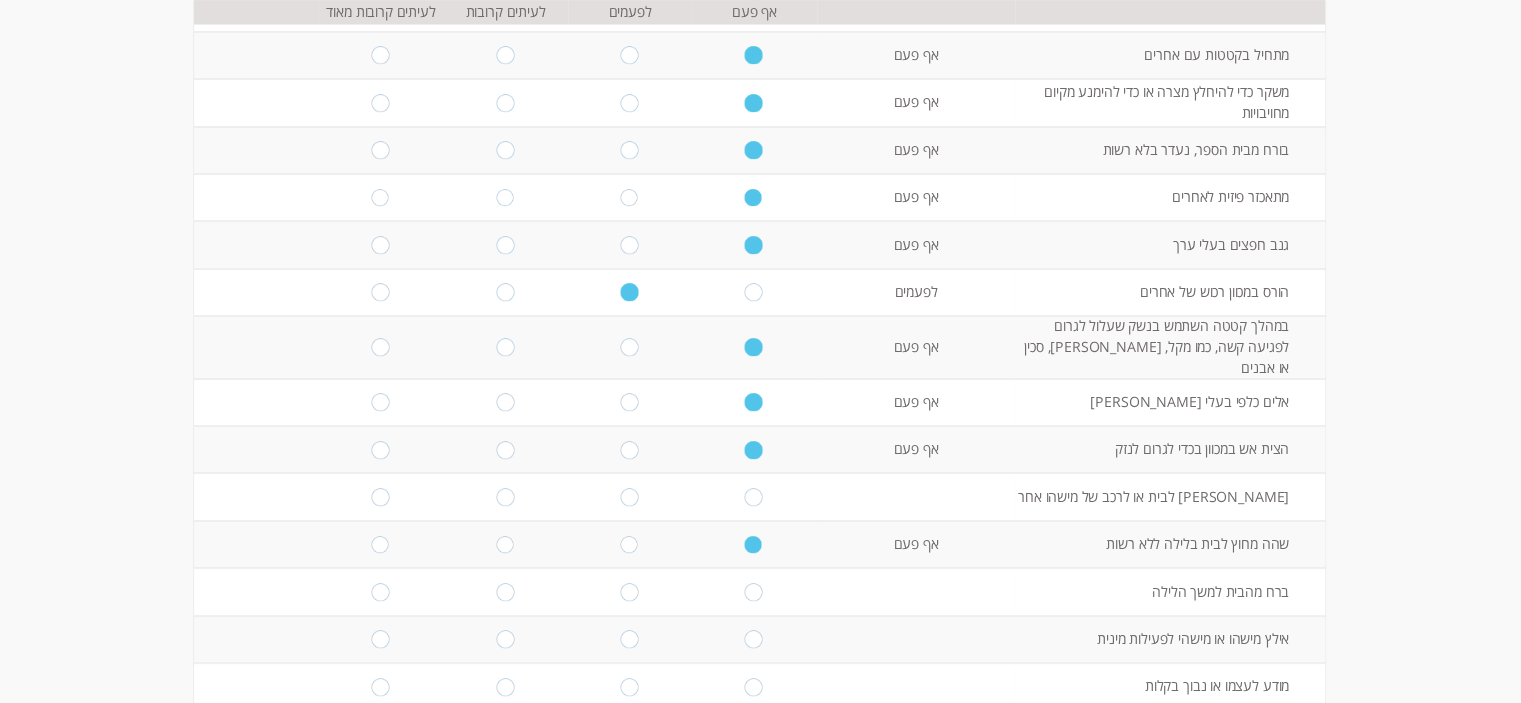 click at bounding box center [754, 497] 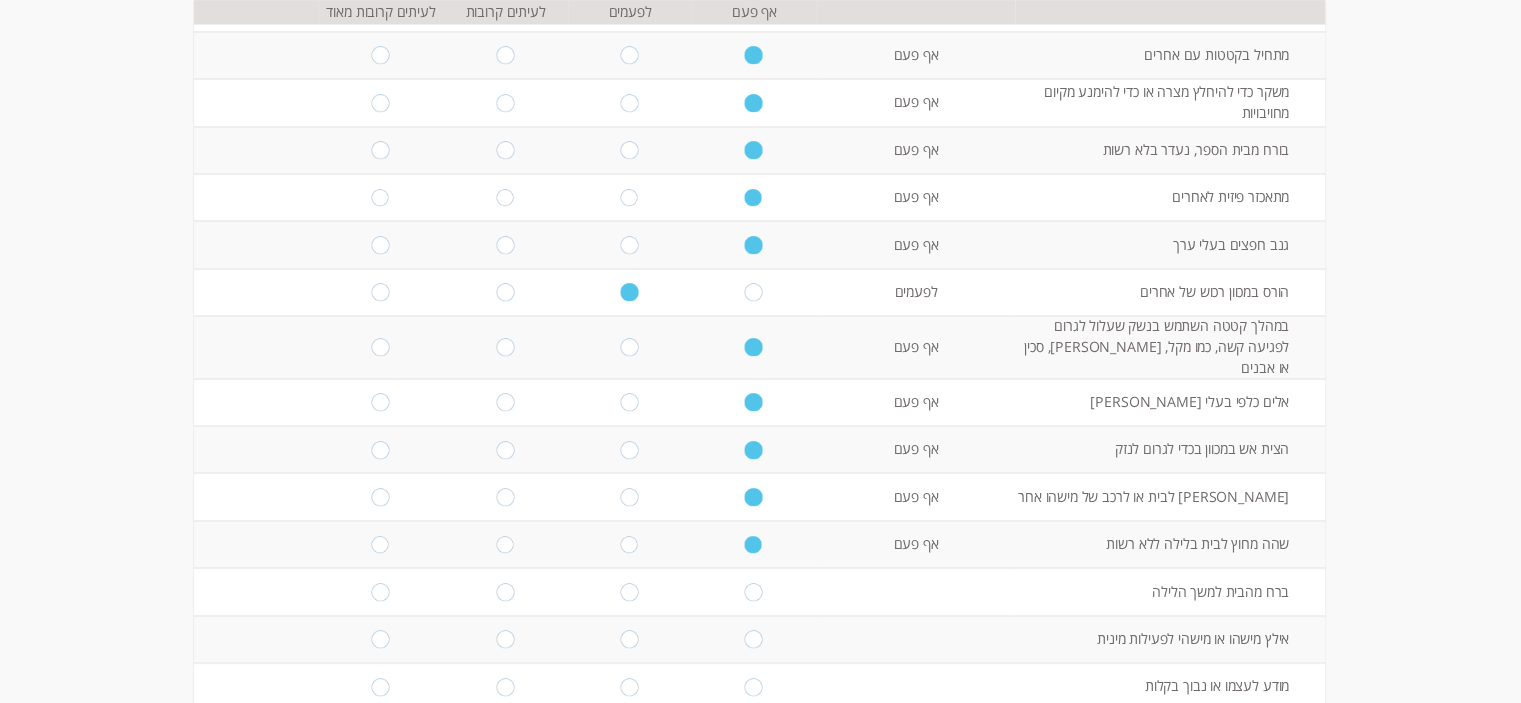 click at bounding box center [754, 592] 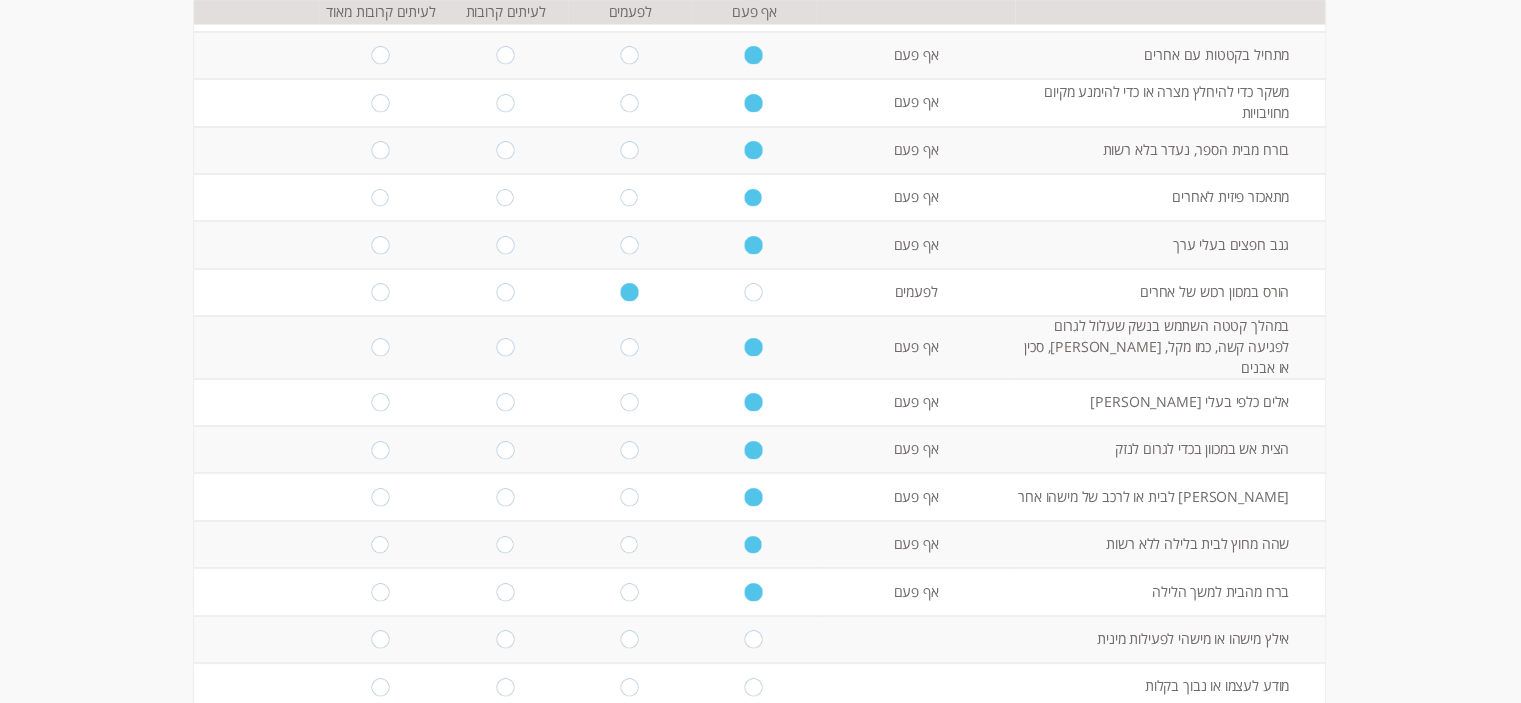 click at bounding box center [754, 639] 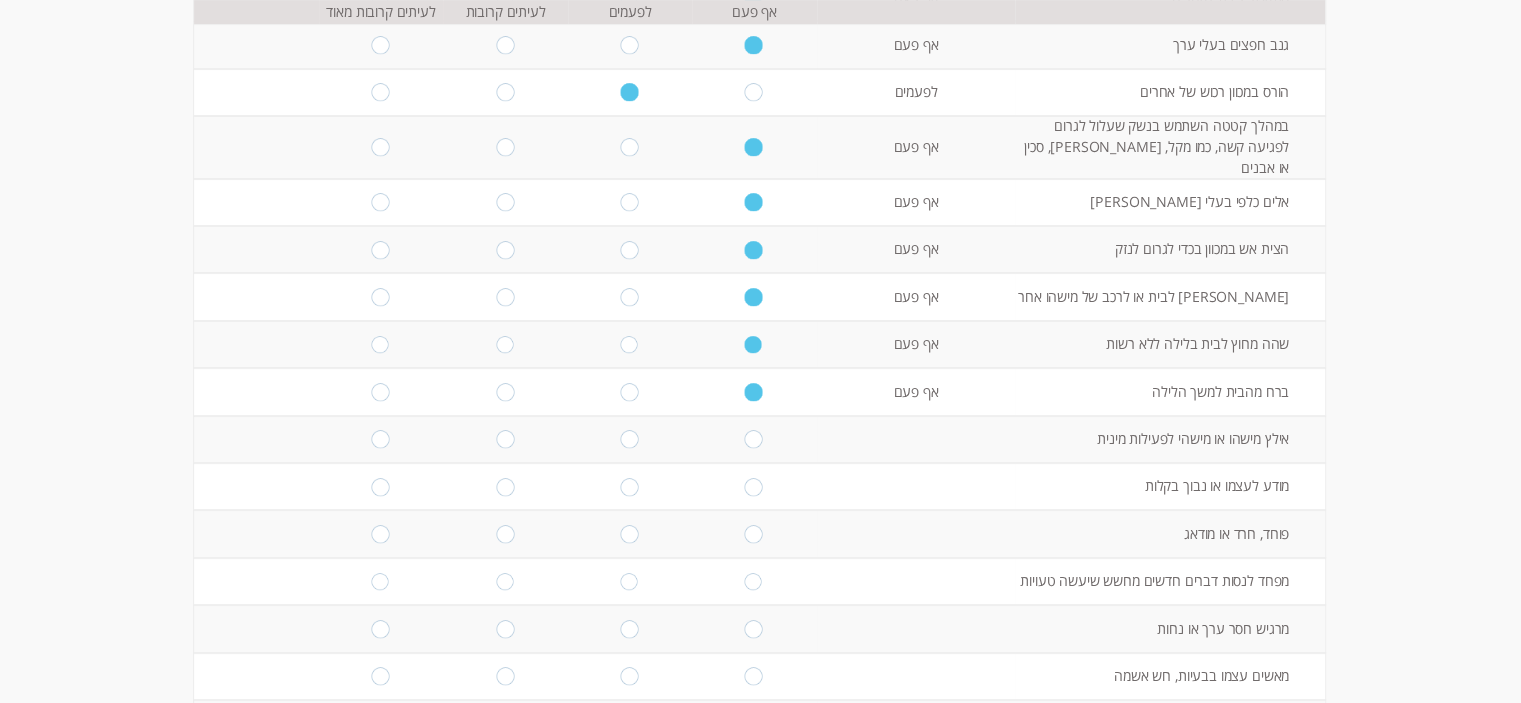 click at bounding box center (754, 439) 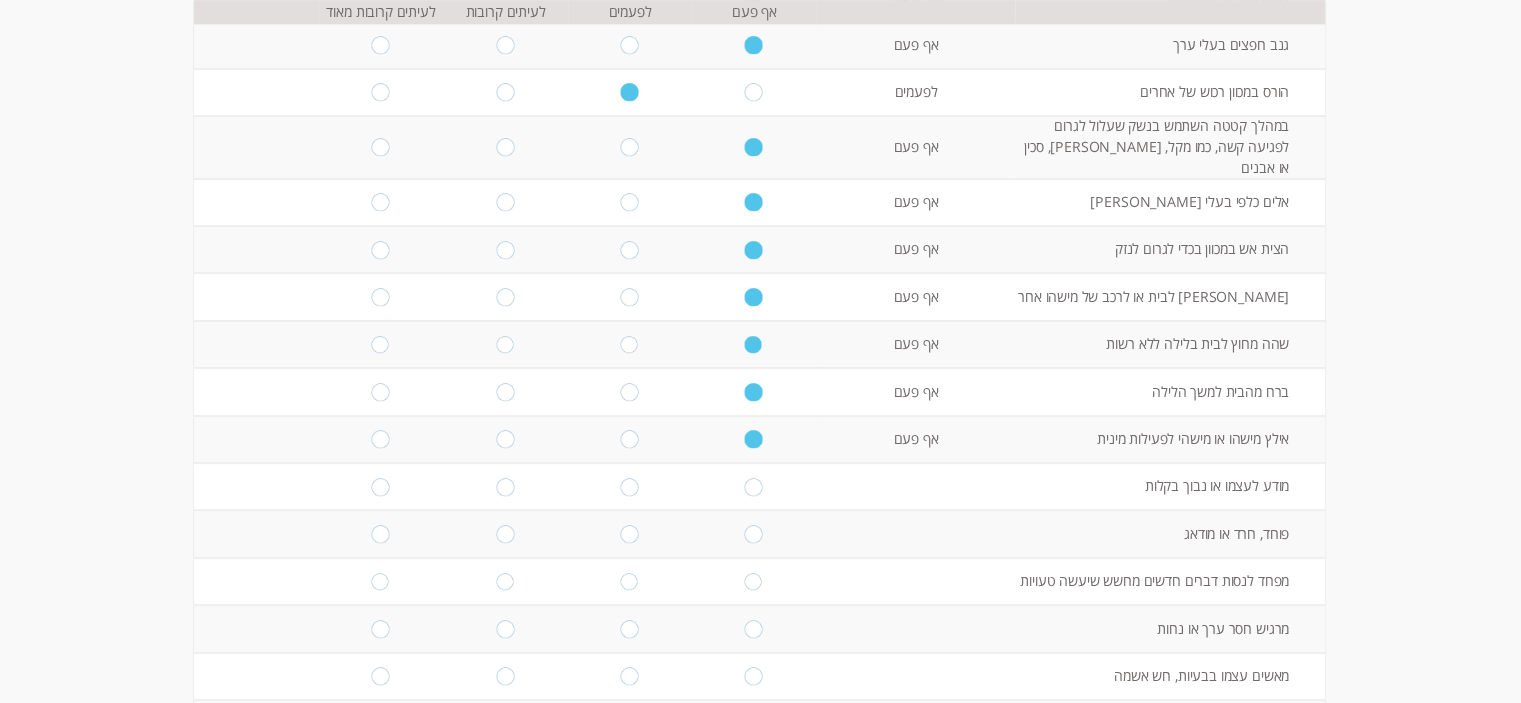 click at bounding box center [754, 487] 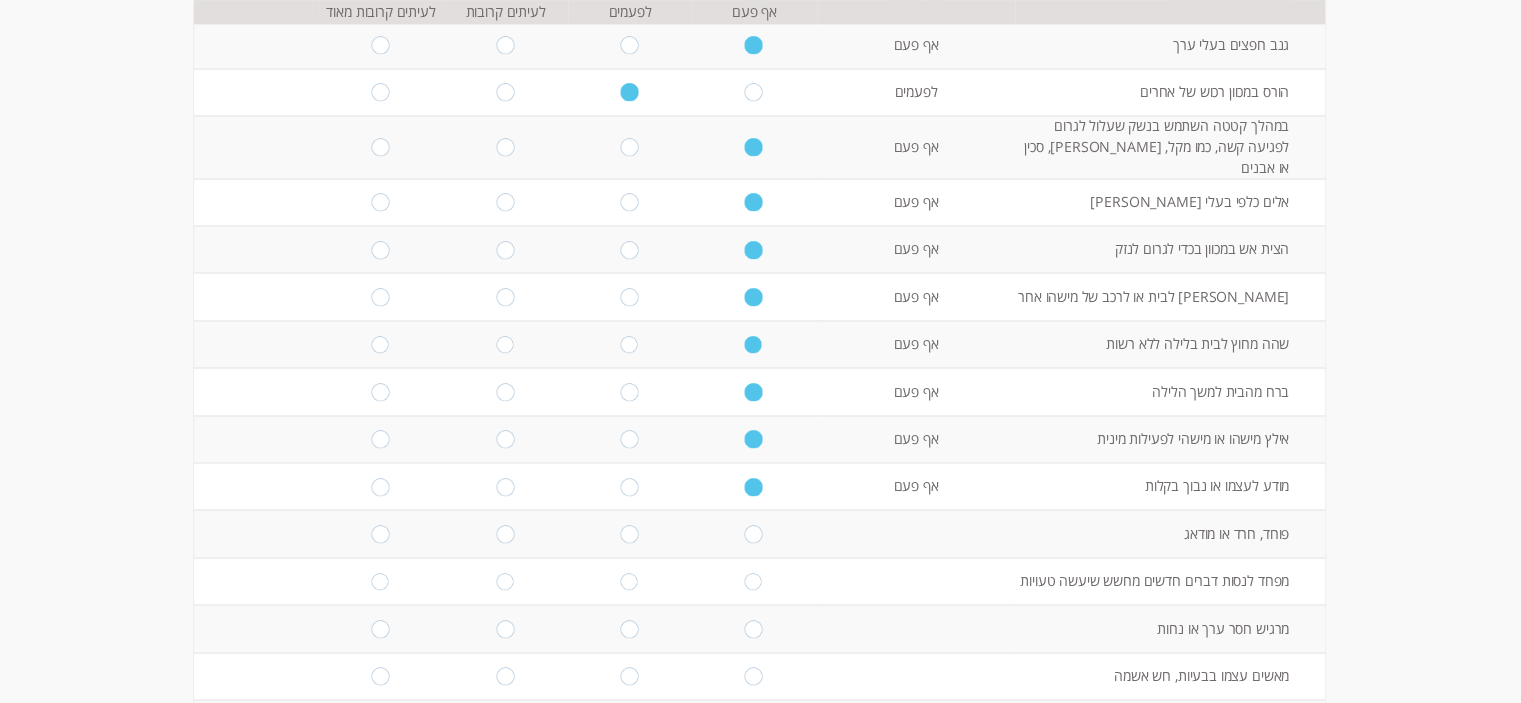 click at bounding box center (754, 534) 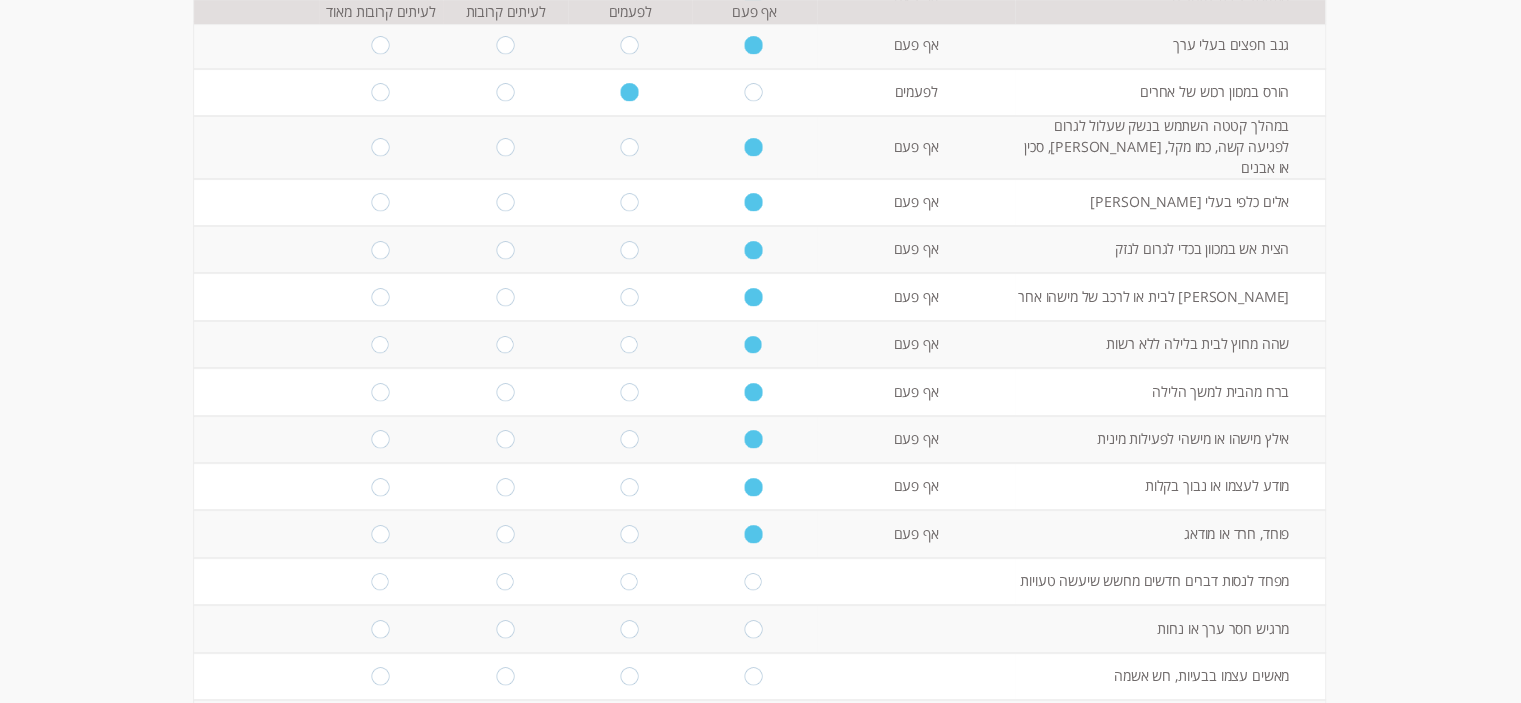click at bounding box center (754, 582) 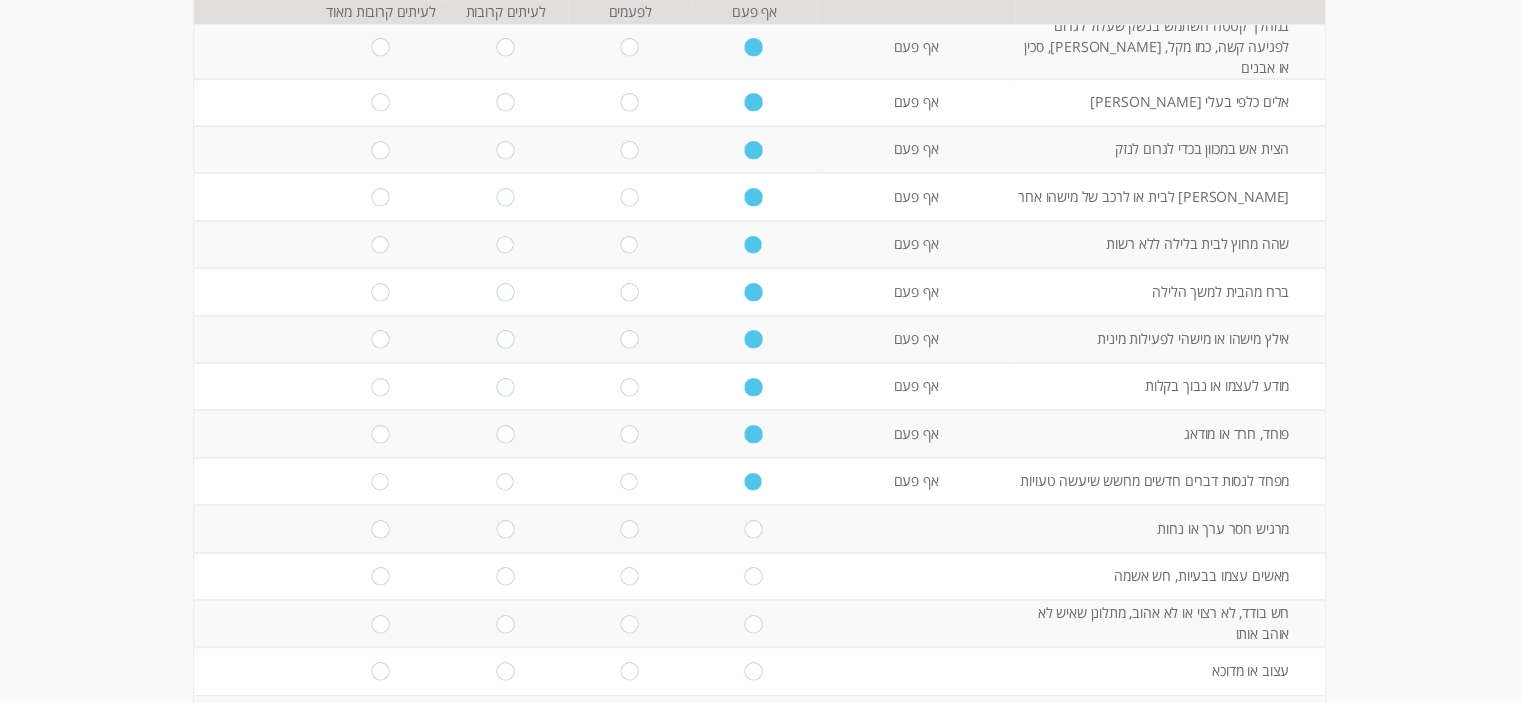 scroll, scrollTop: 700, scrollLeft: 0, axis: vertical 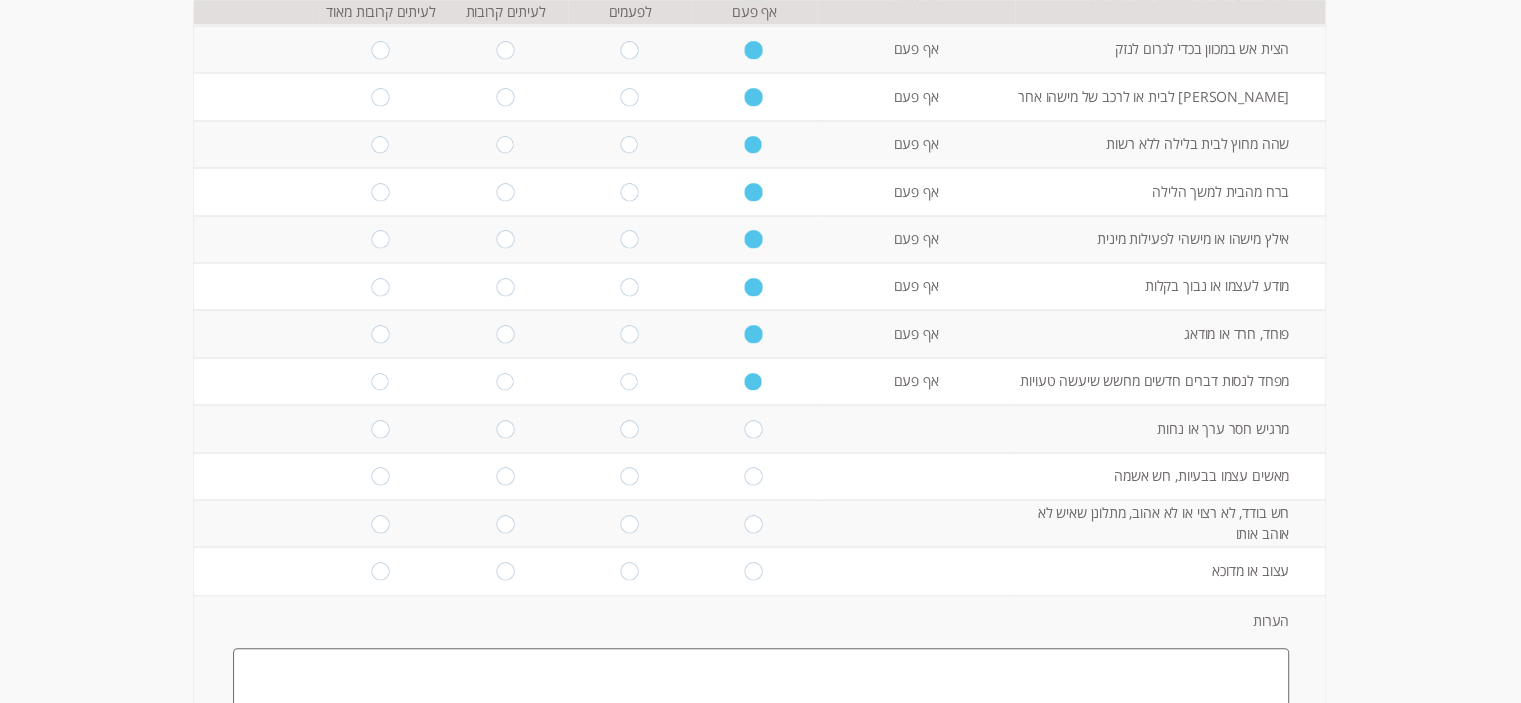 click at bounding box center [754, 429] 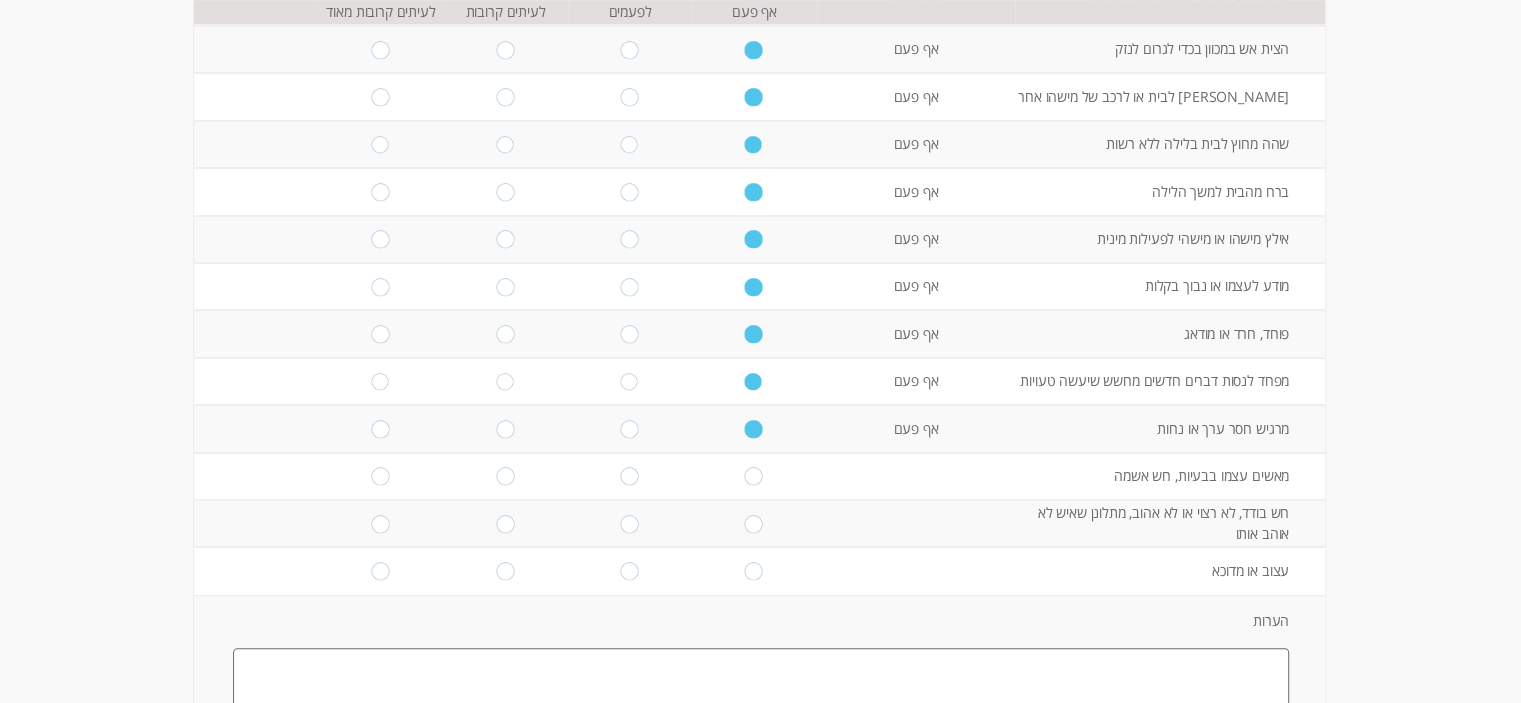 click at bounding box center [754, 476] 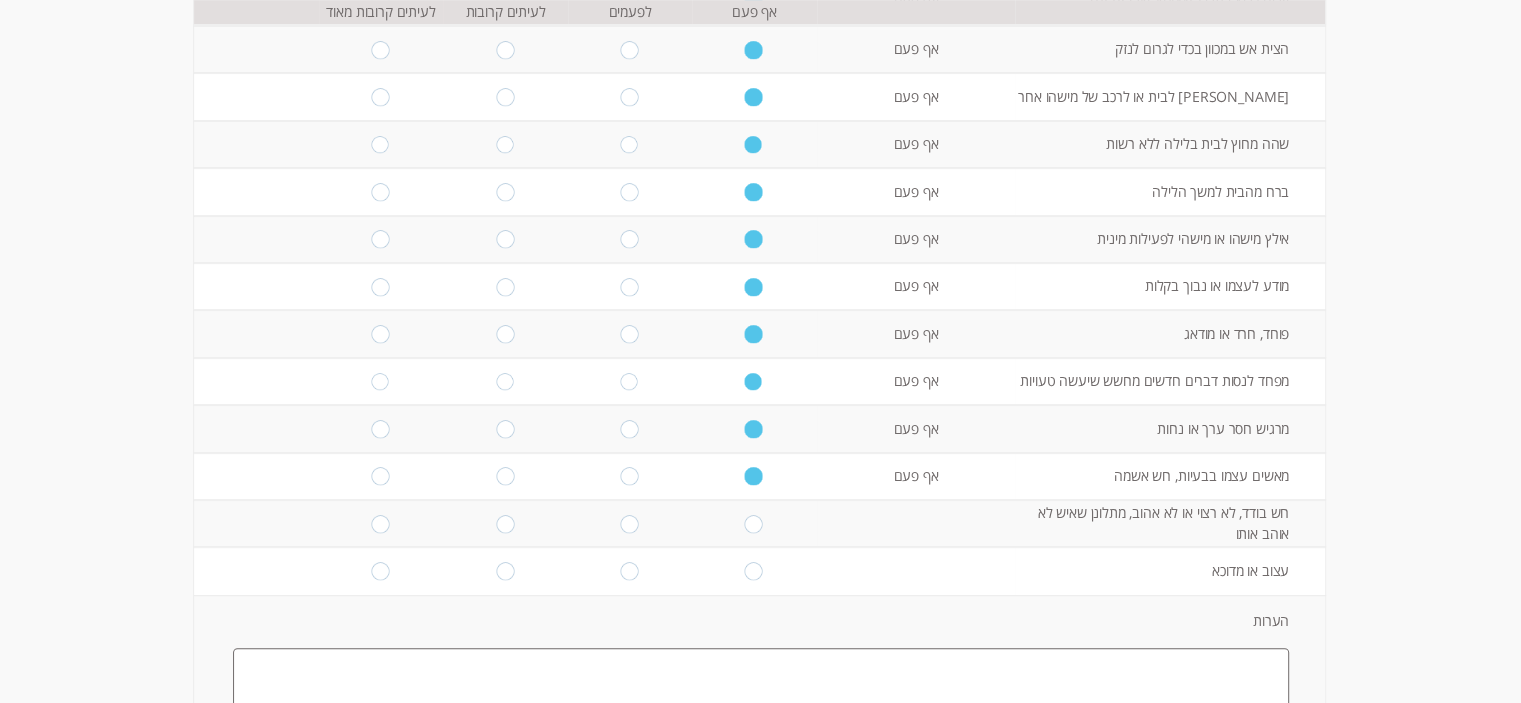click at bounding box center [754, 524] 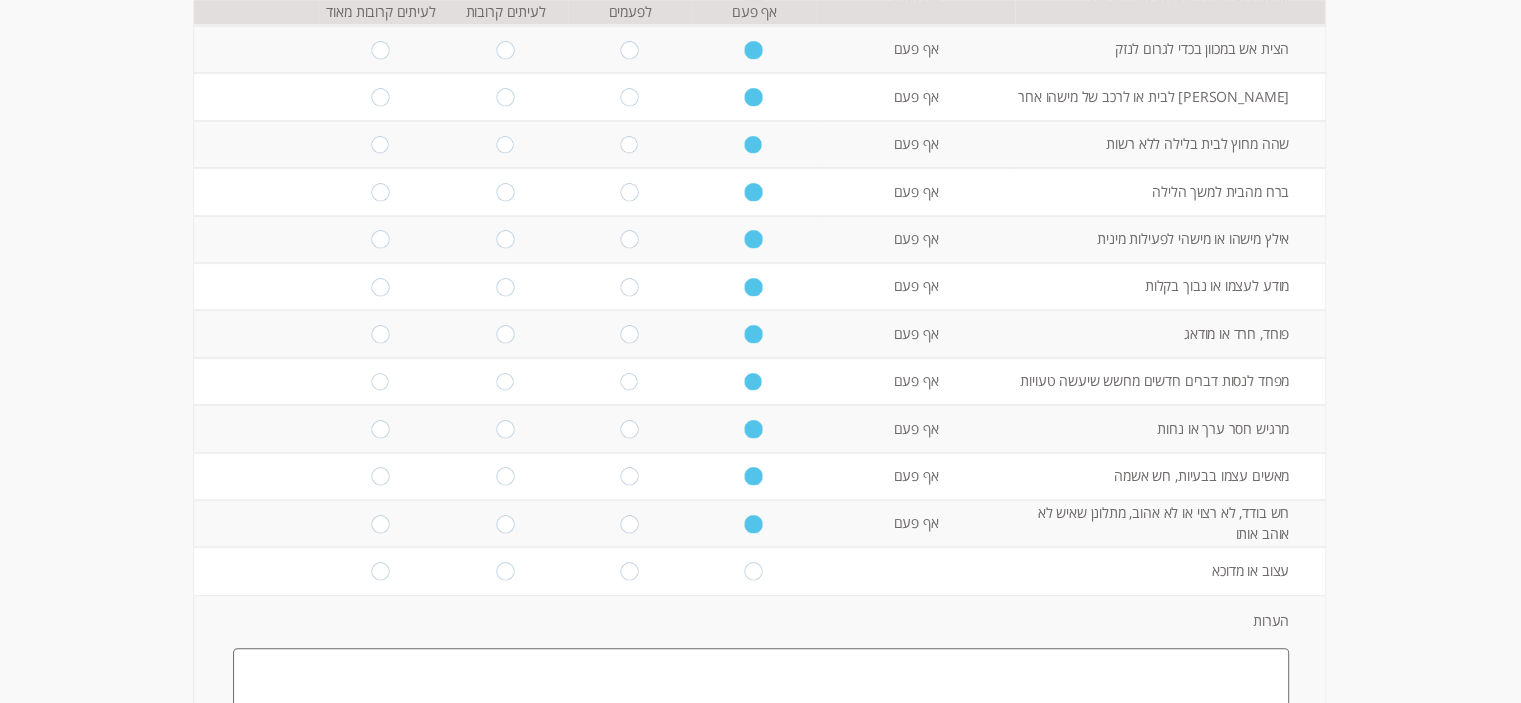 click at bounding box center (754, 571) 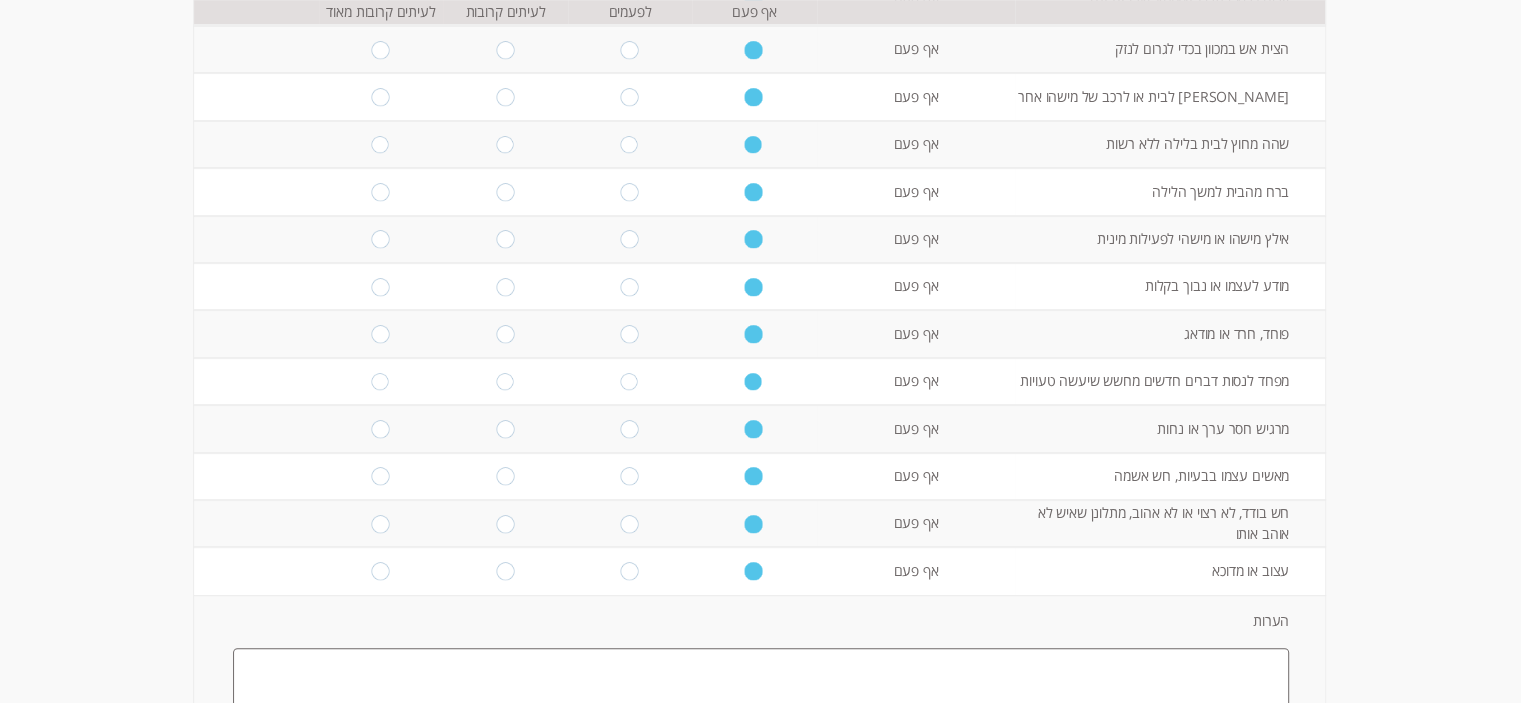 scroll, scrollTop: 895, scrollLeft: 0, axis: vertical 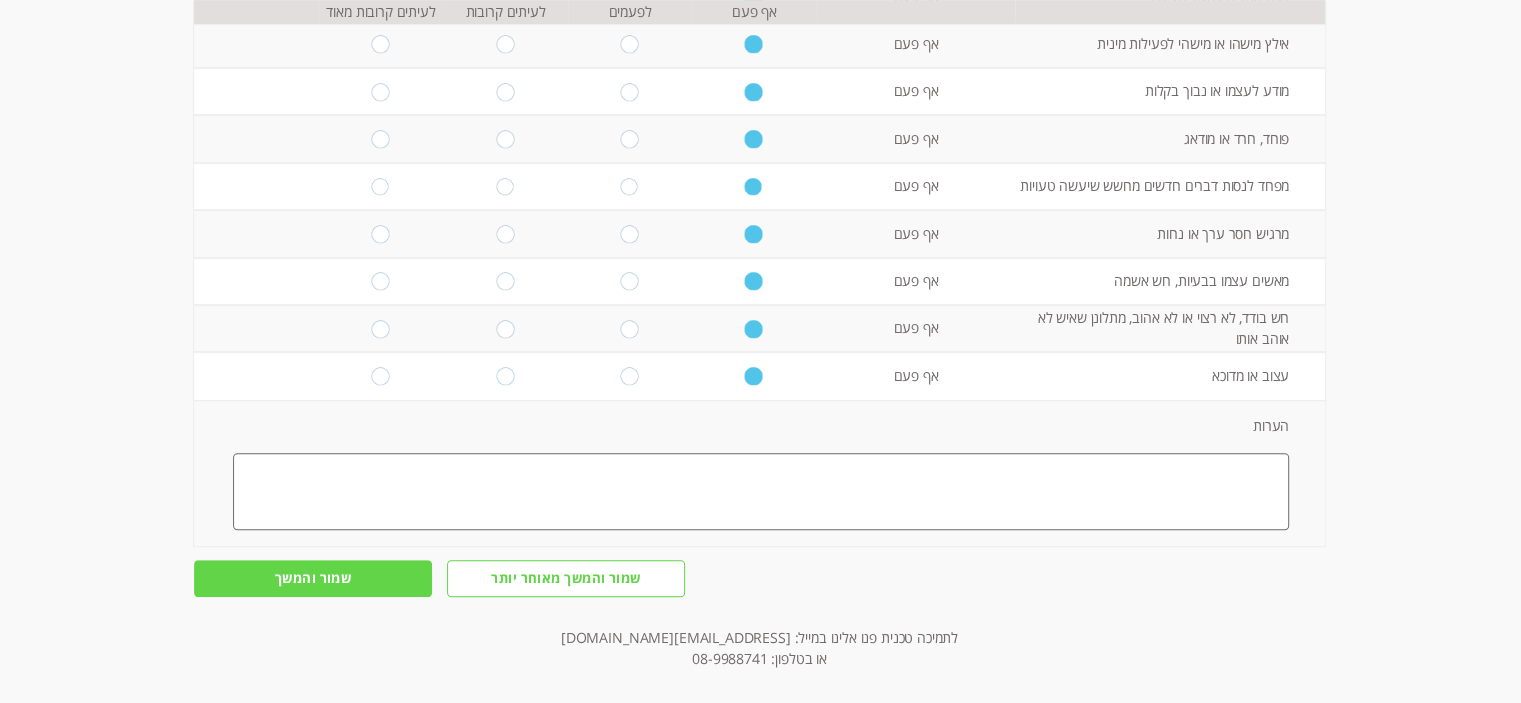 click on "שמור והמשך" at bounding box center [313, 578] 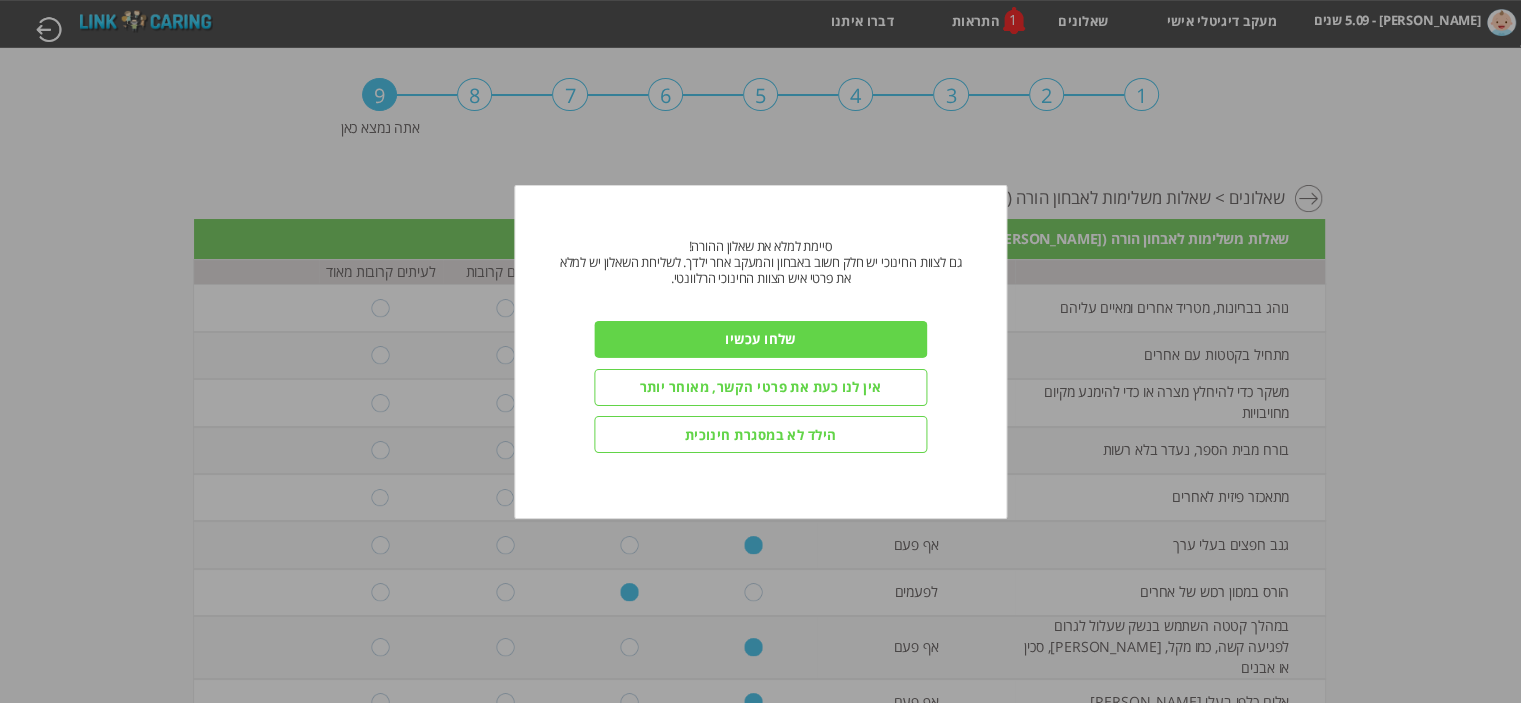 scroll, scrollTop: 100, scrollLeft: 0, axis: vertical 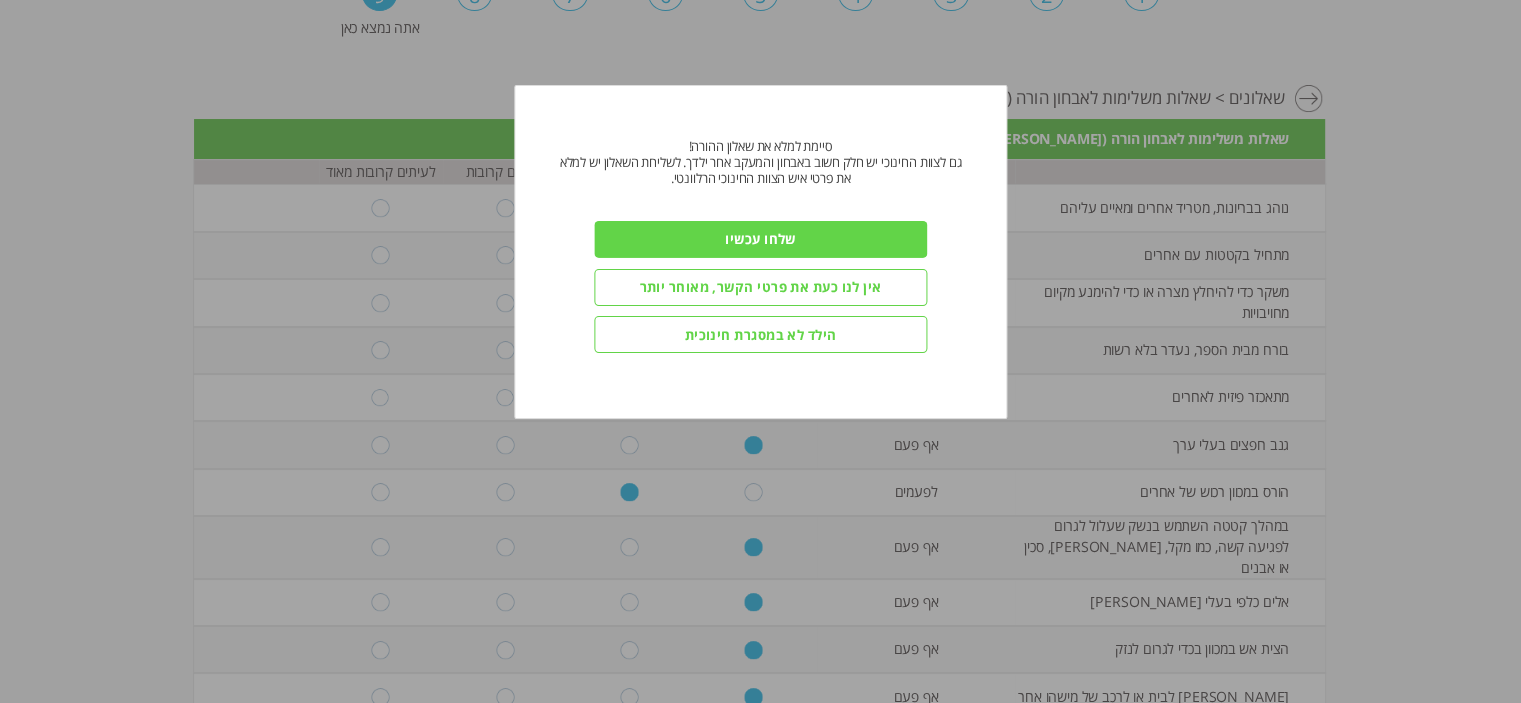 click on "אין לנו כעת את פרטי הקשר, מאוחר יותר" at bounding box center (760, 286) 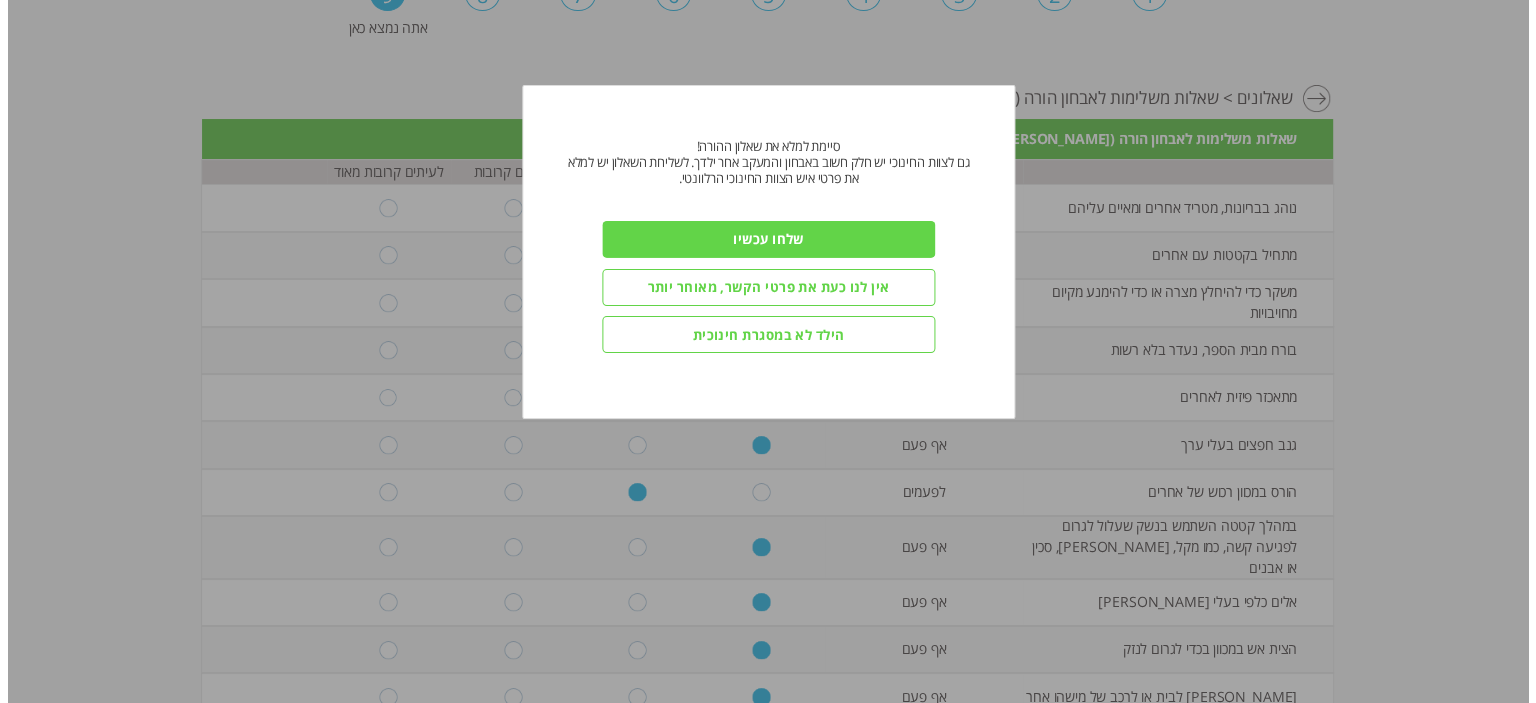 scroll, scrollTop: 0, scrollLeft: 0, axis: both 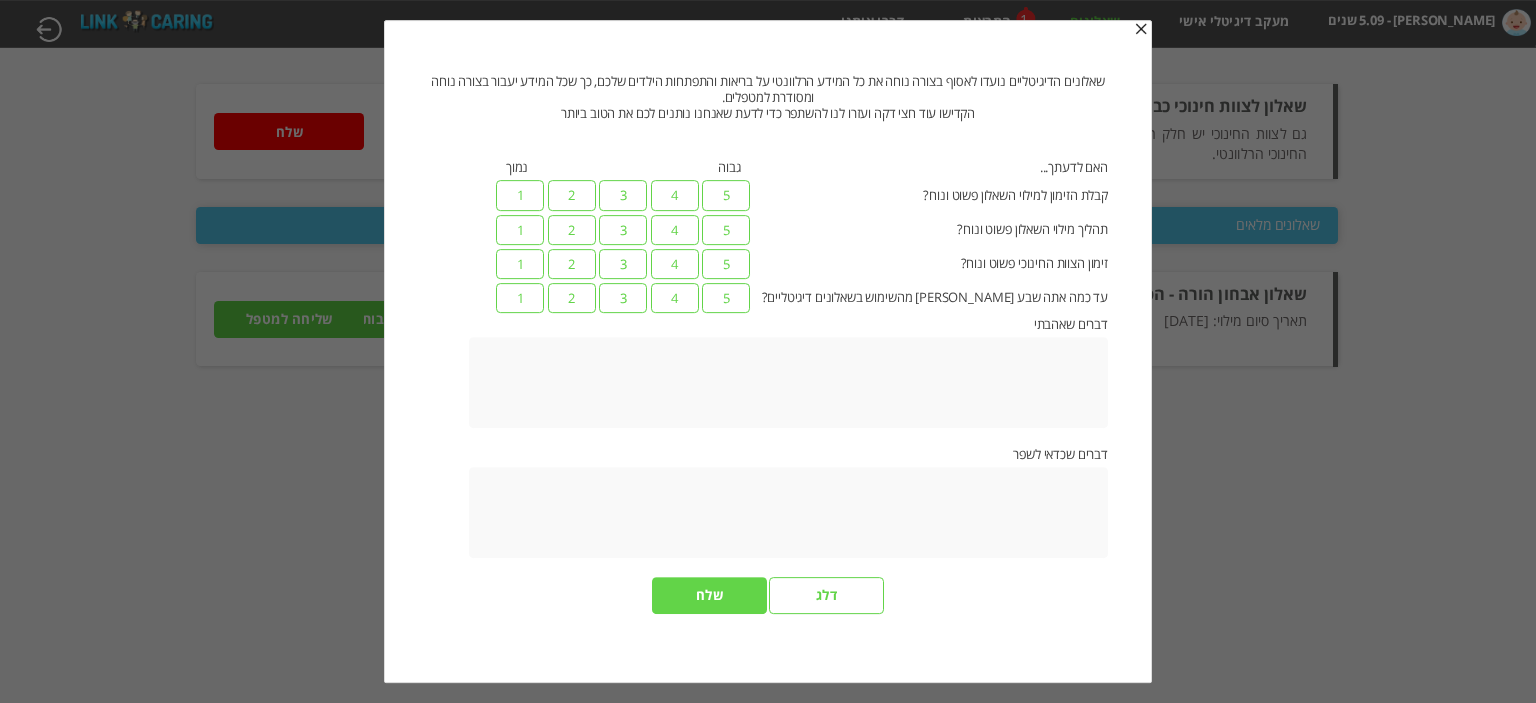 click on "דלג" at bounding box center (826, 595) 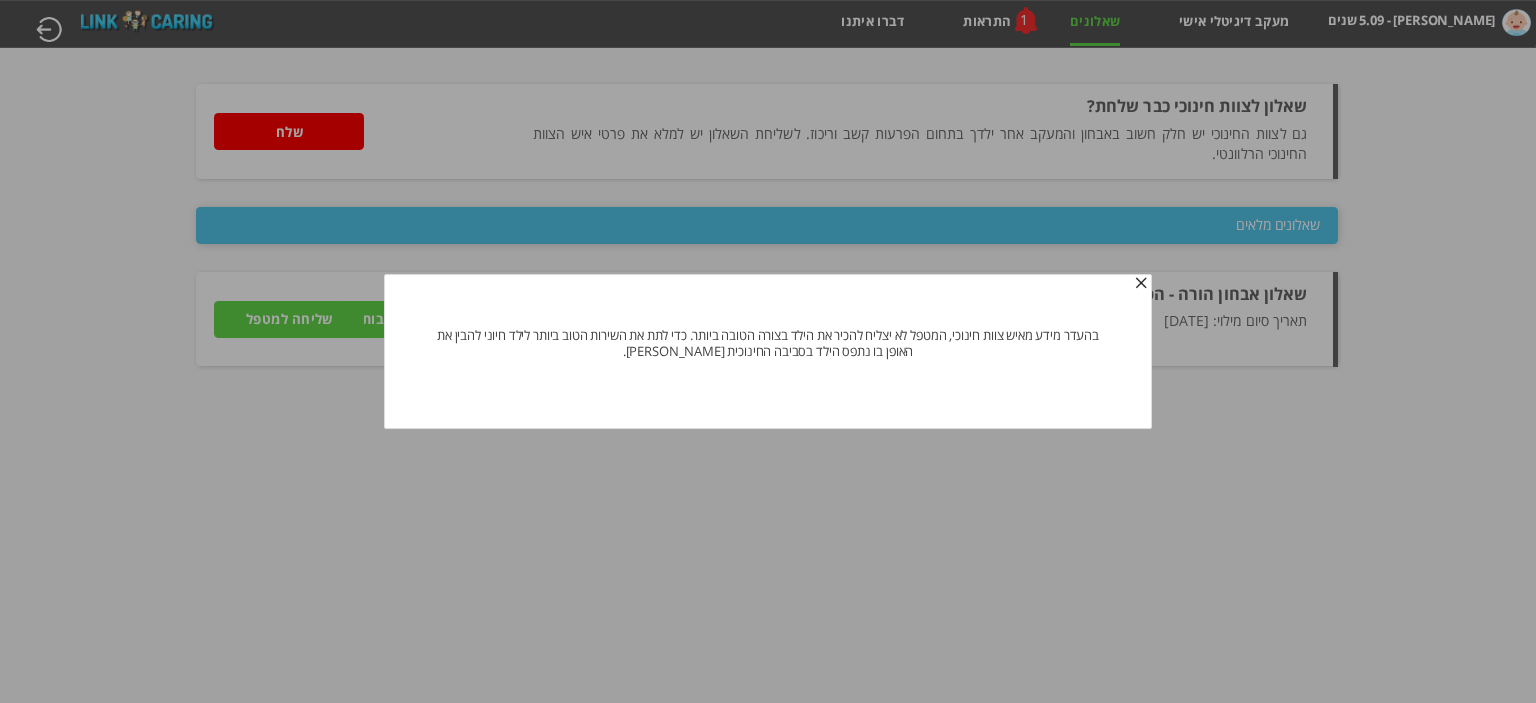click at bounding box center (1141, 283) 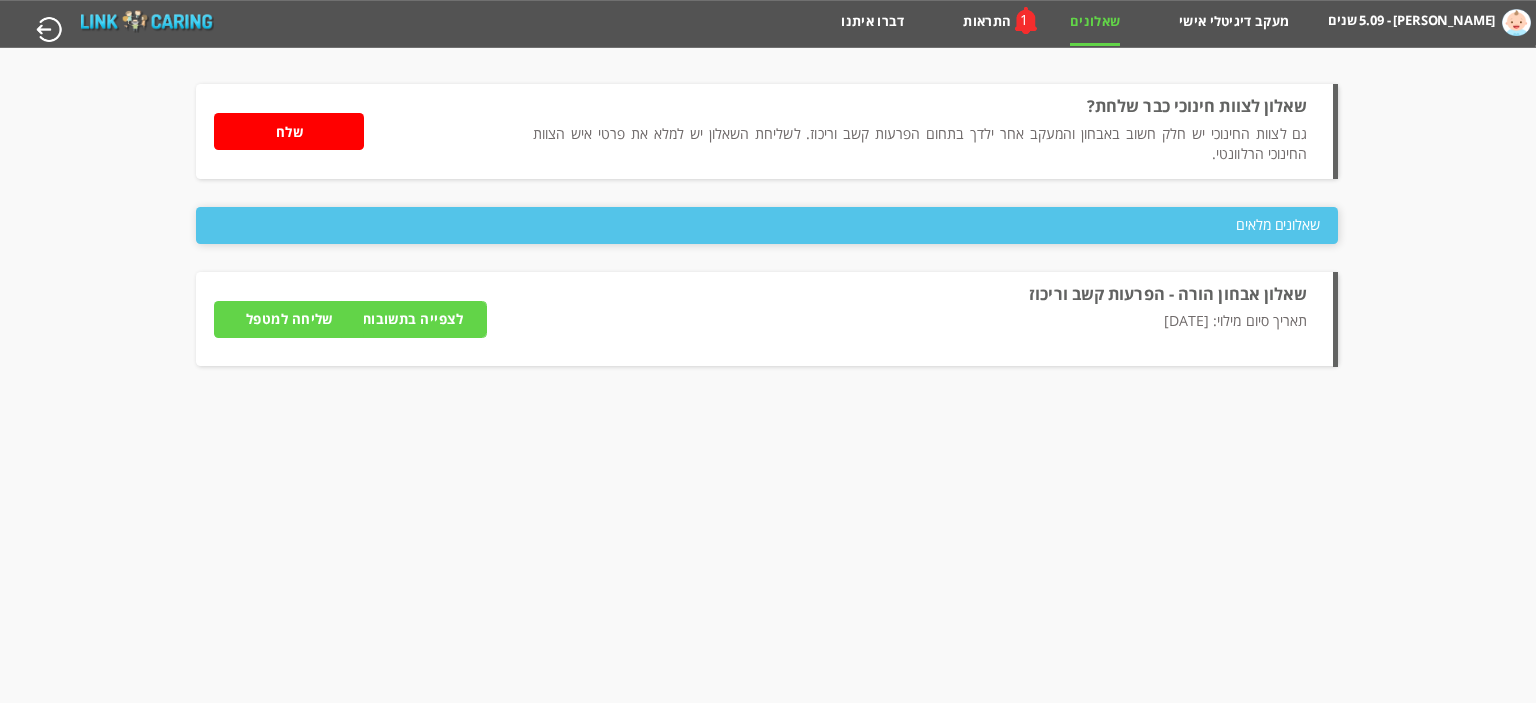 click on "שליחה למטפל" at bounding box center (289, 319) 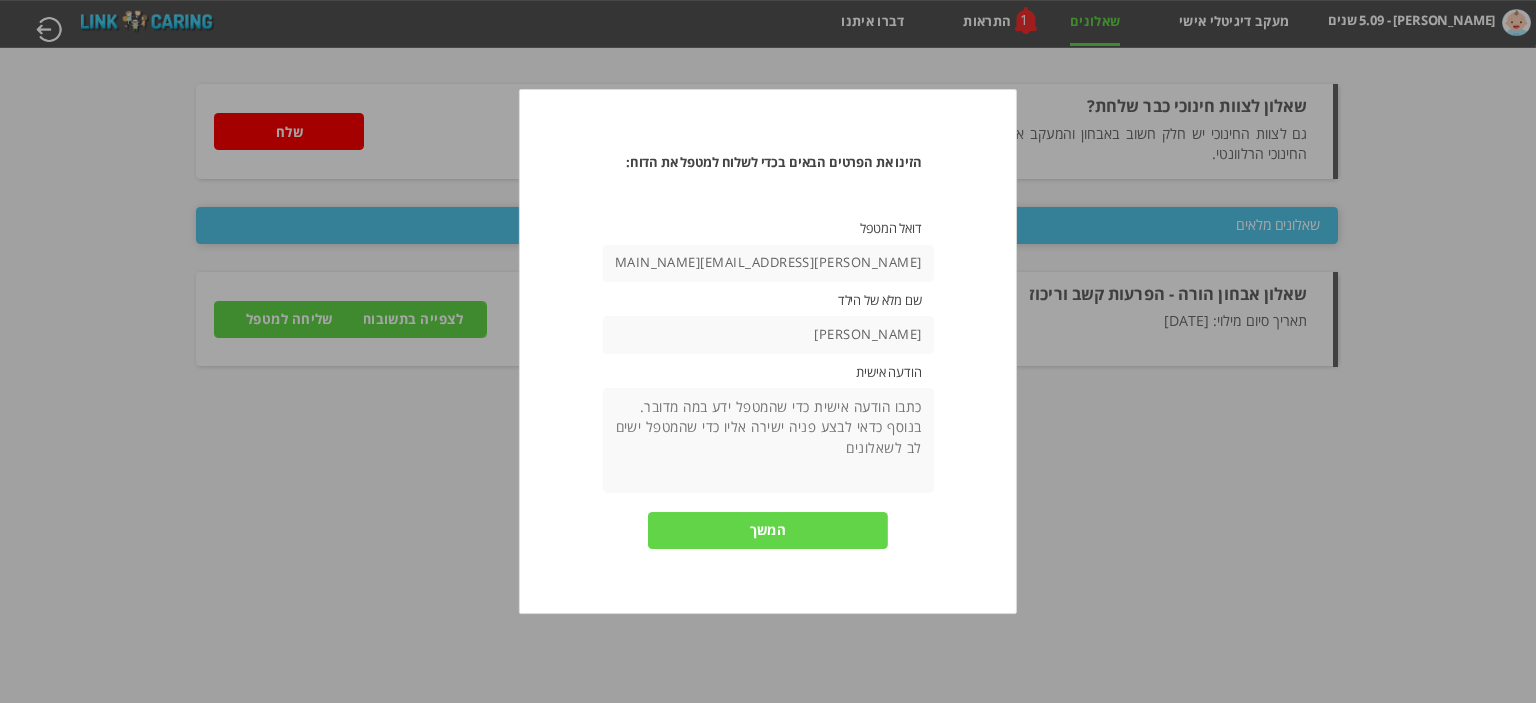 click on "המשך" at bounding box center (768, 530) 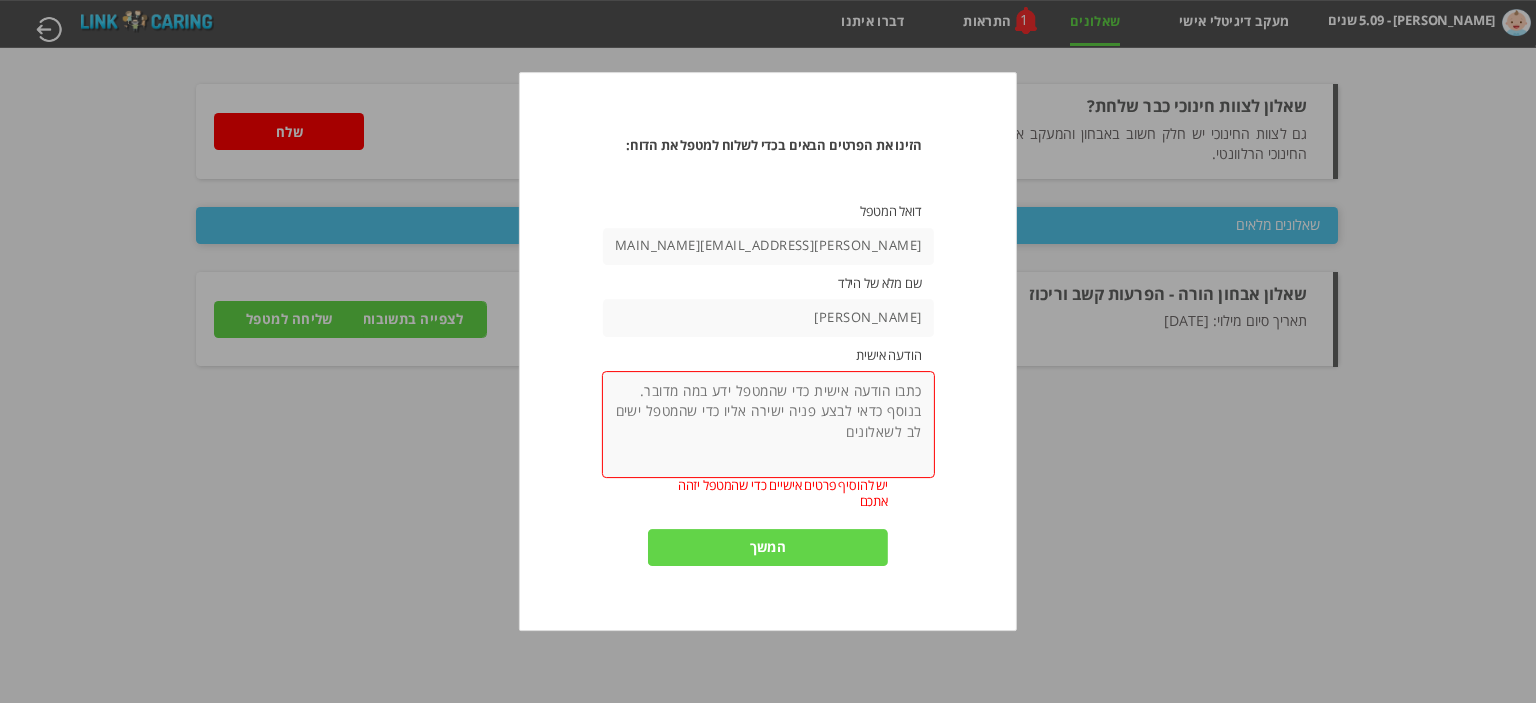 click at bounding box center [767, 424] 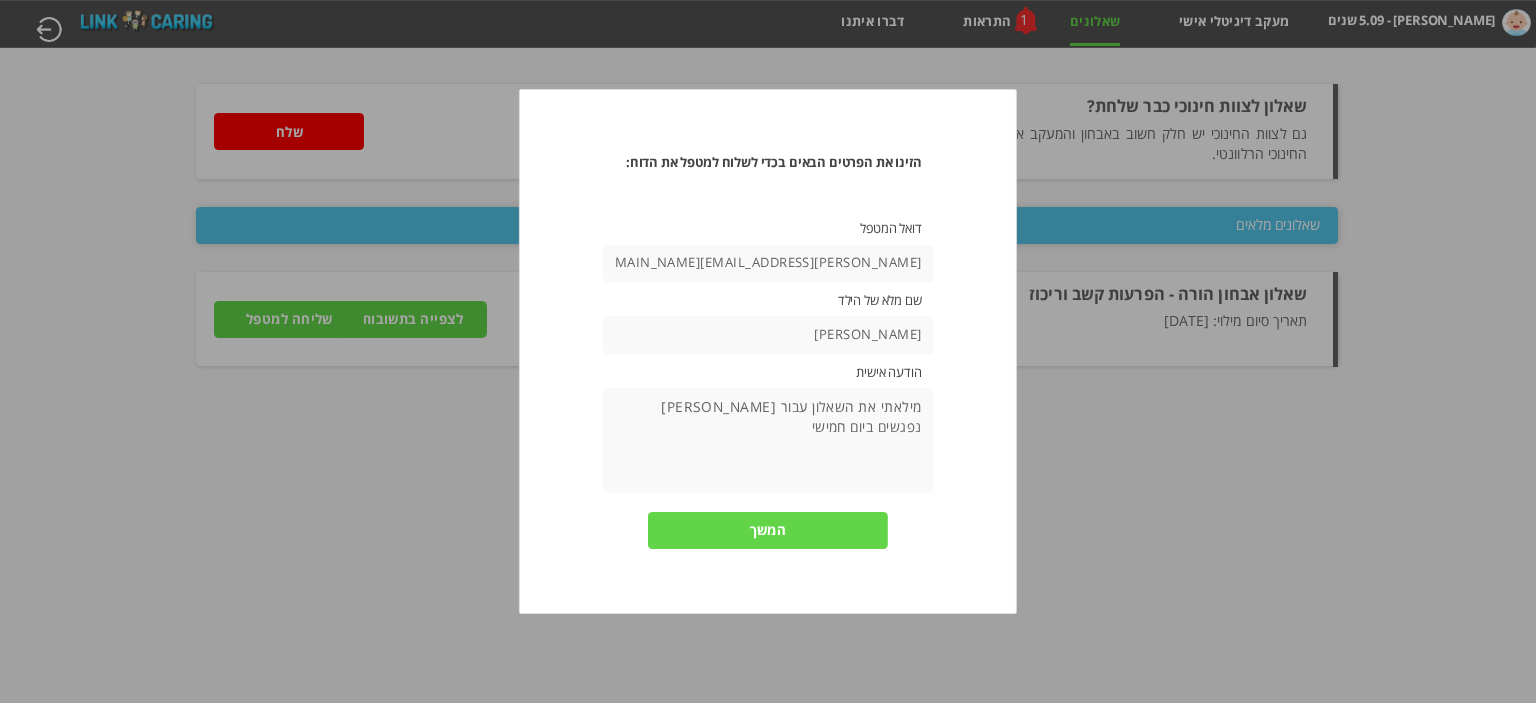 type on "מילאתי את השאלון עבור [PERSON_NAME]
נפגשים ביום חמישי" 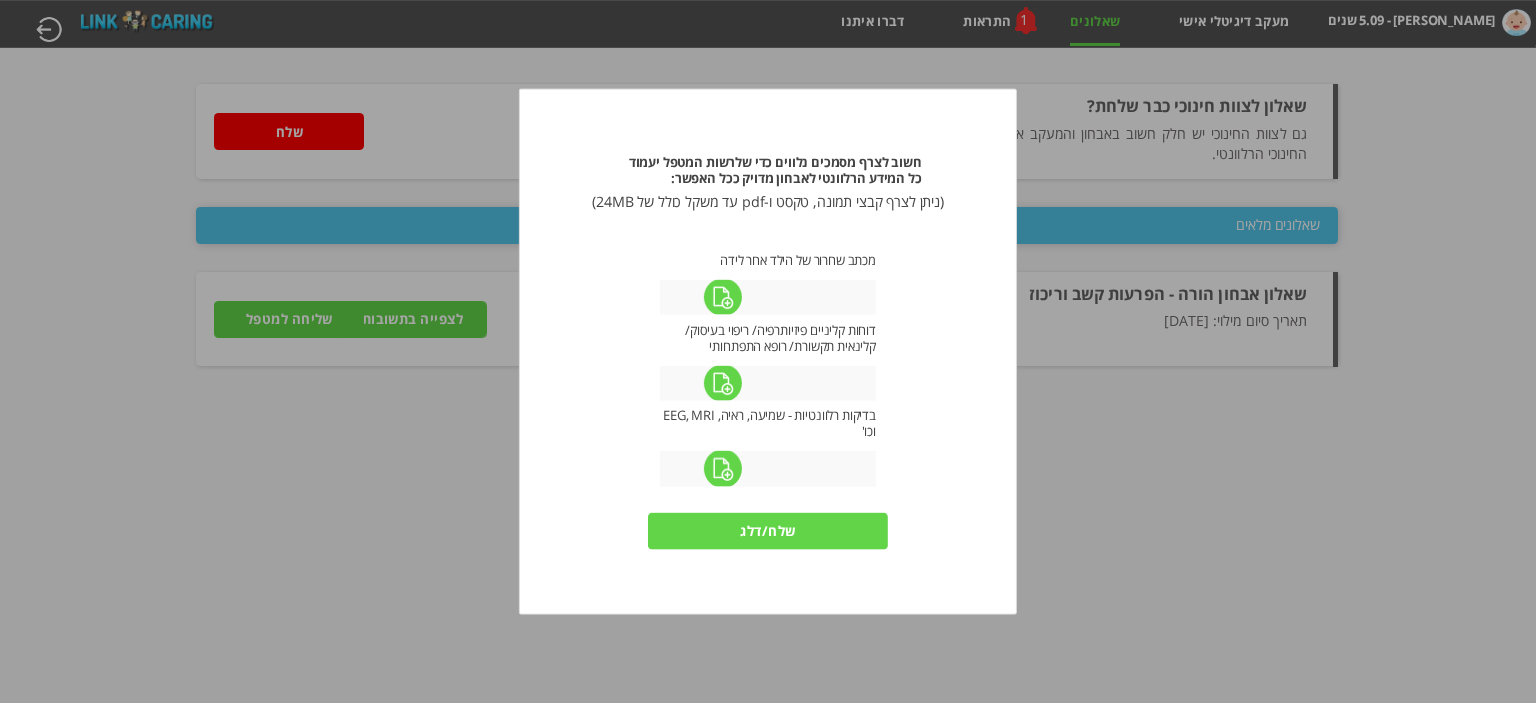 click on "שלח/דלג" at bounding box center [768, 530] 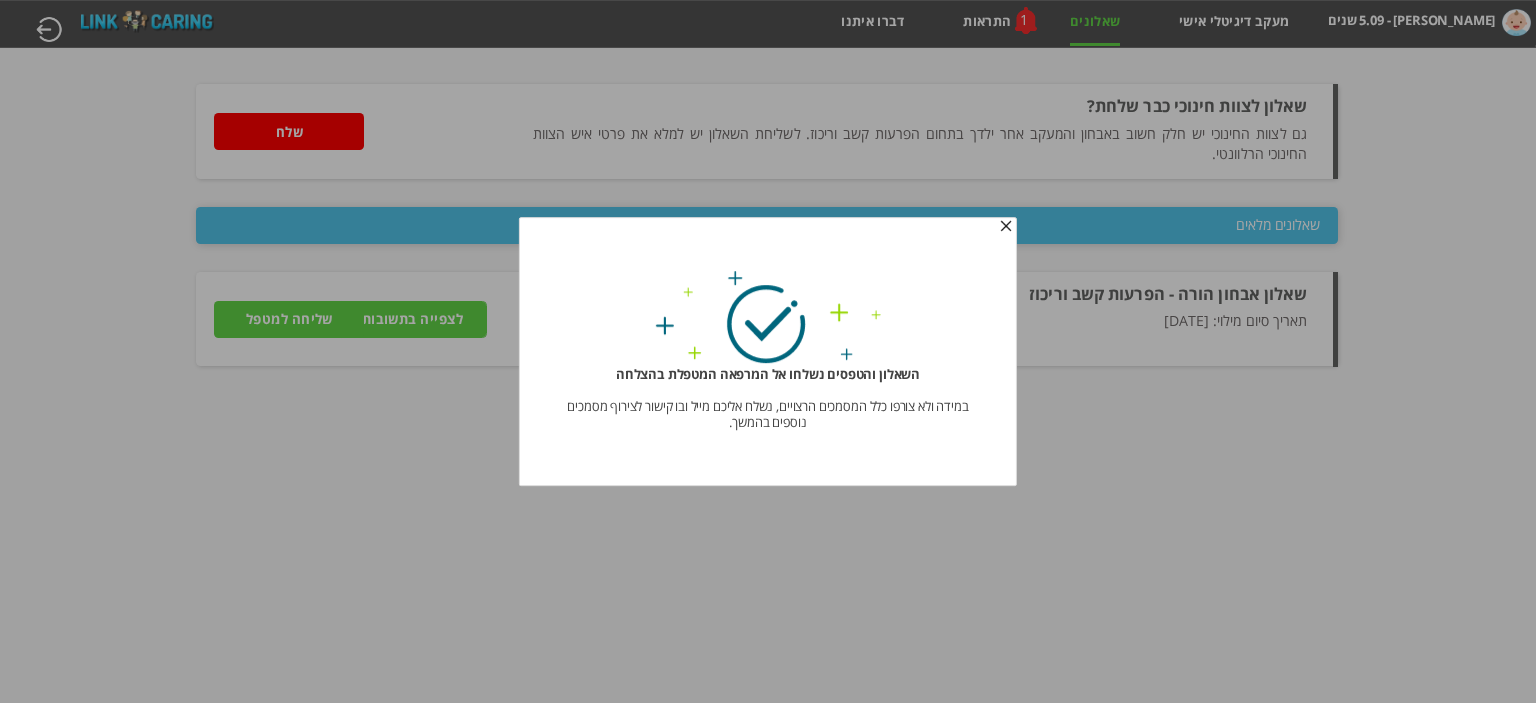 click at bounding box center (1006, 227) 